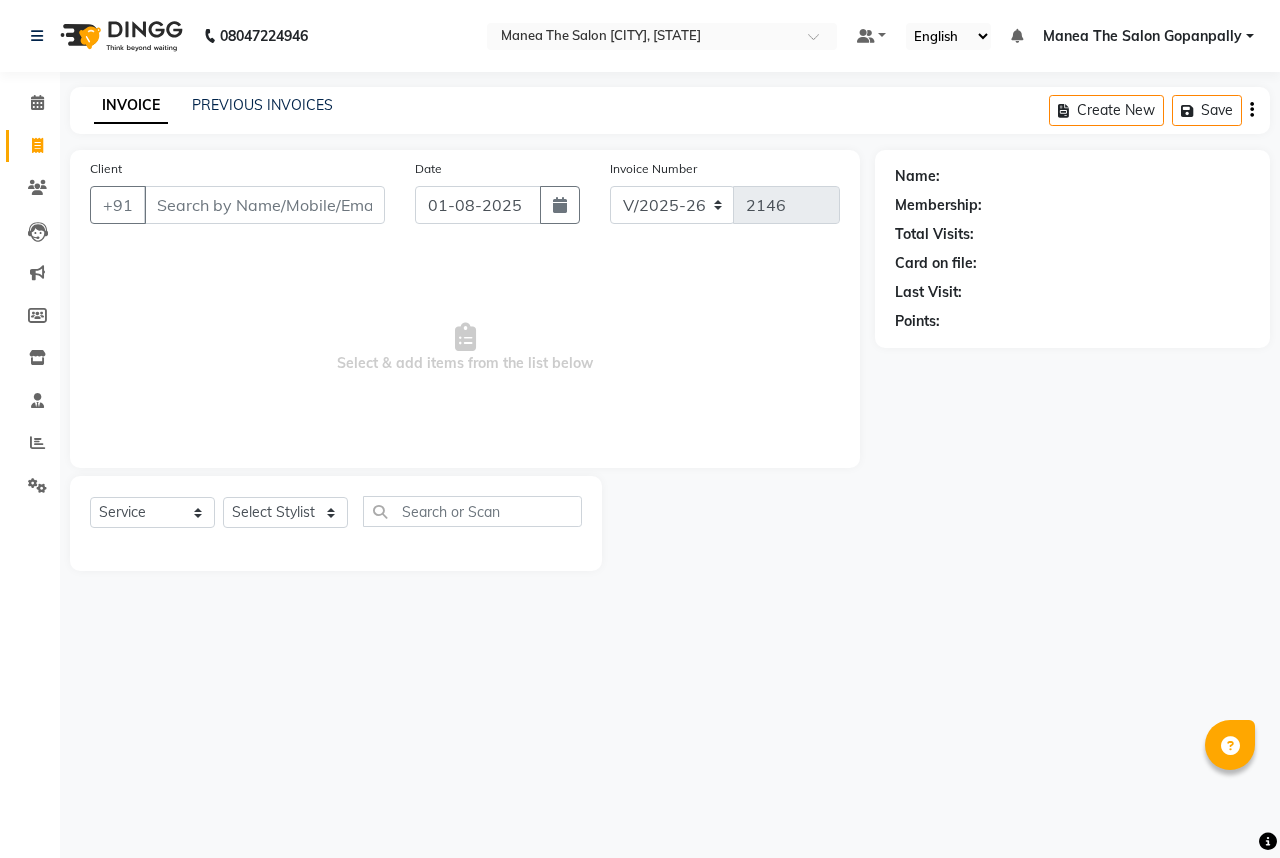 select on "7027" 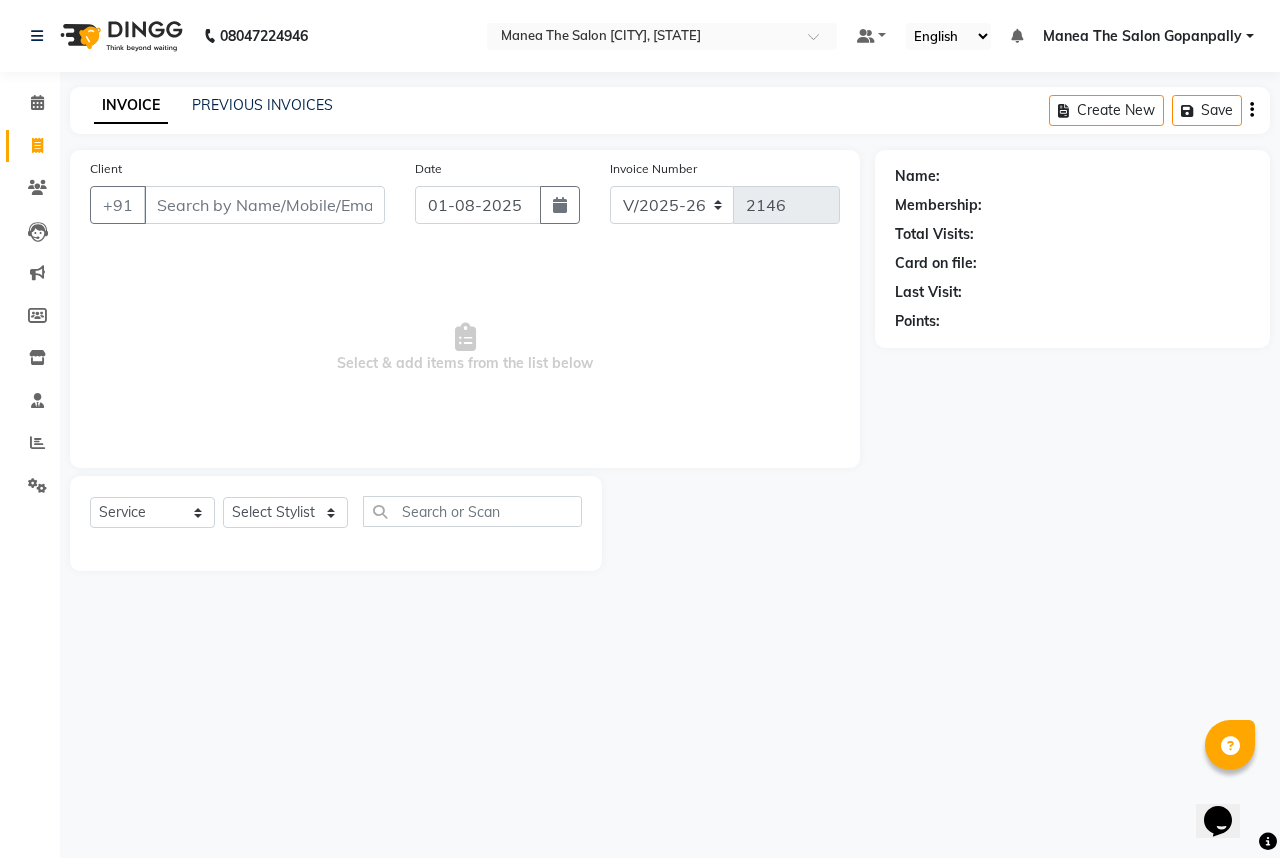 scroll, scrollTop: 0, scrollLeft: 0, axis: both 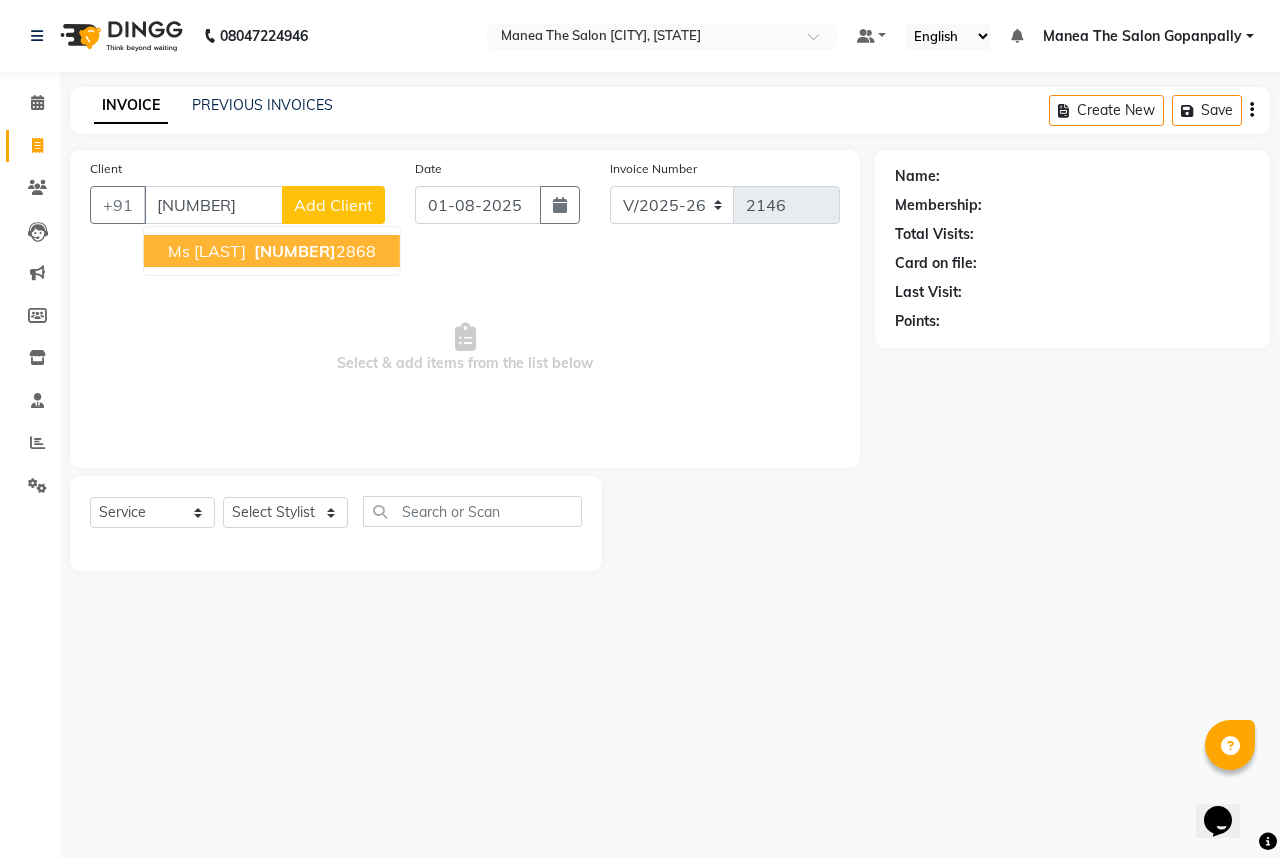 click on "998935" at bounding box center (295, 251) 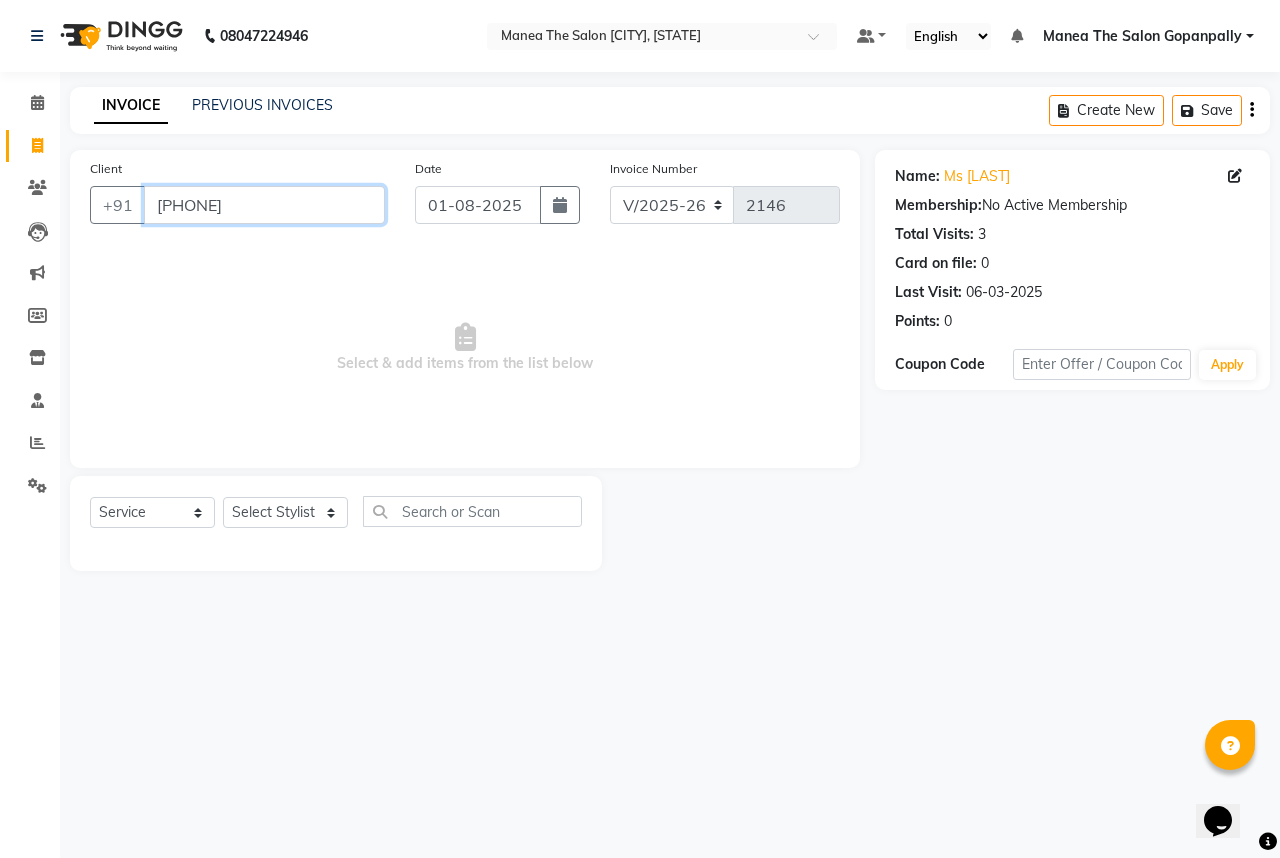 click on "9989352868" at bounding box center [264, 205] 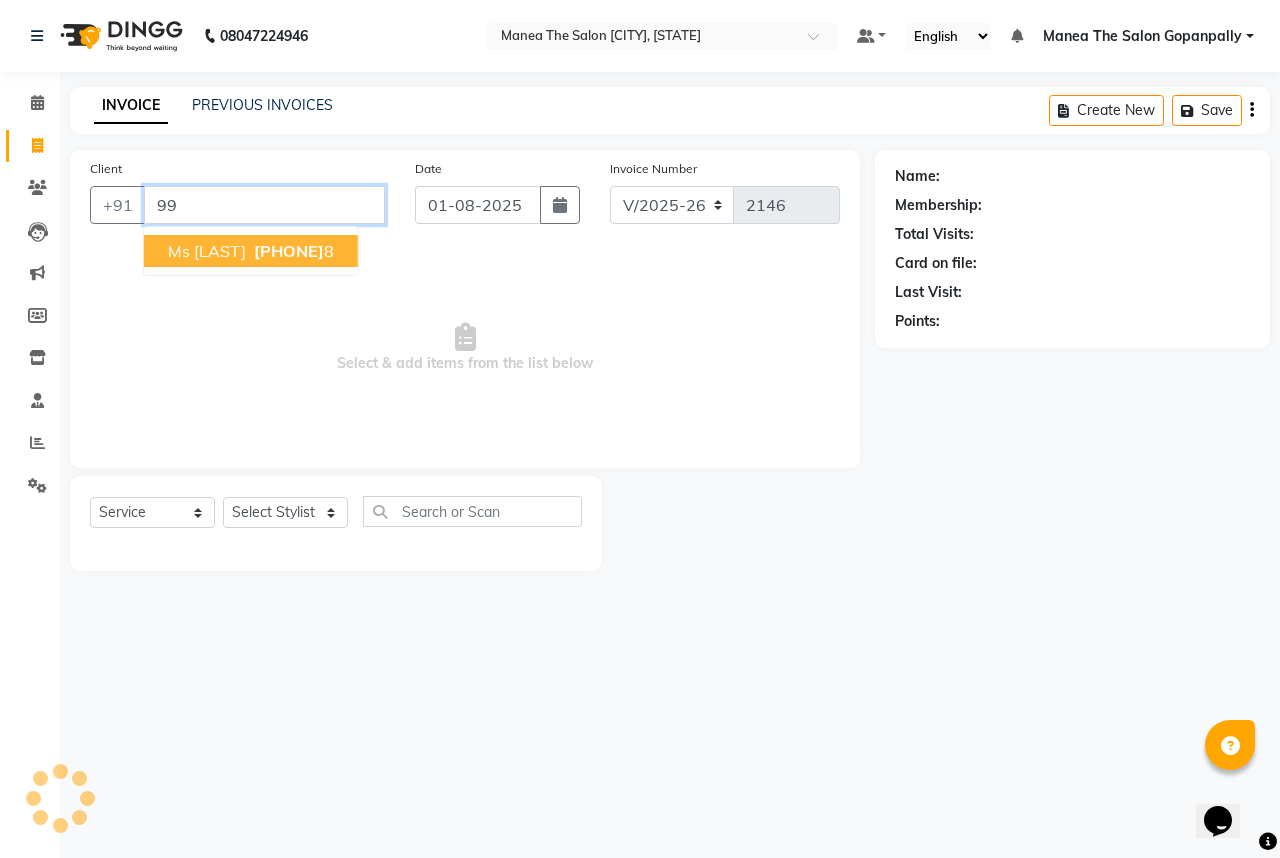 type on "9" 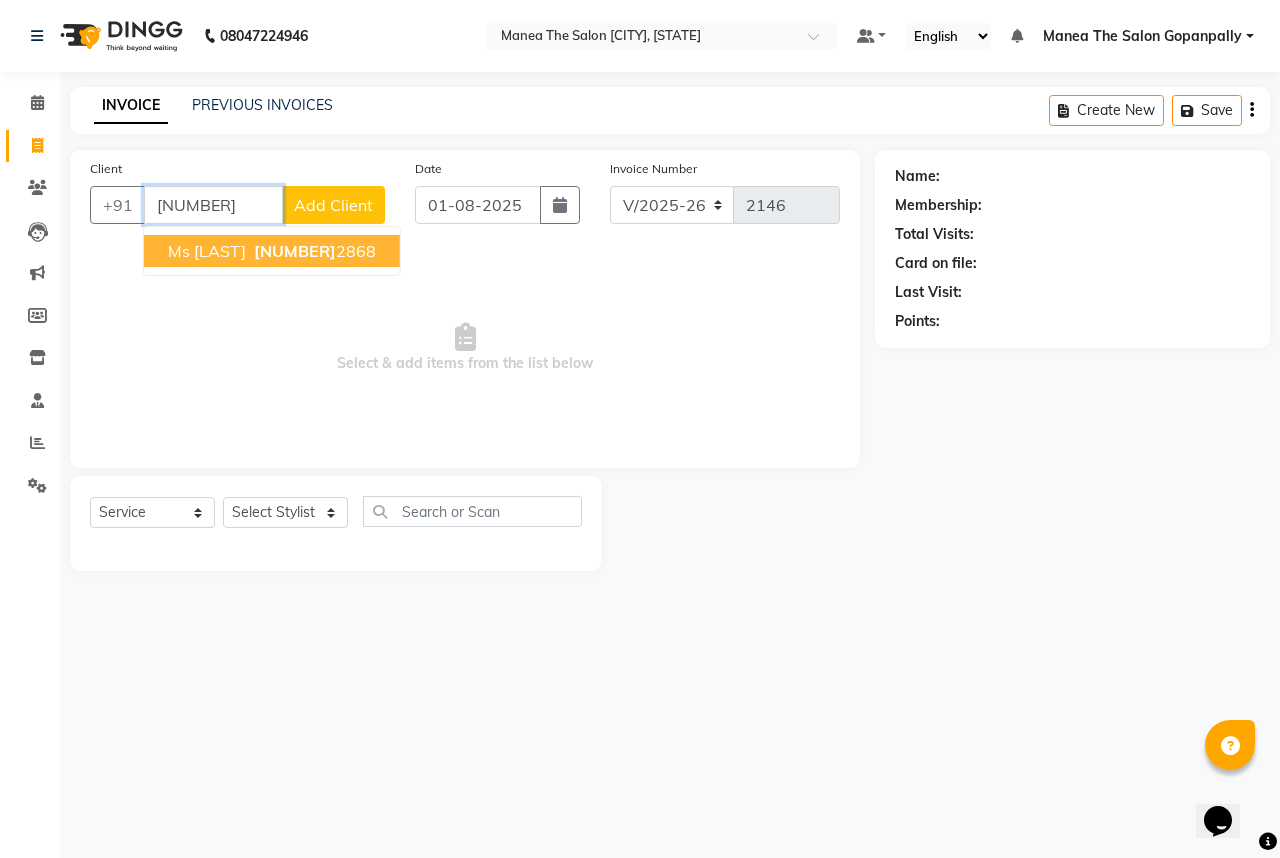 click on "Ms [LAST]" at bounding box center (207, 251) 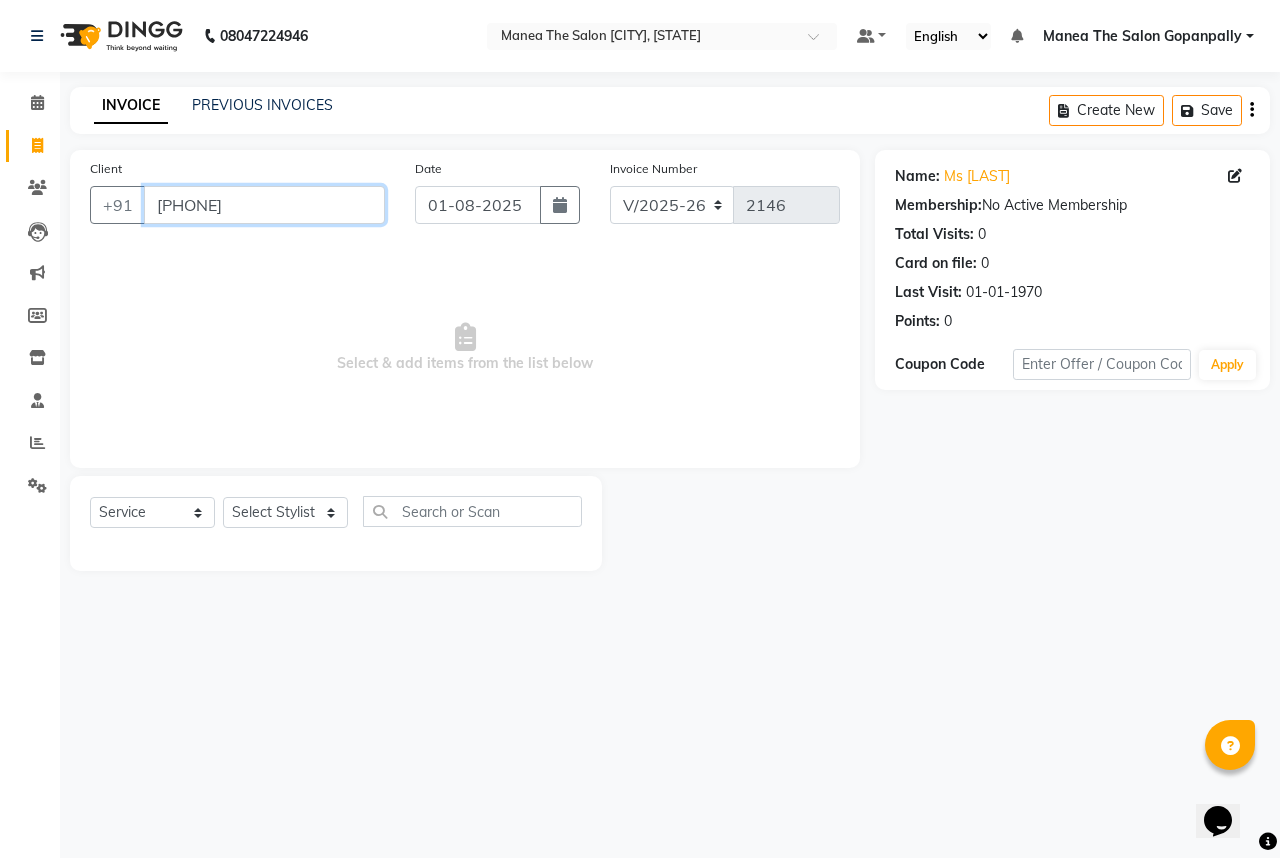 click on "[PHONE]" at bounding box center (264, 205) 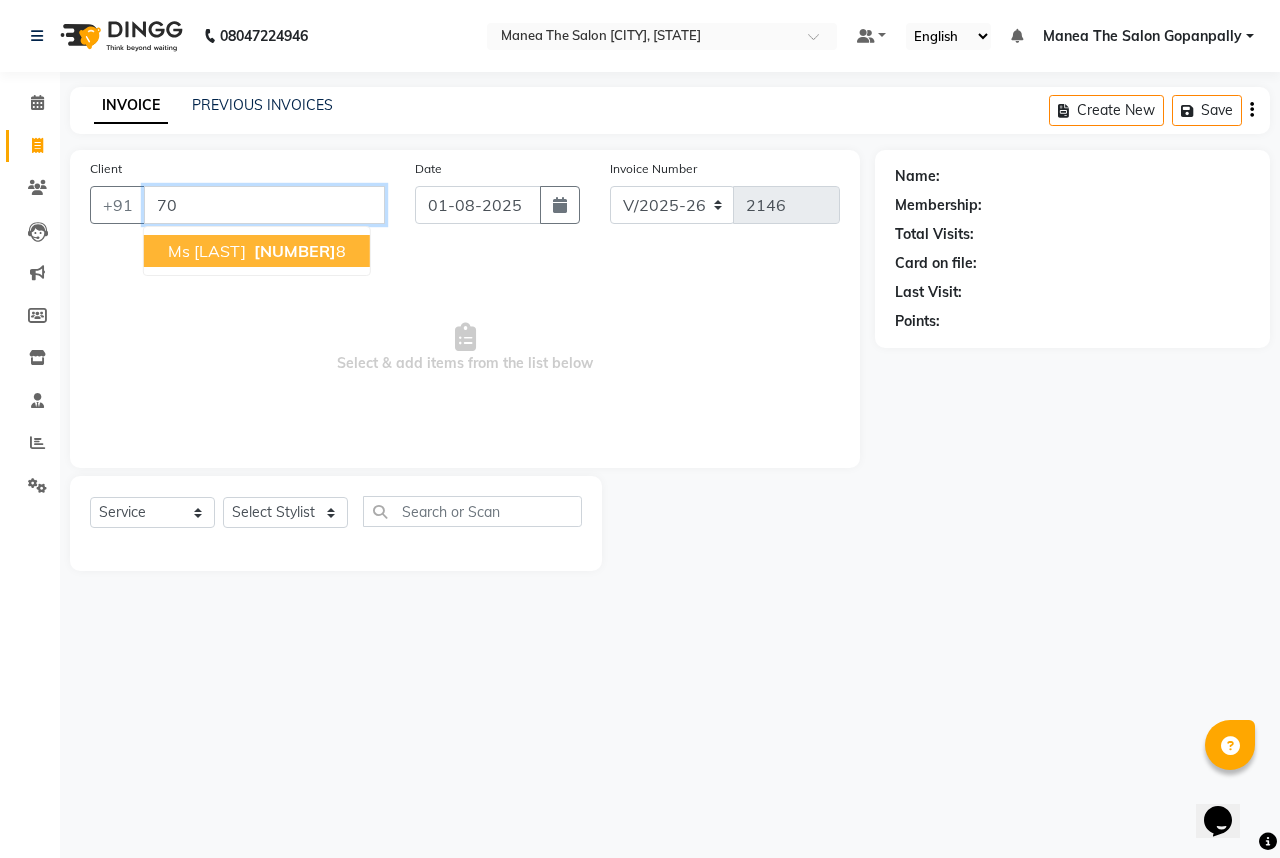 type on "7" 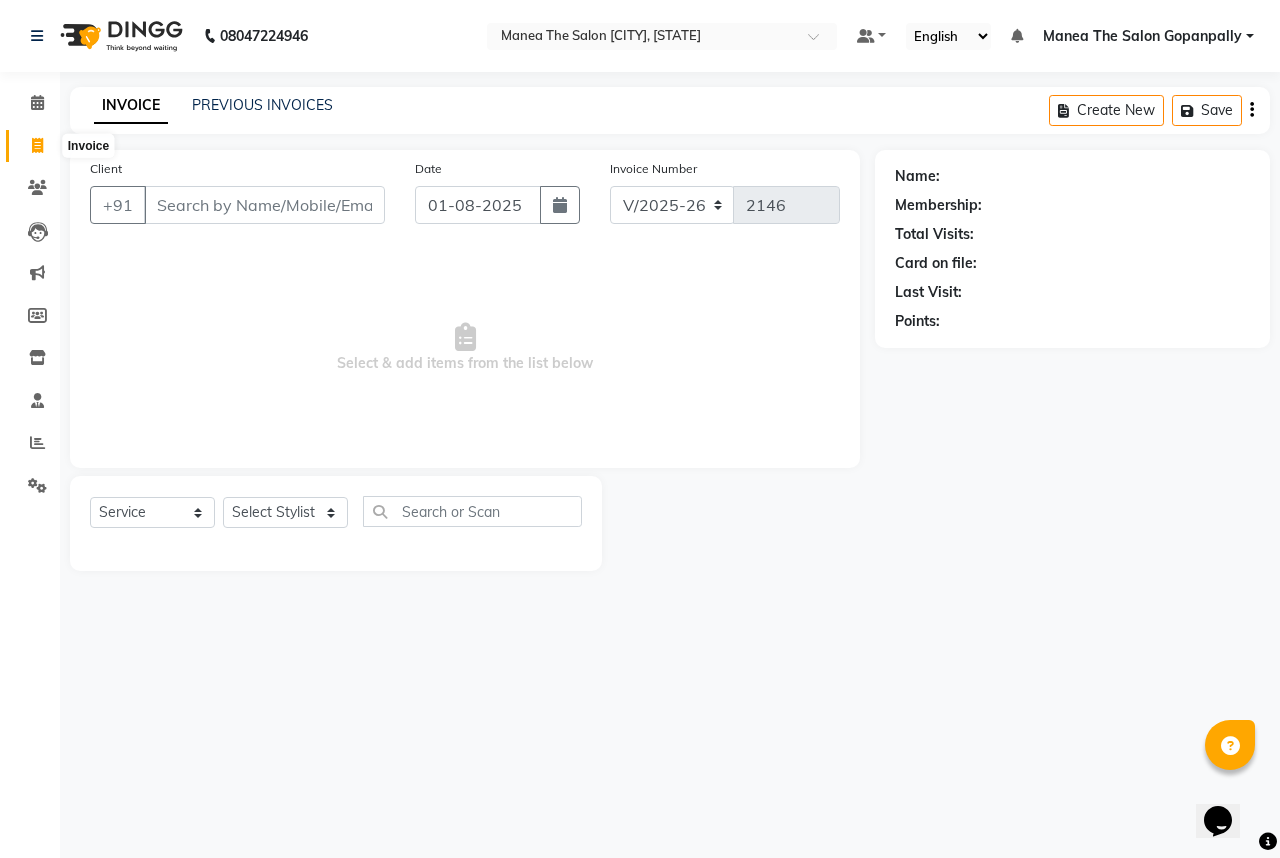 click 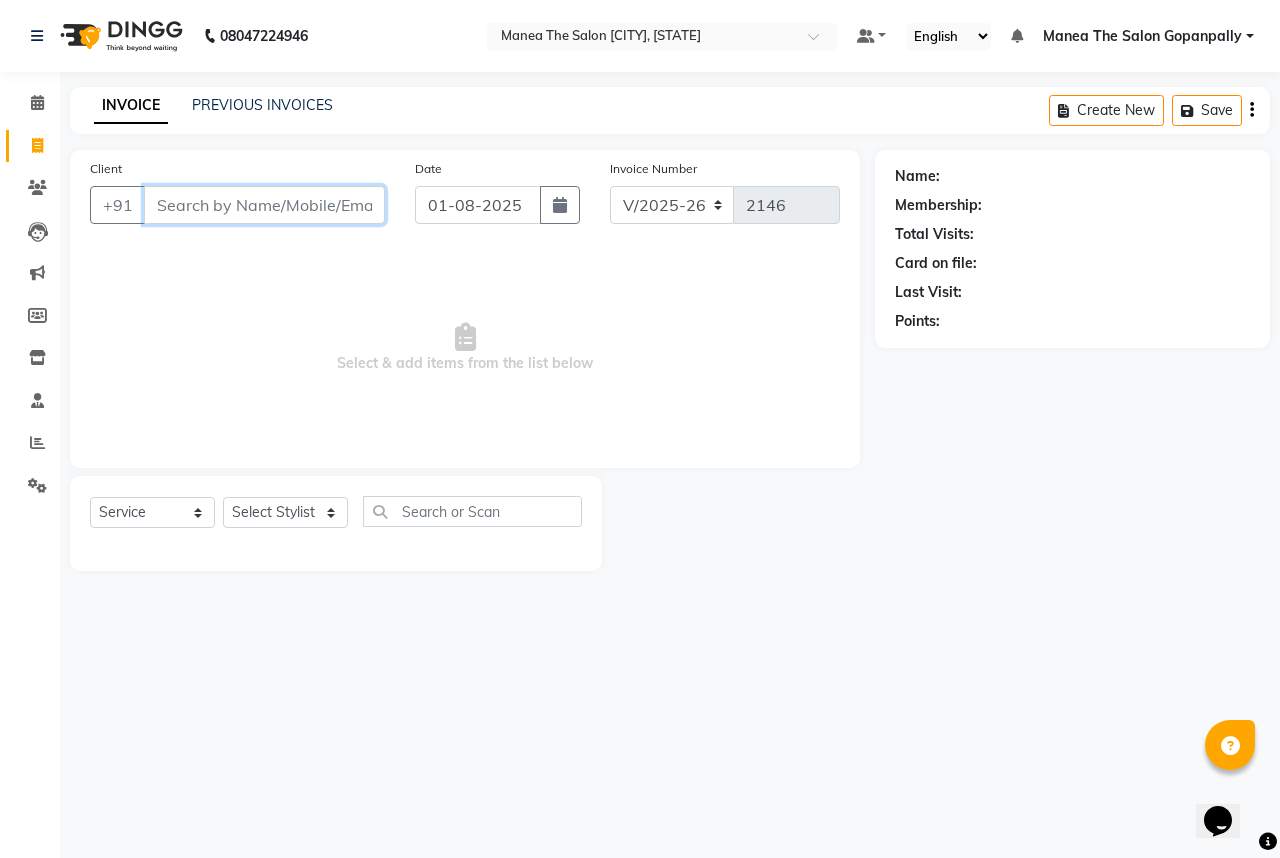 click on "Client" at bounding box center (264, 205) 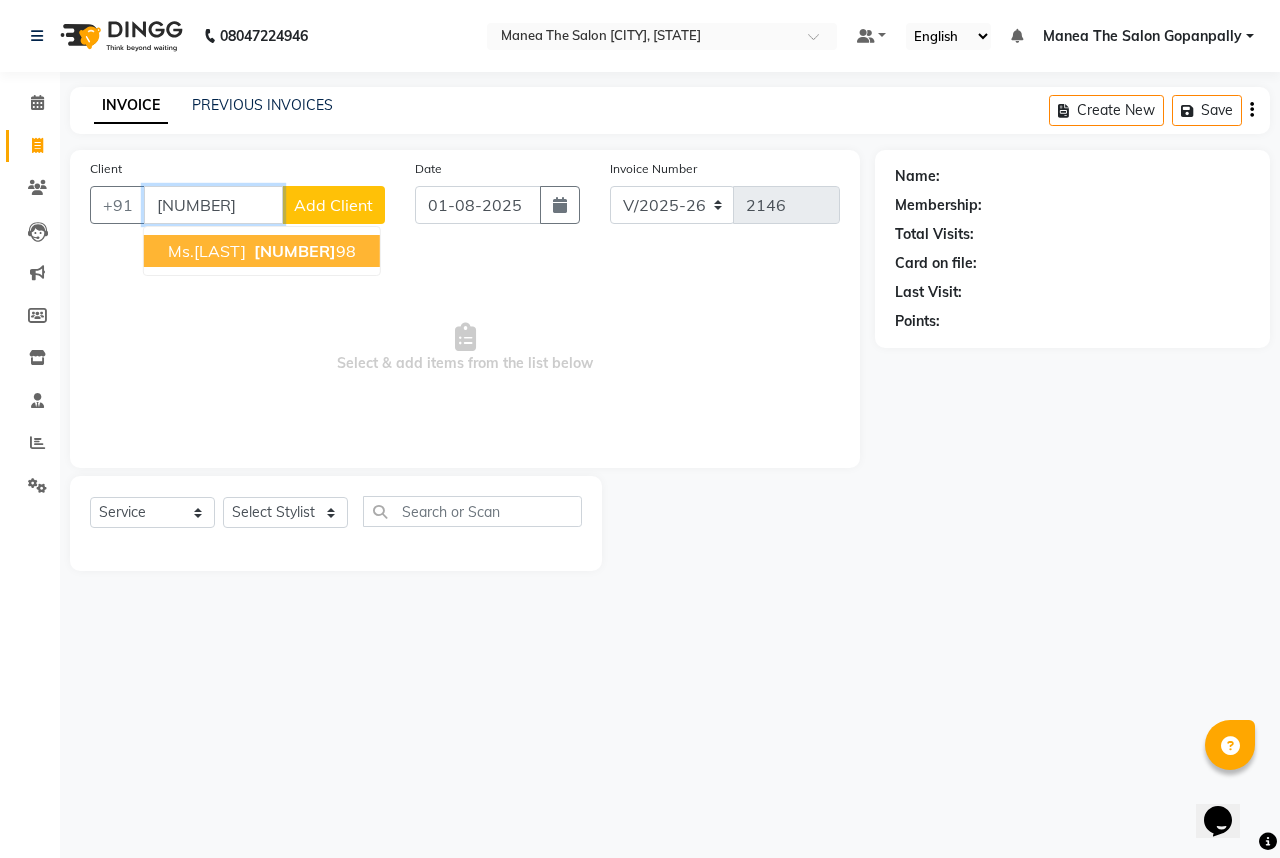 click on "93981138 98" at bounding box center [303, 251] 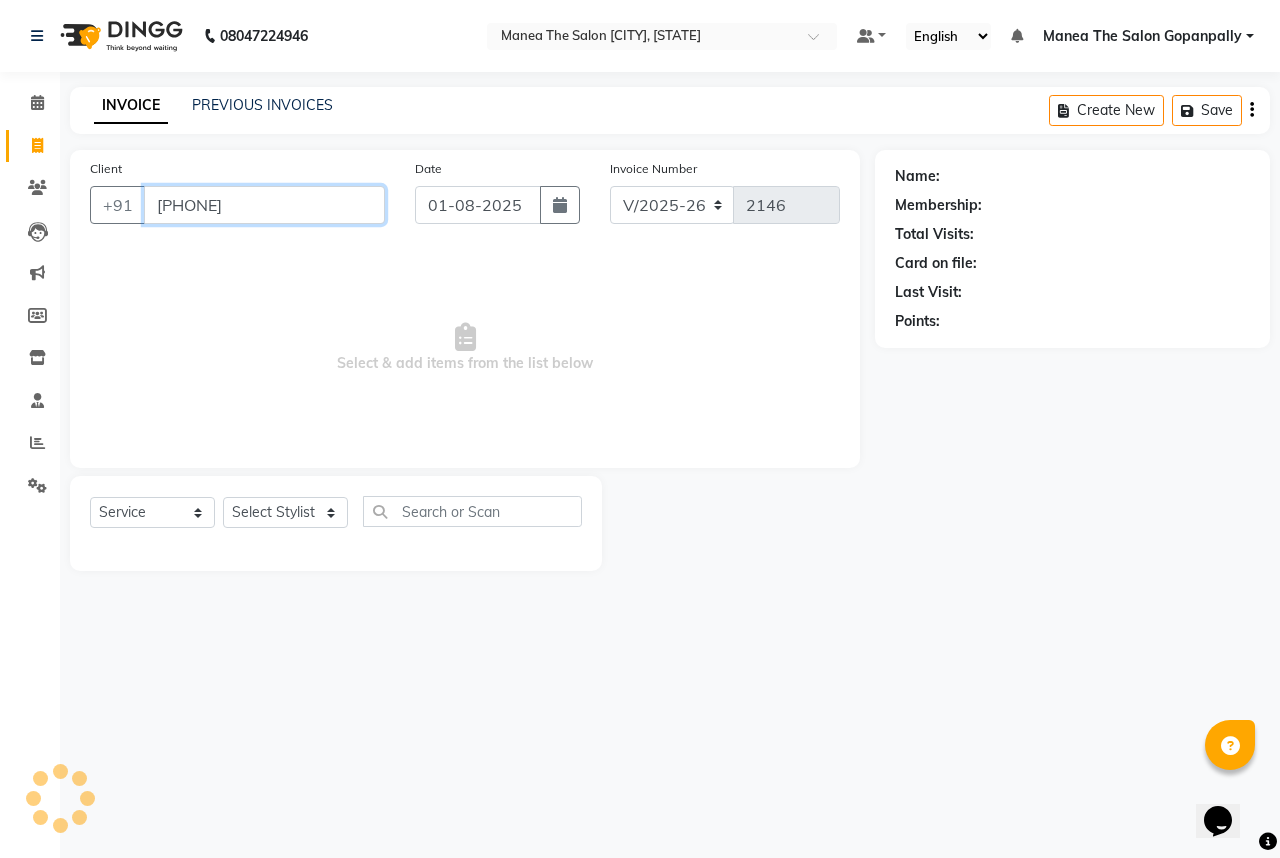 type on "9398113898" 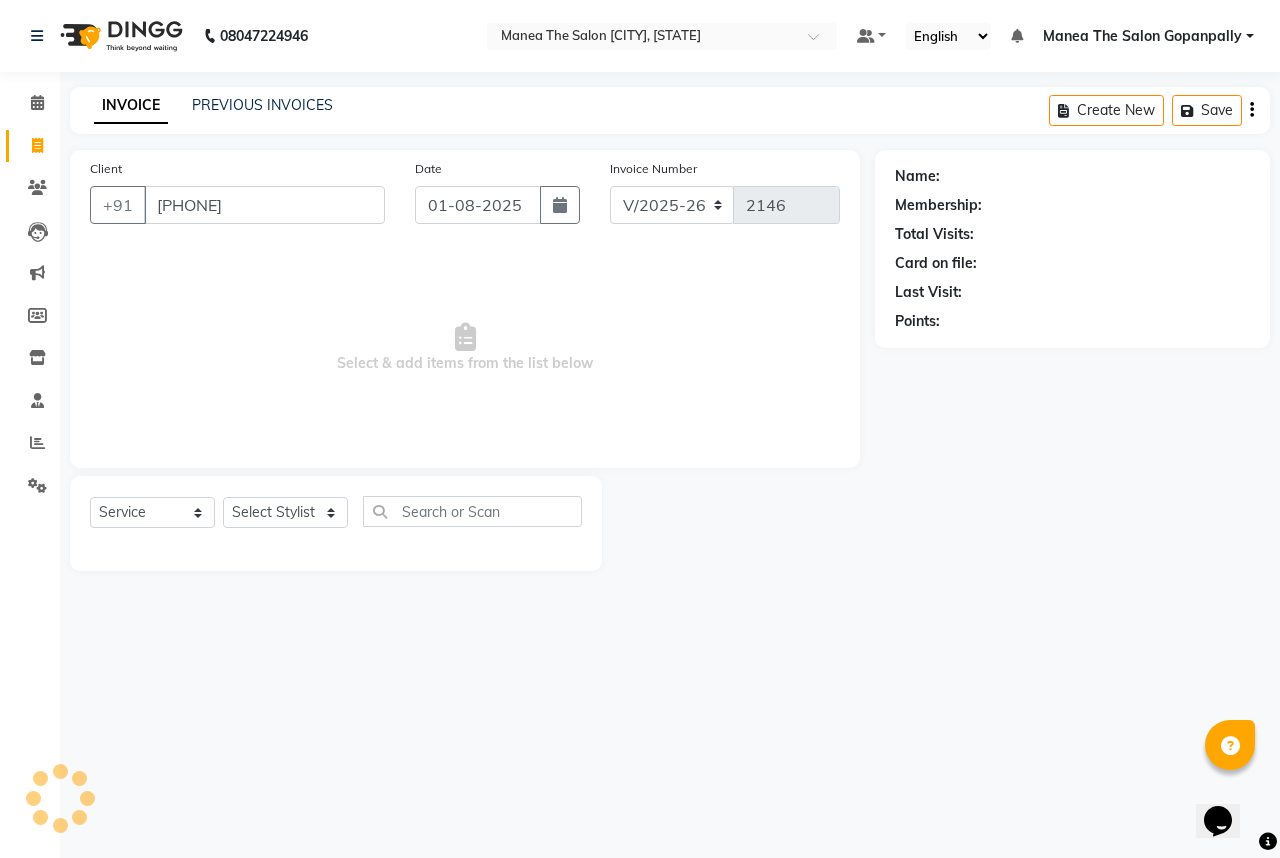 select on "1: Object" 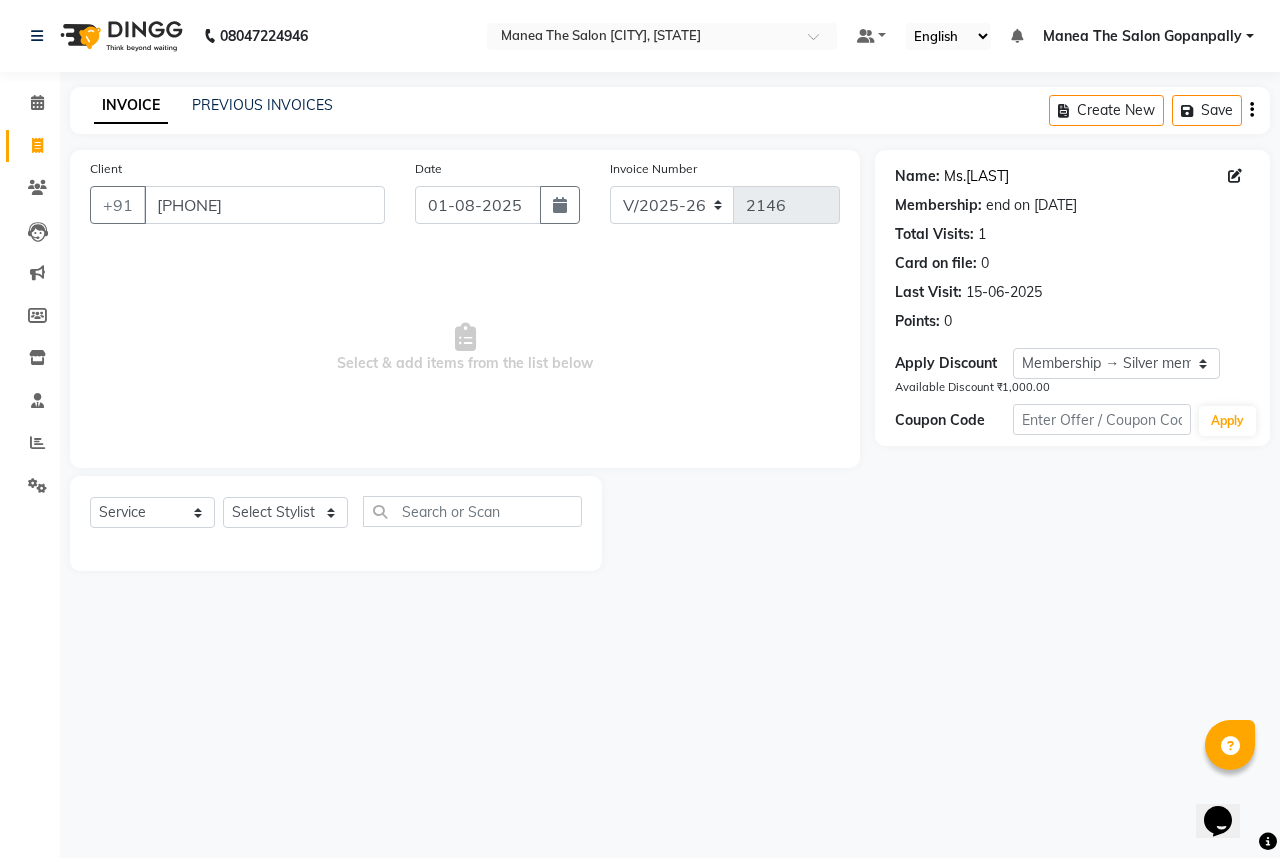 click on "Ms.sindura" 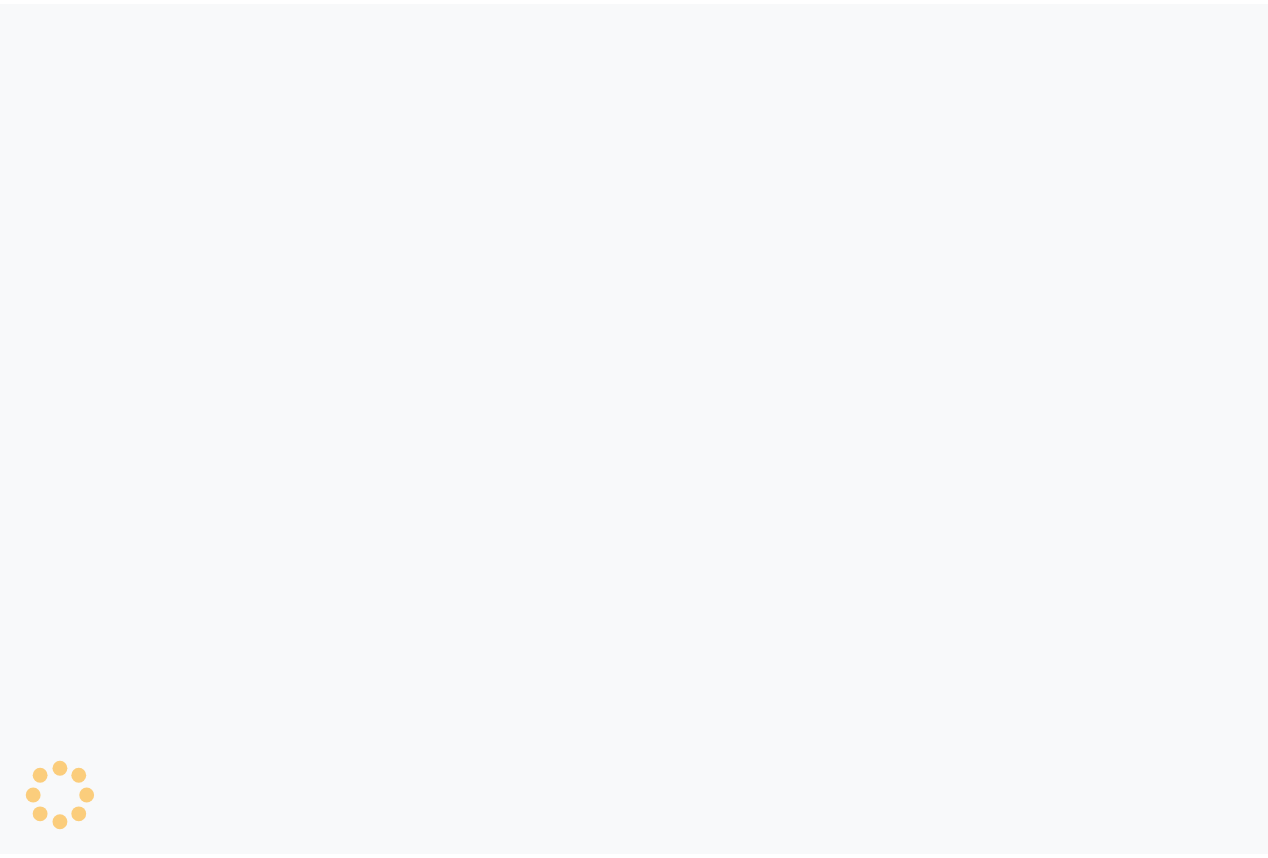 scroll, scrollTop: 0, scrollLeft: 0, axis: both 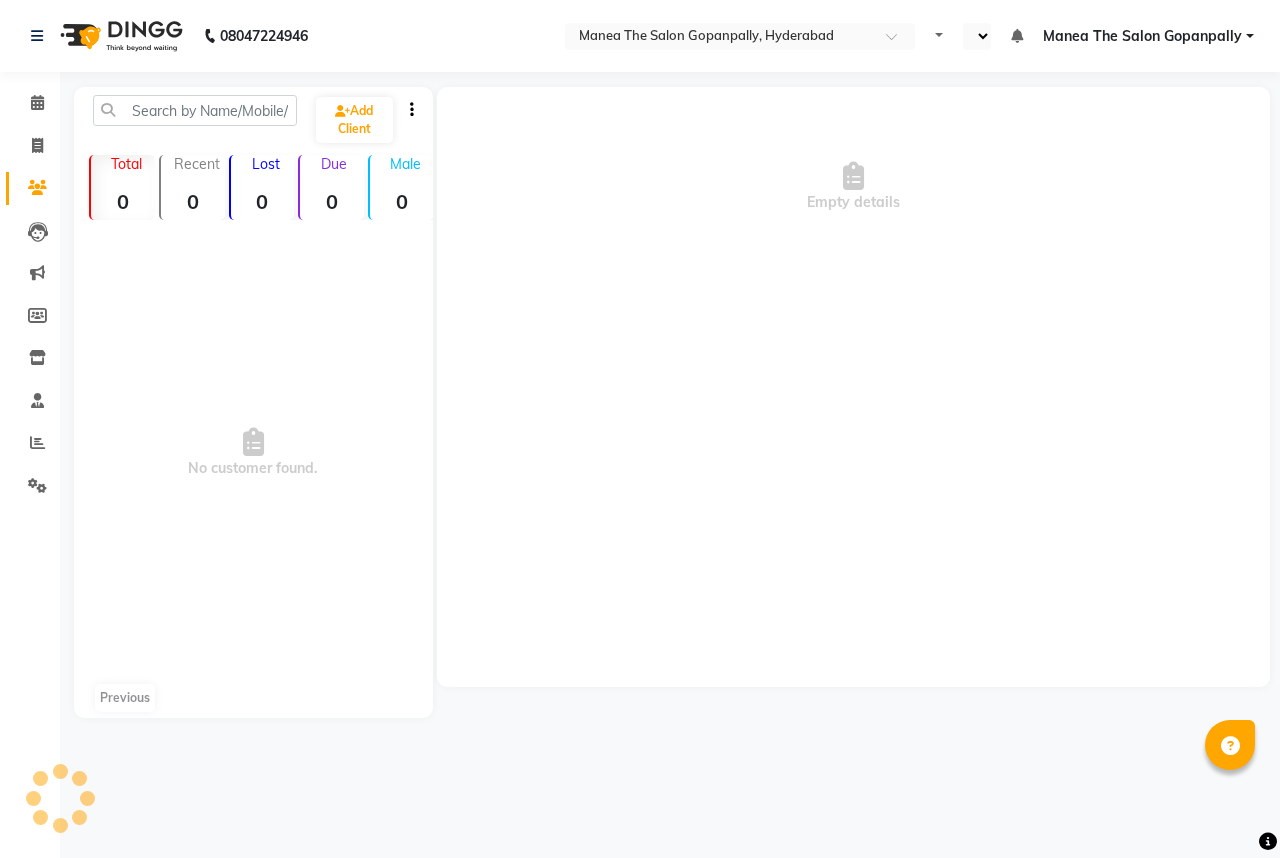 select on "en" 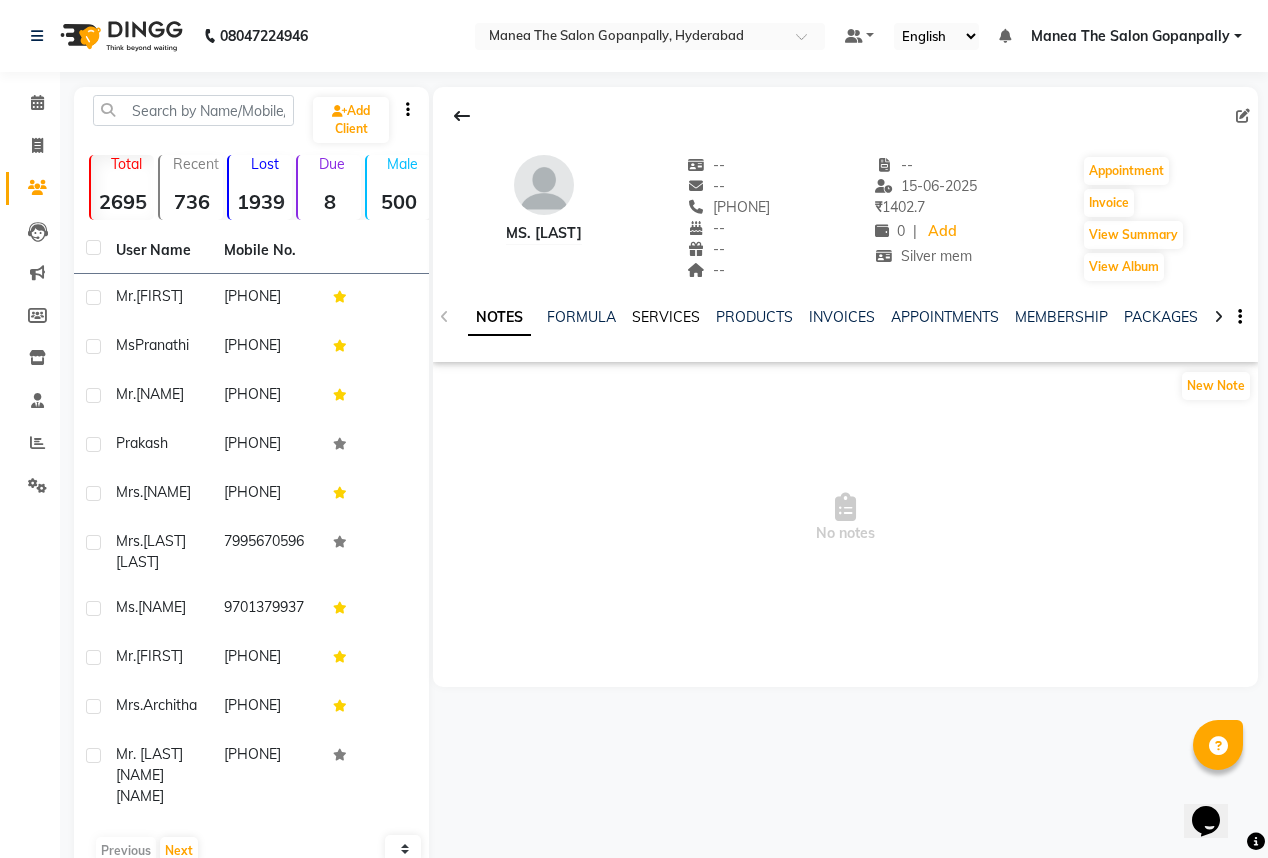 scroll, scrollTop: 0, scrollLeft: 0, axis: both 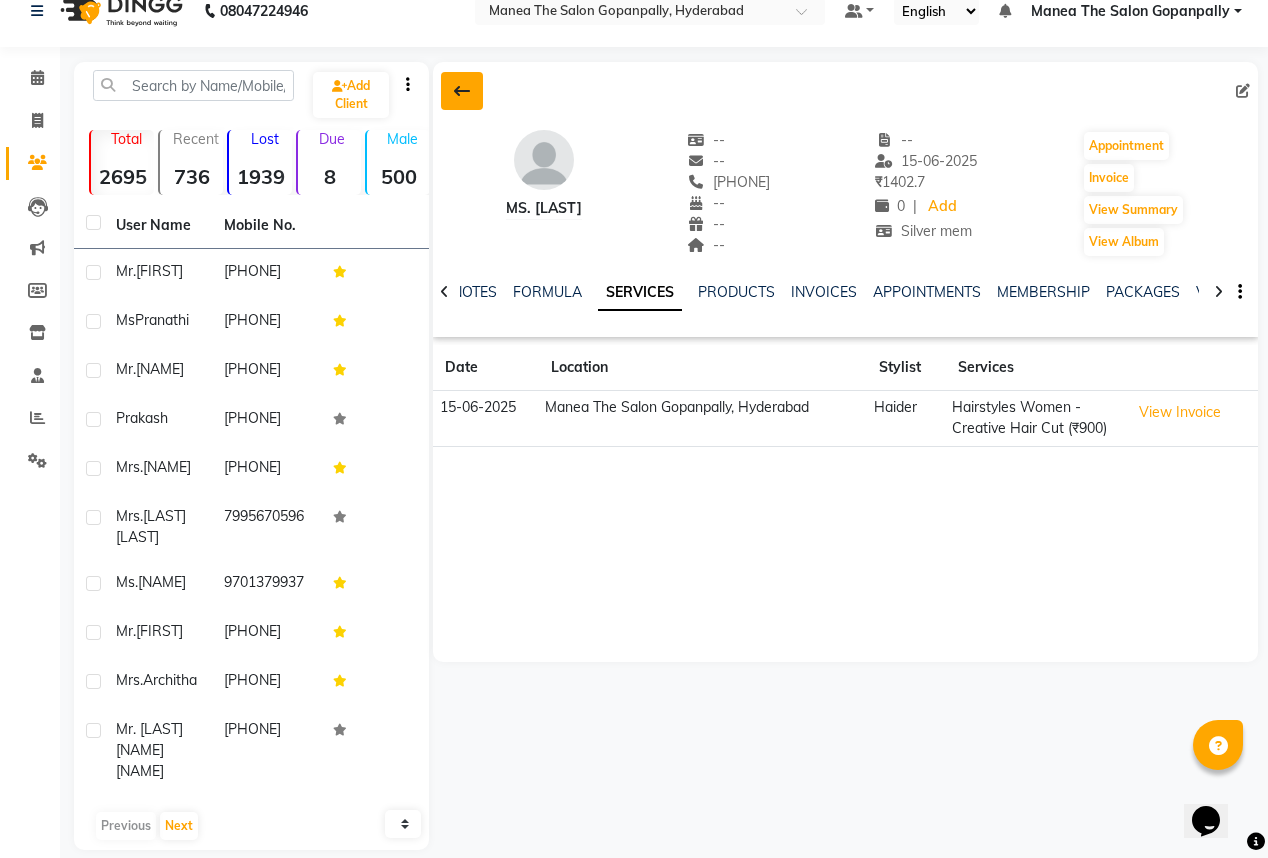 click 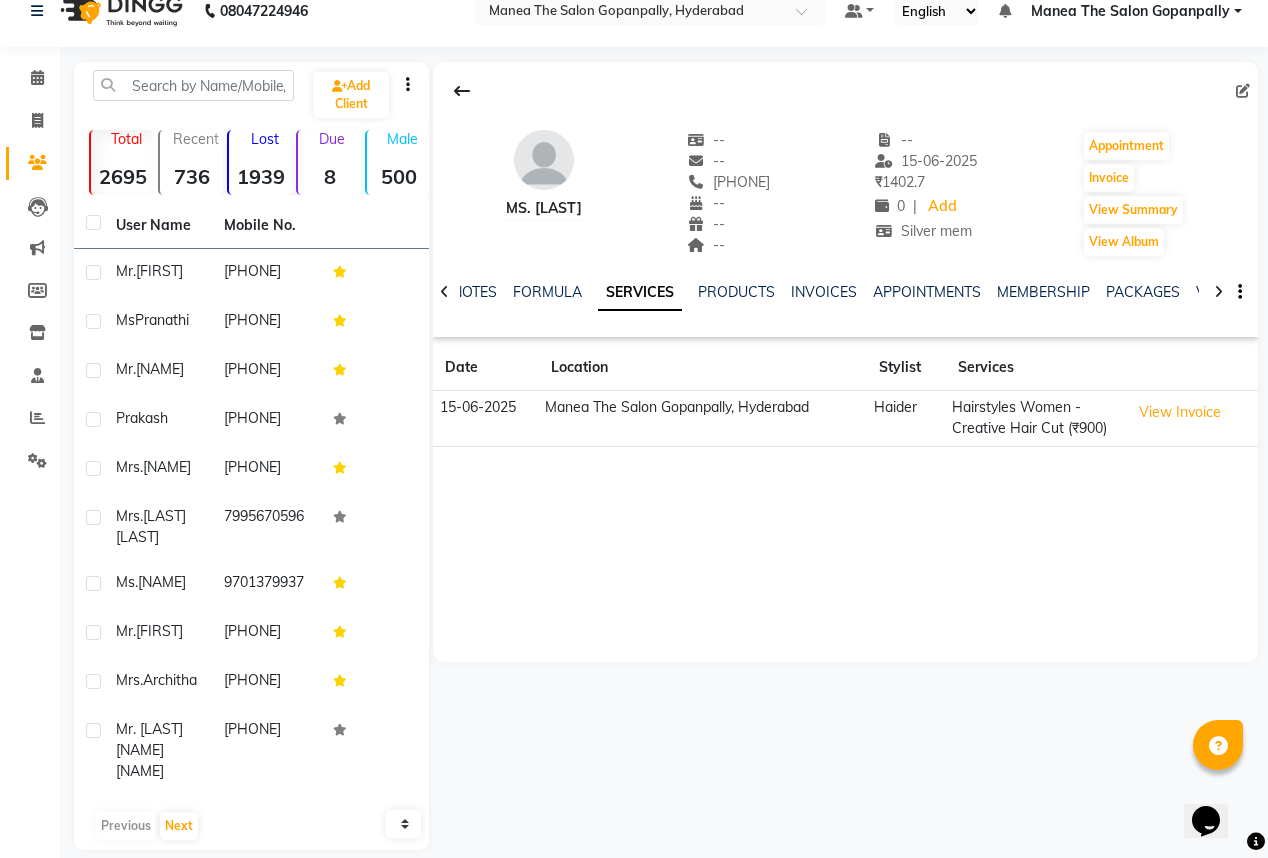 scroll, scrollTop: 7, scrollLeft: 0, axis: vertical 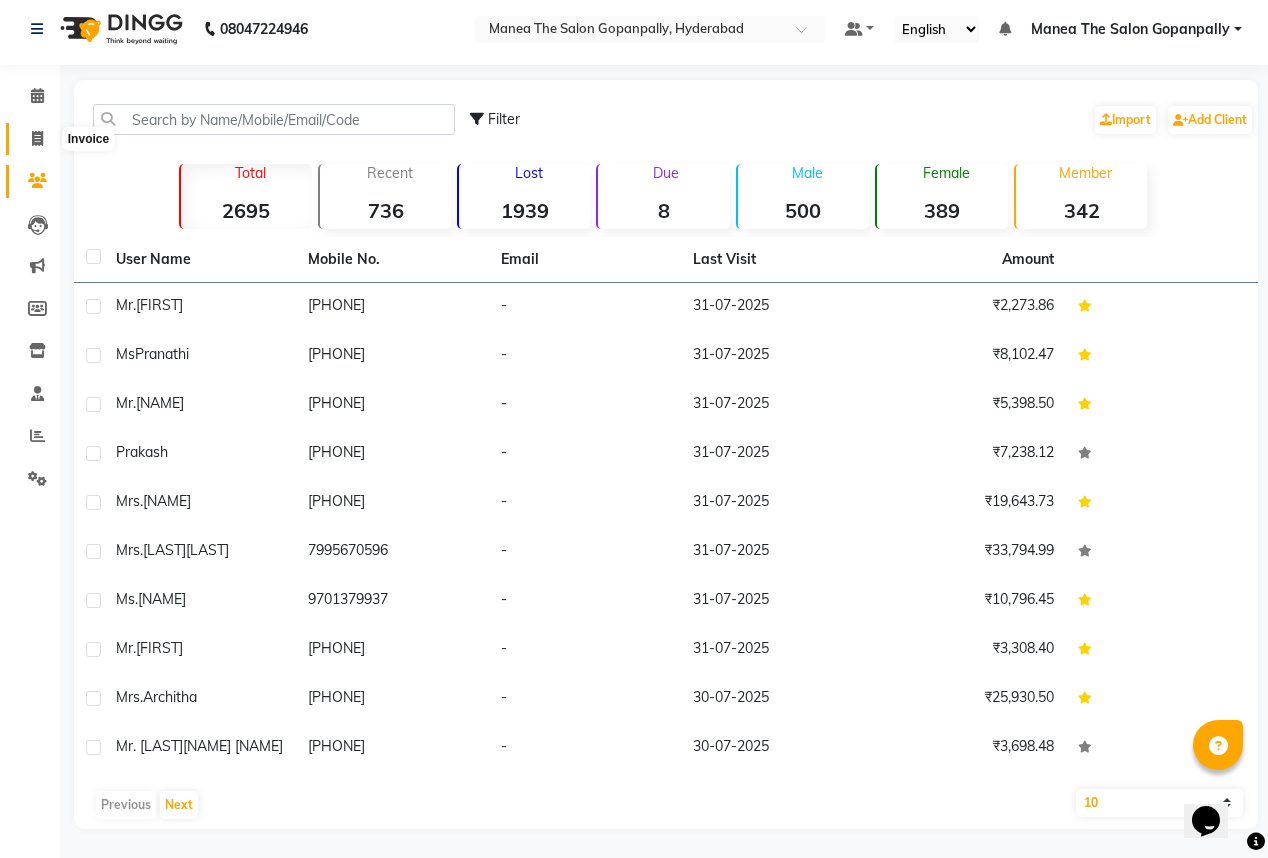click 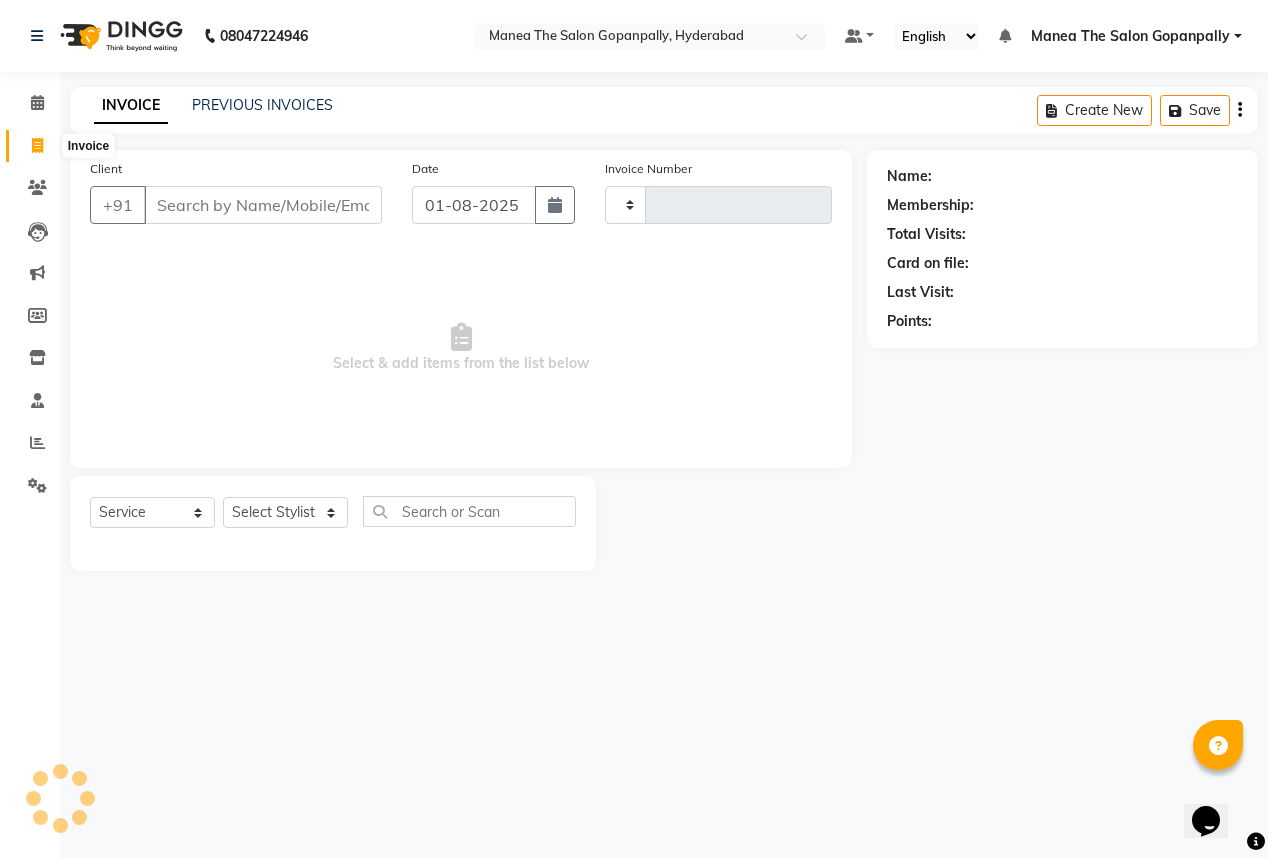 scroll, scrollTop: 0, scrollLeft: 0, axis: both 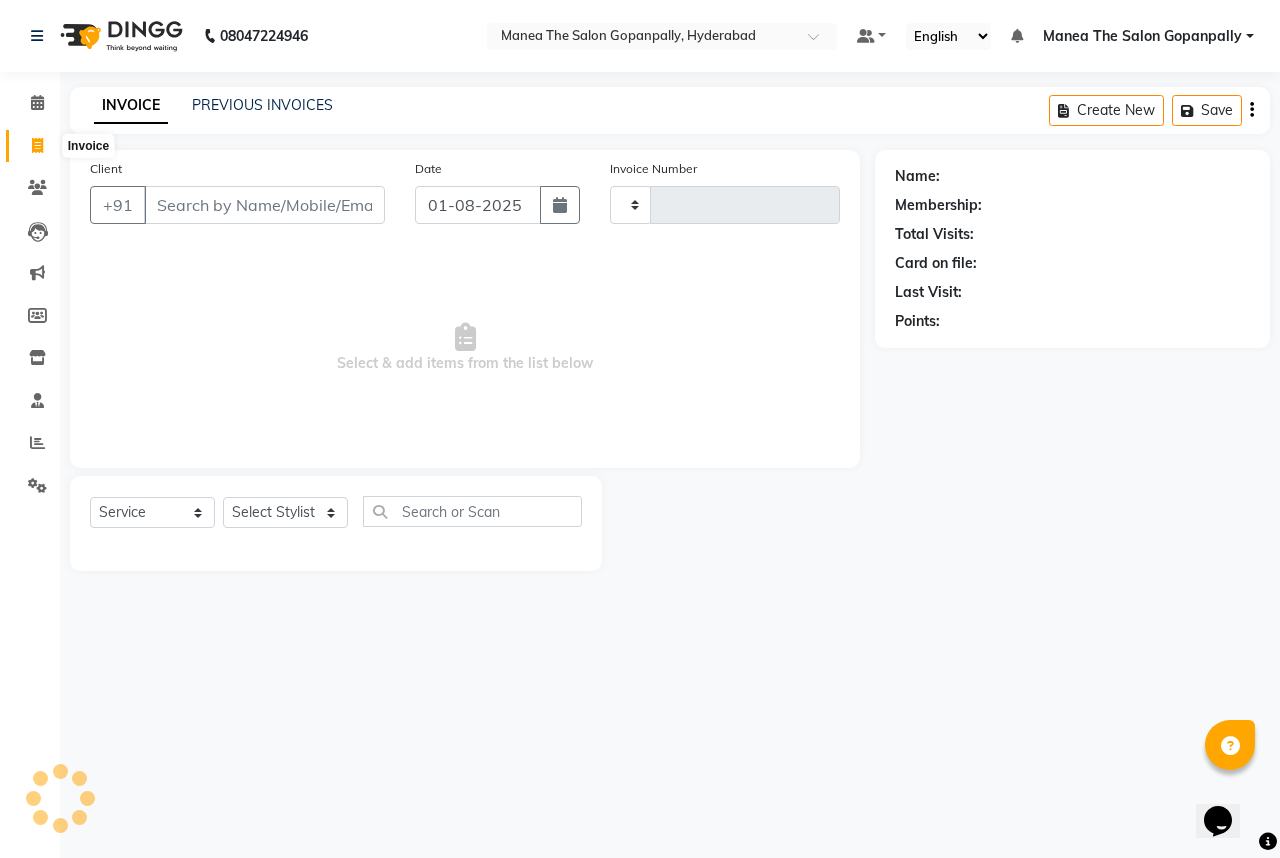 type on "2146" 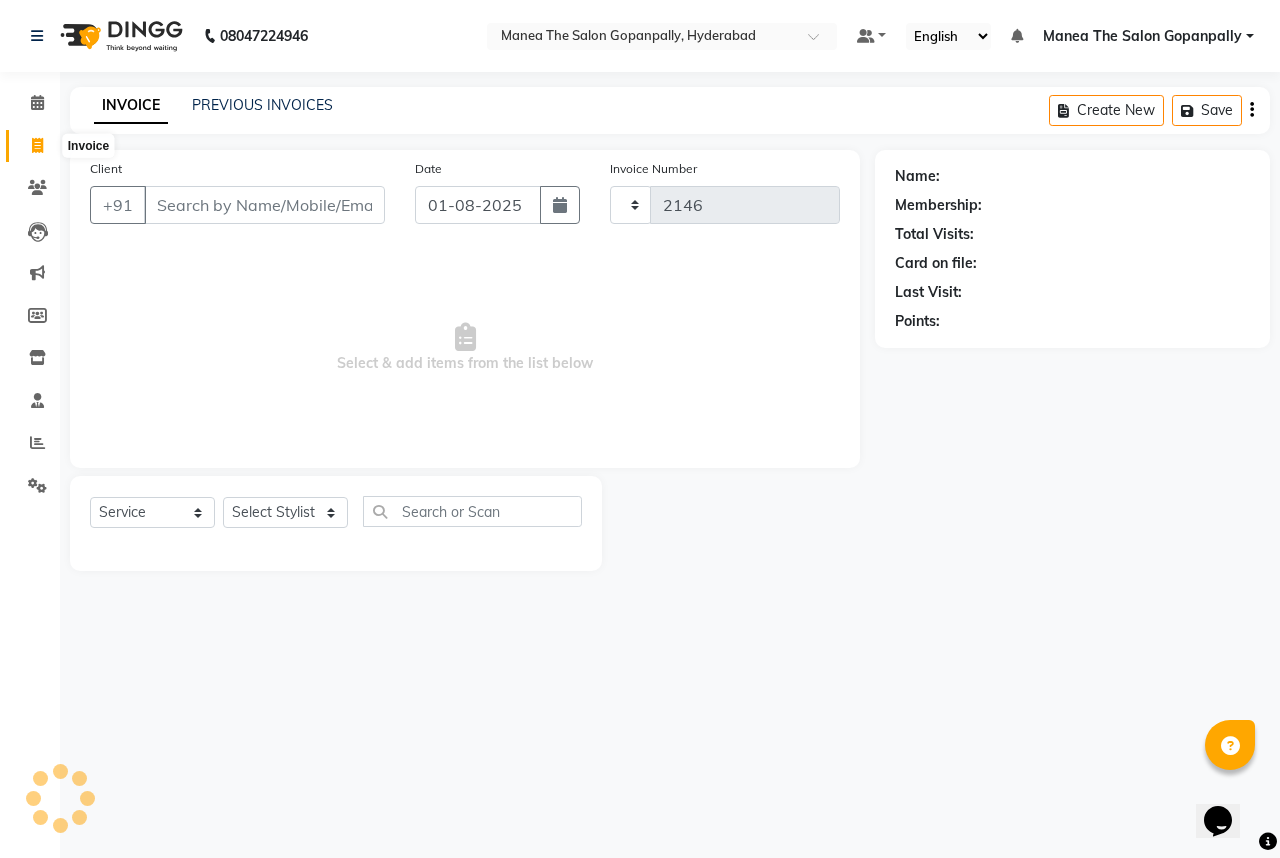 select on "7027" 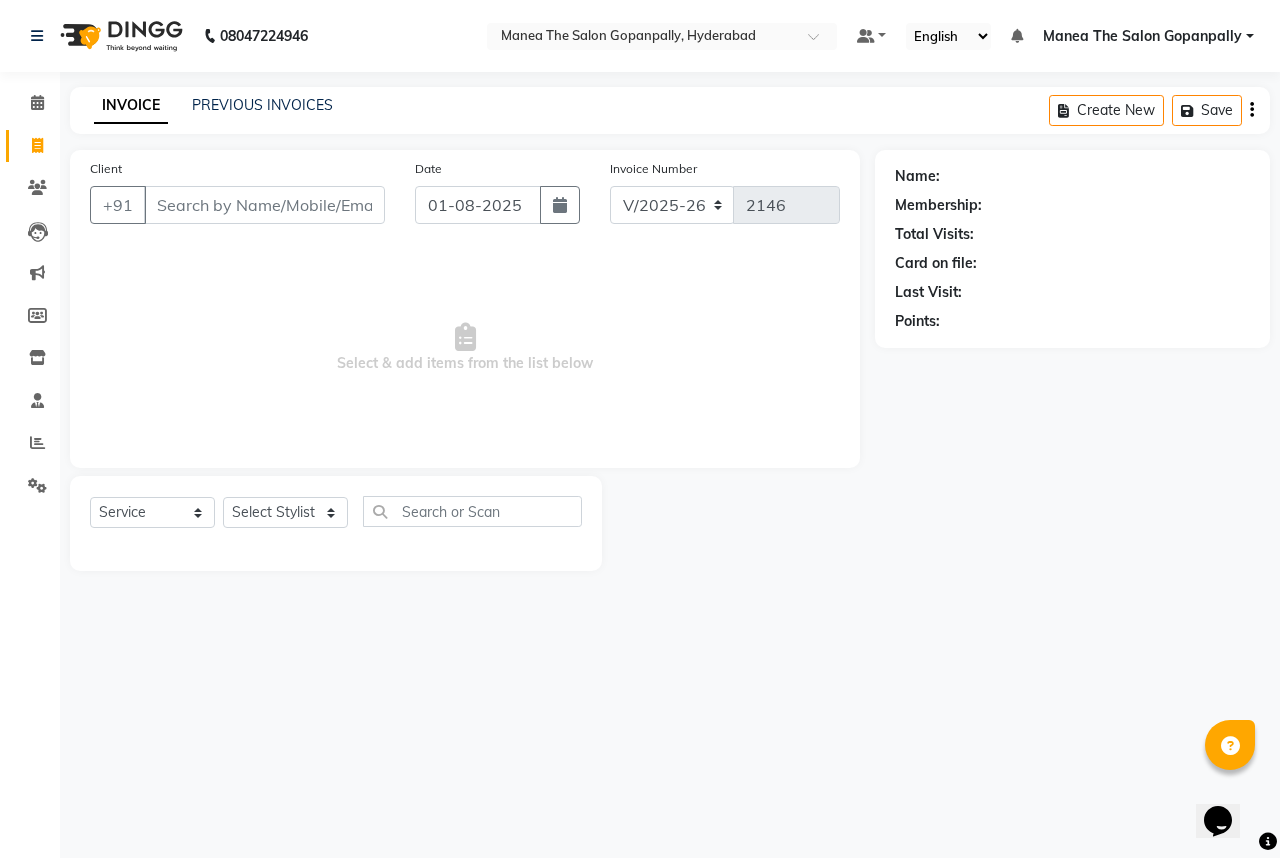 click on "Client" at bounding box center [264, 205] 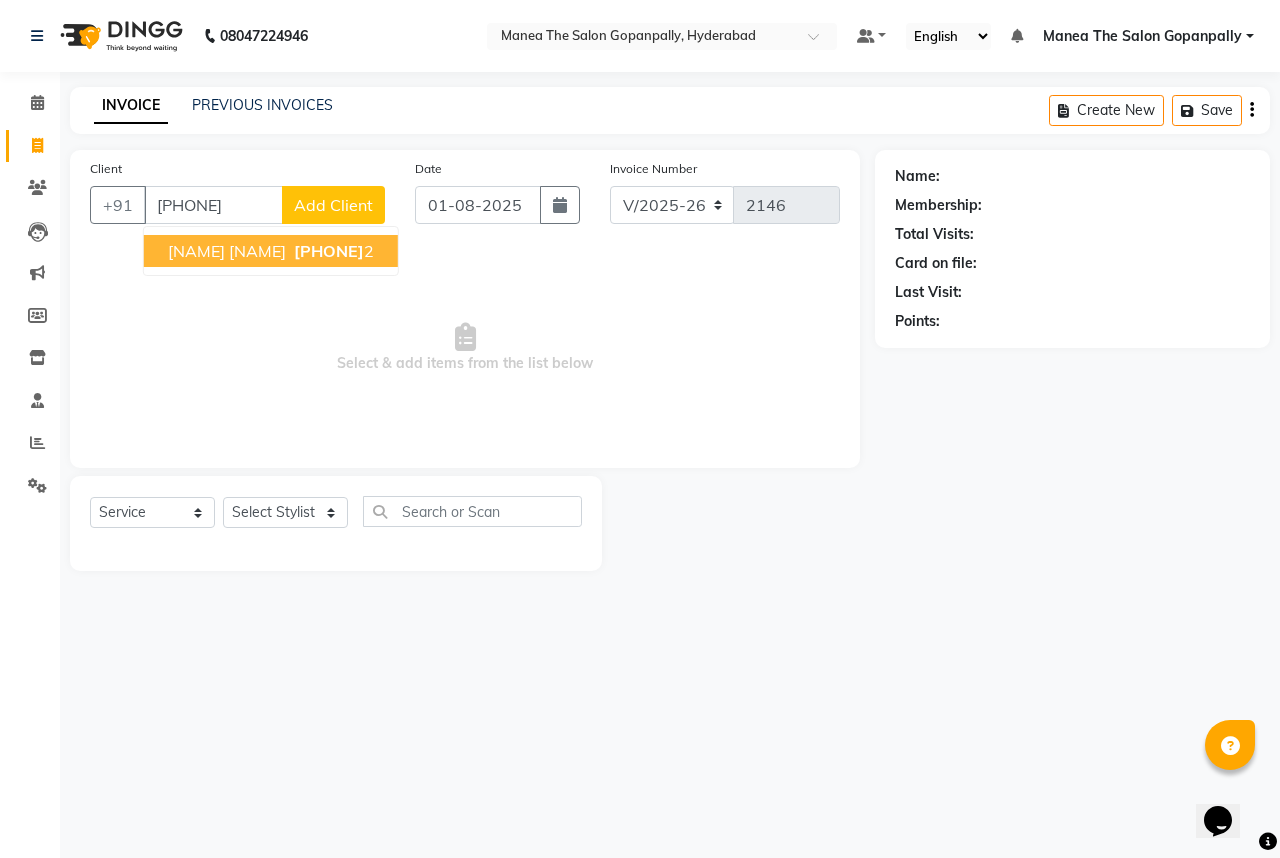 click on "994910777" at bounding box center (329, 251) 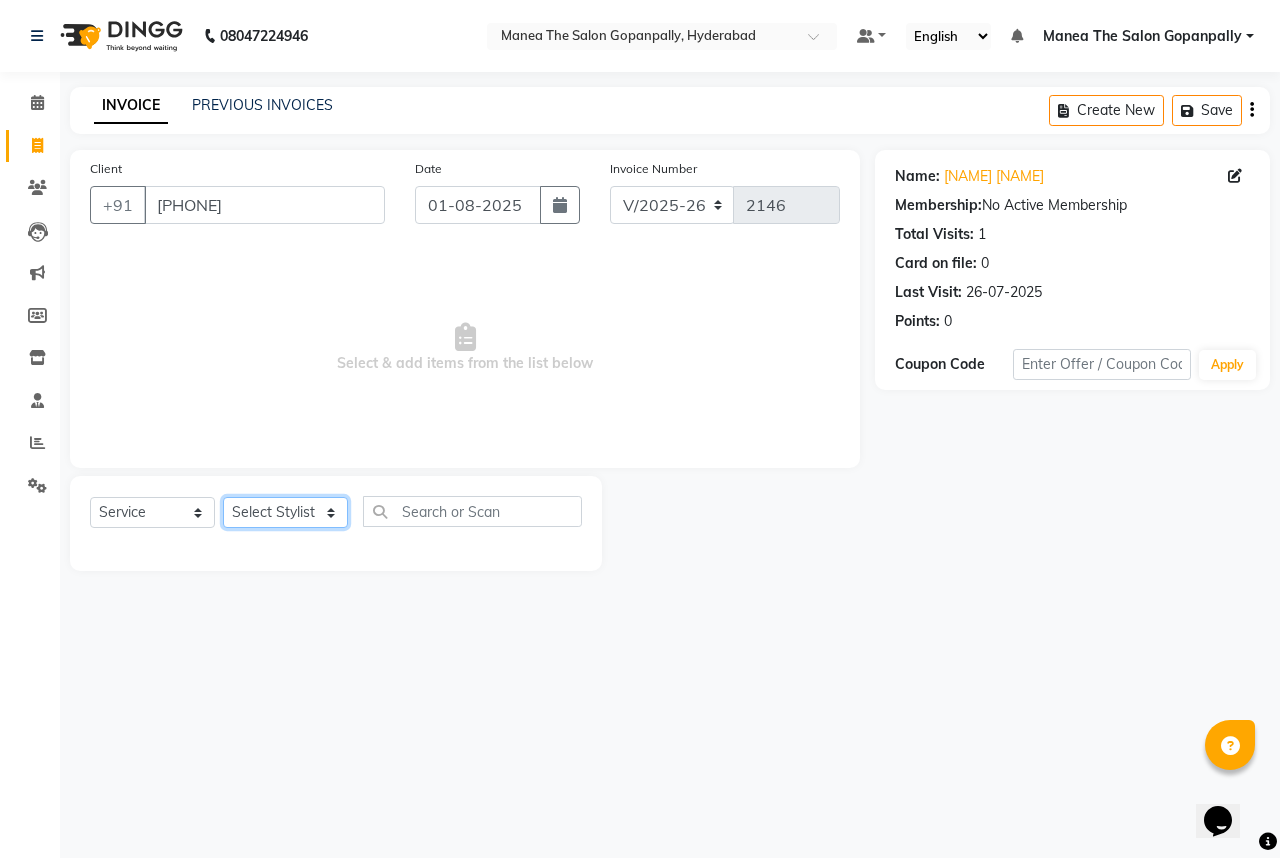 click on "Select Stylist Anand AVANTHI Haider  indu IRFAN keerthi rehan sameer saritha zubair" 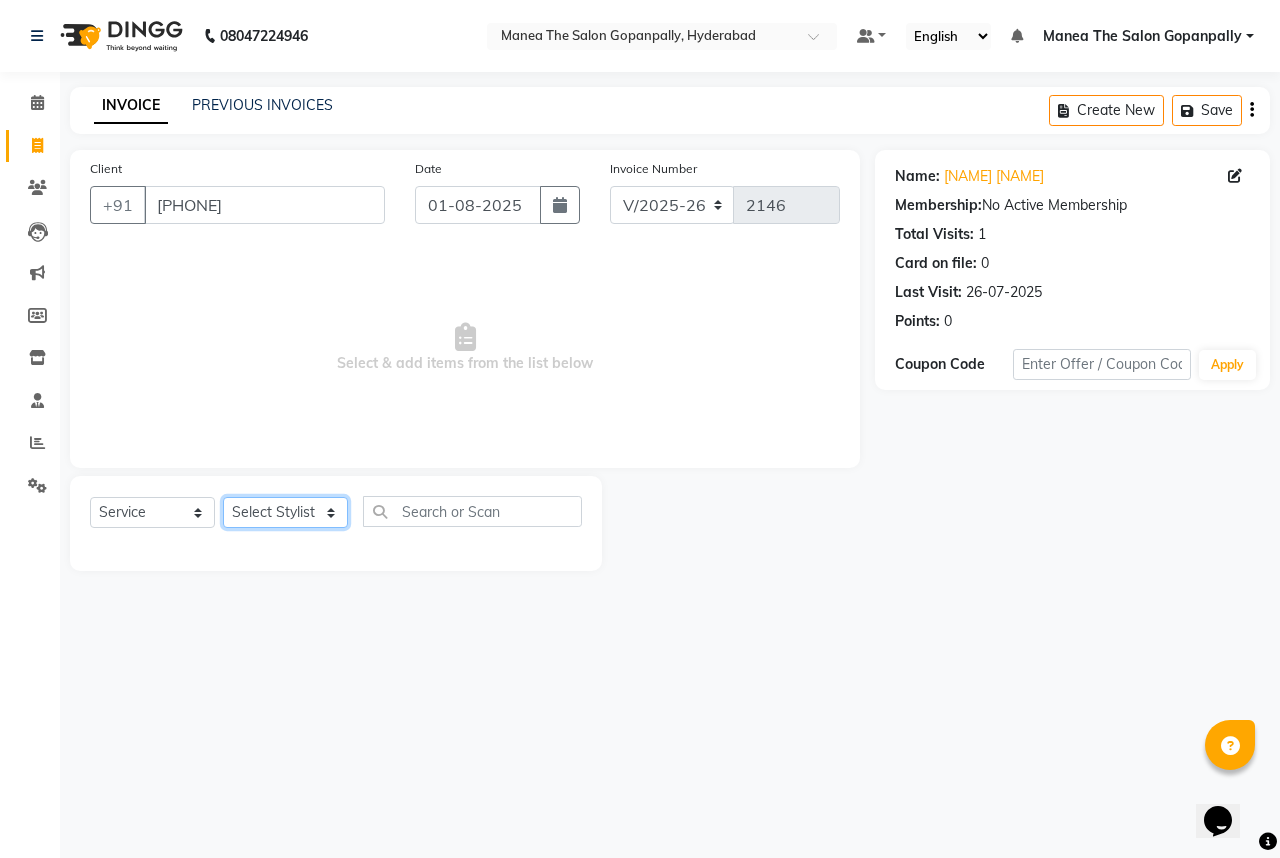 select on "57885" 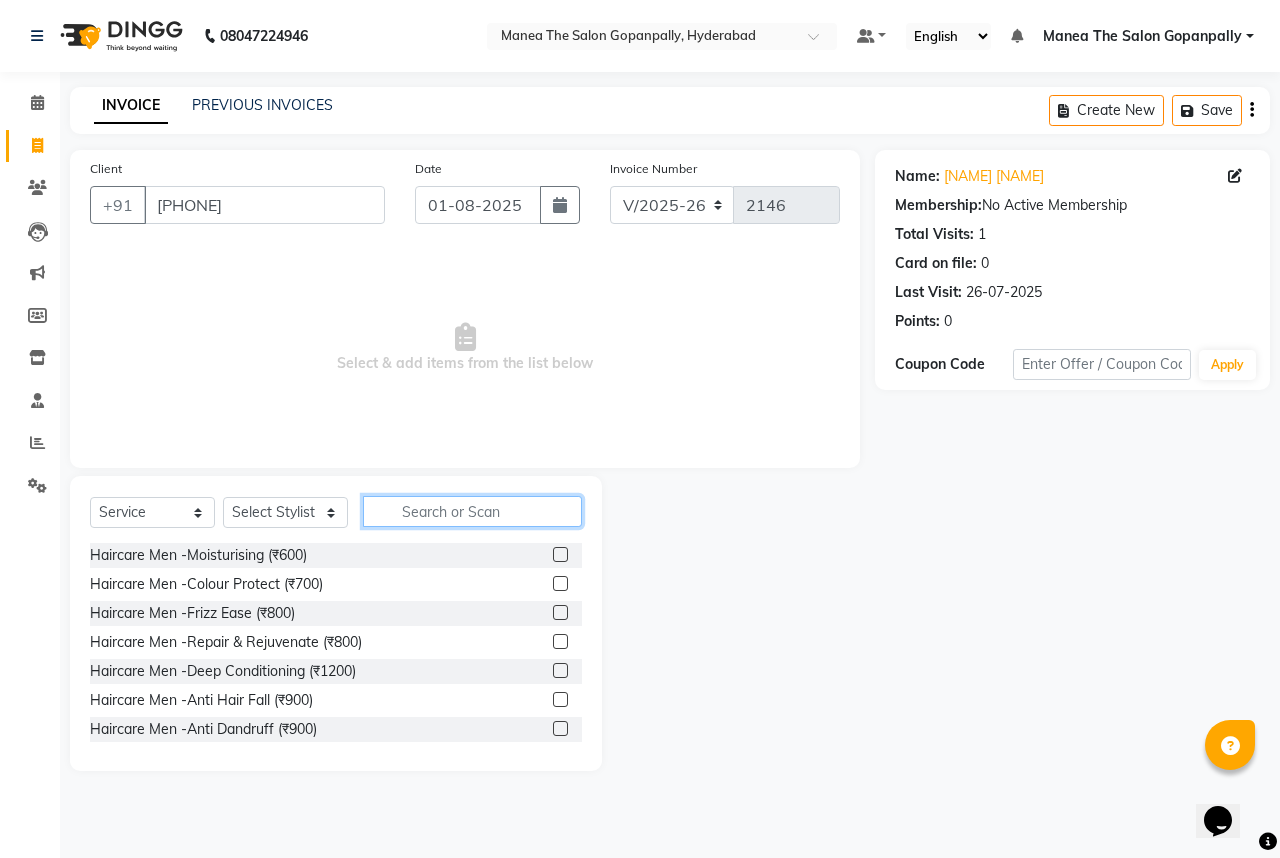 click 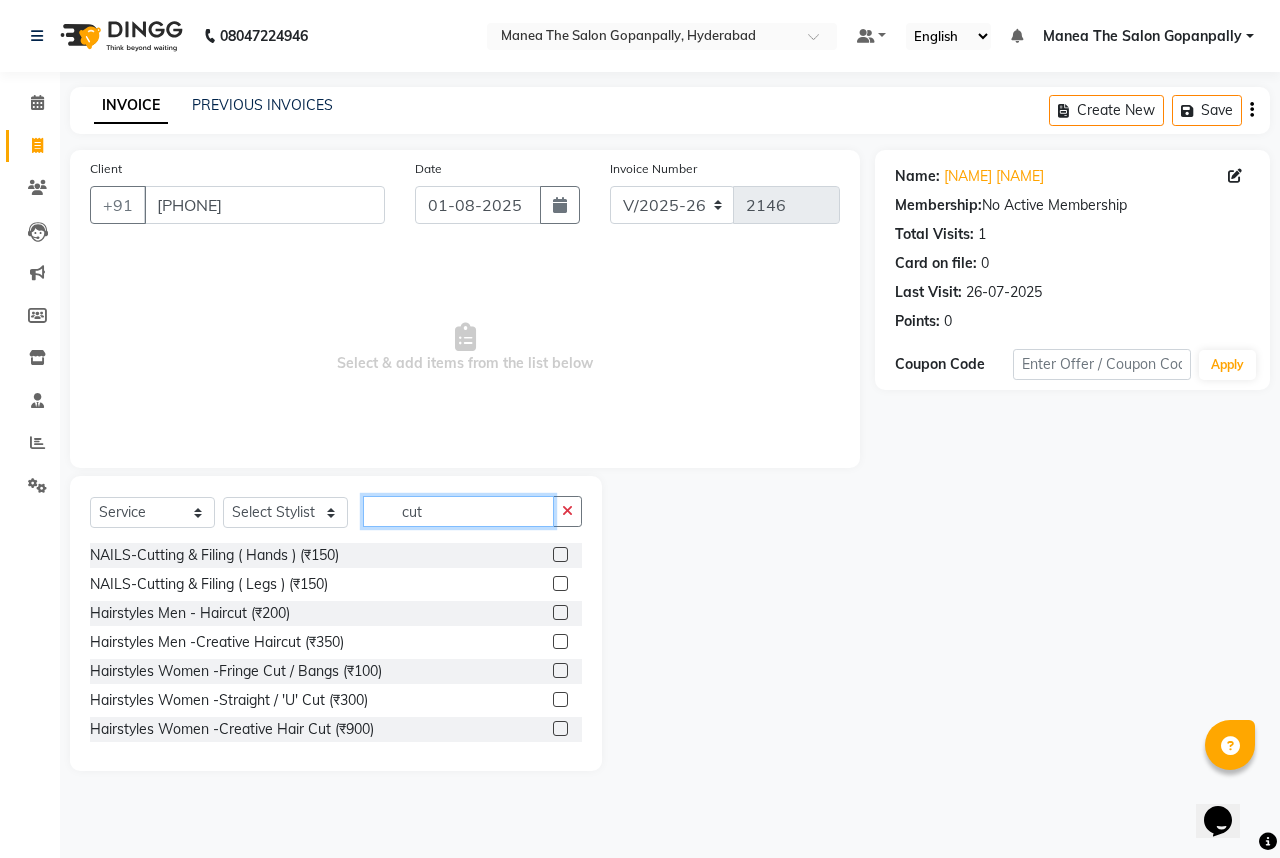 type on "cut" 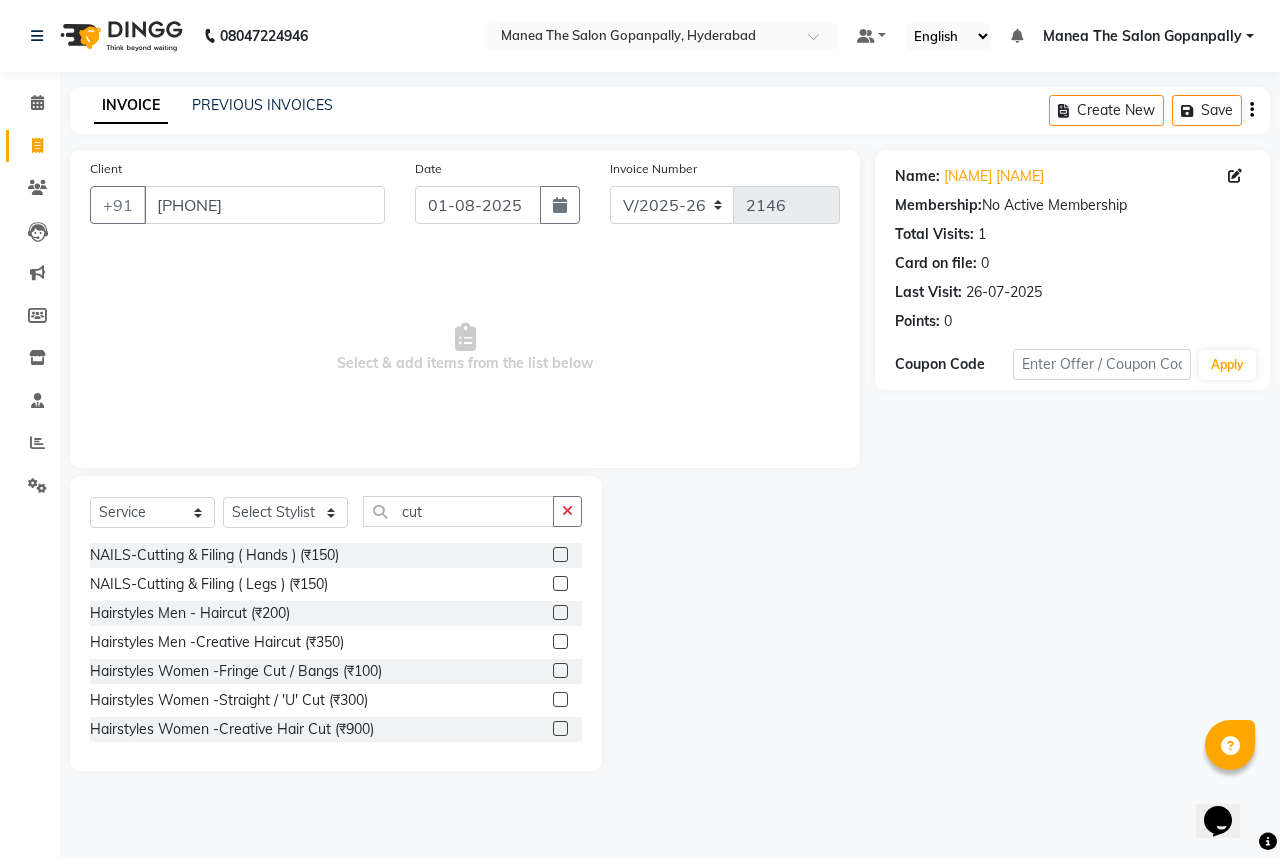 click 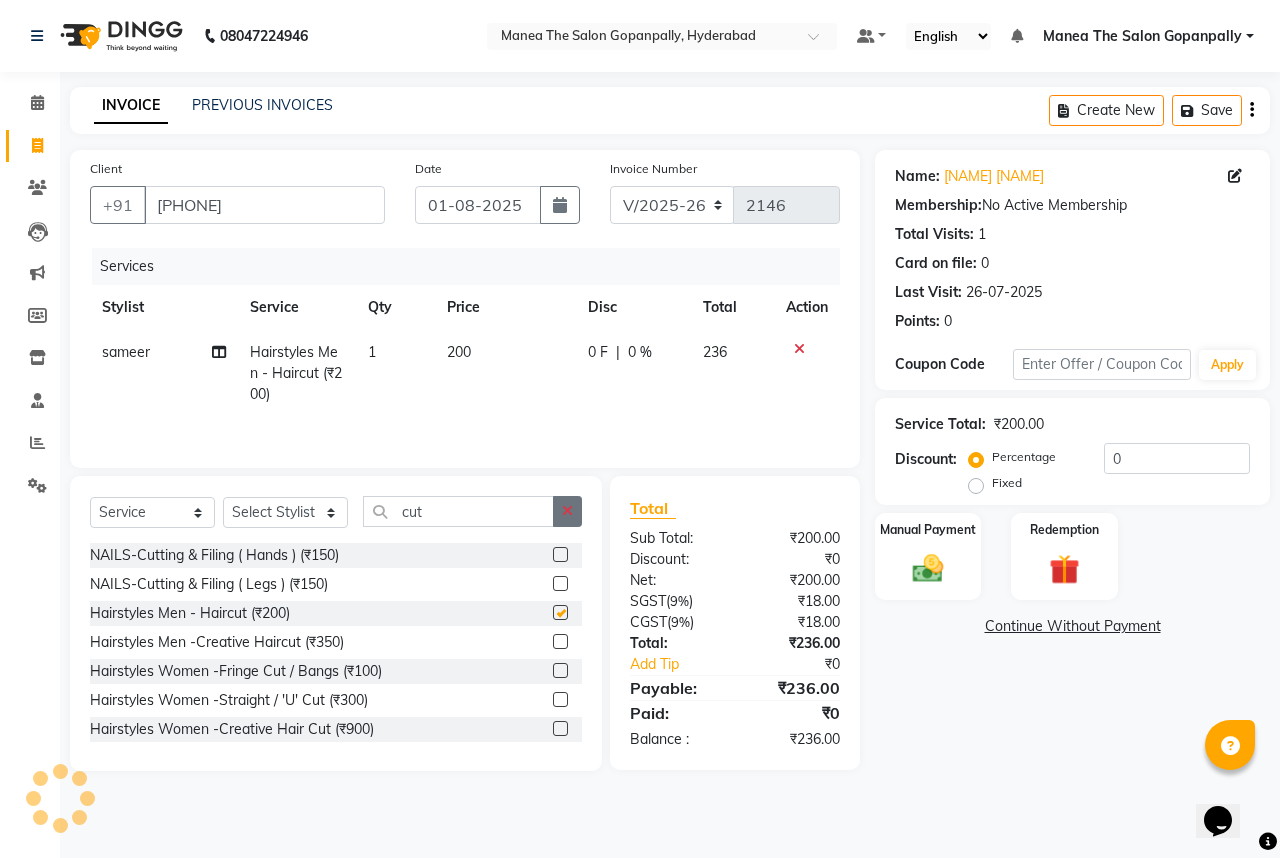 checkbox on "false" 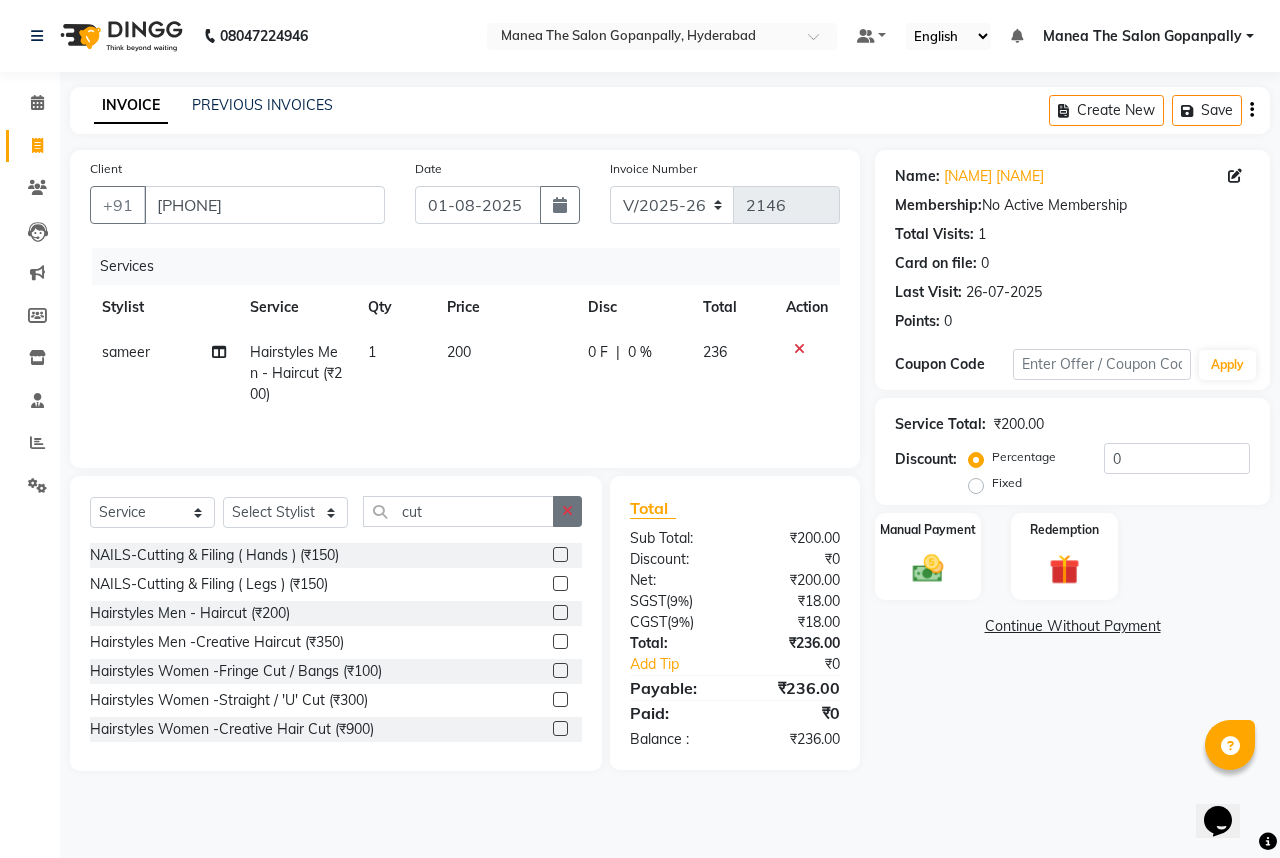 click 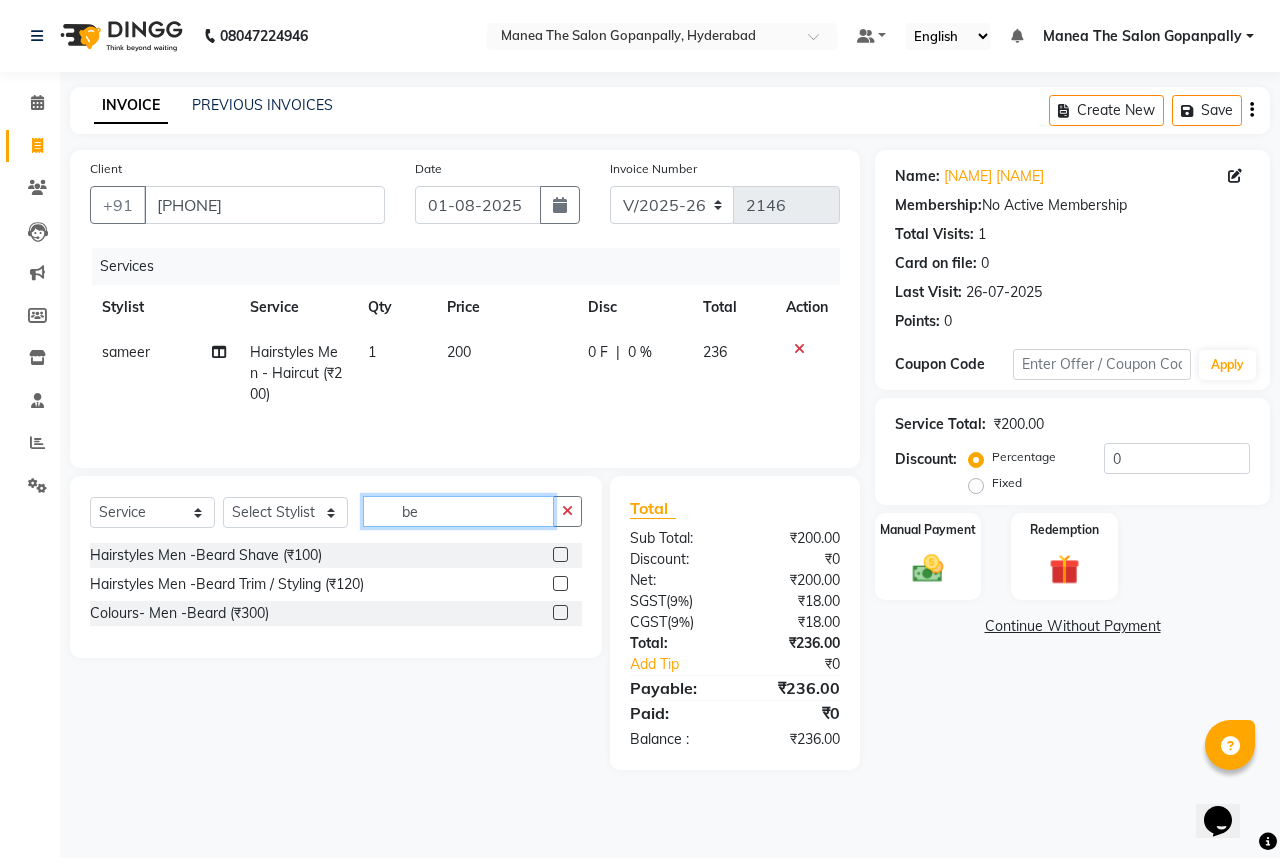 type on "be" 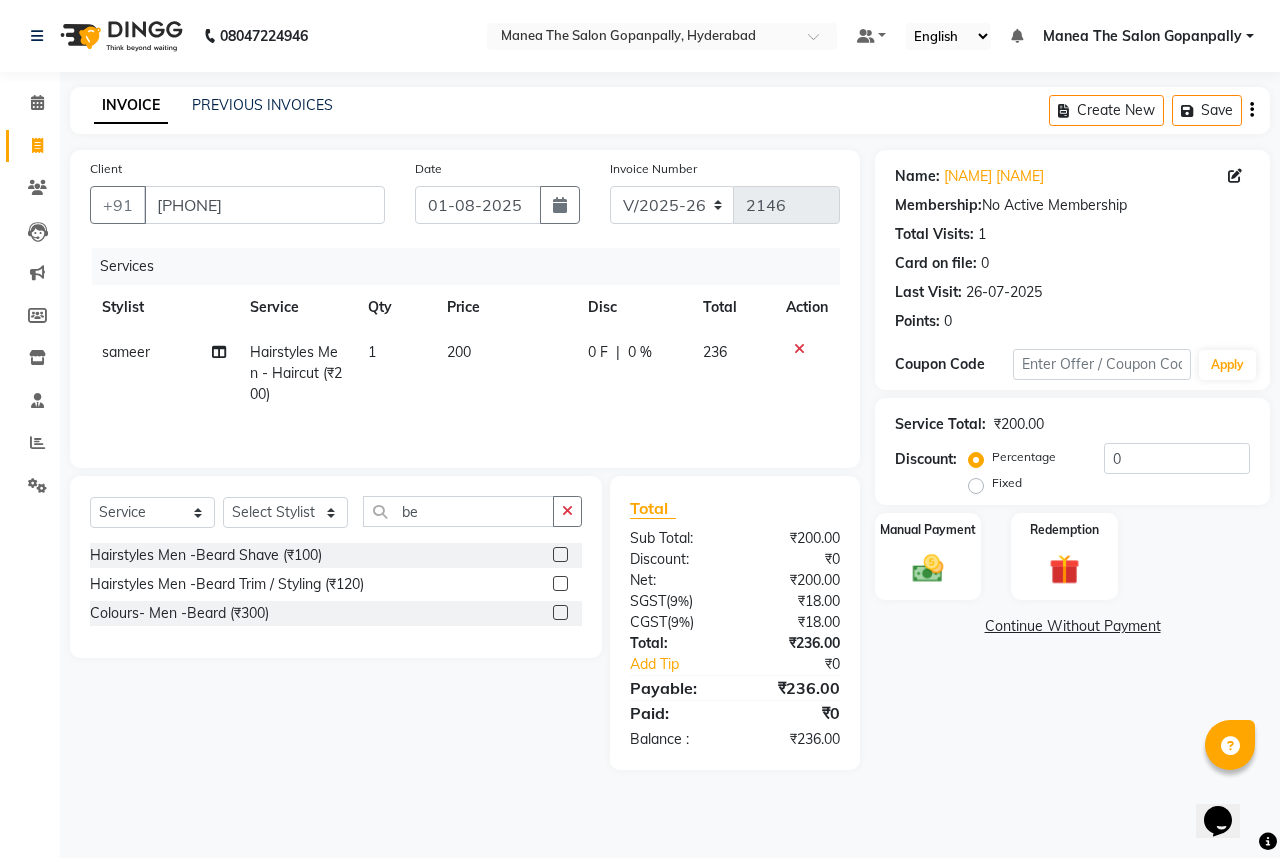 click 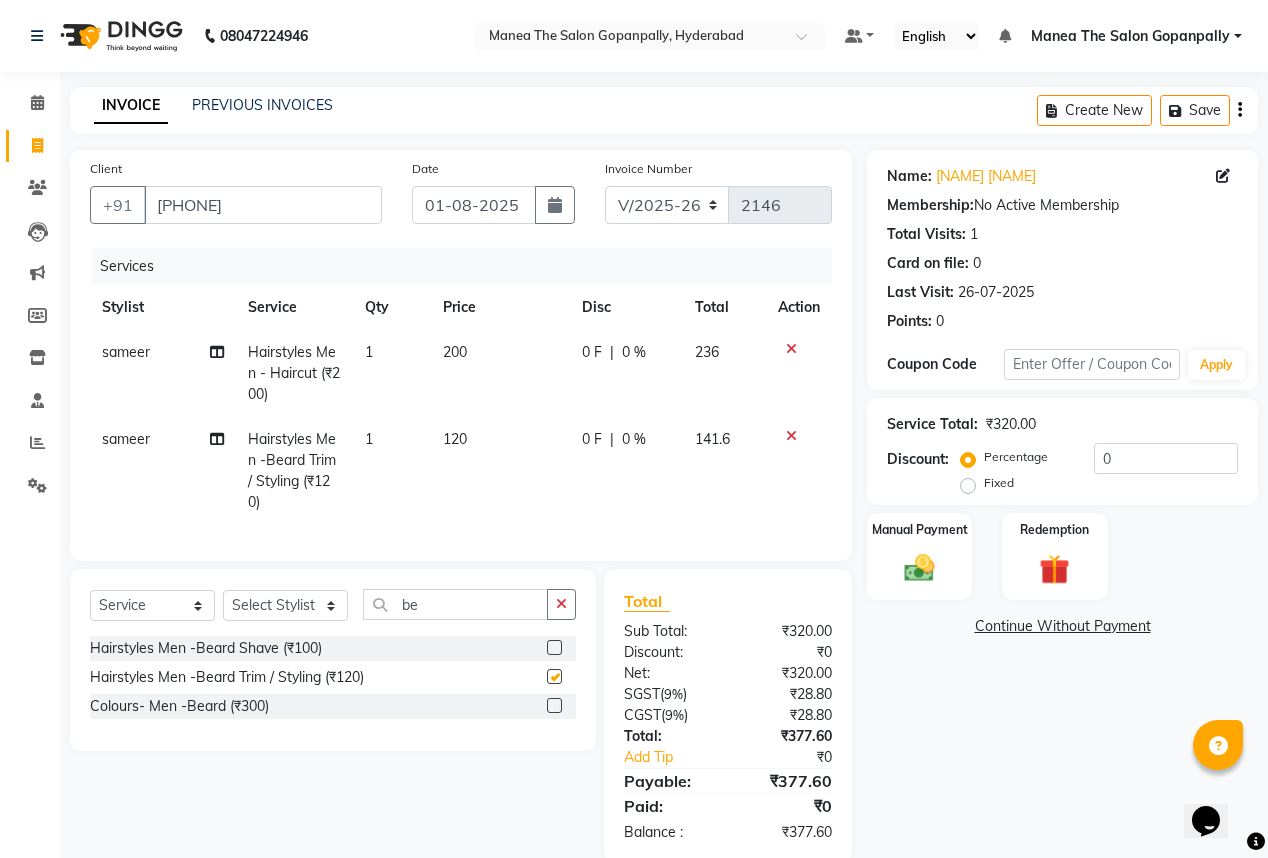 checkbox on "false" 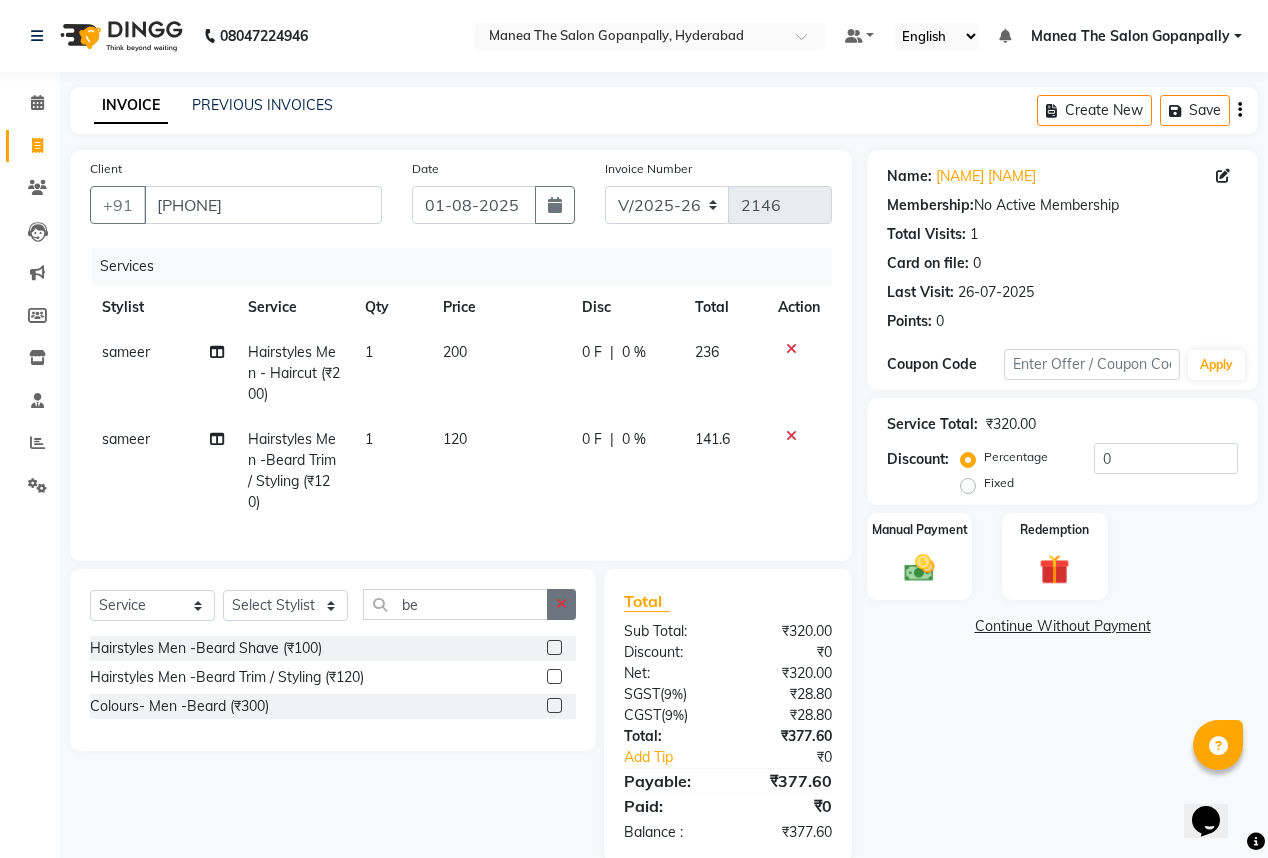 click 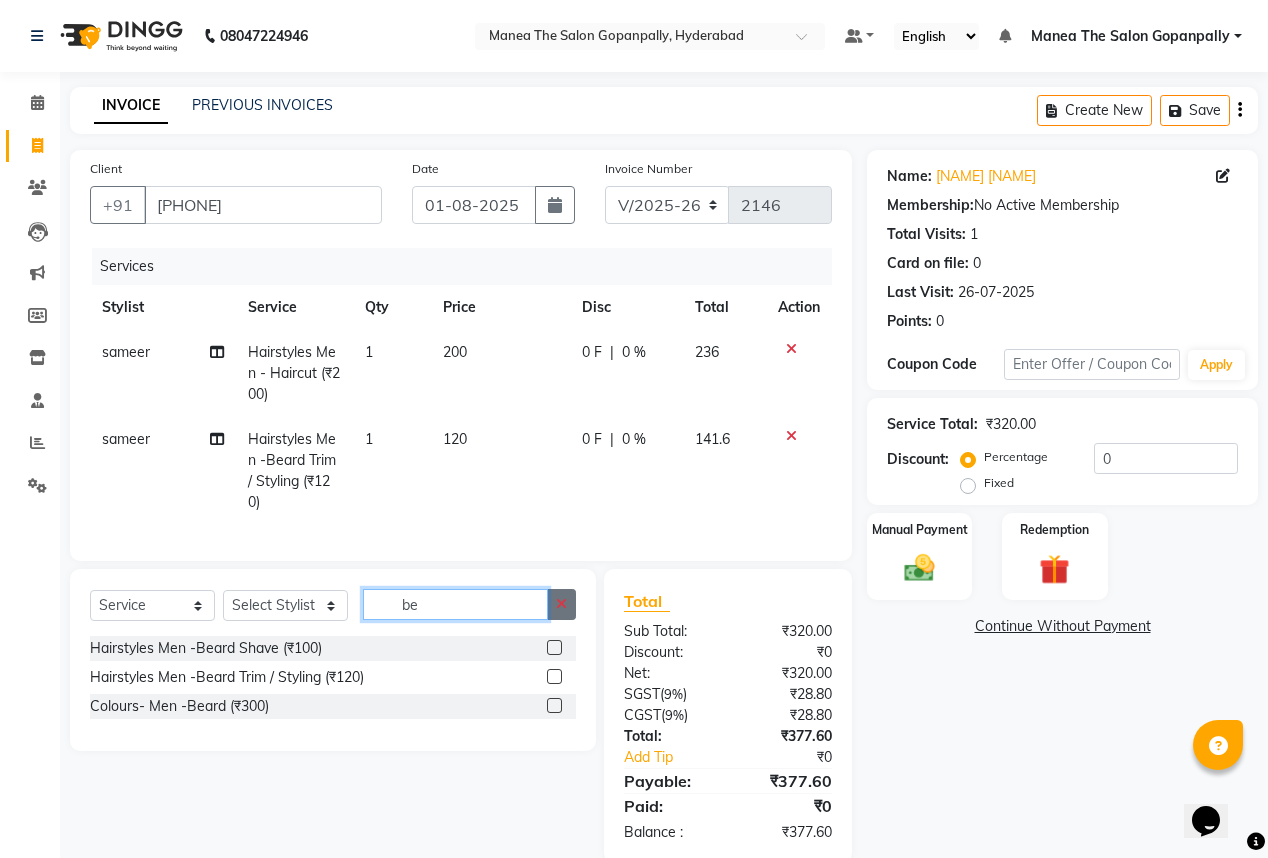 type 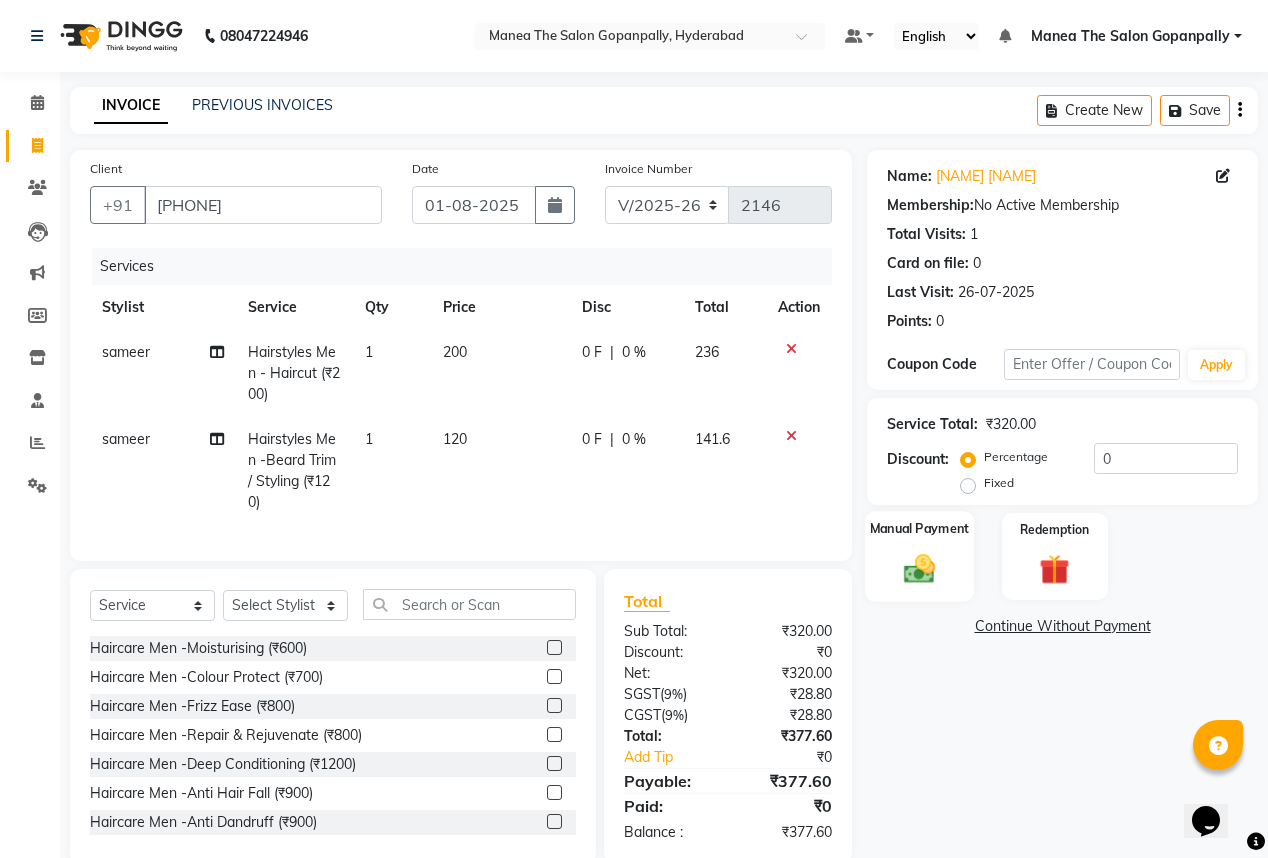 click on "Manual Payment" 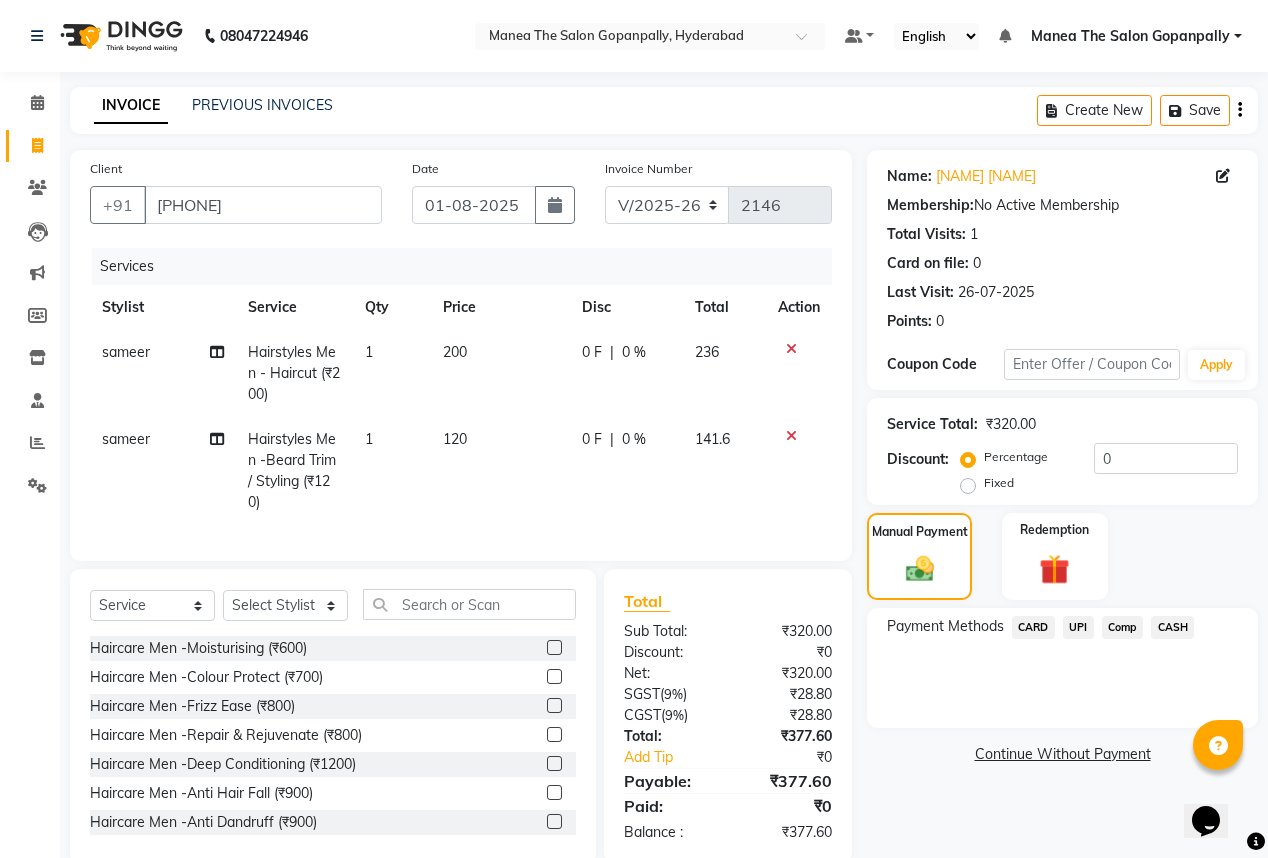 click on "UPI" 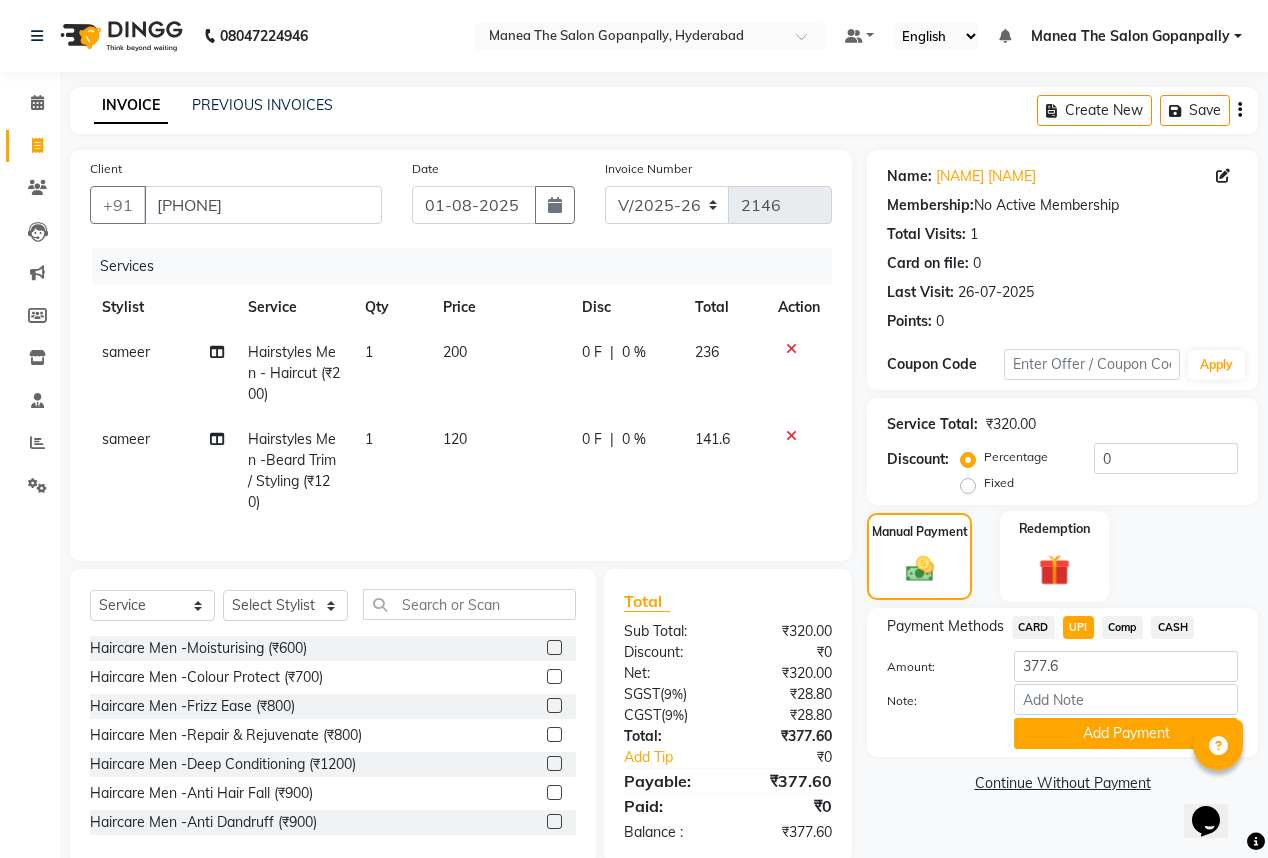 scroll, scrollTop: 0, scrollLeft: 0, axis: both 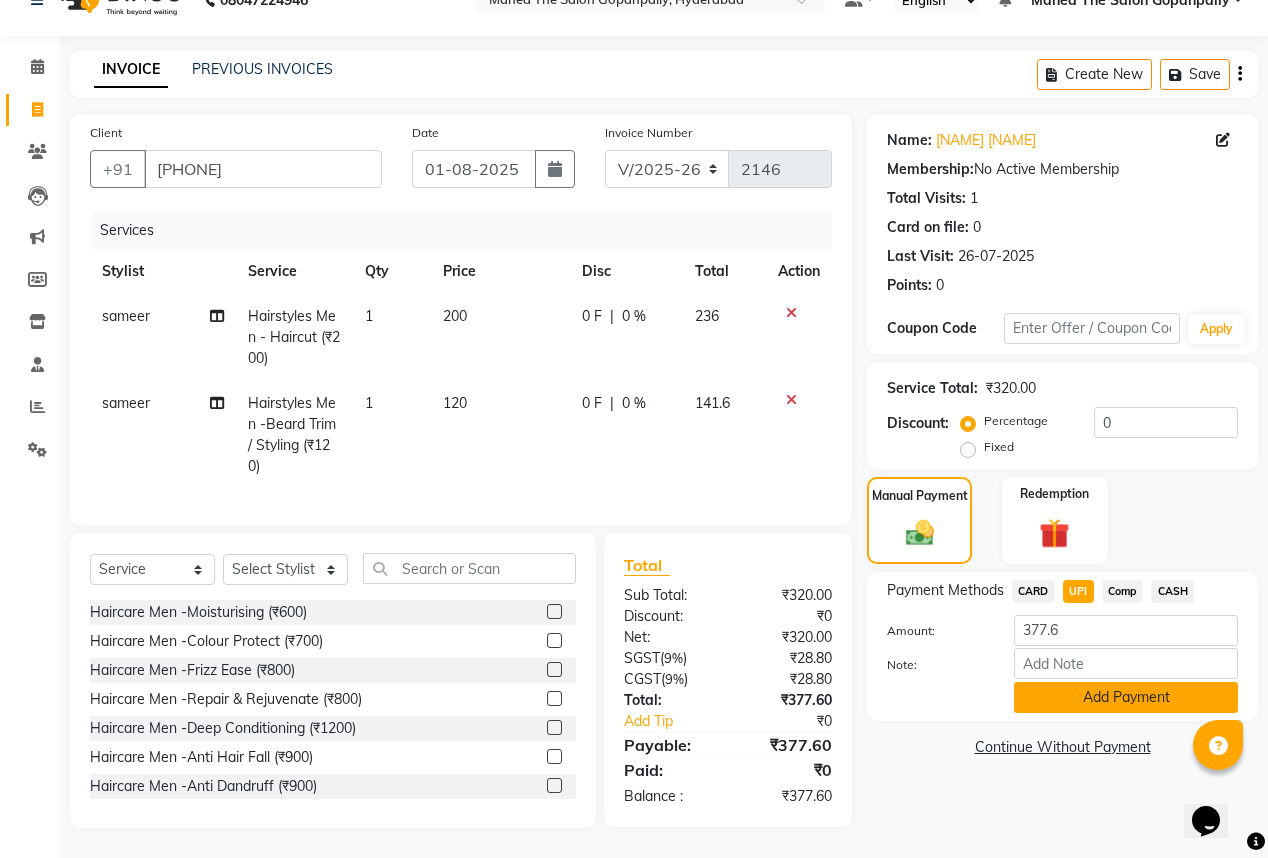 click on "Add Payment" 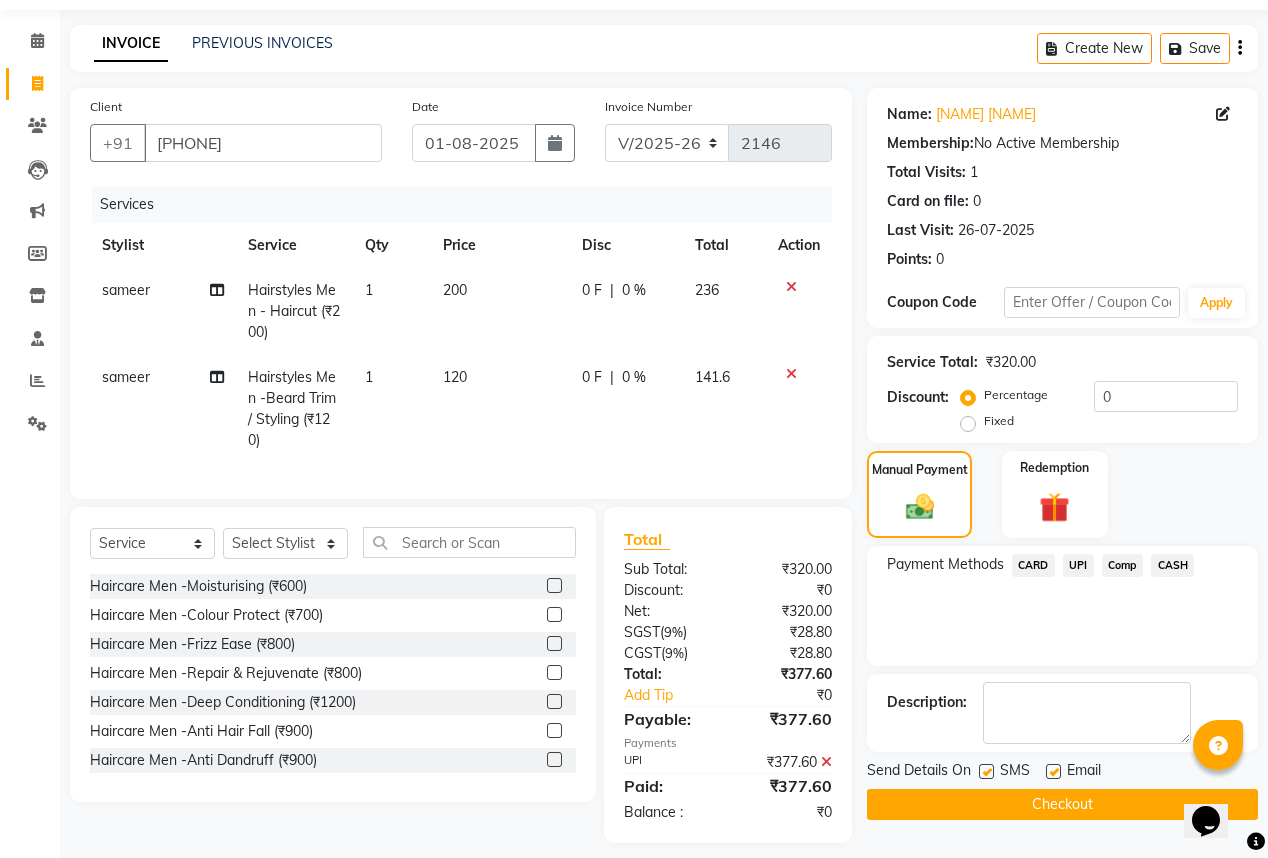 scroll, scrollTop: 88, scrollLeft: 0, axis: vertical 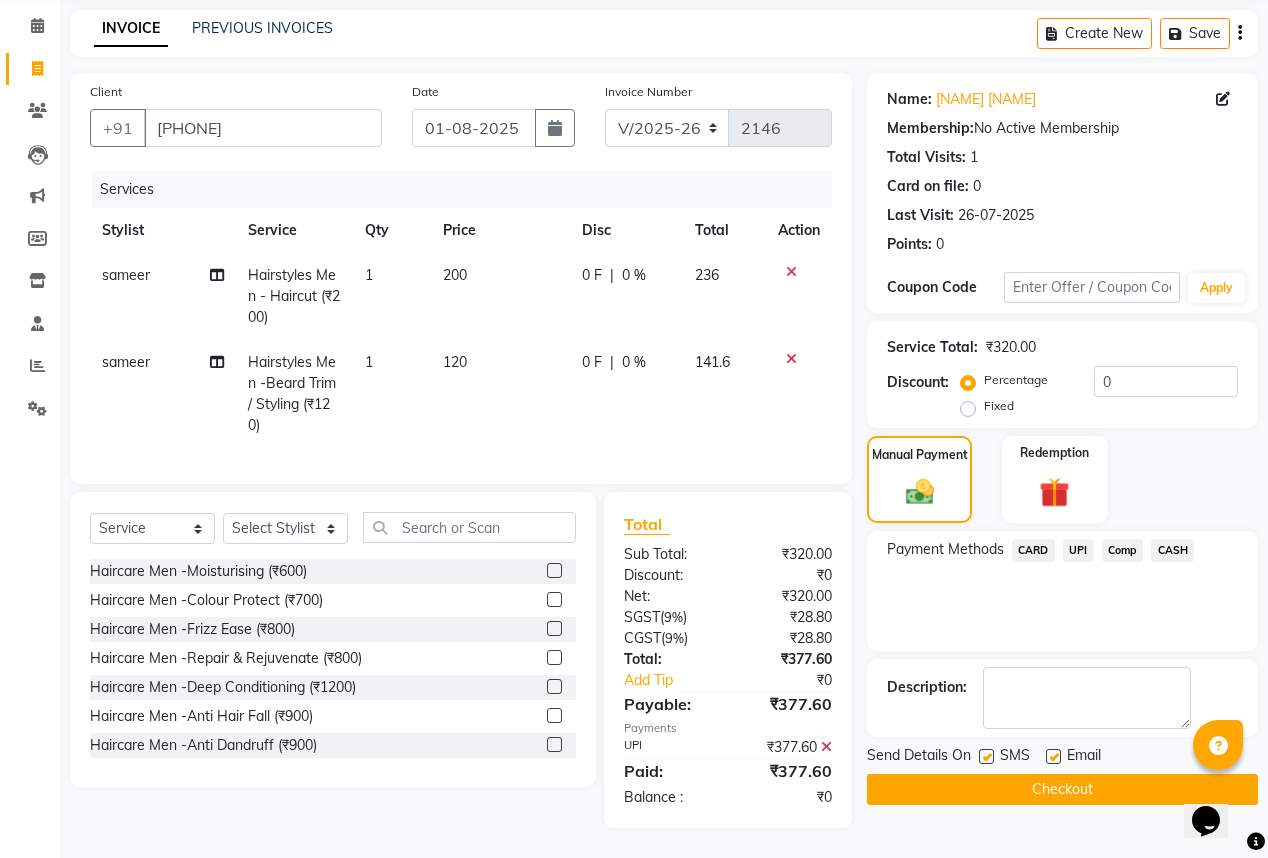 click 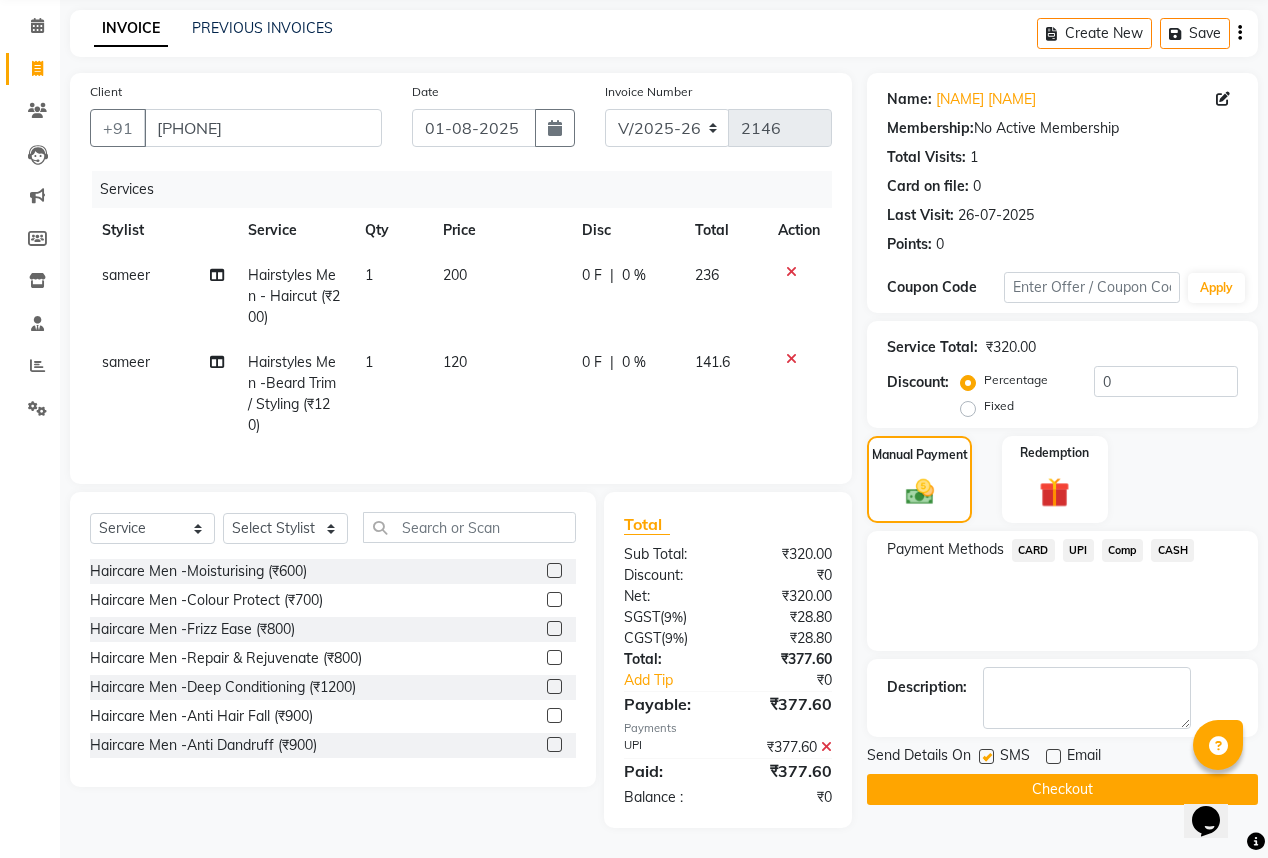 click on "Checkout" 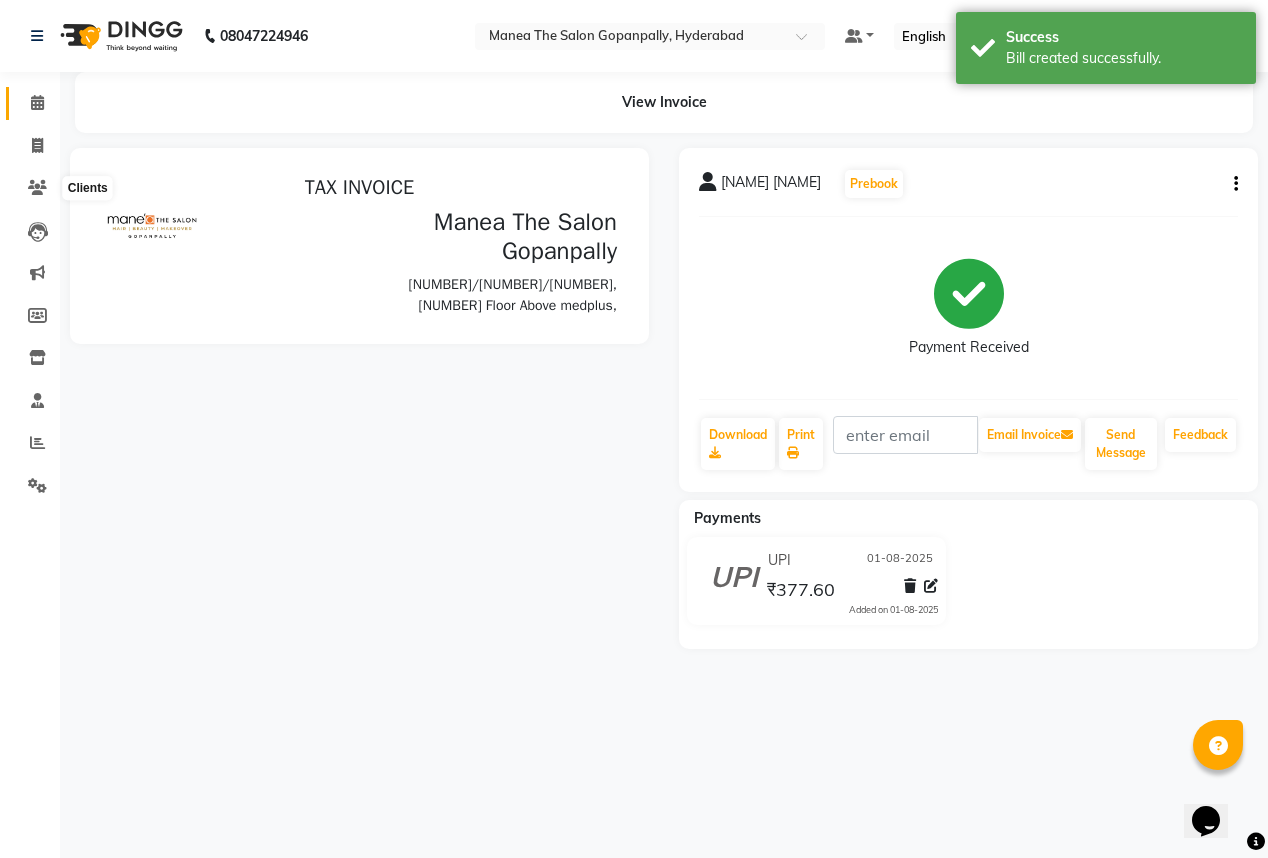 scroll, scrollTop: 0, scrollLeft: 0, axis: both 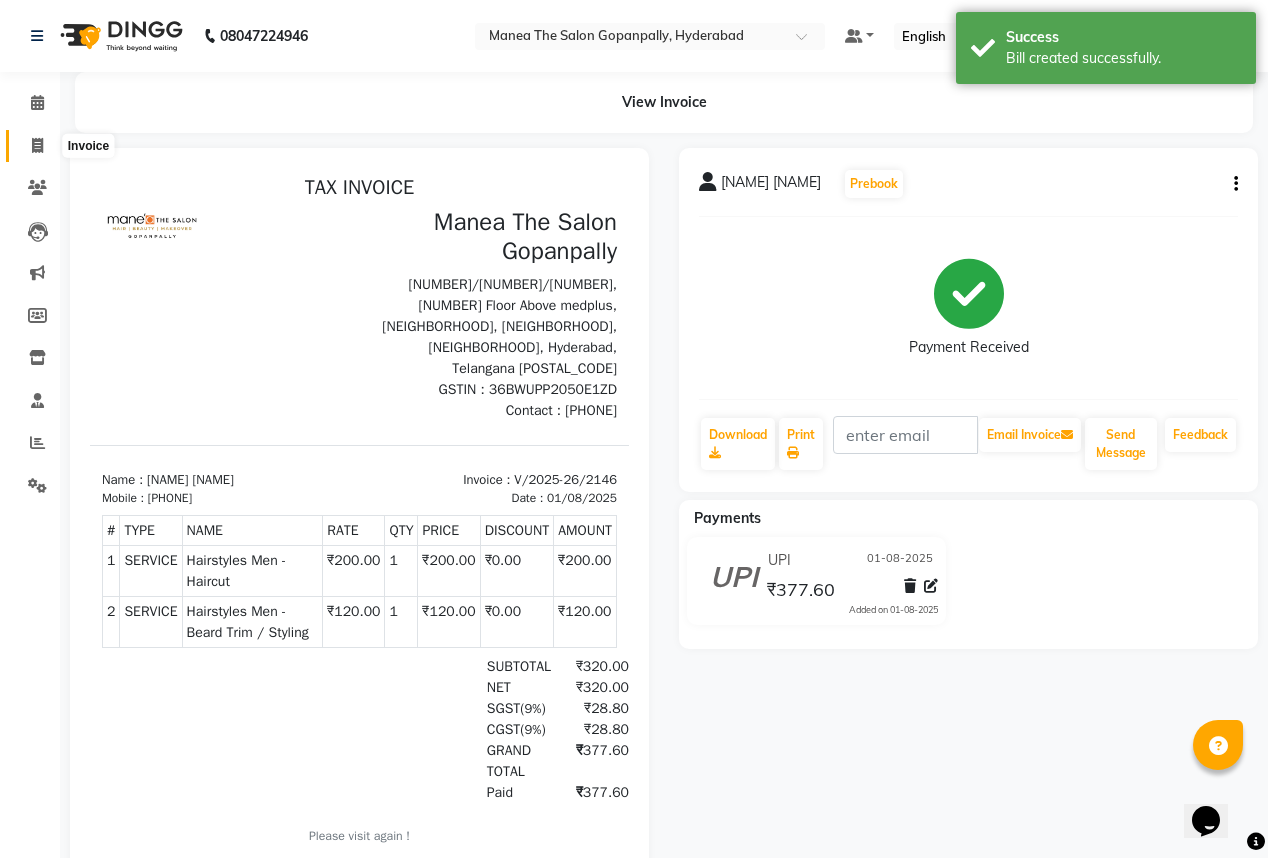 click 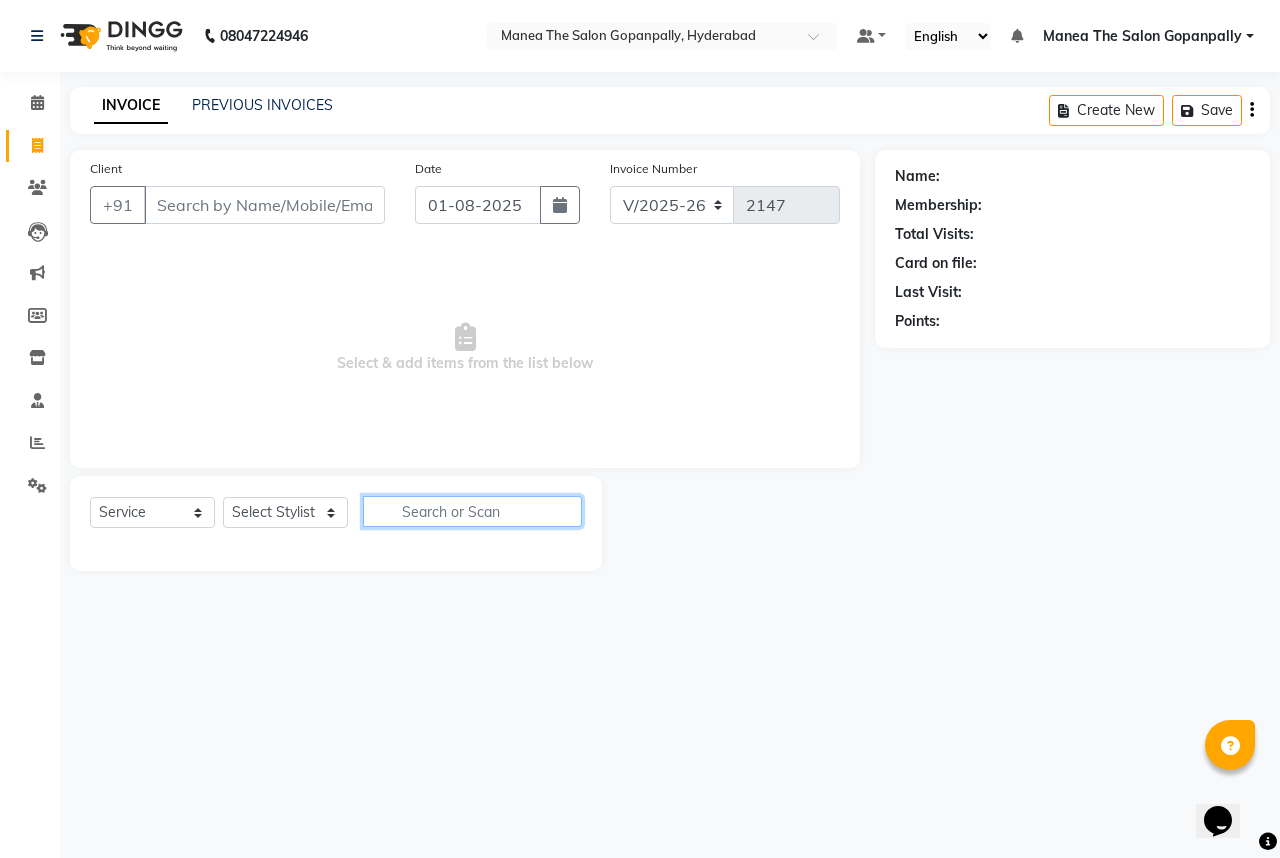 click 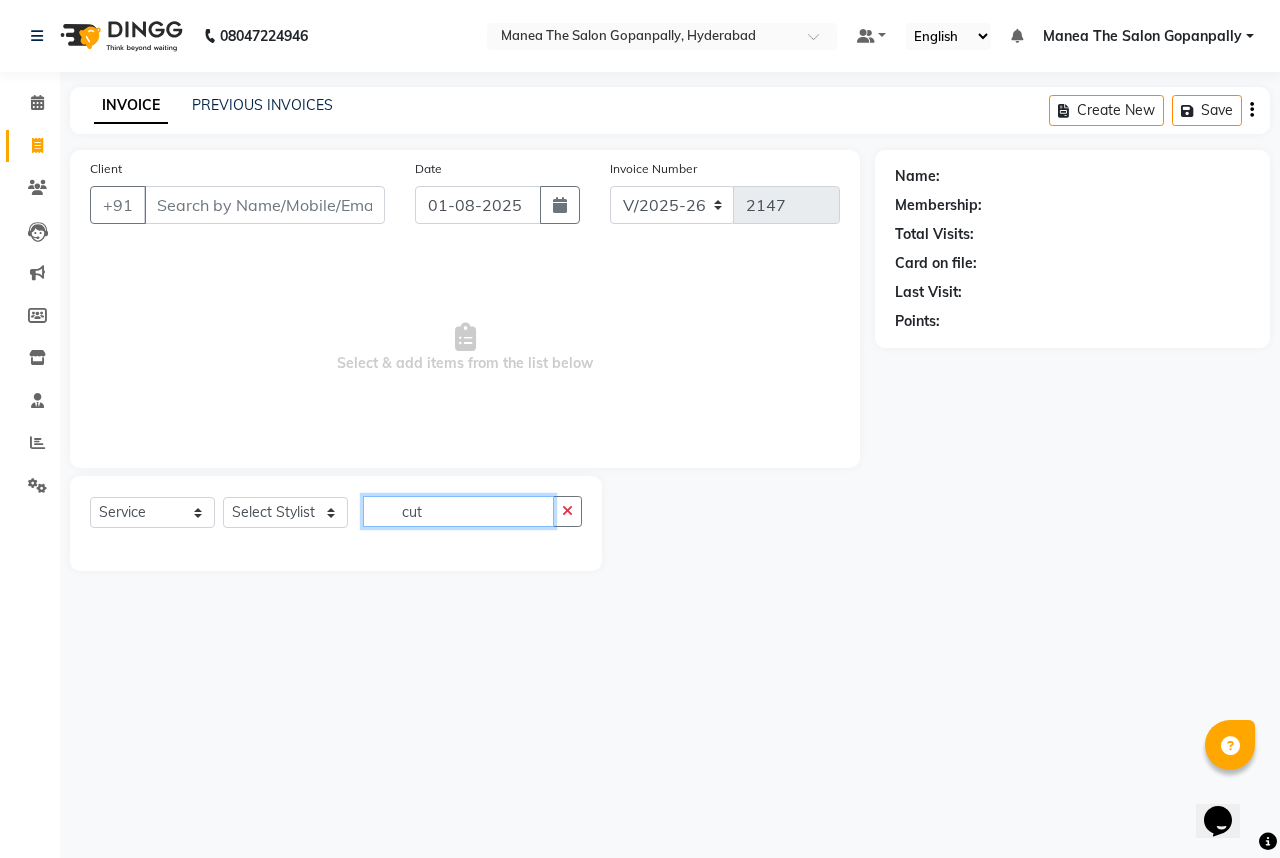 type on "cut" 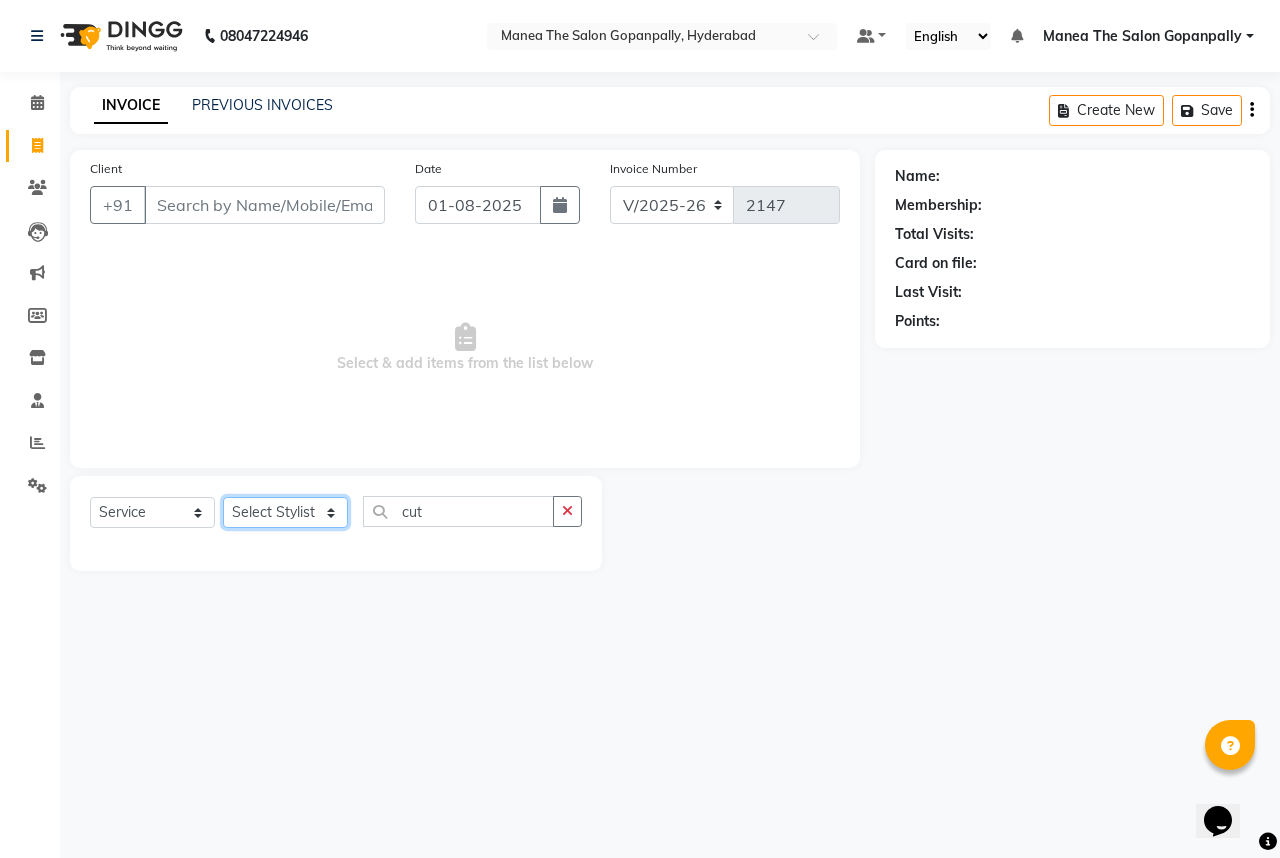 click on "Select Stylist Anand AVANTHI Haider  indu IRFAN keerthi rehan sameer saritha zubair" 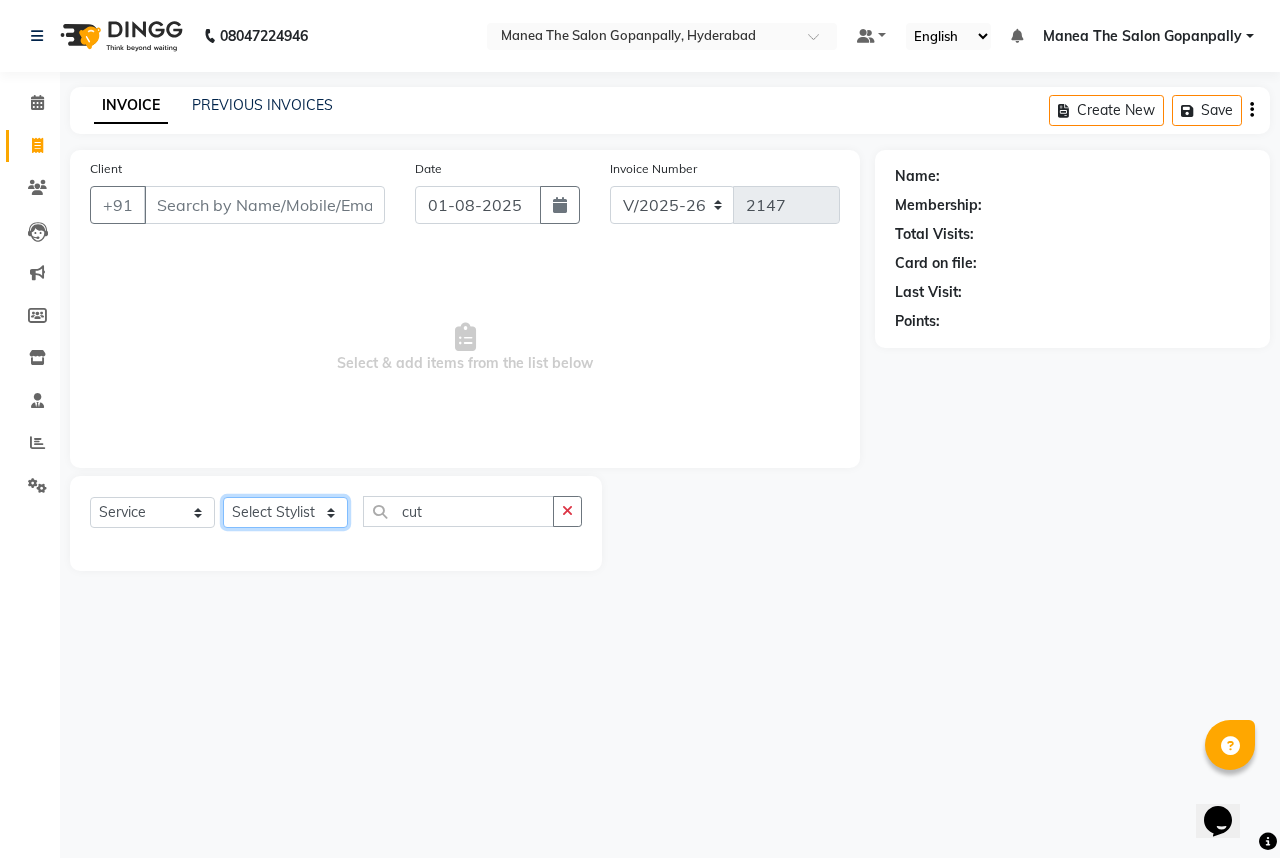 select on "81942" 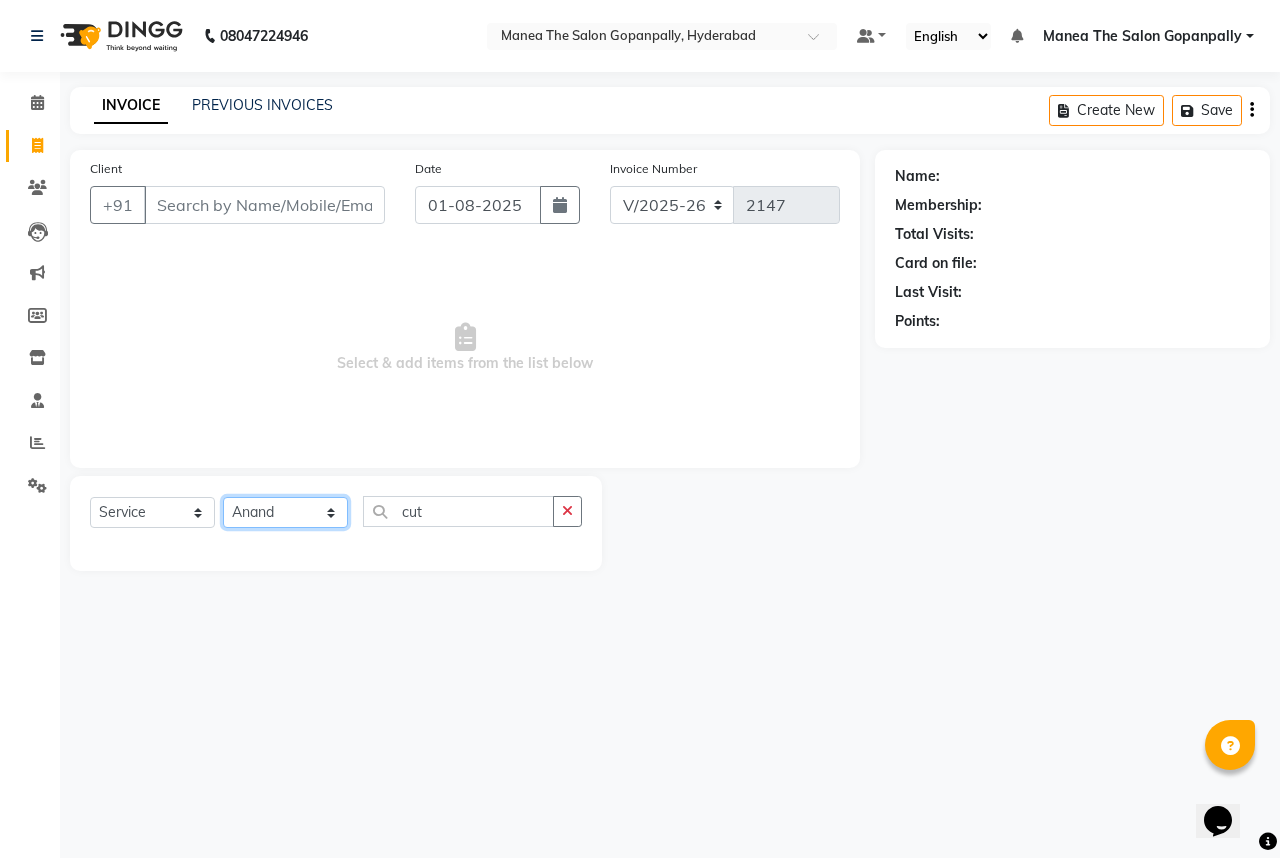 click on "Select Stylist Anand AVANTHI Haider  indu IRFAN keerthi rehan sameer saritha zubair" 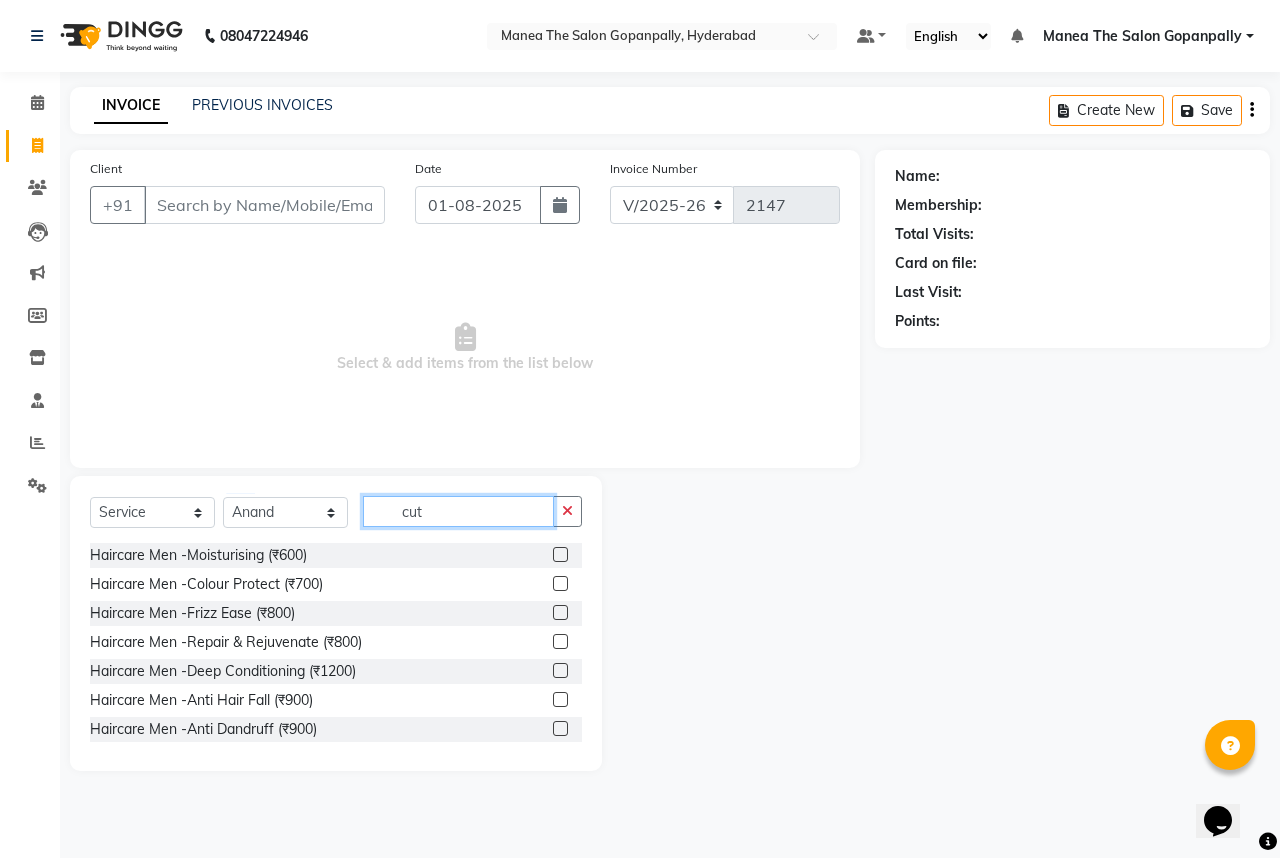 click on "cut" 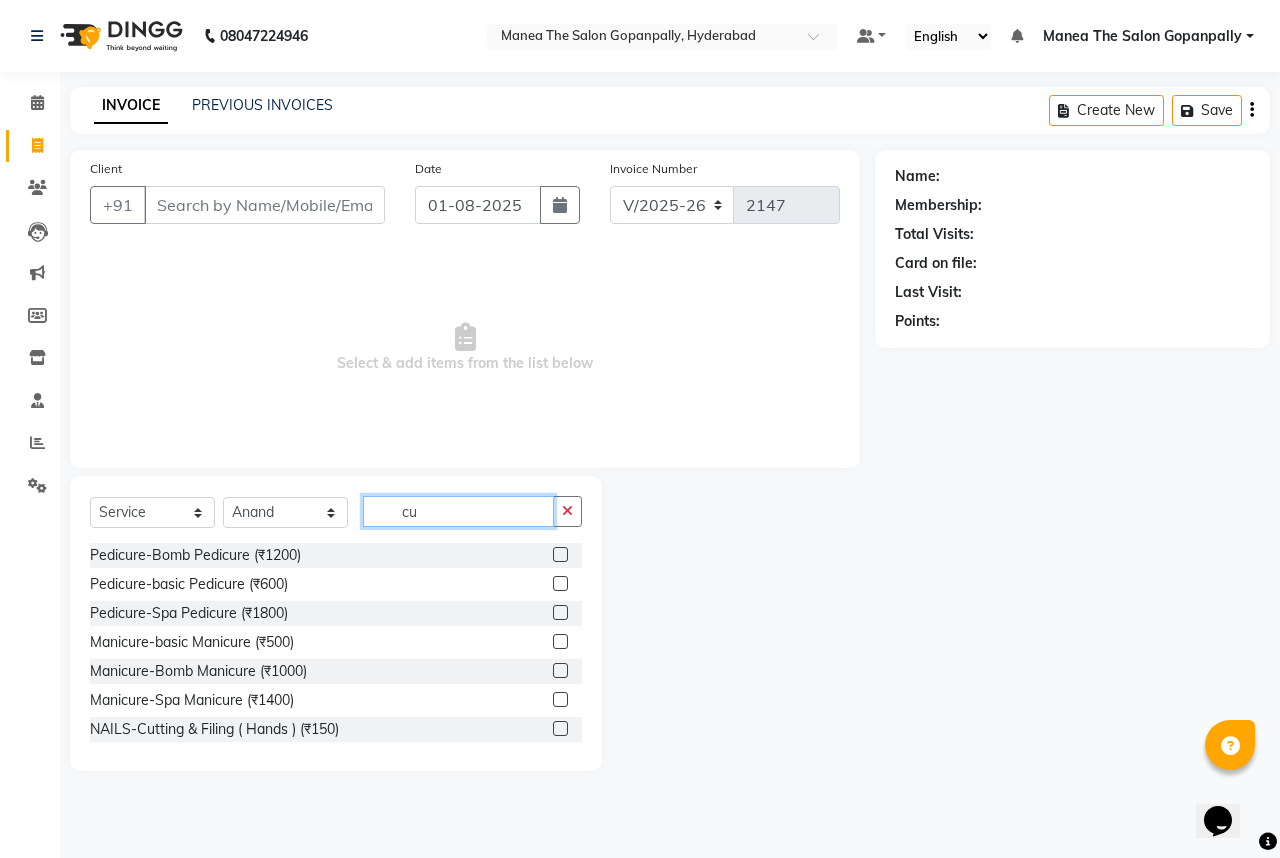 type on "cut" 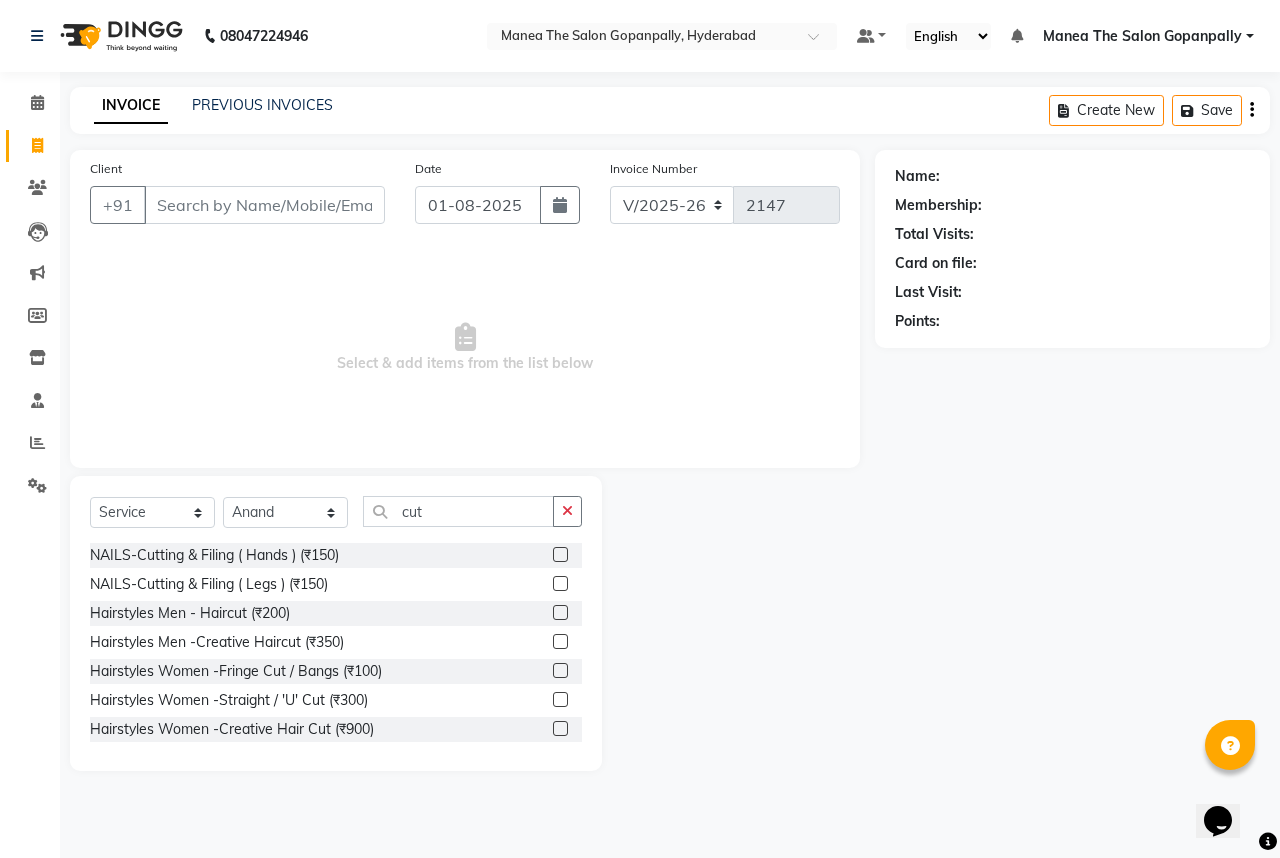 click 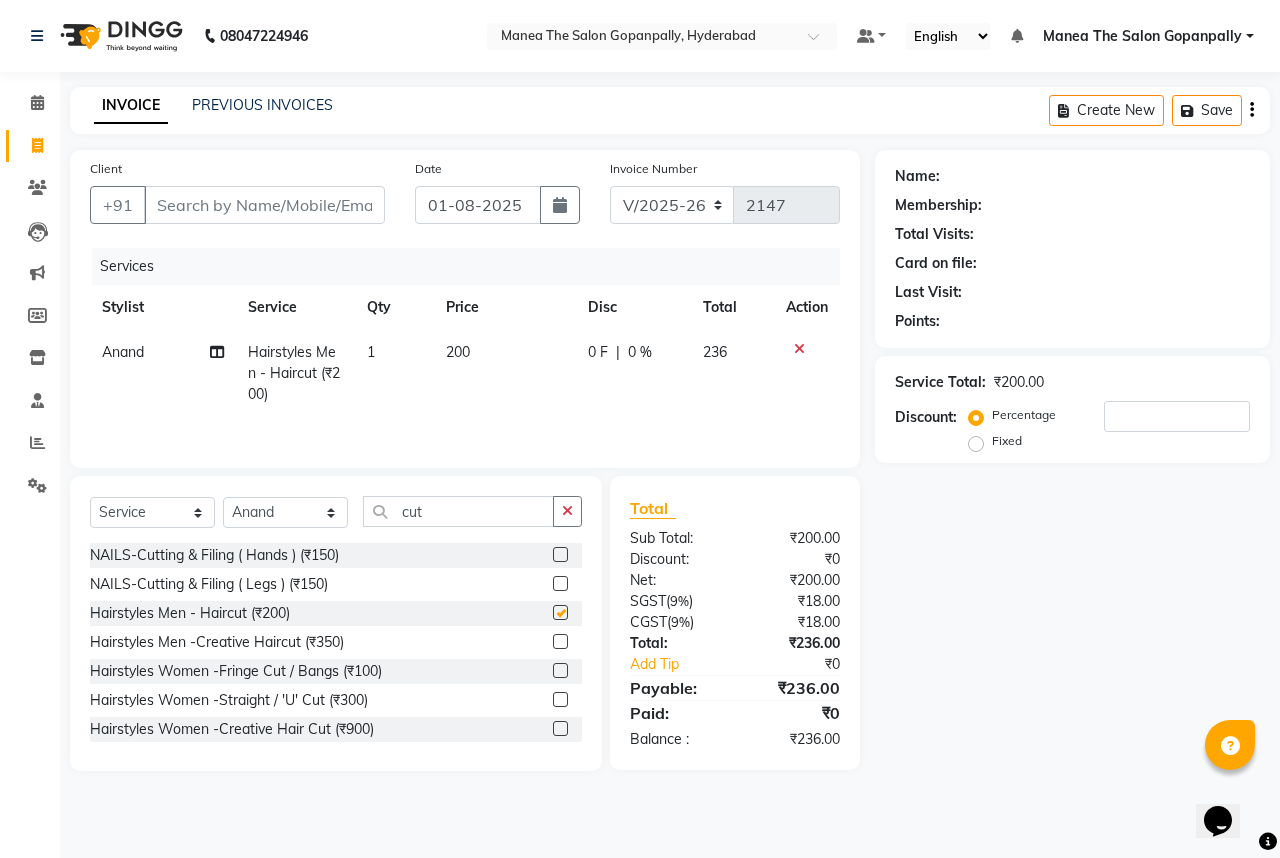 checkbox on "false" 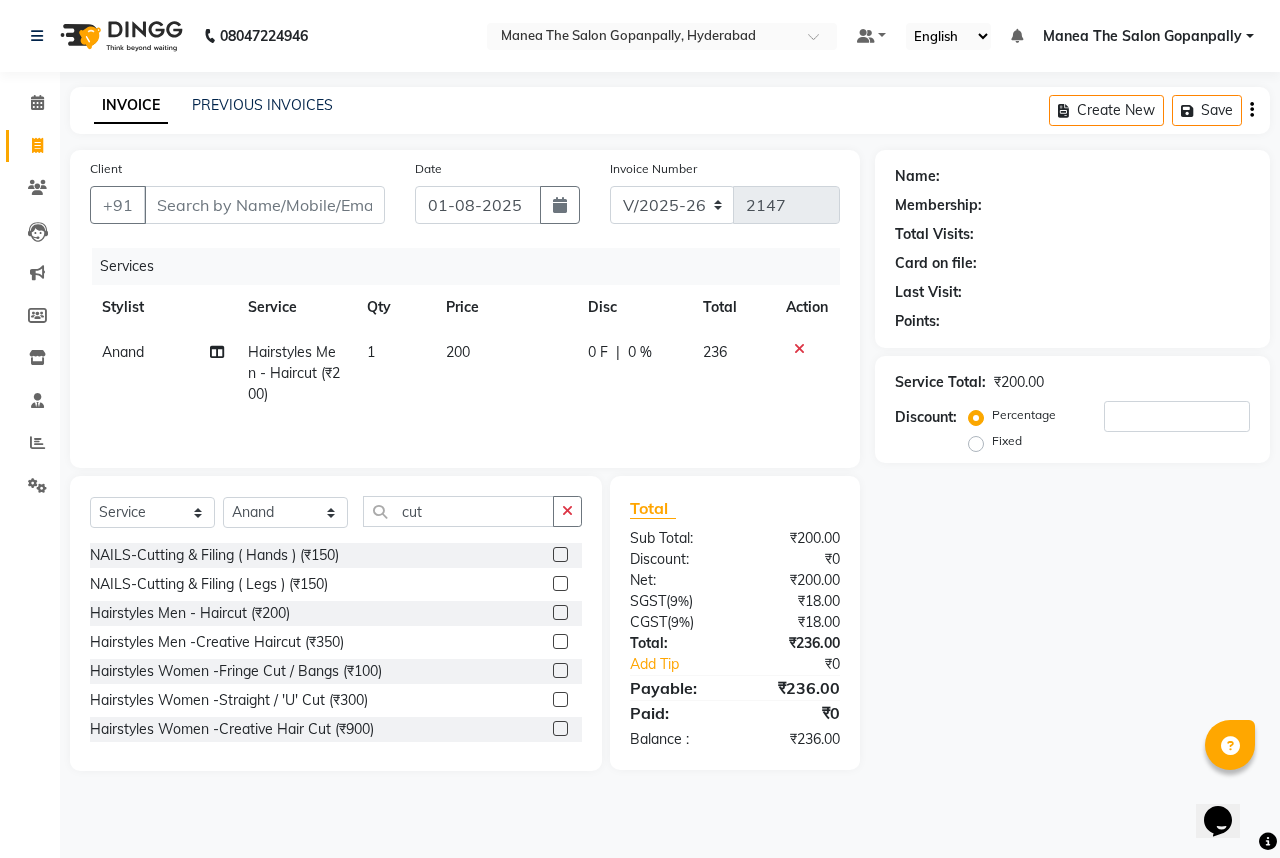 click on "Anand" 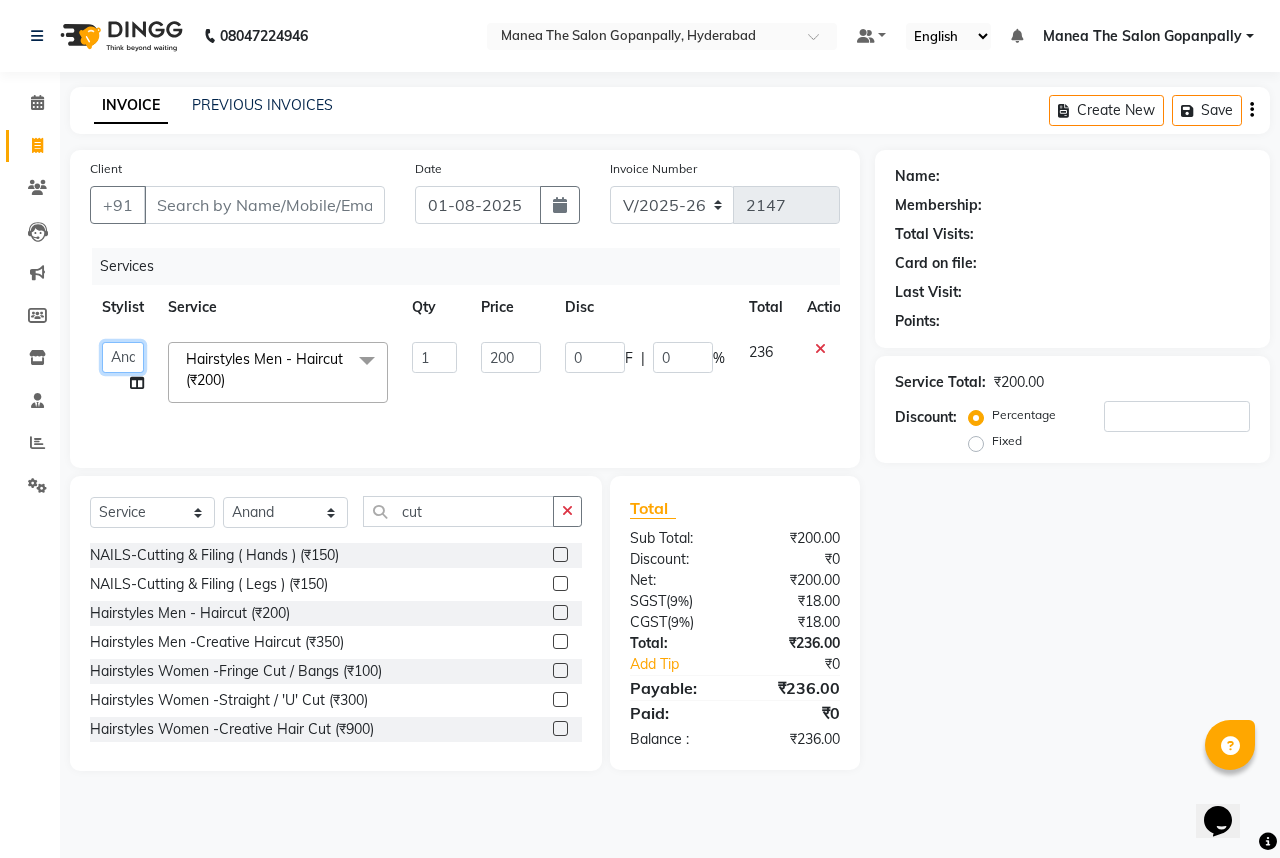 click on "Anand   AVANTHI   Haider    indu   IRFAN   keerthi   rehan   sameer   saritha   zubair" 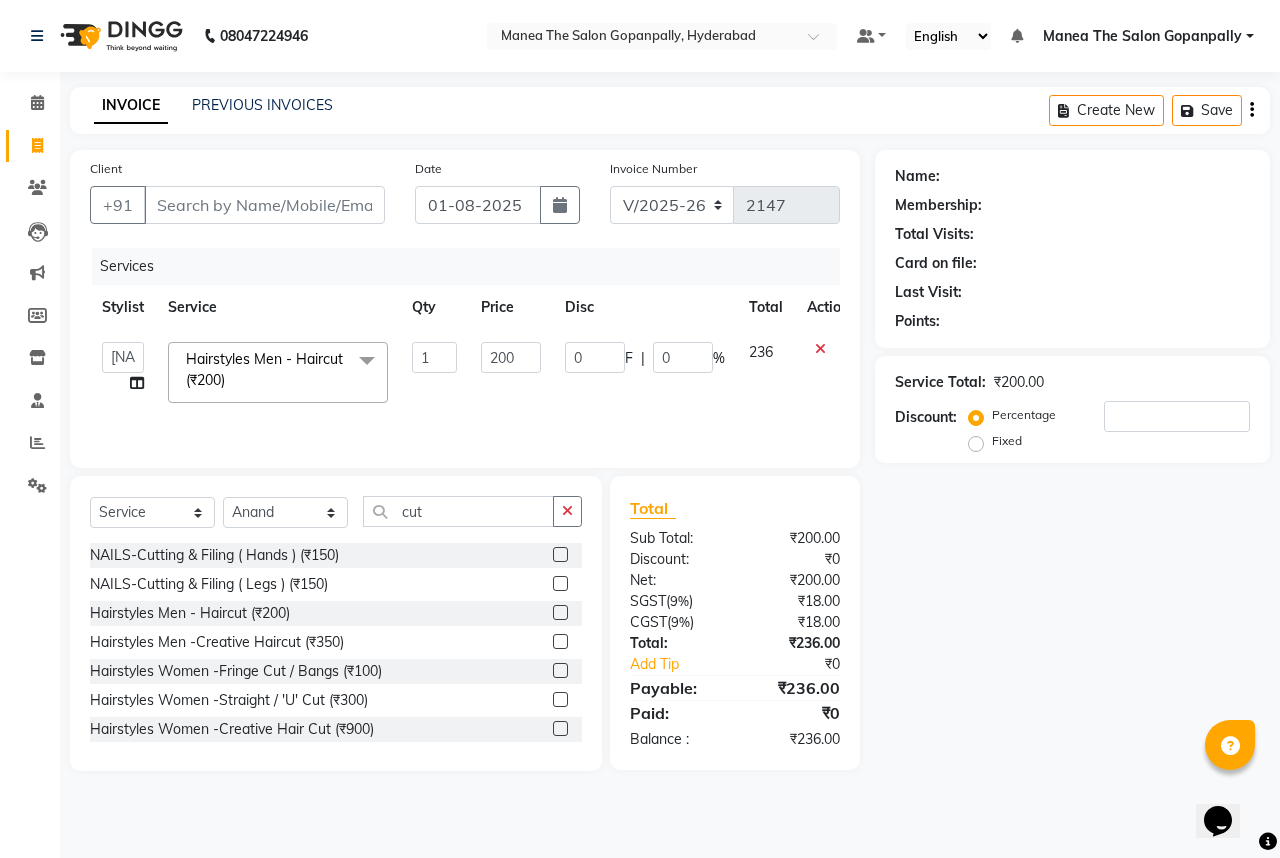 select on "57882" 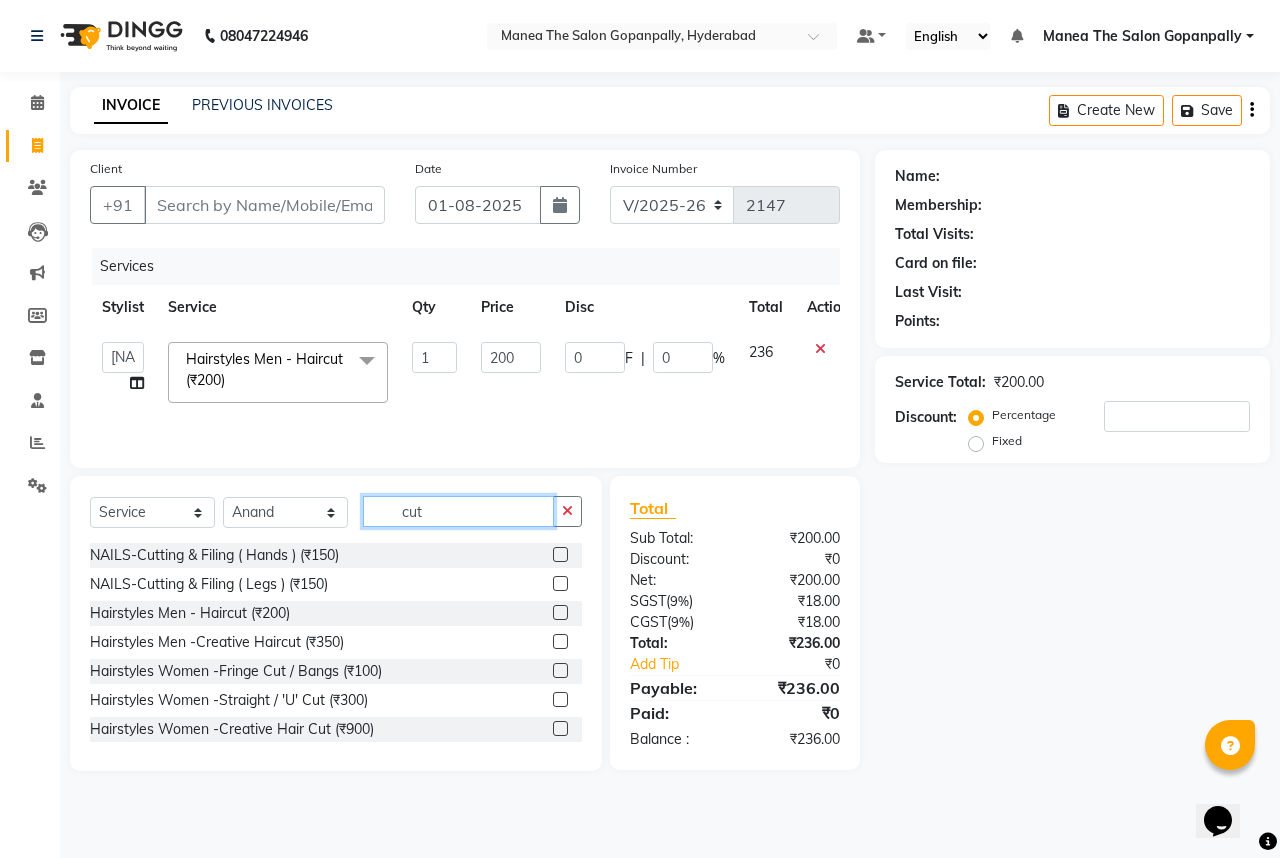 click on "cut" 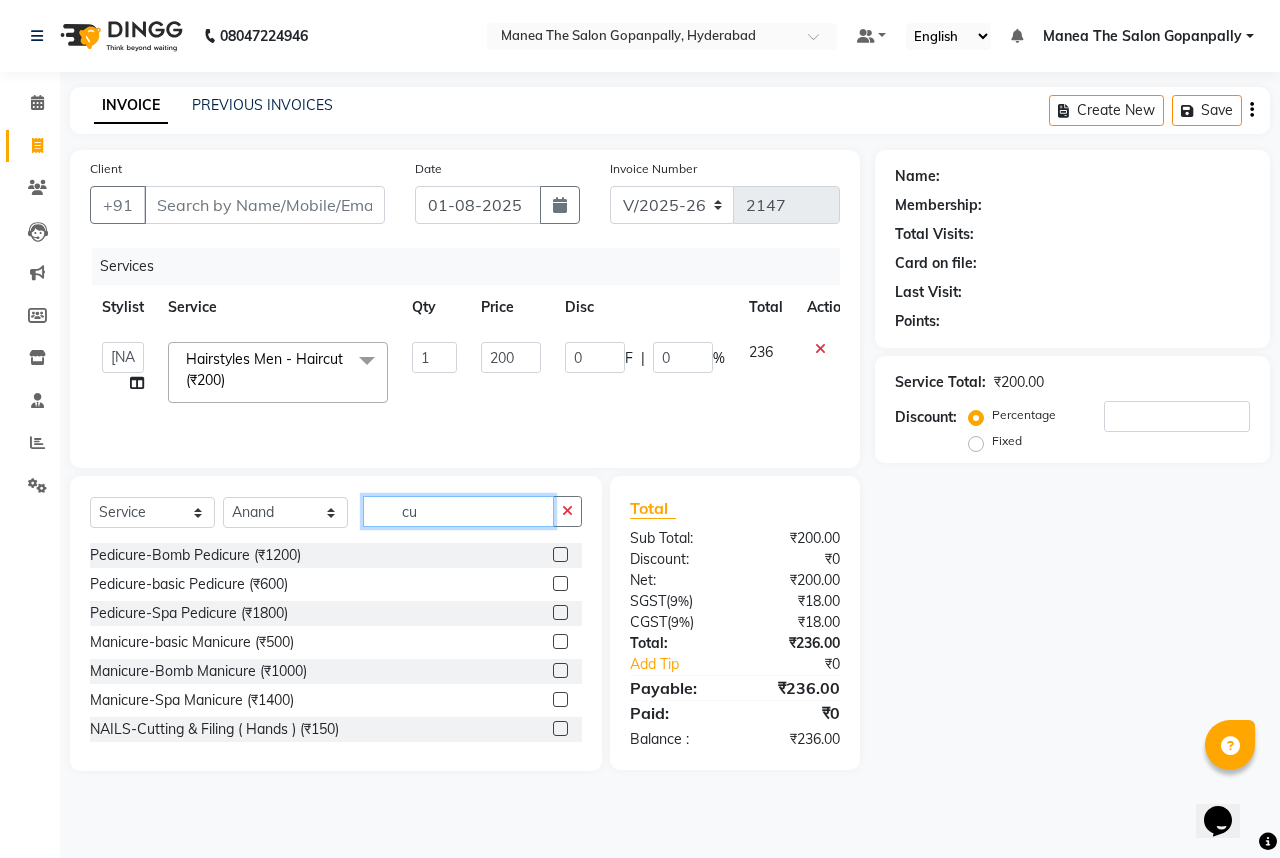 type on "c" 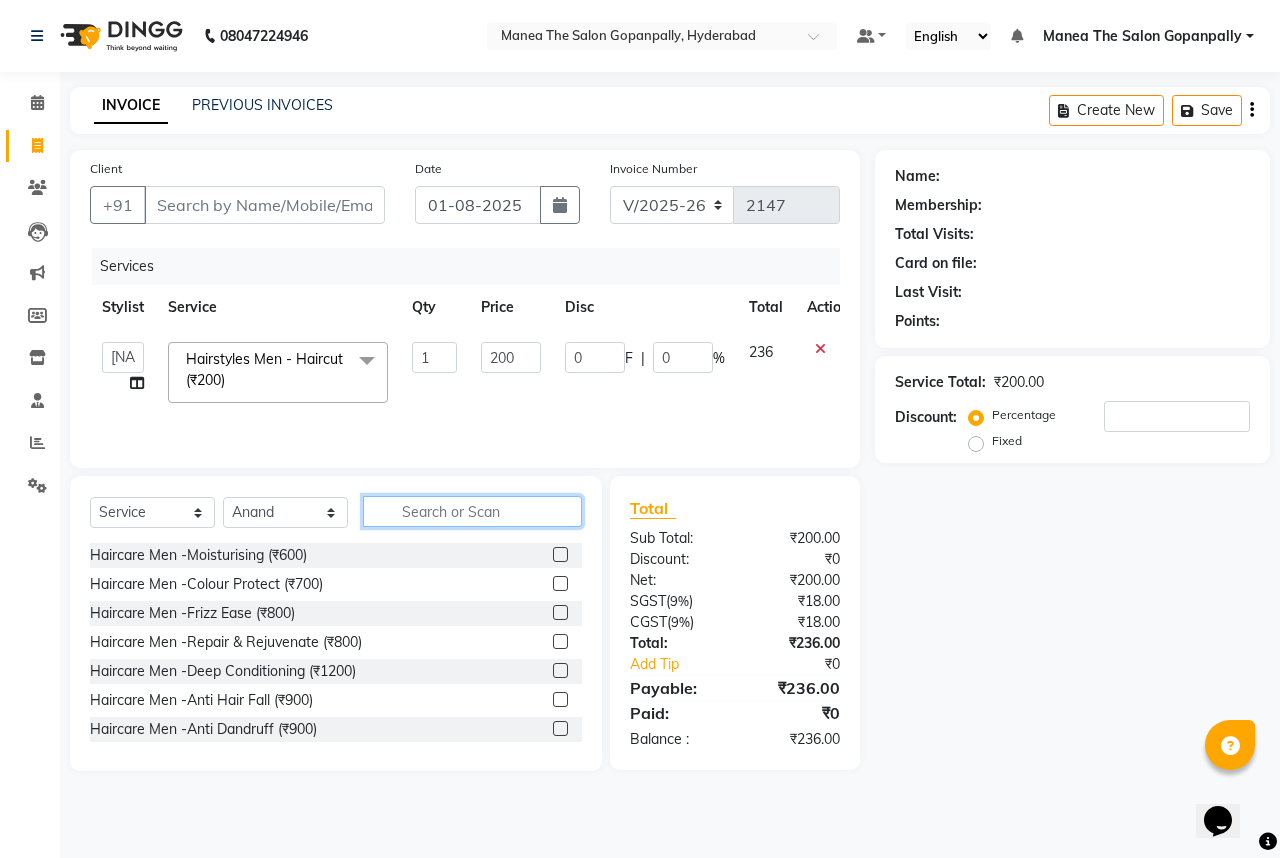 type 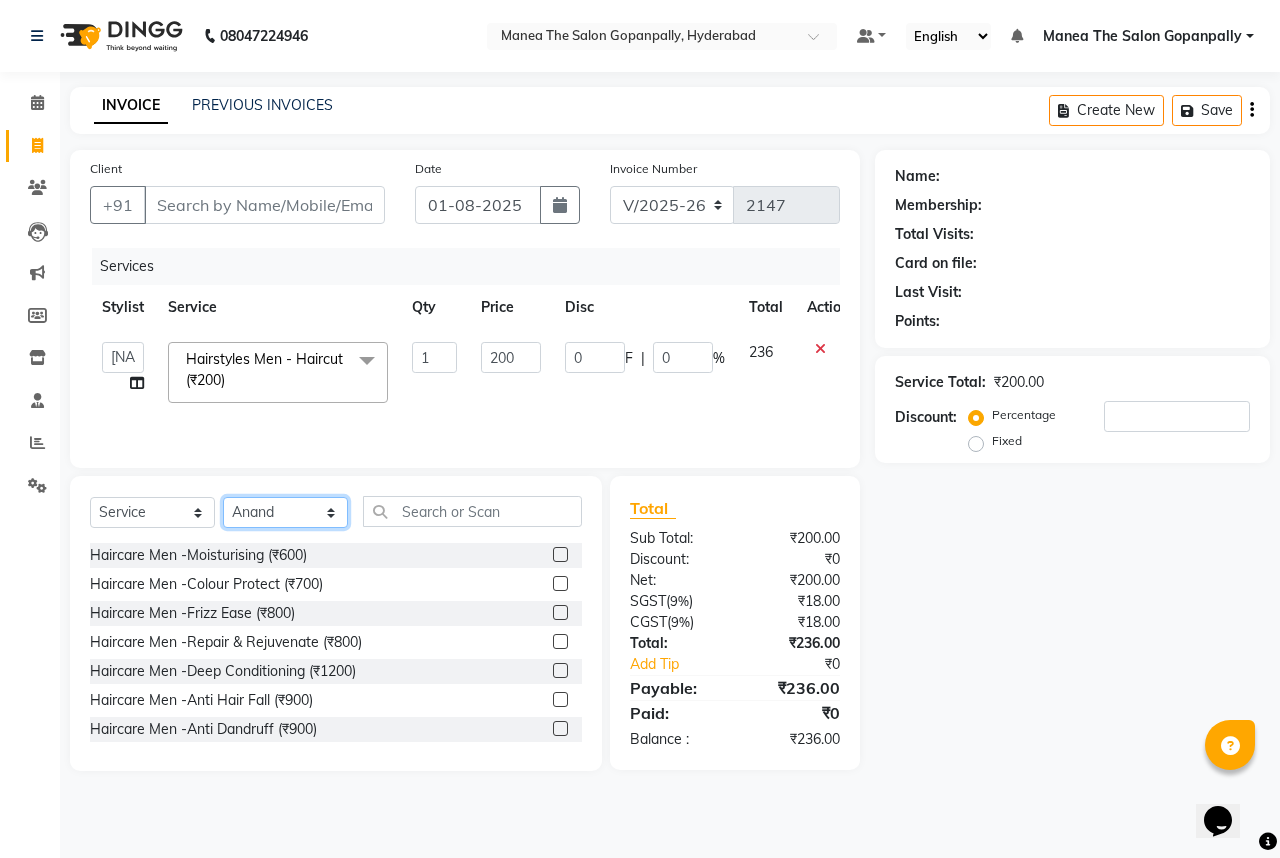 click on "Select Stylist Anand AVANTHI Haider  indu IRFAN keerthi rehan sameer saritha zubair" 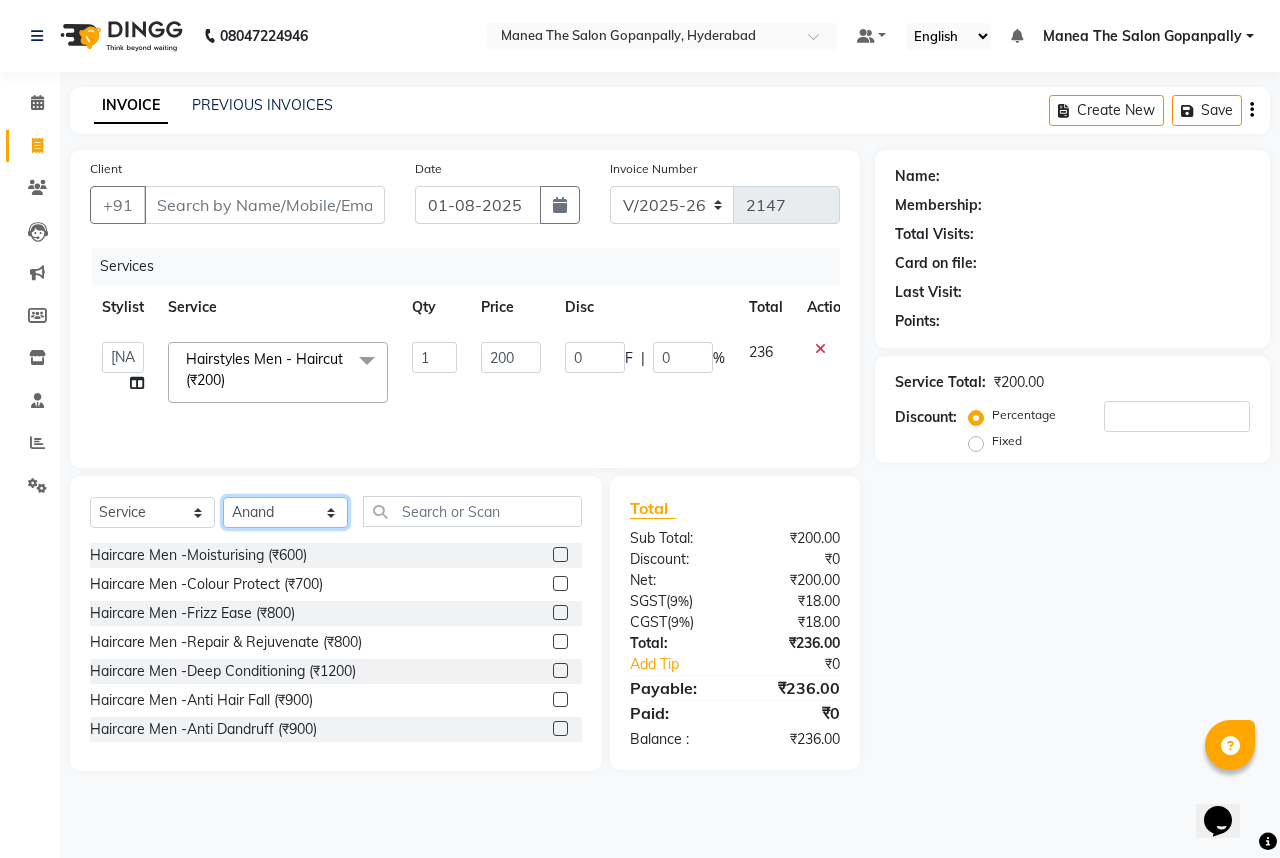 select on "57882" 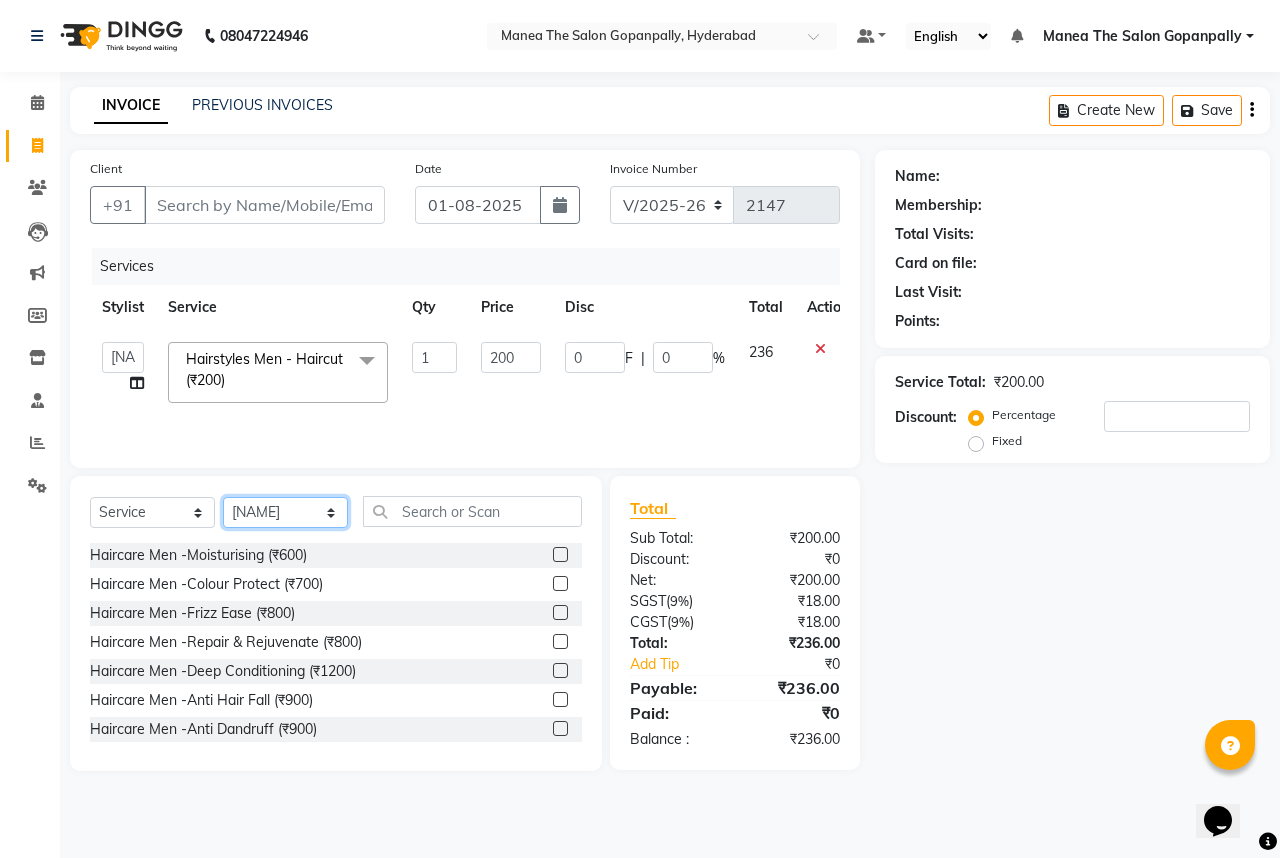 click on "Select Stylist Anand AVANTHI Haider  indu IRFAN keerthi rehan sameer saritha zubair" 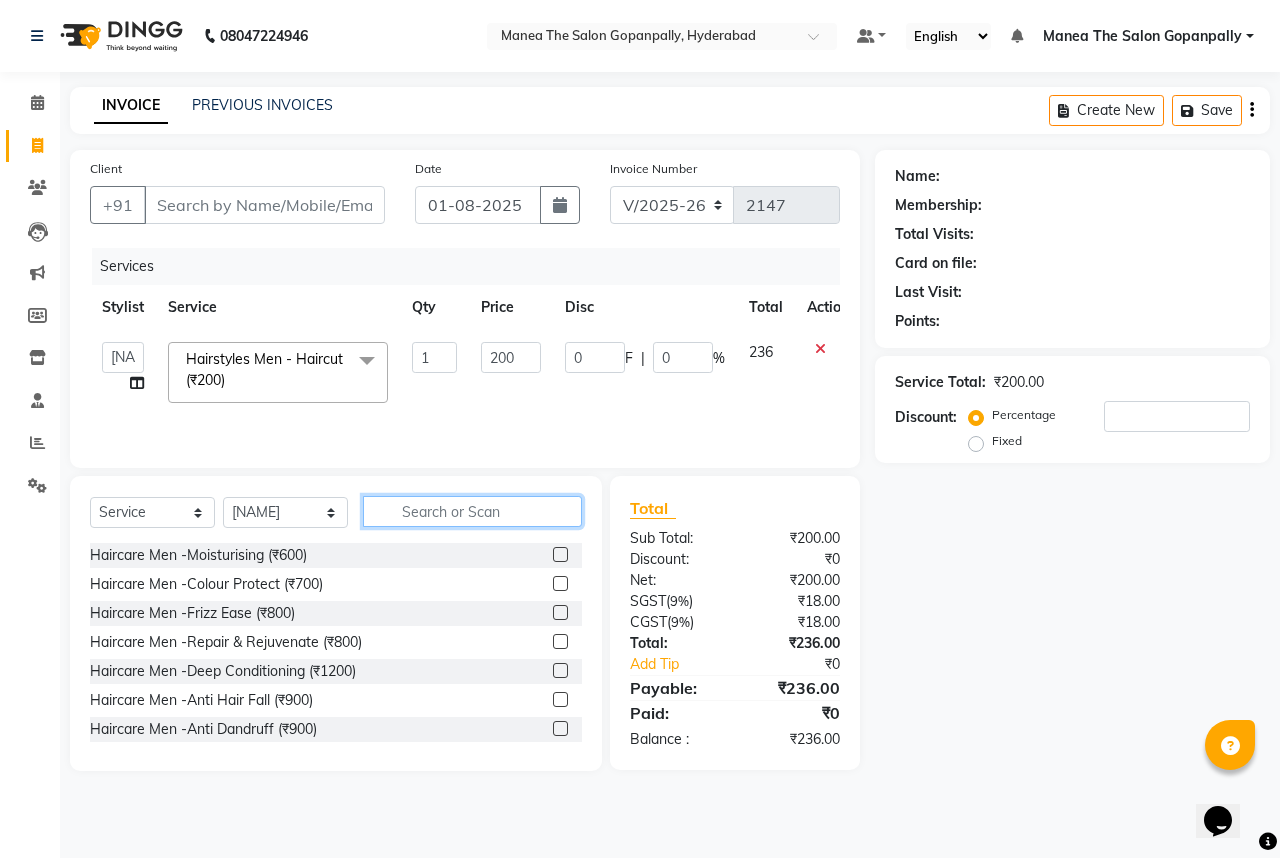 click 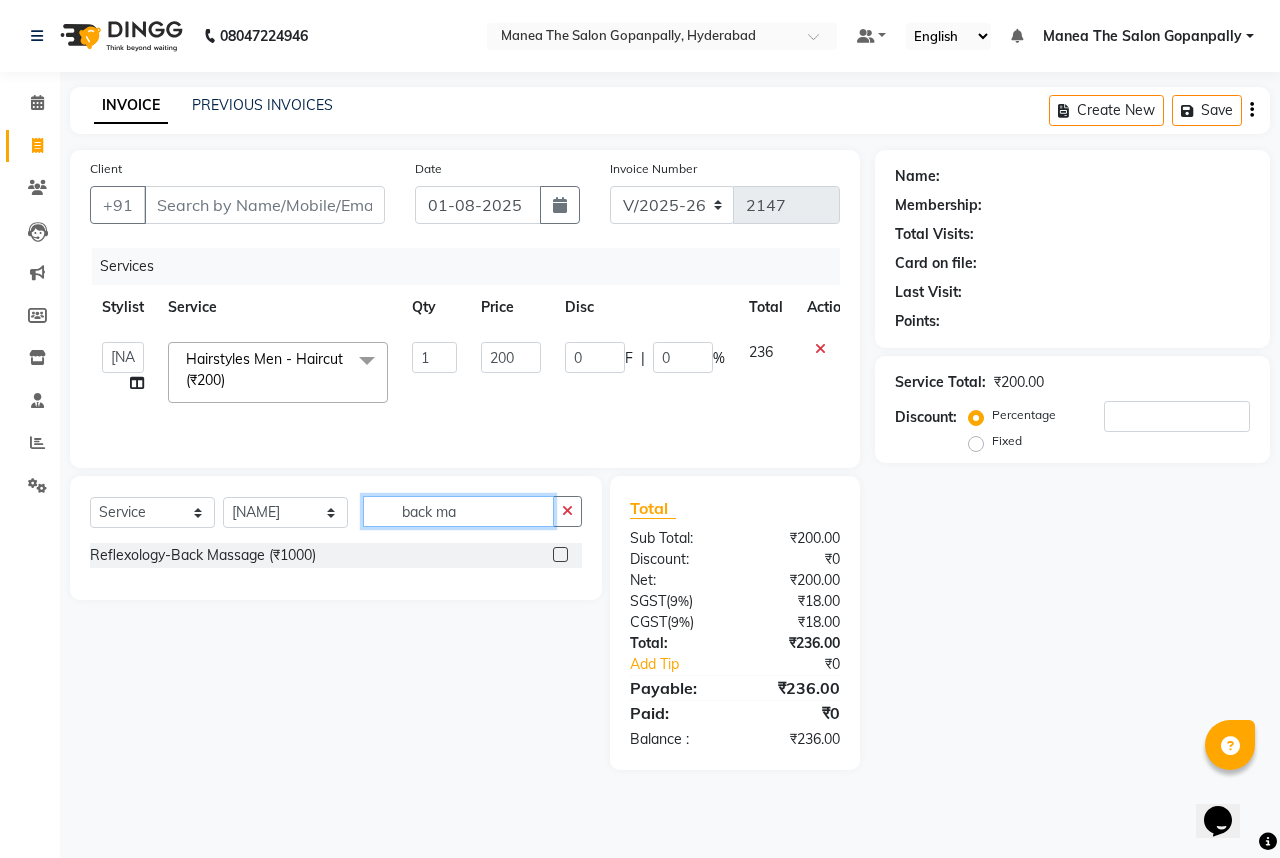 type on "back ma" 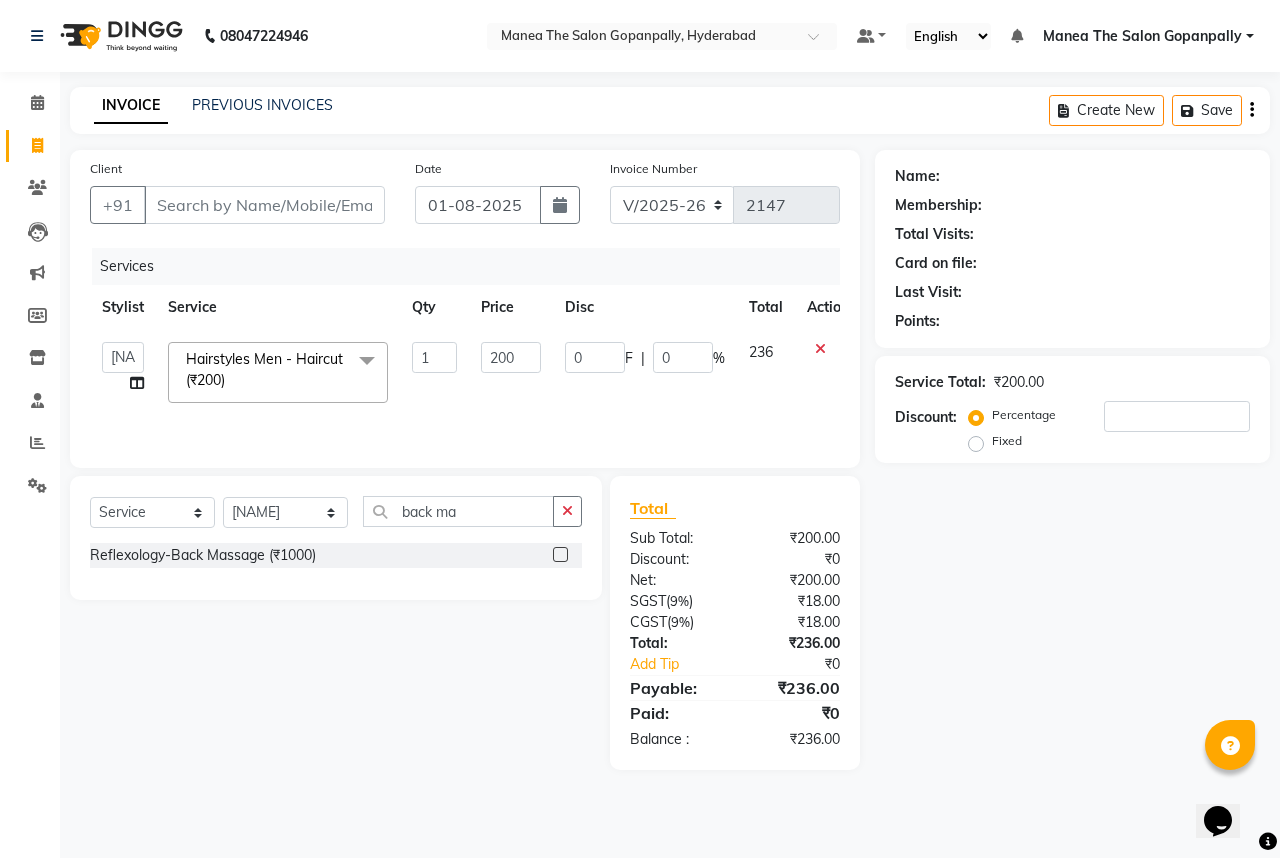 click 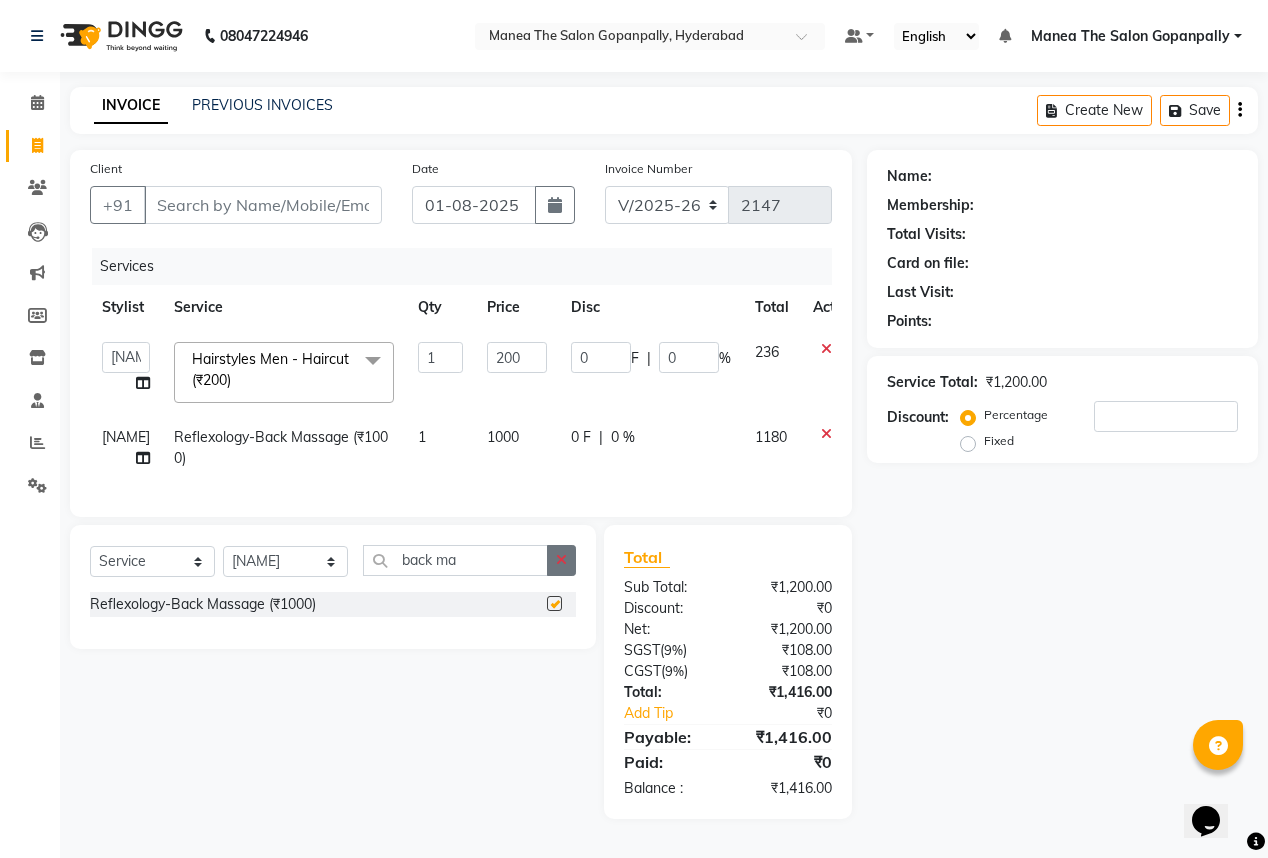 checkbox on "false" 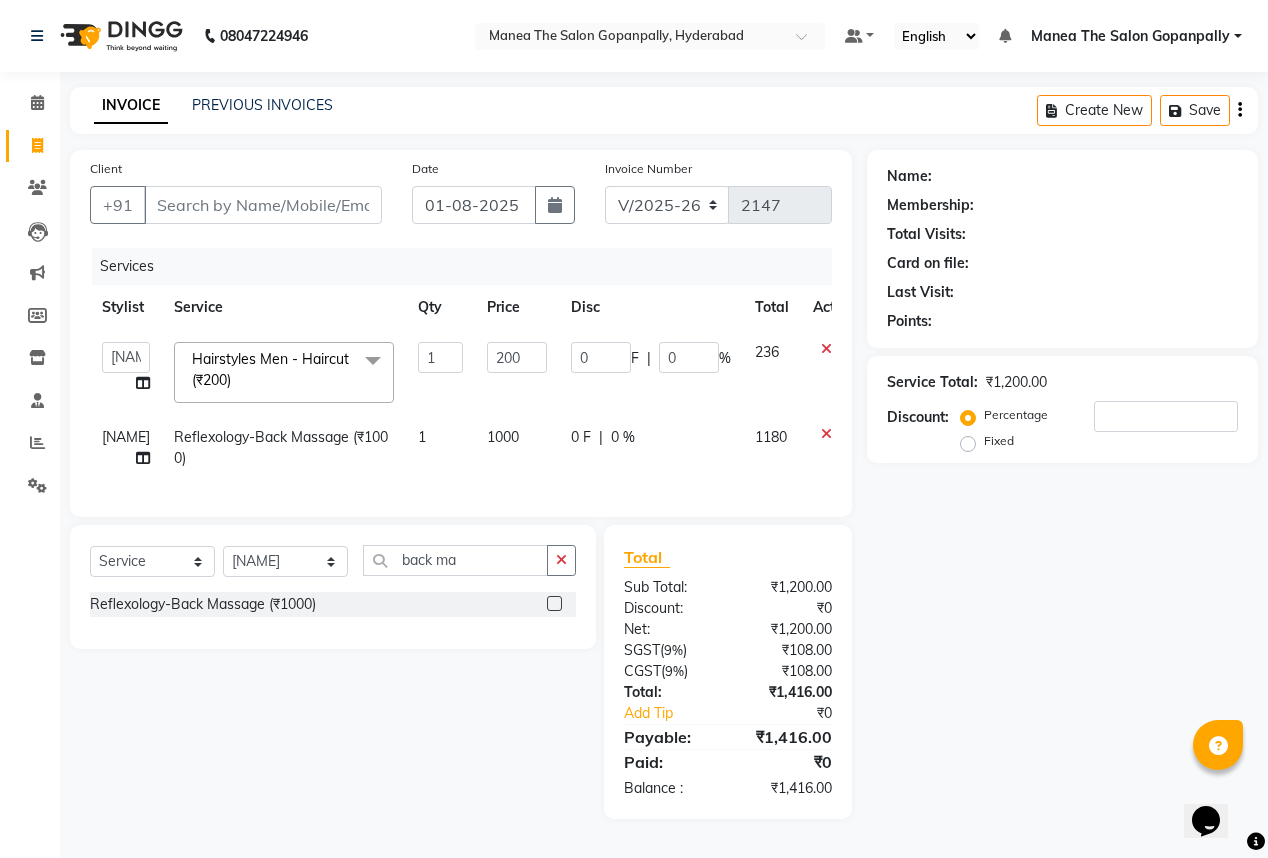 click on "1000" 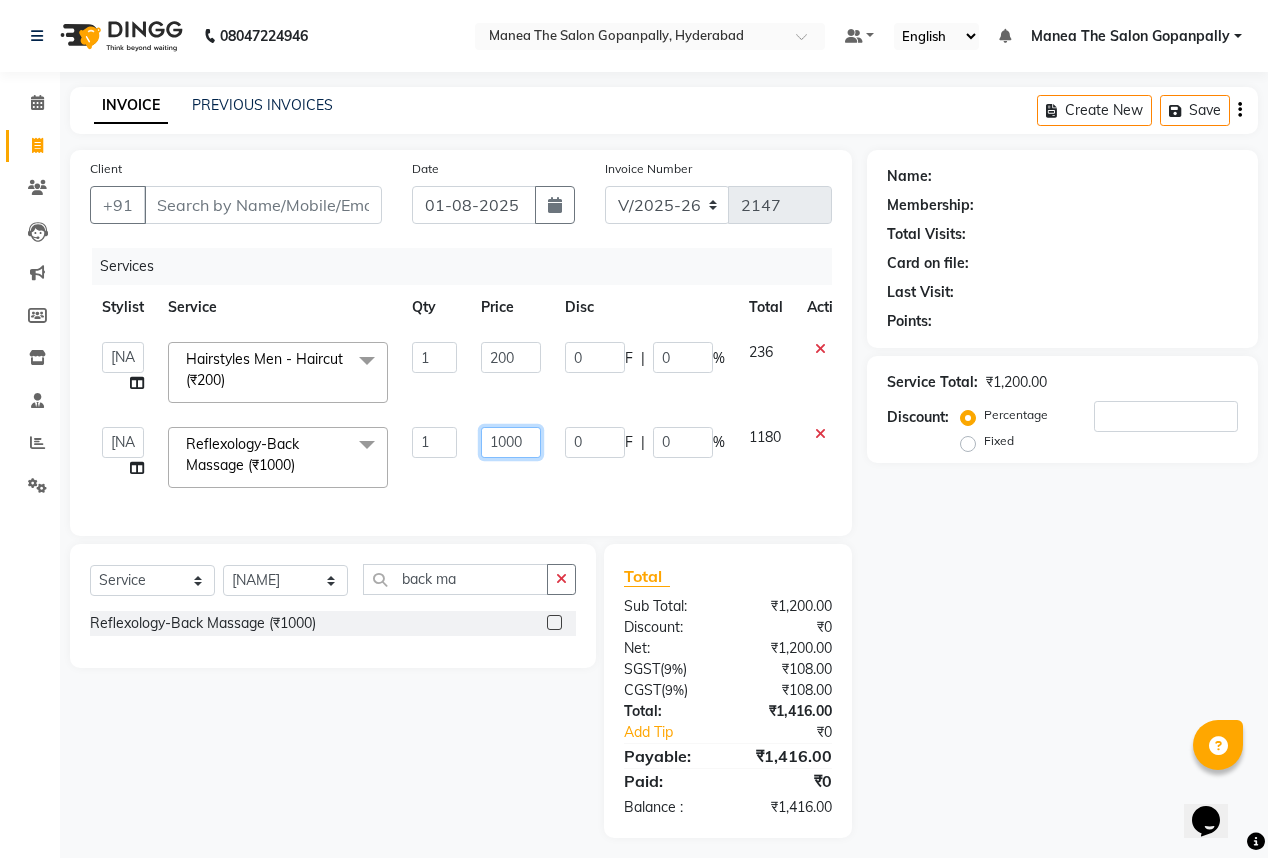 click on "1000" 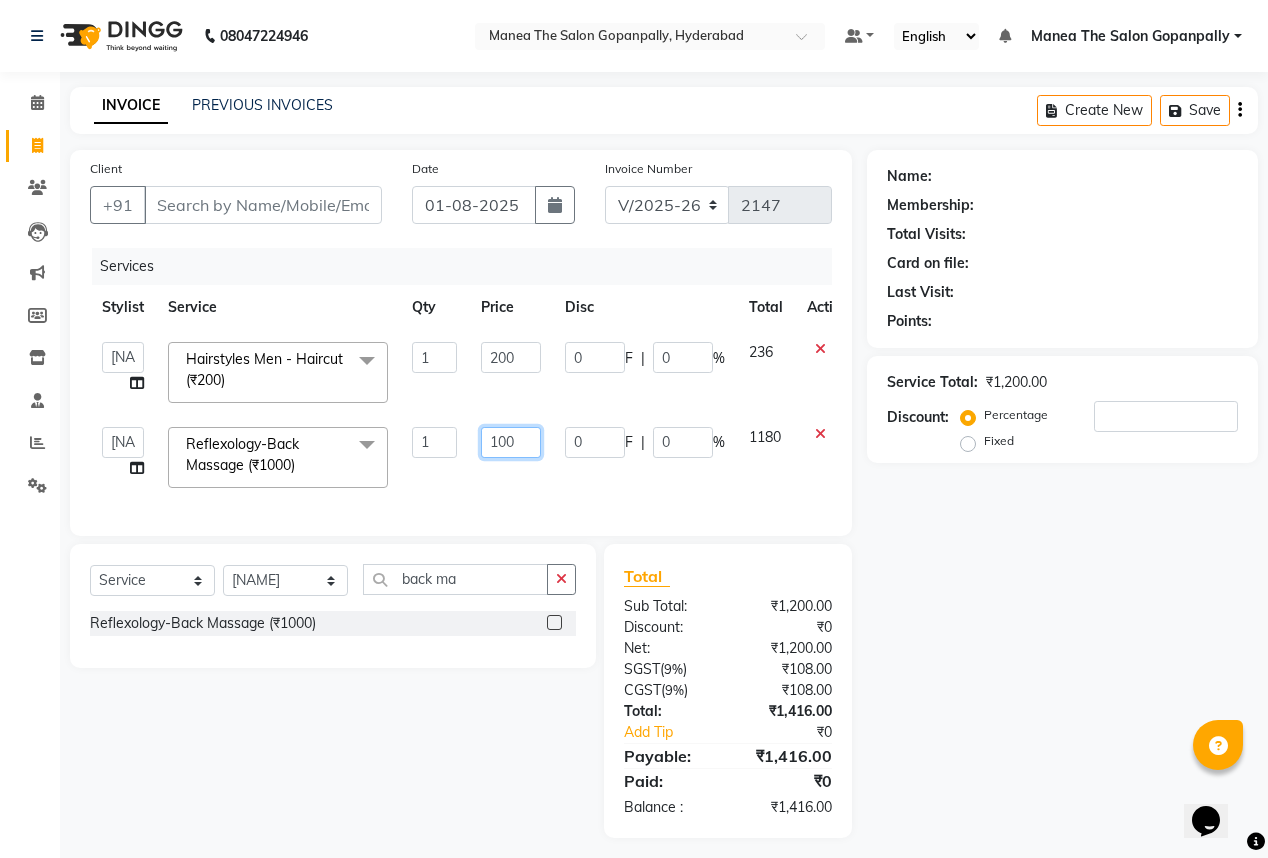 click on "100" 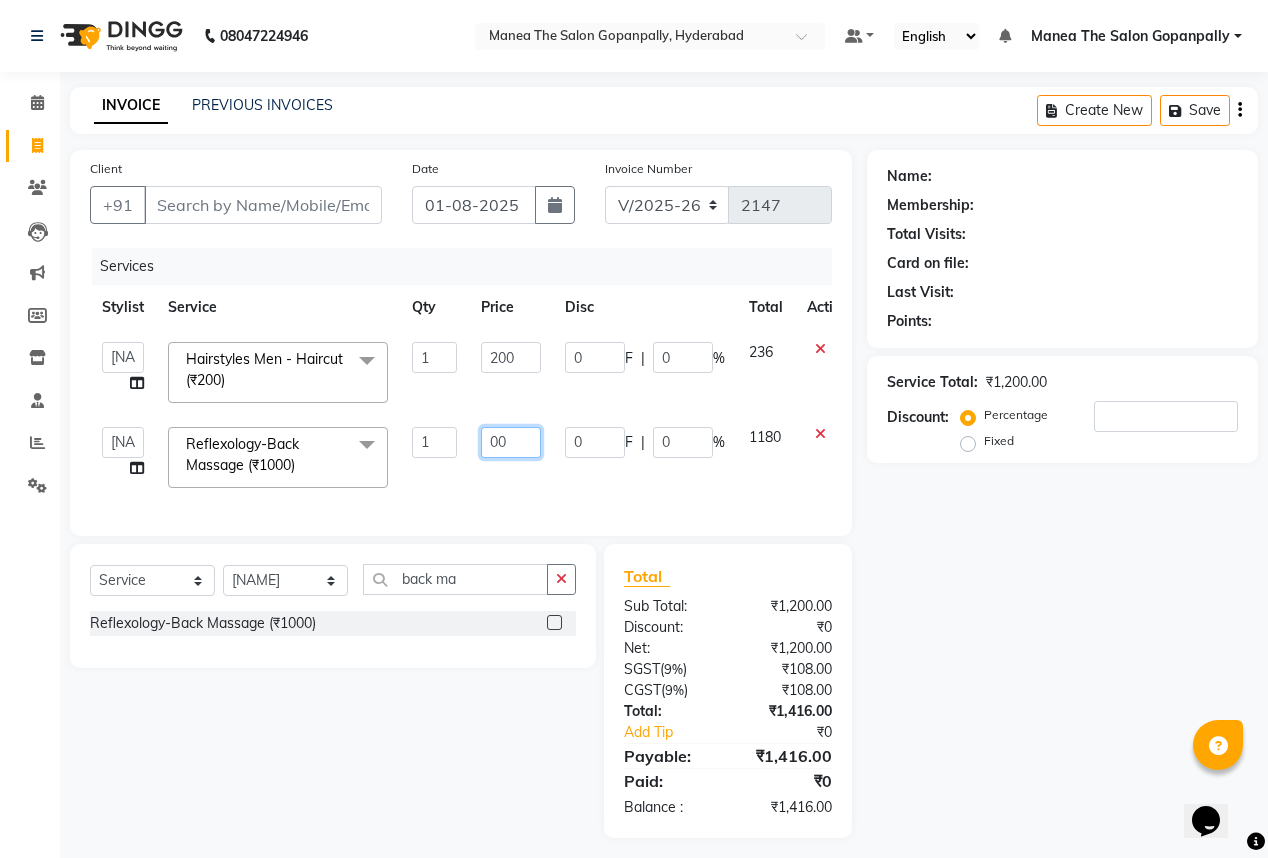type on "400" 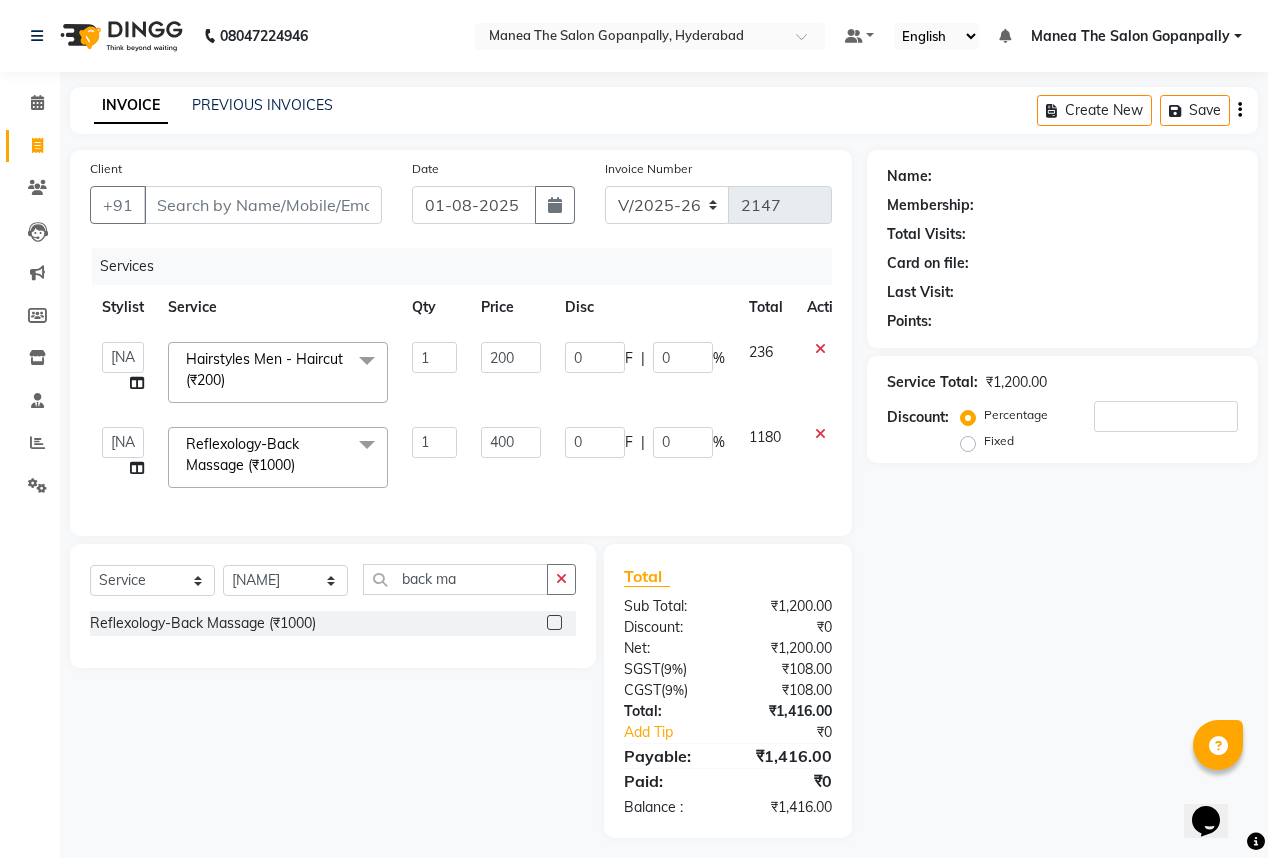 click on "Services Stylist Service Qty Price Disc Total Action  Anand   AVANTHI   Haider    indu   IRFAN   keerthi   rehan   sameer   saritha   zubair  Hairstyles Men - Haircut (₹200)  x Haircare Men -Moisturising Haircare Men -Colour Protect Haircare Men -Frizz Ease Haircare Men -Repair & Rejuvenate Haircare Men -Deep Conditioning Haircare Men -Anti Hair Fall Haircare Men -Anti Dandruff Haircare Men -Scalp Therapy gel nail polish hands gel nail polish legs extensions hands gel nail polish removal extension removal henna (organic ) organic facial organic cleanup organic anti dandruff organic anti hairfall organic hair spa organic head massage organic hair pack mehandi 2 hands full mehandi simple warts removal big warts removal small combo men splits nail art mens combo female combo (regular) female combo (premium) express hydra facial female combo 2 female combo 1 apre spray mini combo 1 mini combo 2 mini combo 3 CGM Haircare Women -LUXURY Hair Spa . Haircare Women -KERA THERAPY. Haircare Women -Moisturising 1 200 0" 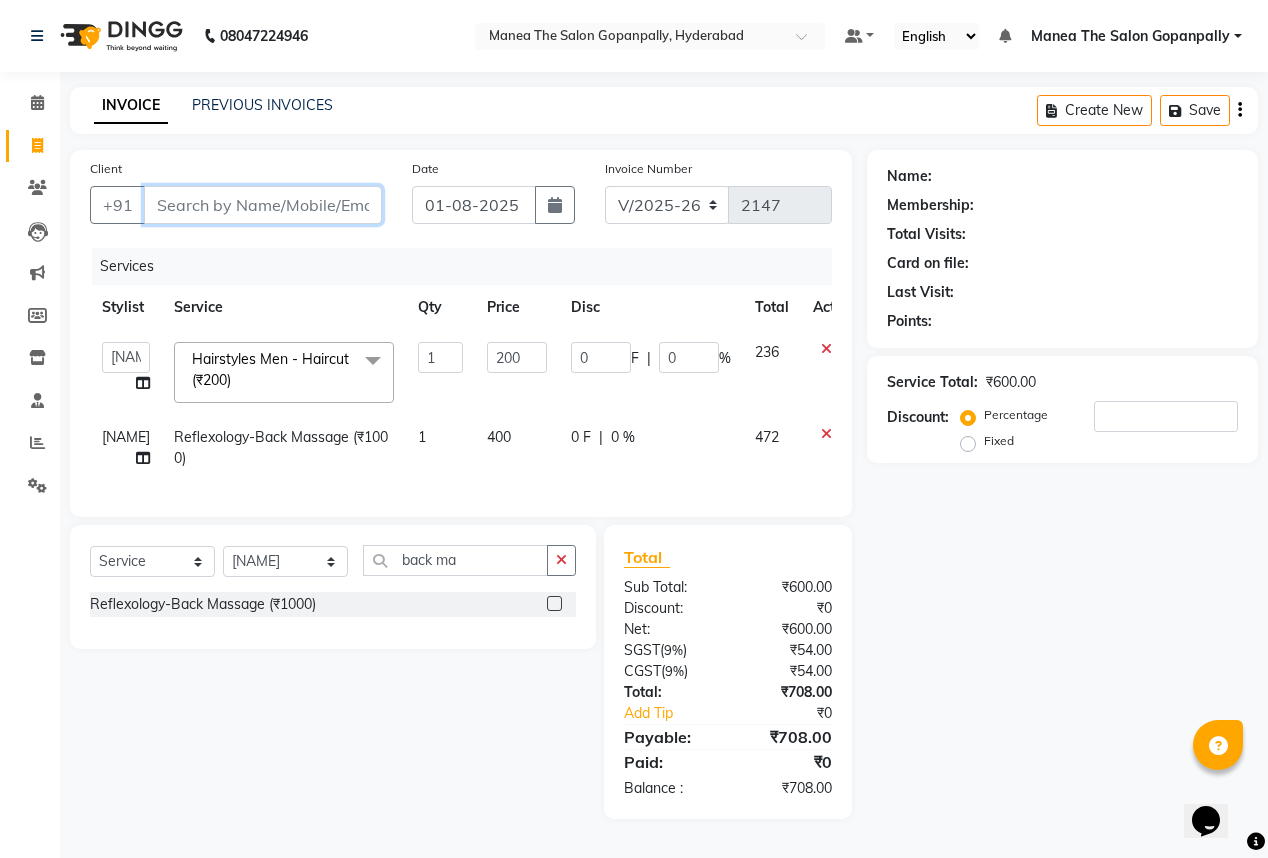 click on "Client" at bounding box center [263, 205] 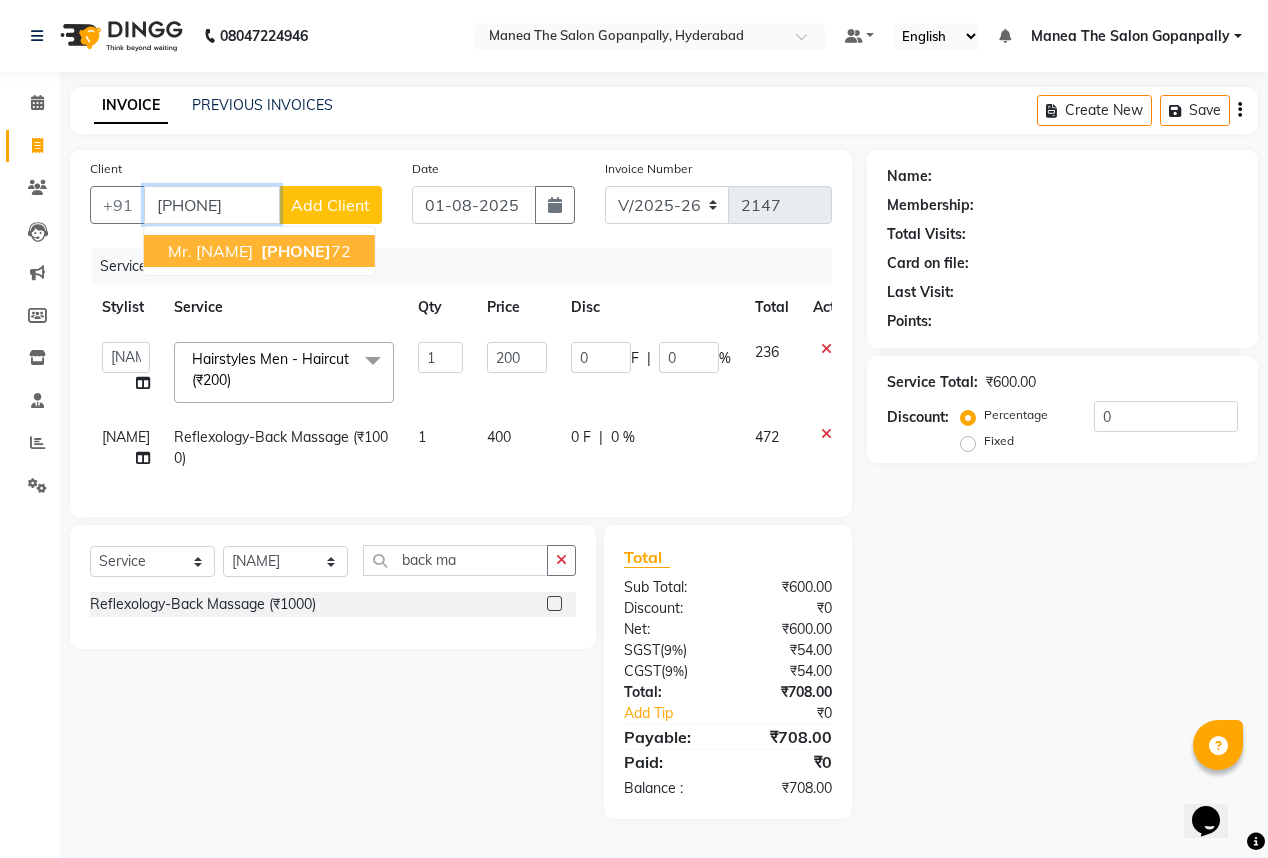click on "63032198 72" at bounding box center [304, 251] 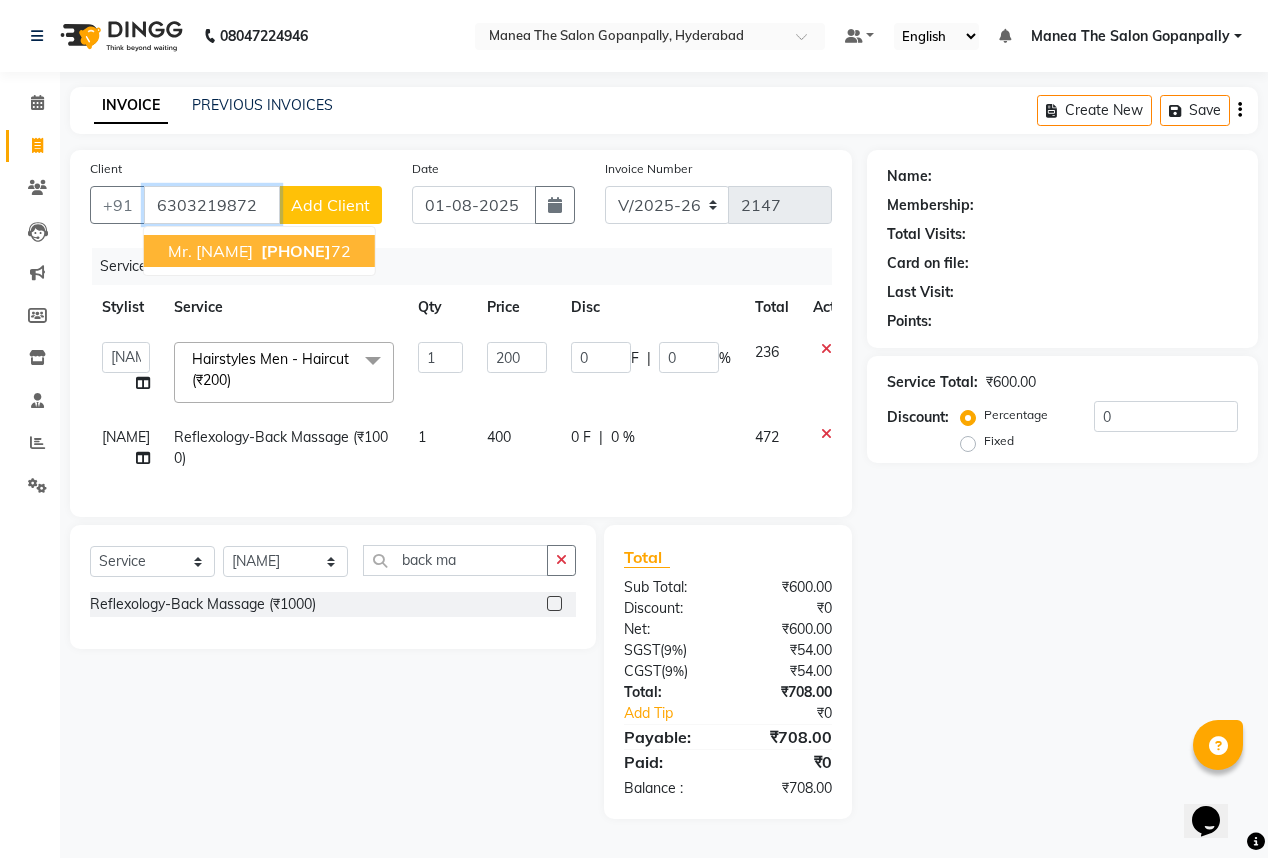 type on "6303219872" 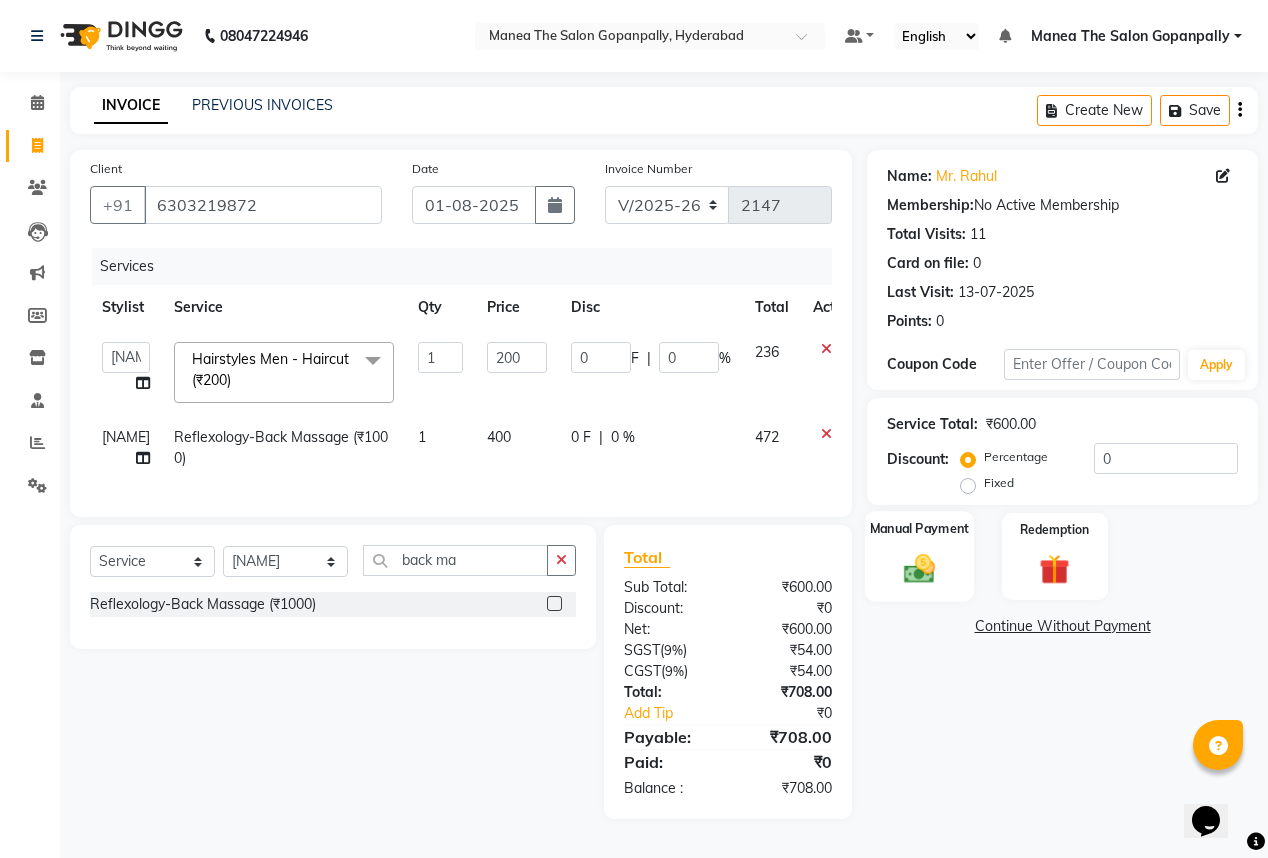 click 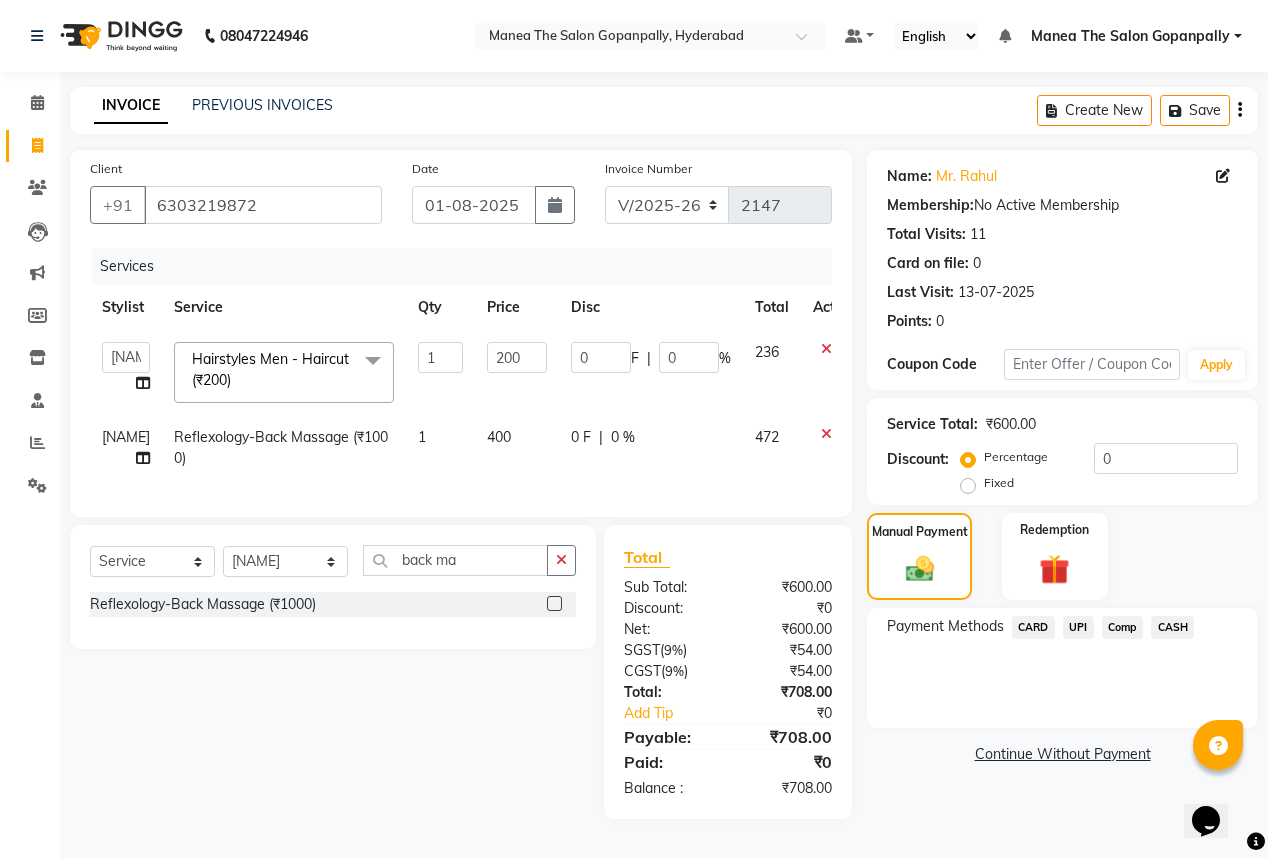 click on "UPI" 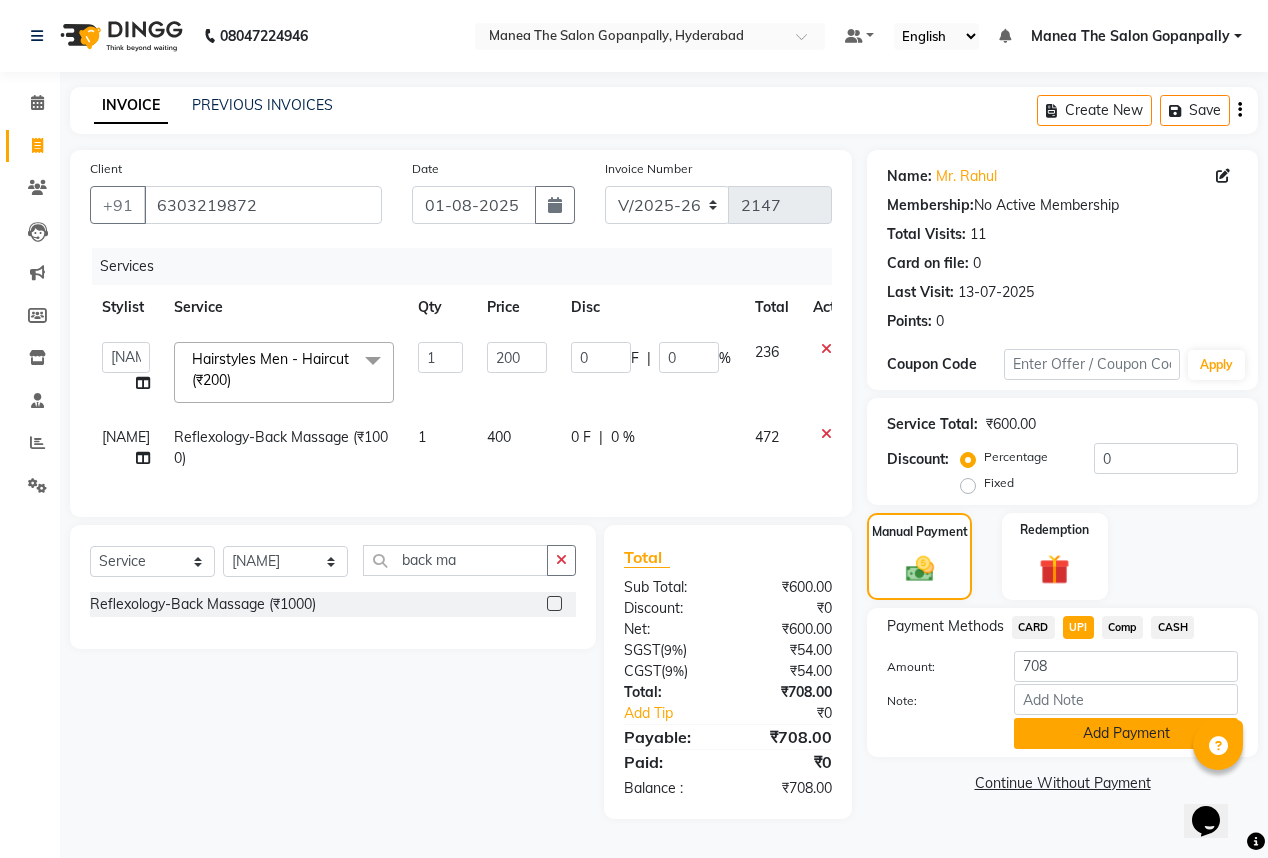 click on "Add Payment" 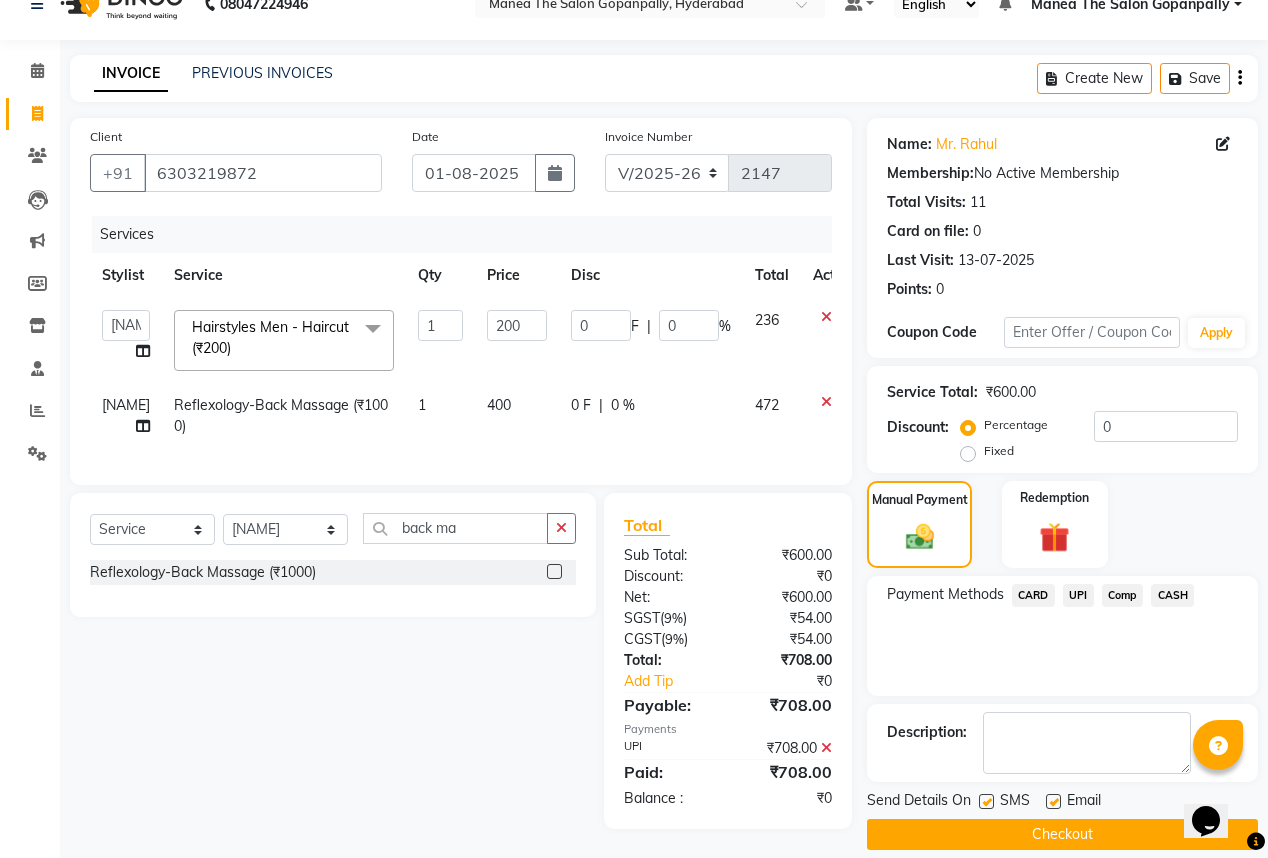 scroll, scrollTop: 53, scrollLeft: 0, axis: vertical 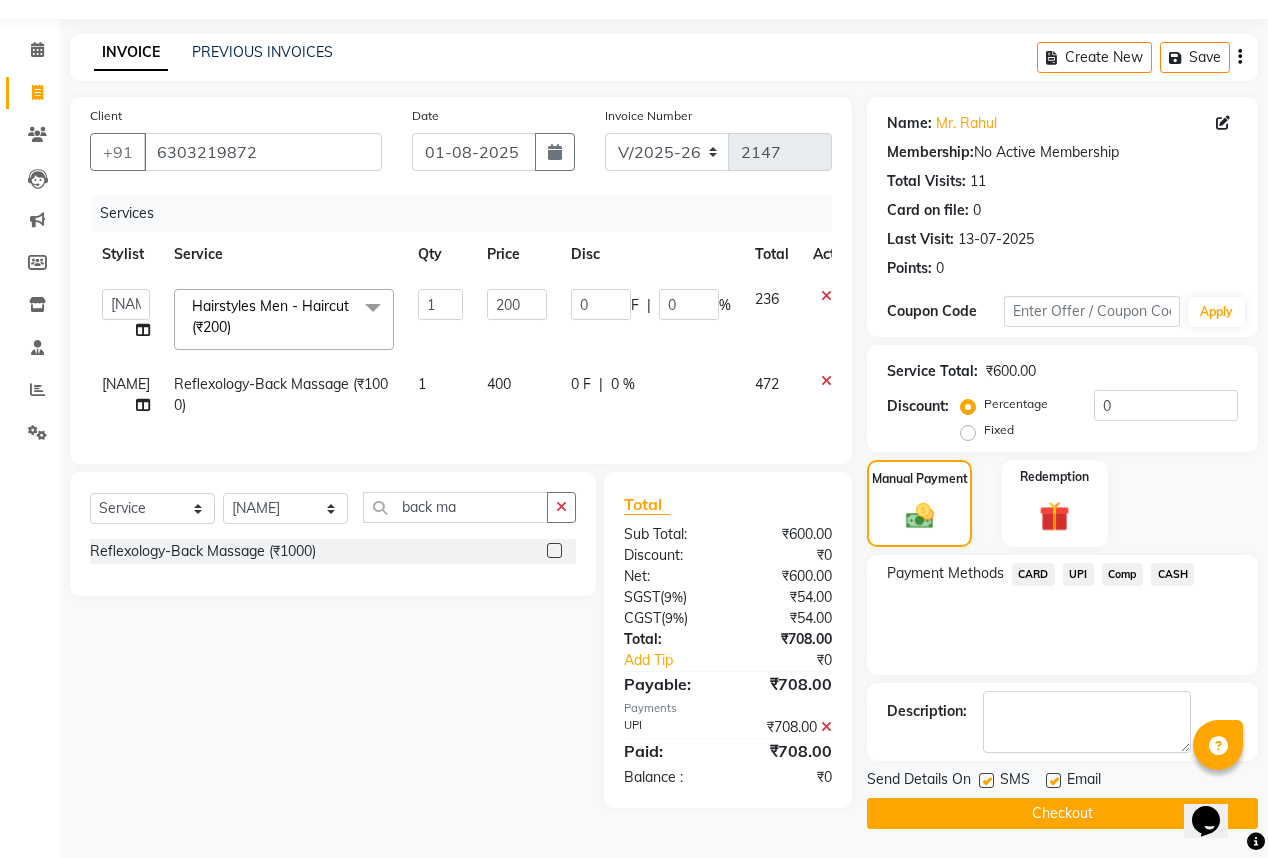 click 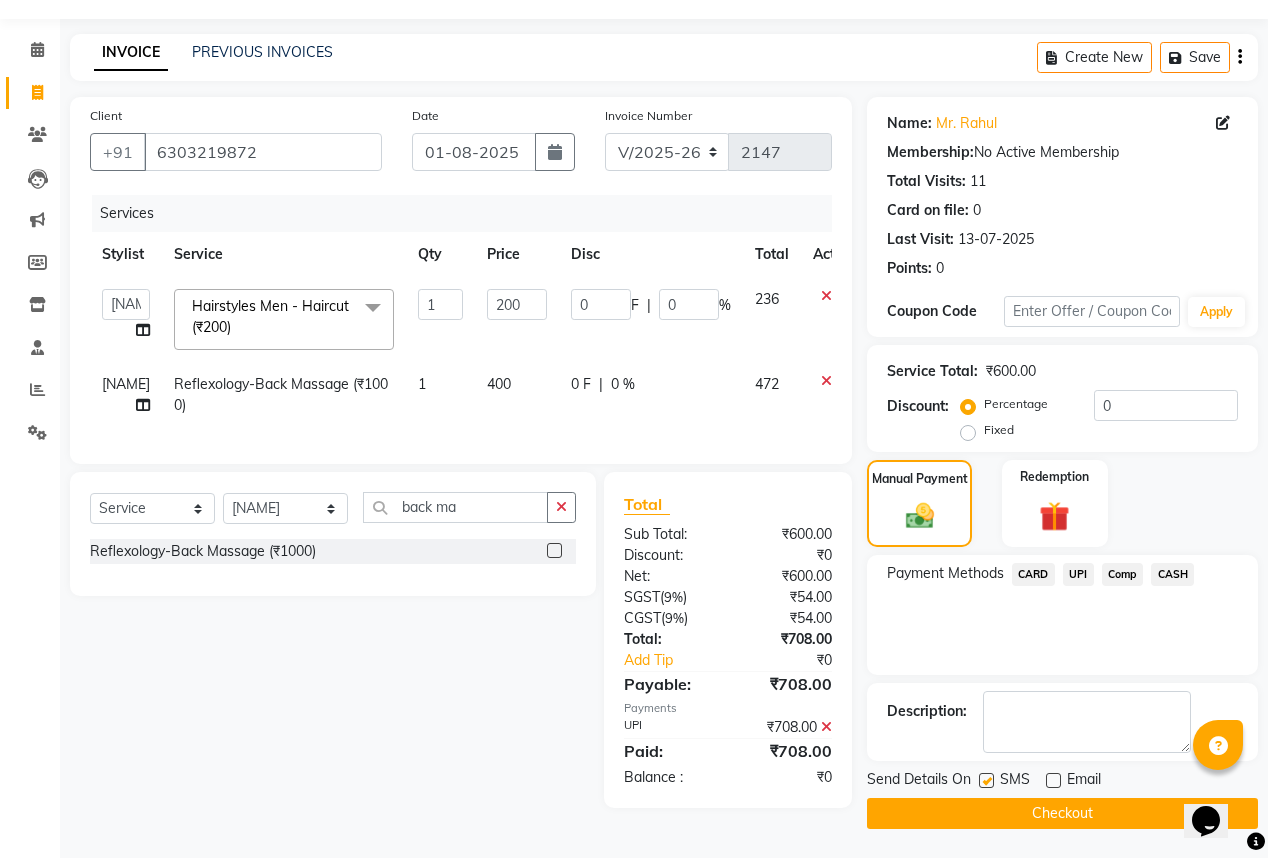 click on "Checkout" 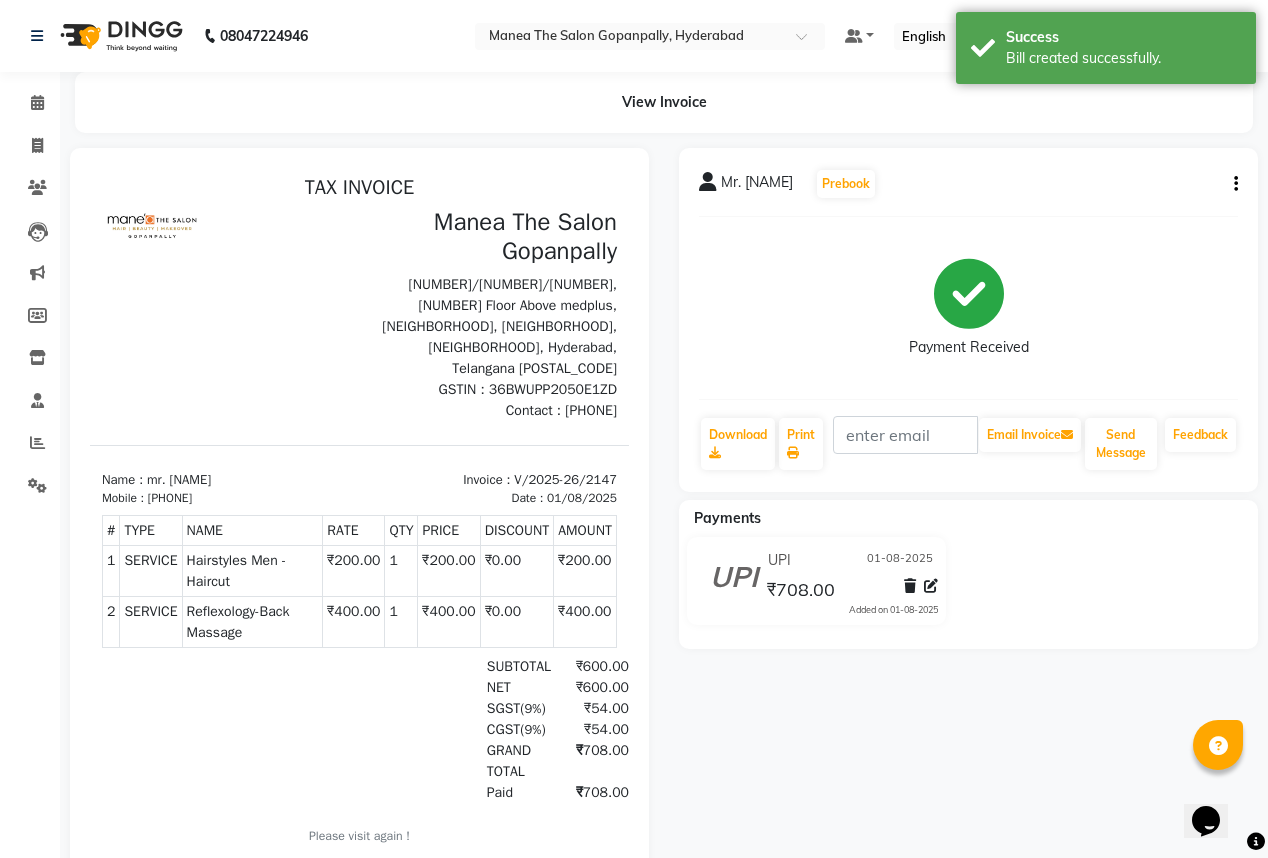 scroll, scrollTop: 0, scrollLeft: 0, axis: both 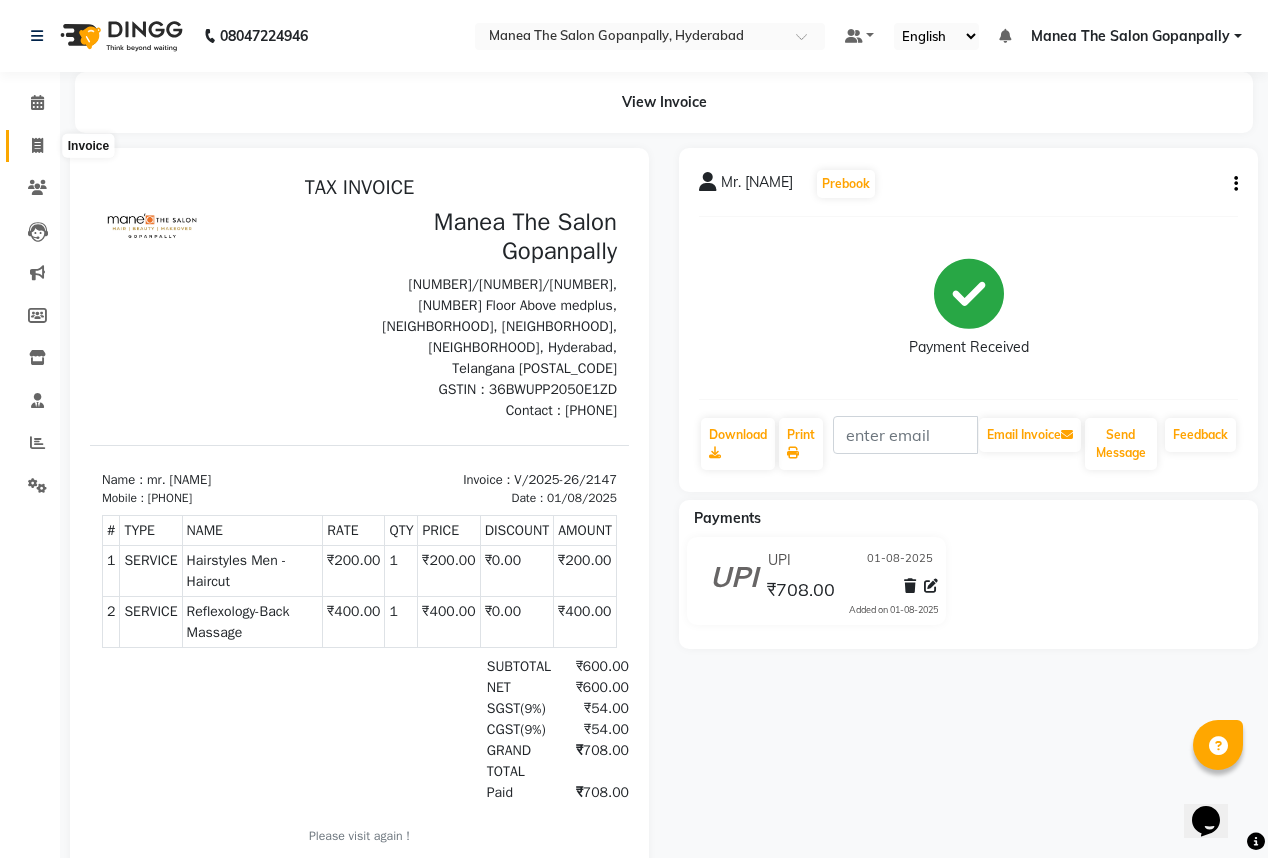 click 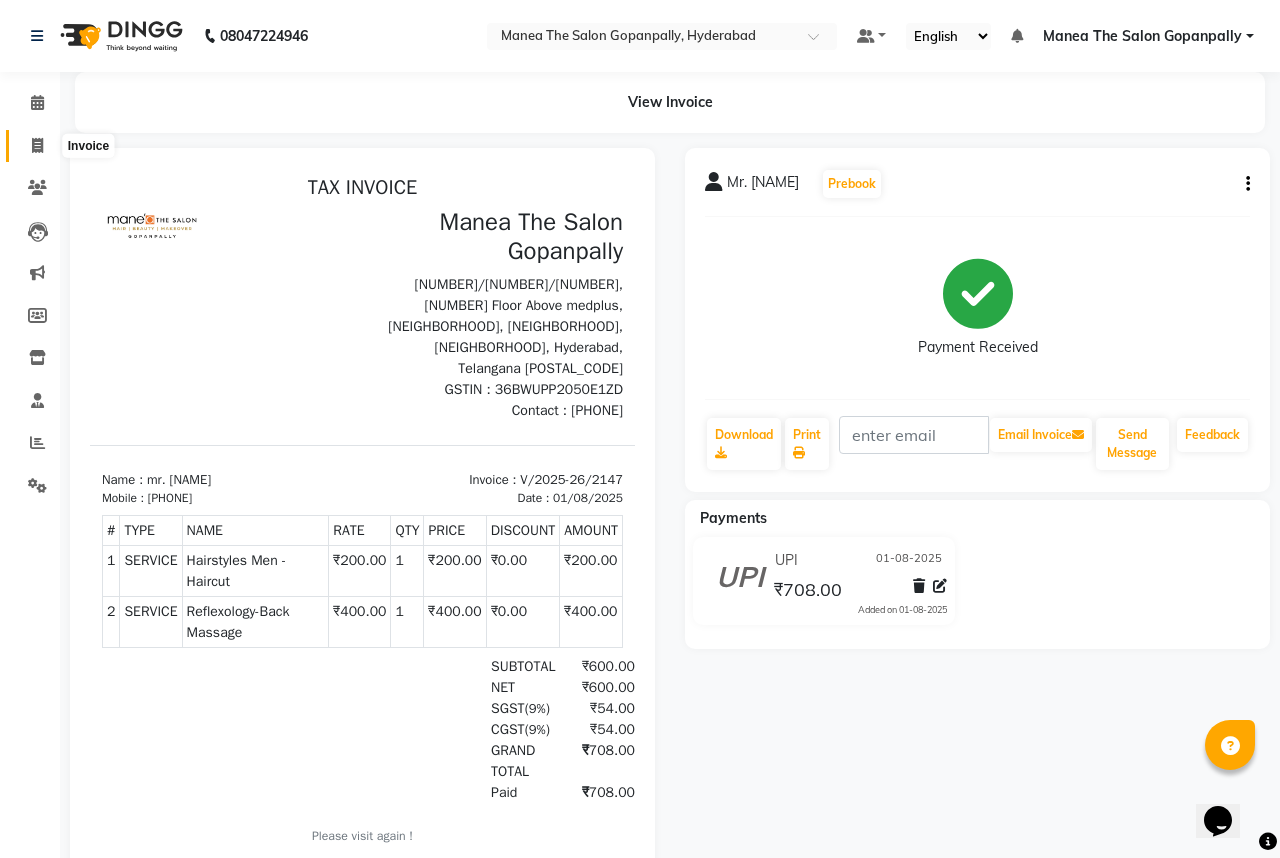 select on "7027" 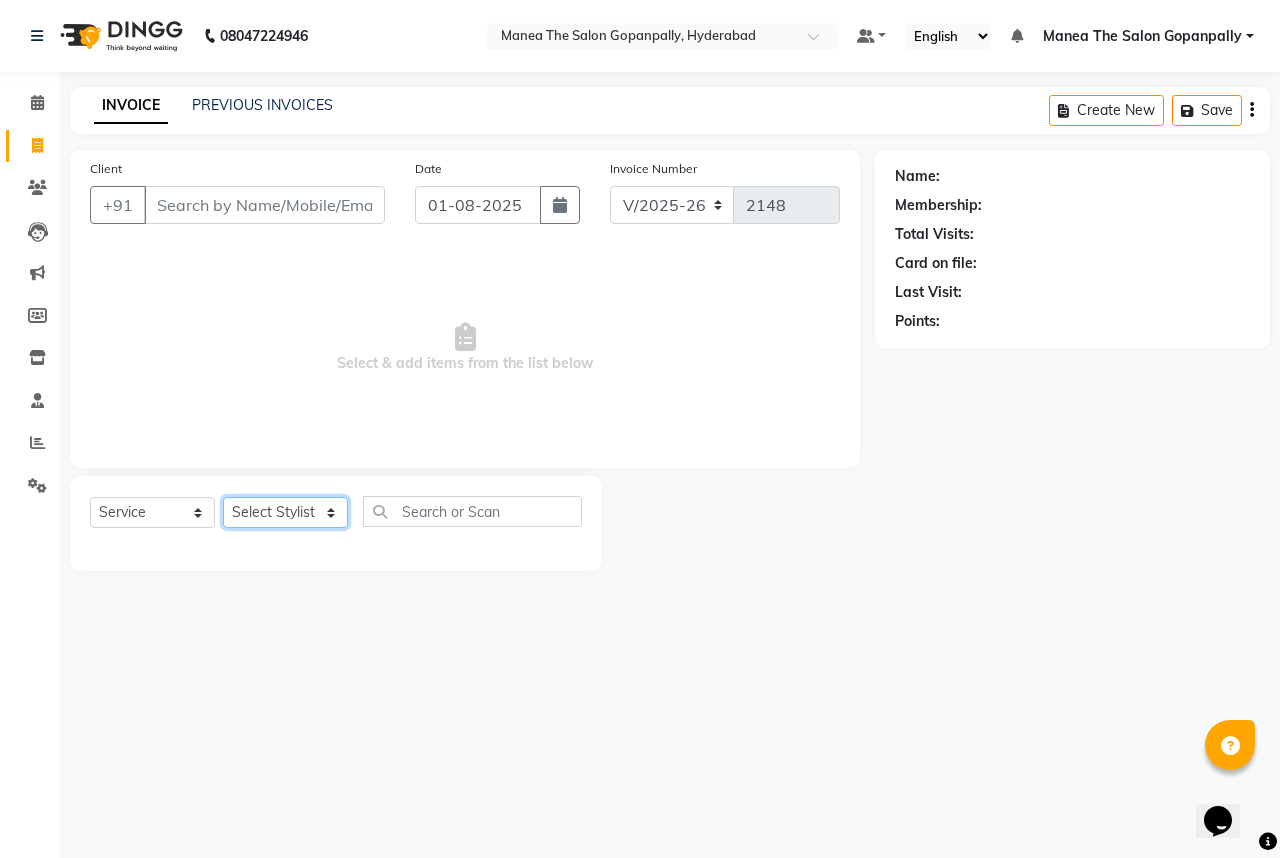 click on "Select Stylist Anand AVANTHI Haider  indu IRFAN keerthi rehan sameer saritha zubair" 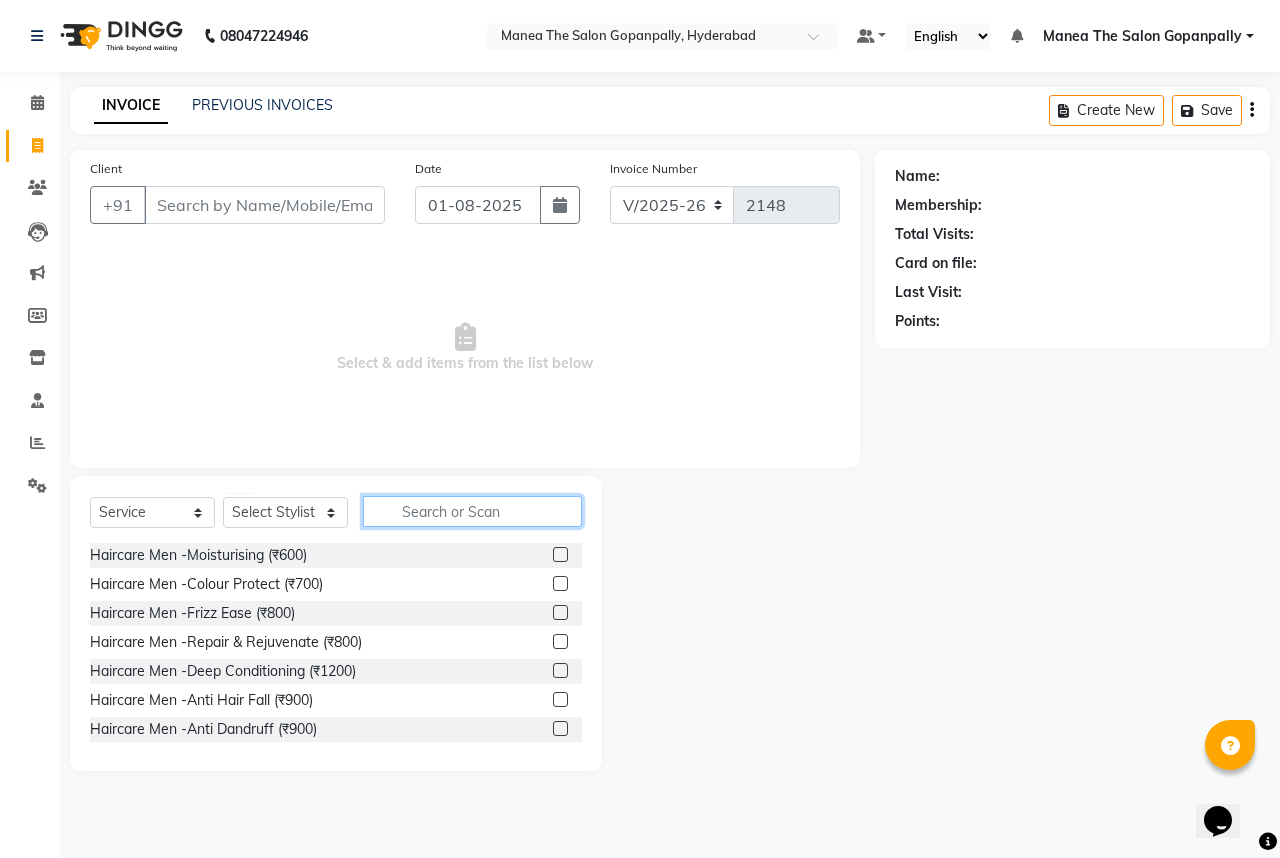 click 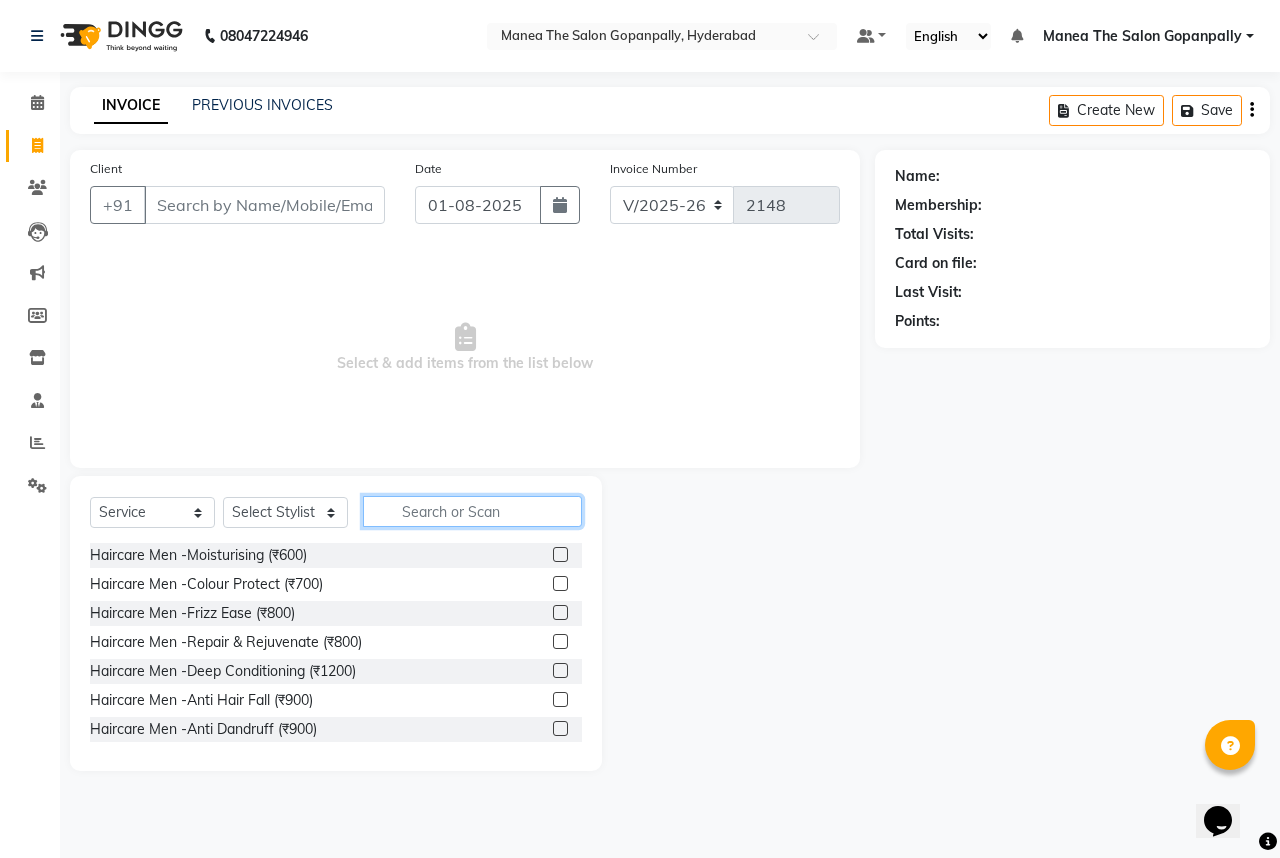 click 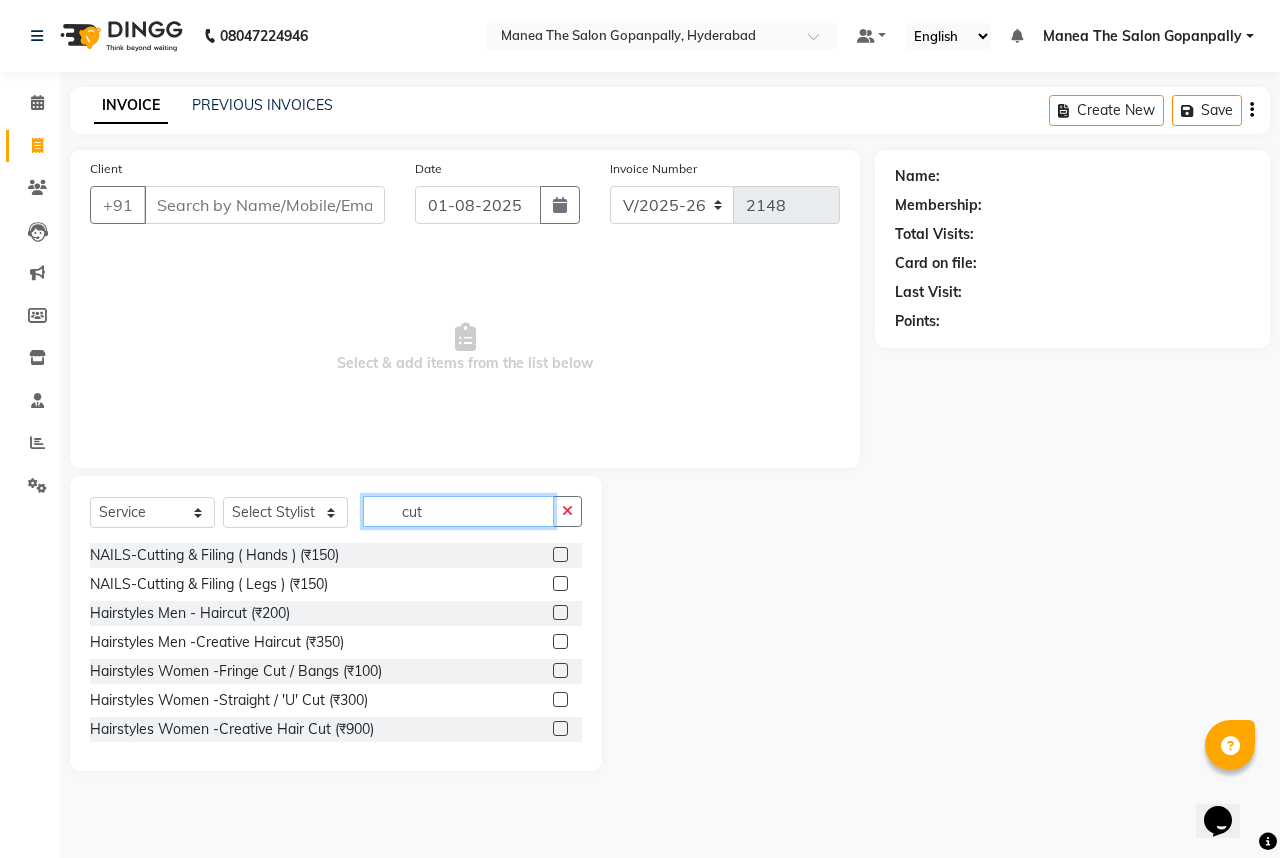 type on "cut" 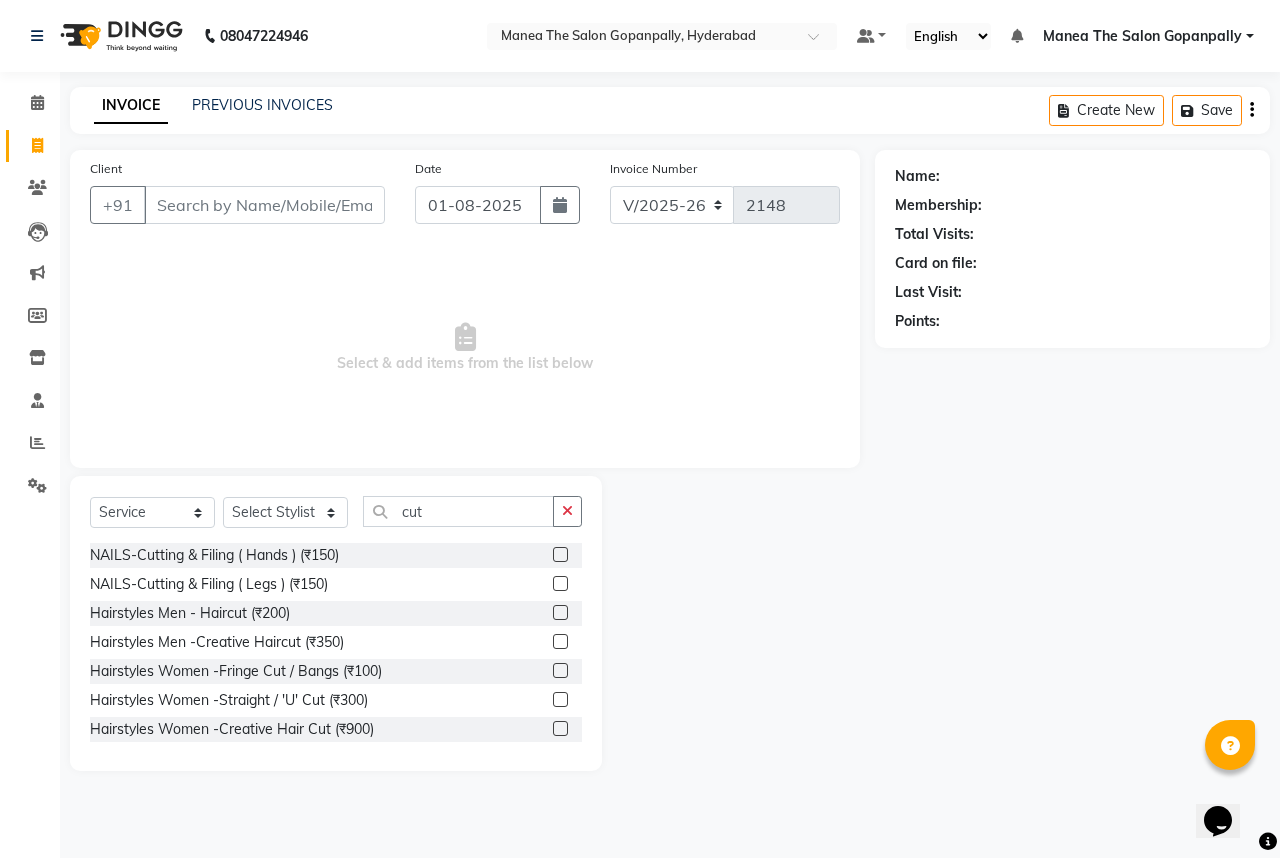 click 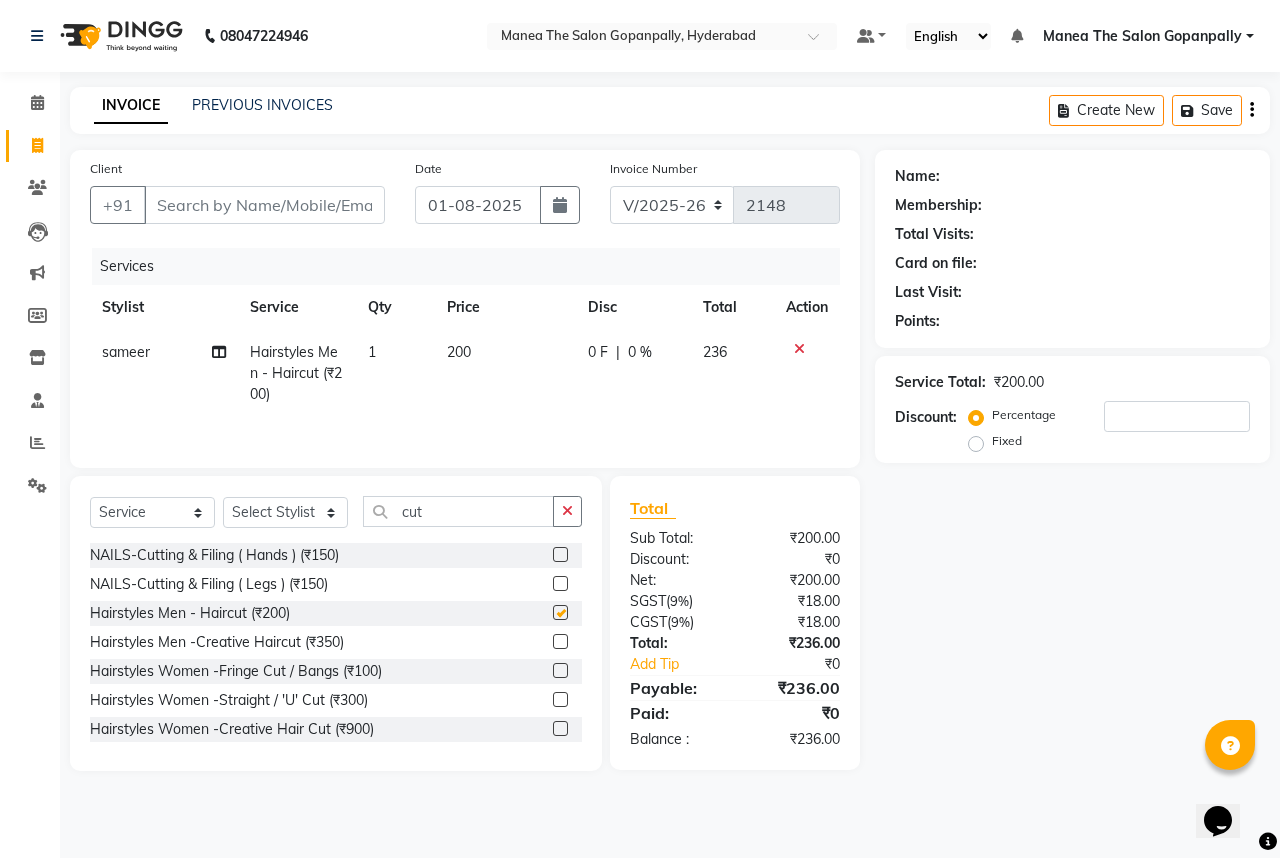 checkbox on "false" 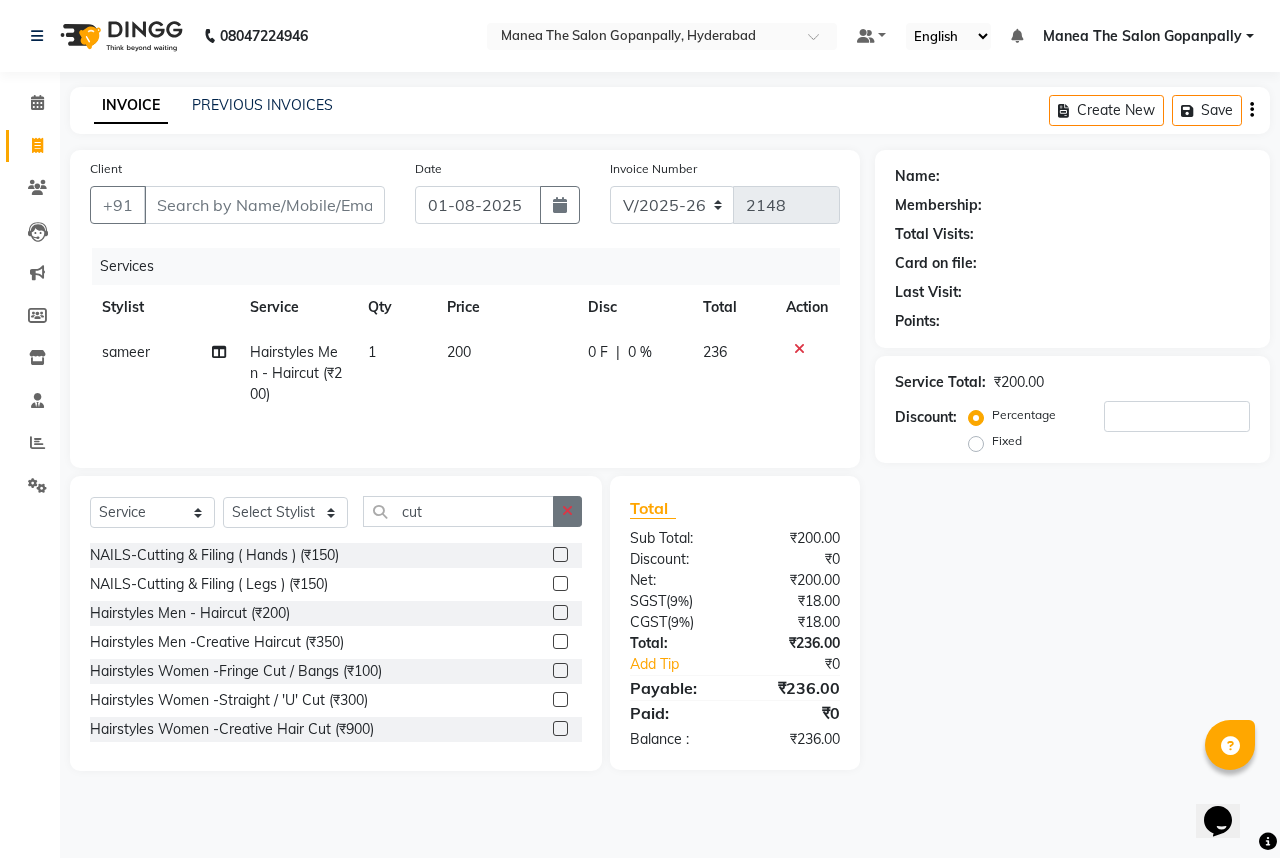 click 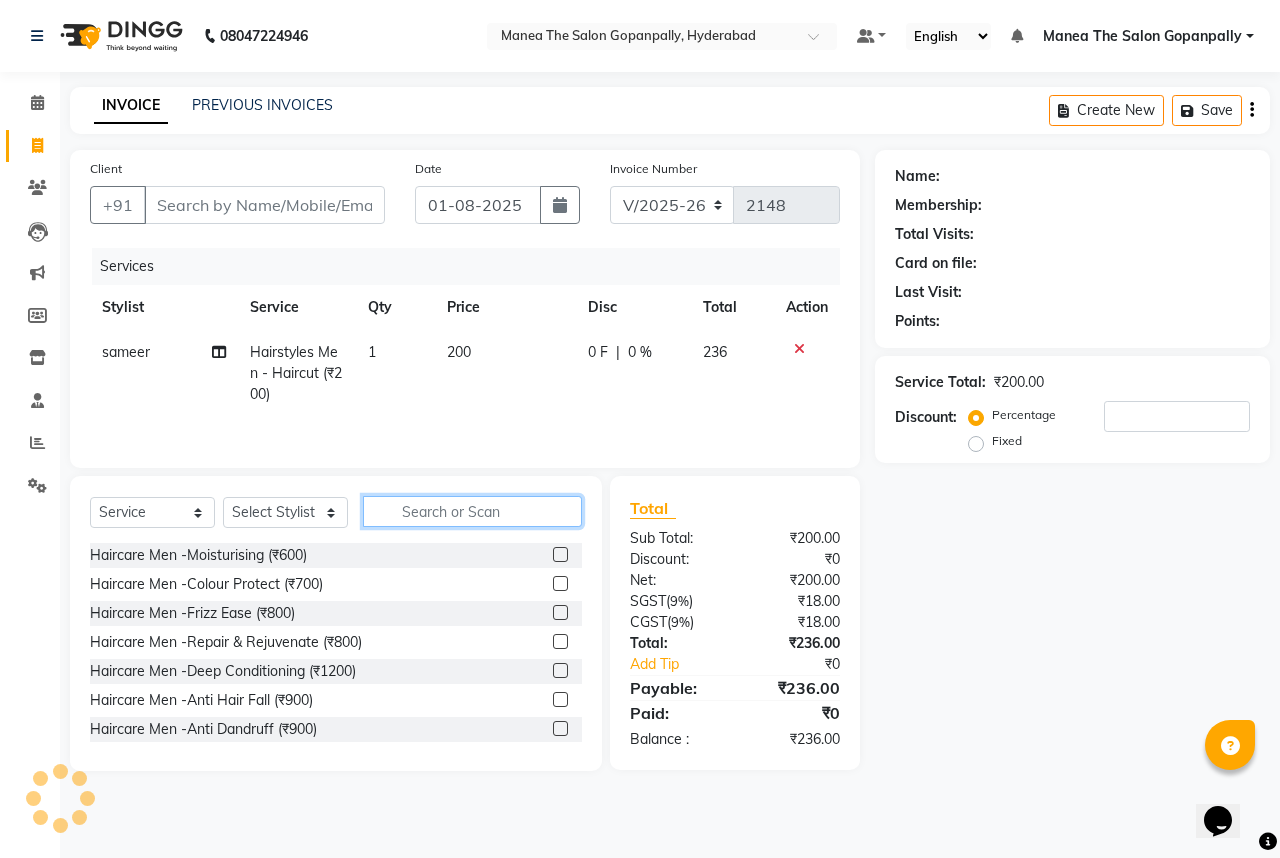 click 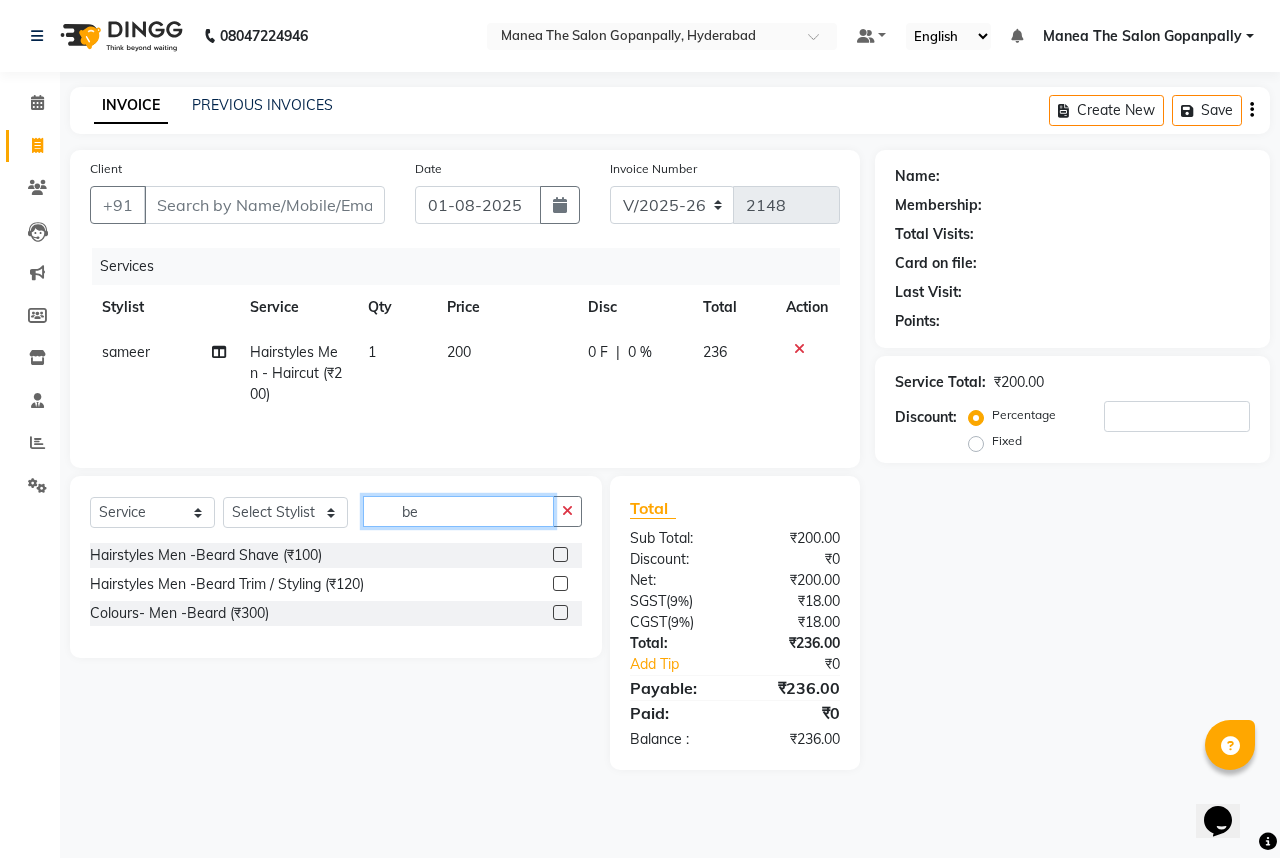 type on "be" 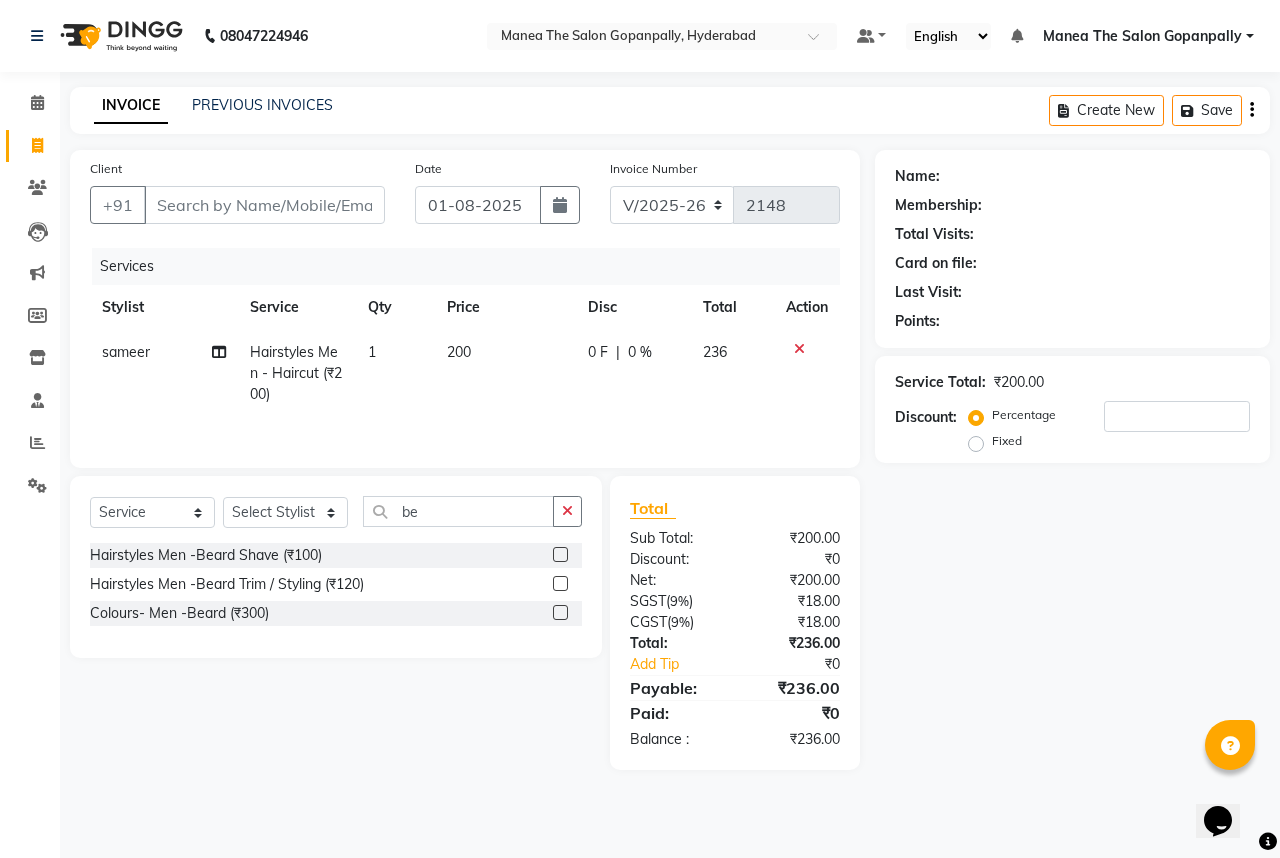 click 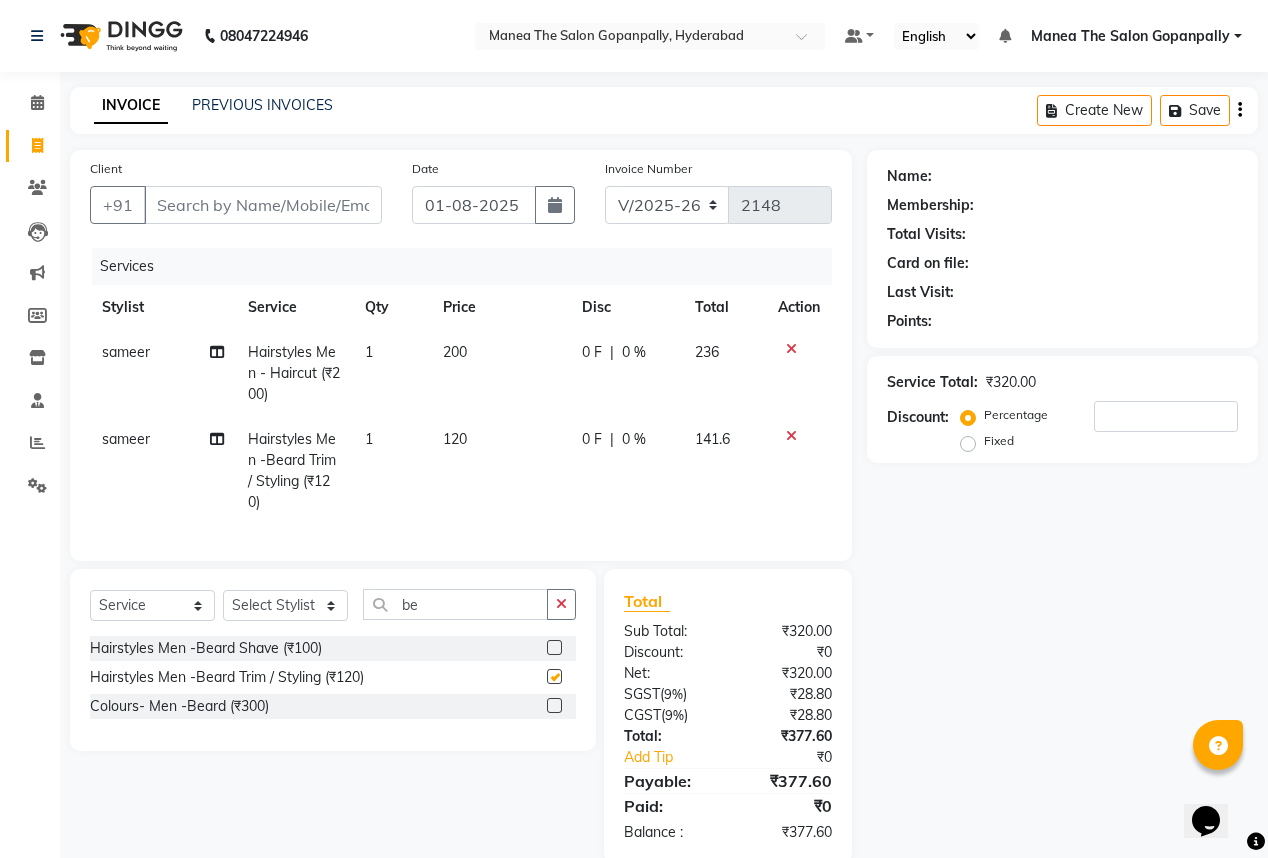 checkbox on "false" 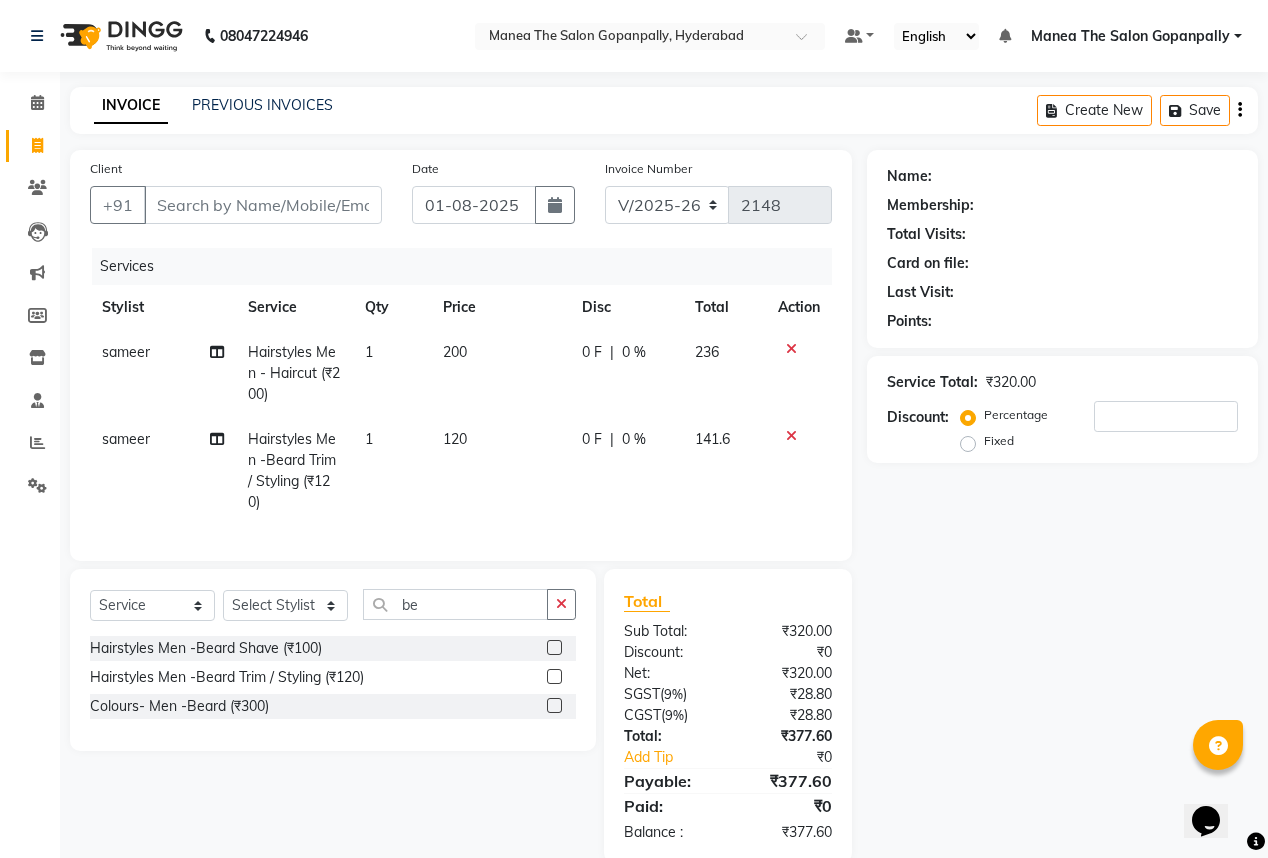 scroll, scrollTop: 47, scrollLeft: 0, axis: vertical 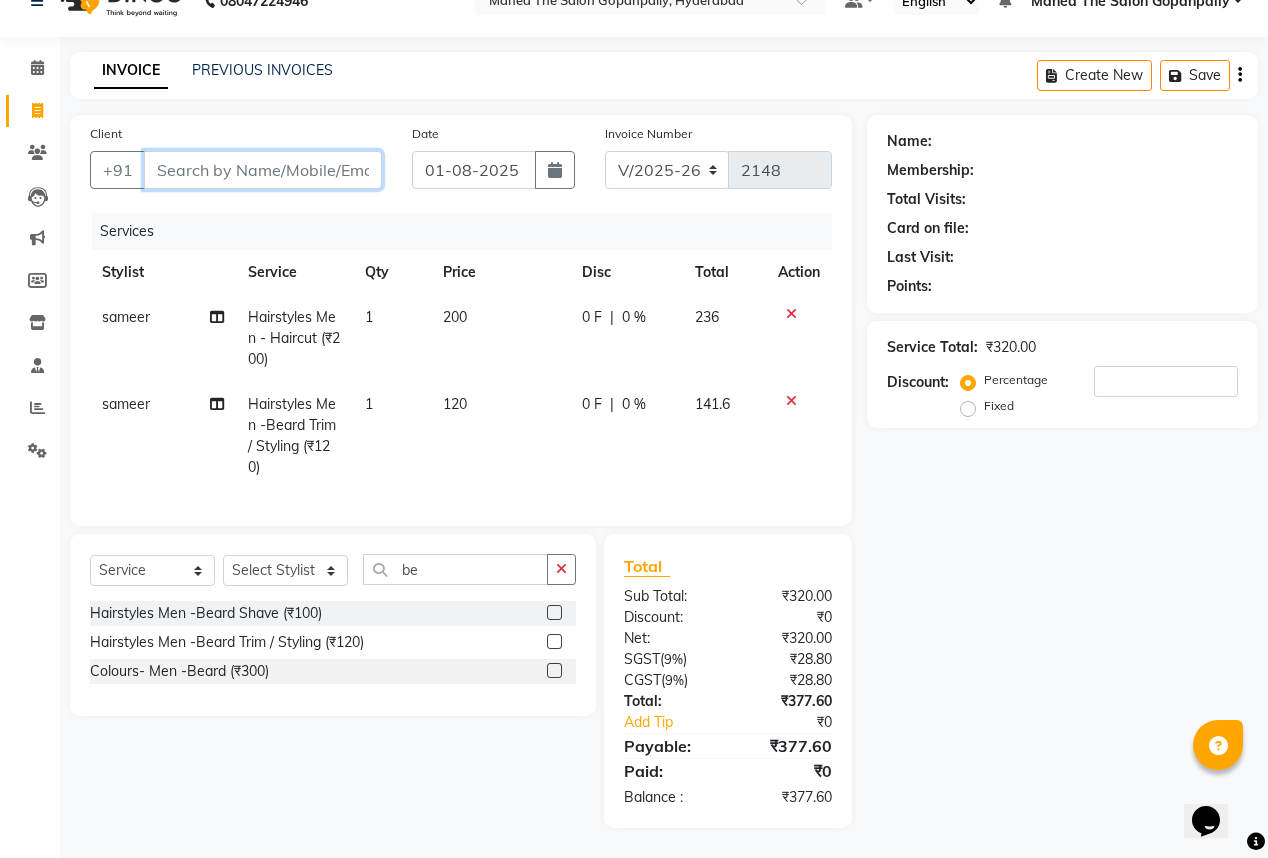 click on "Client" at bounding box center (263, 170) 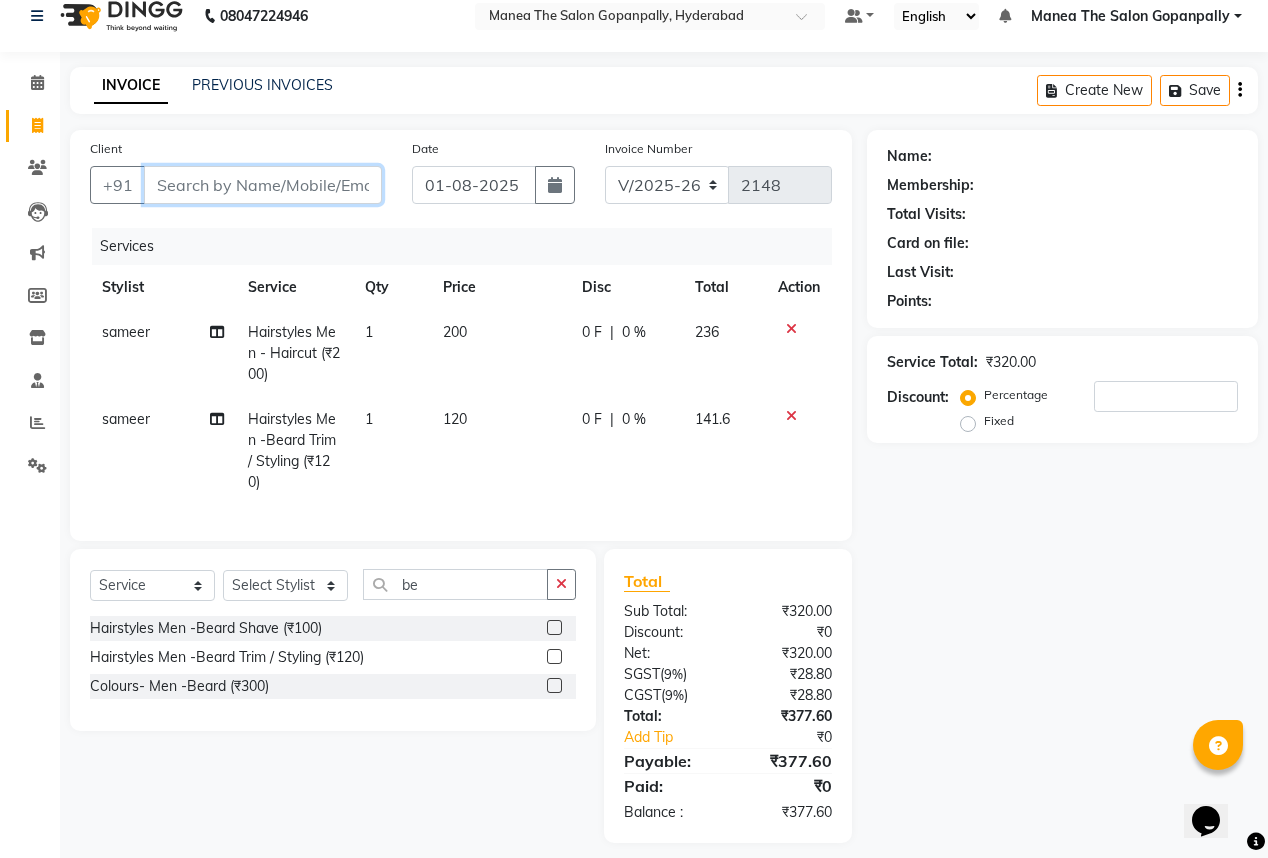 scroll, scrollTop: 47, scrollLeft: 0, axis: vertical 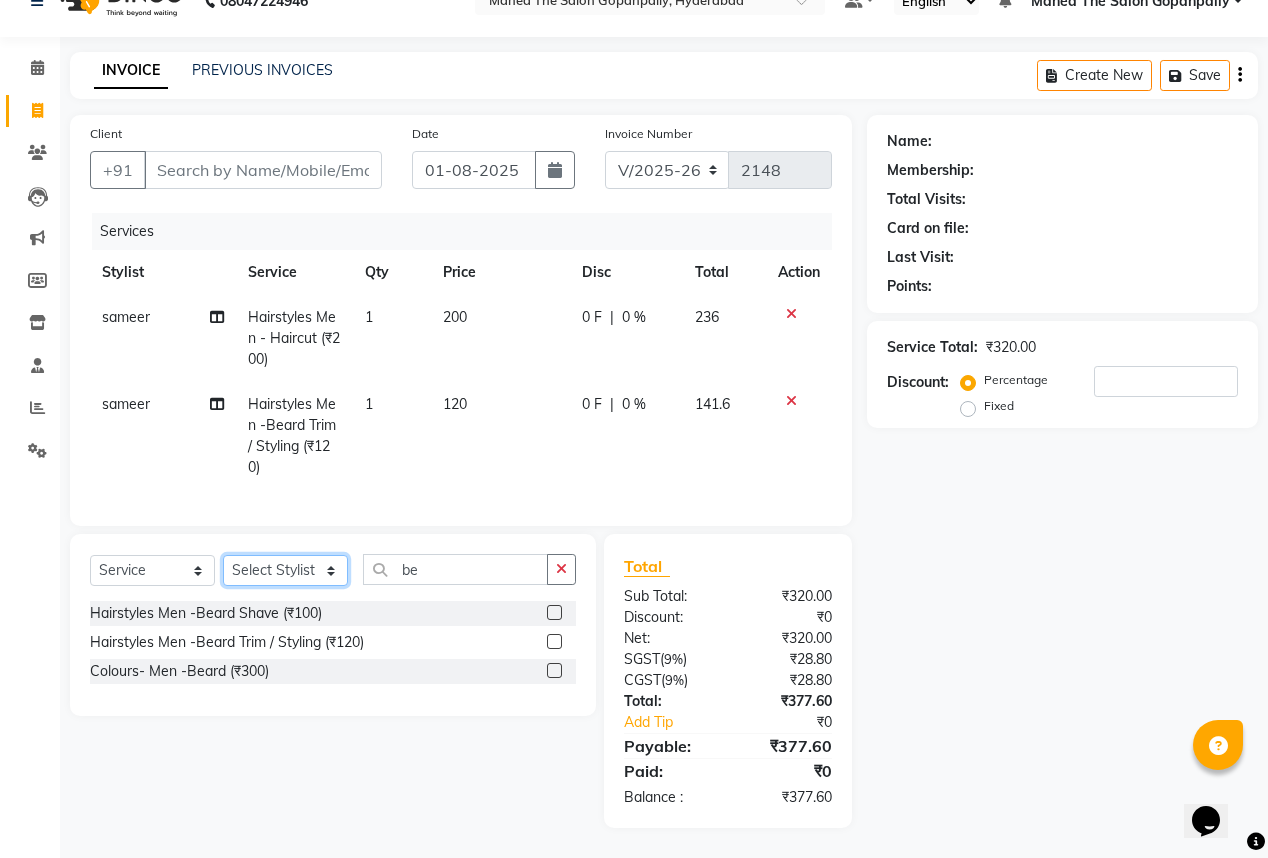 click on "Select Stylist Anand AVANTHI Haider  indu IRFAN keerthi rehan sameer saritha zubair" 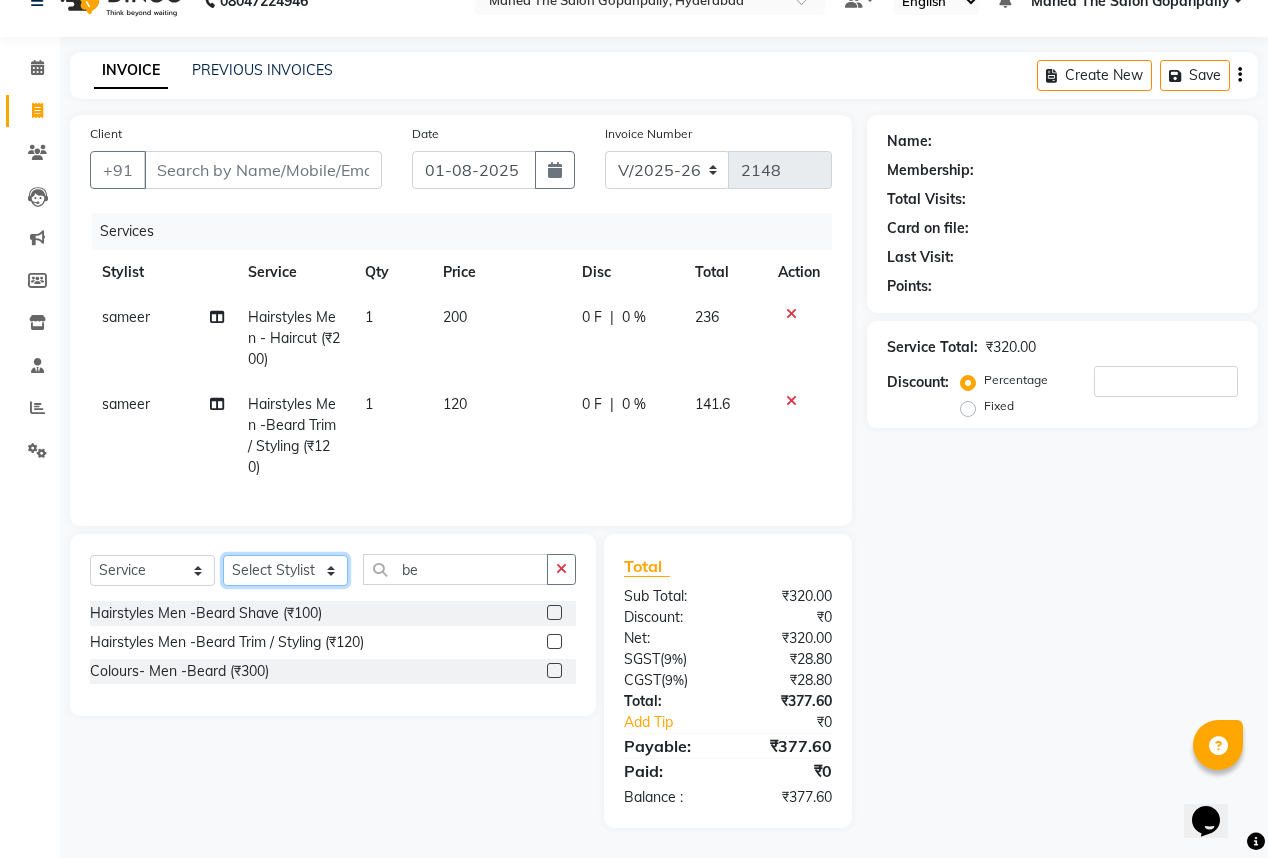 select on "81942" 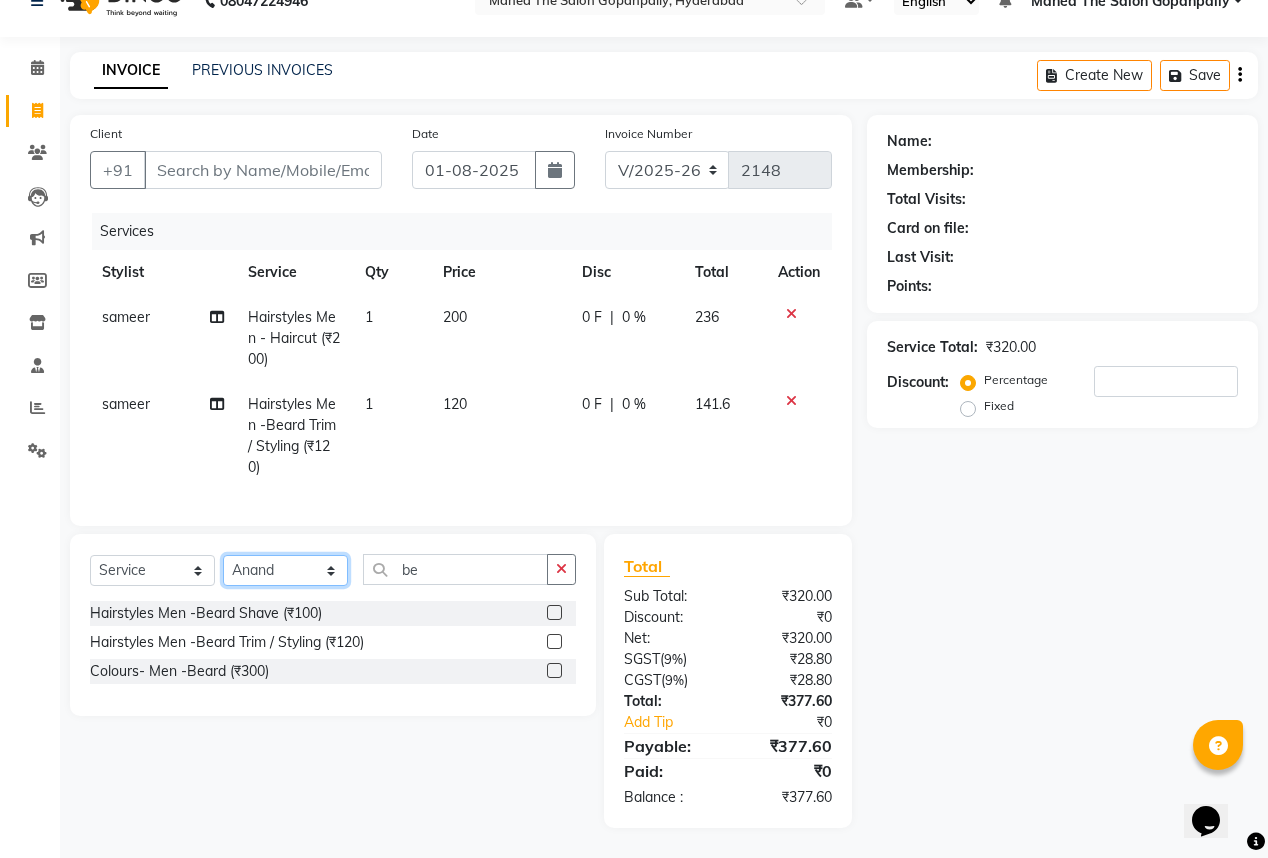 click on "Select Stylist Anand AVANTHI Haider  indu IRFAN keerthi rehan sameer saritha zubair" 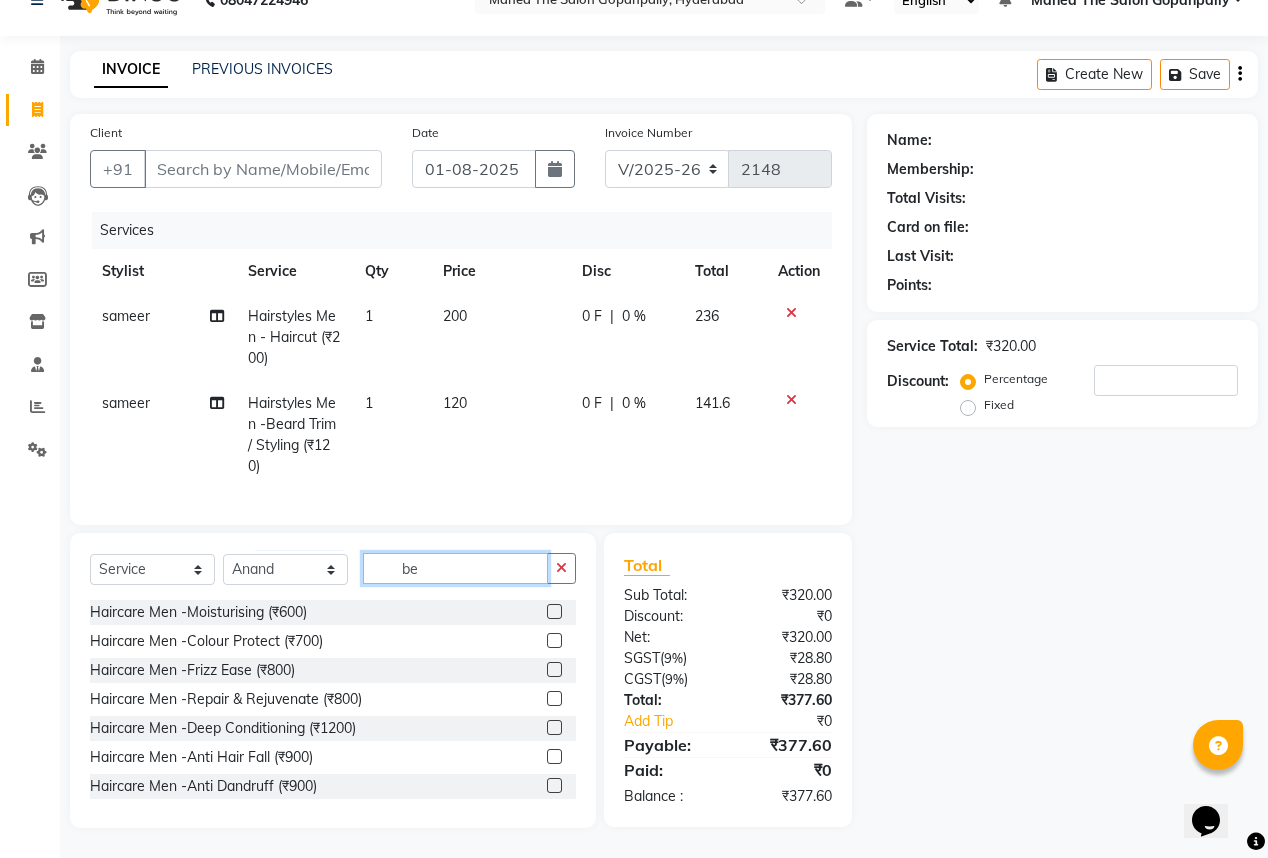 click on "be" 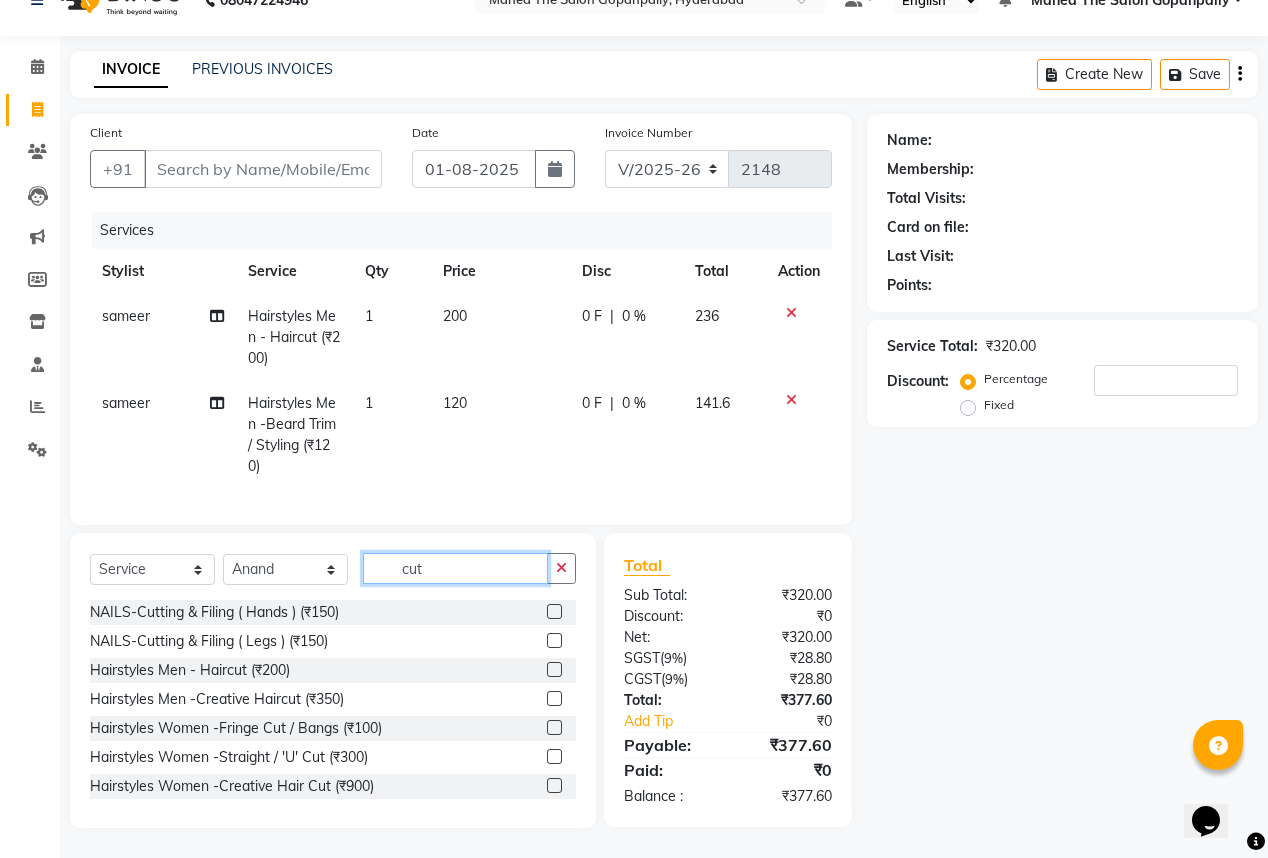 type on "cut" 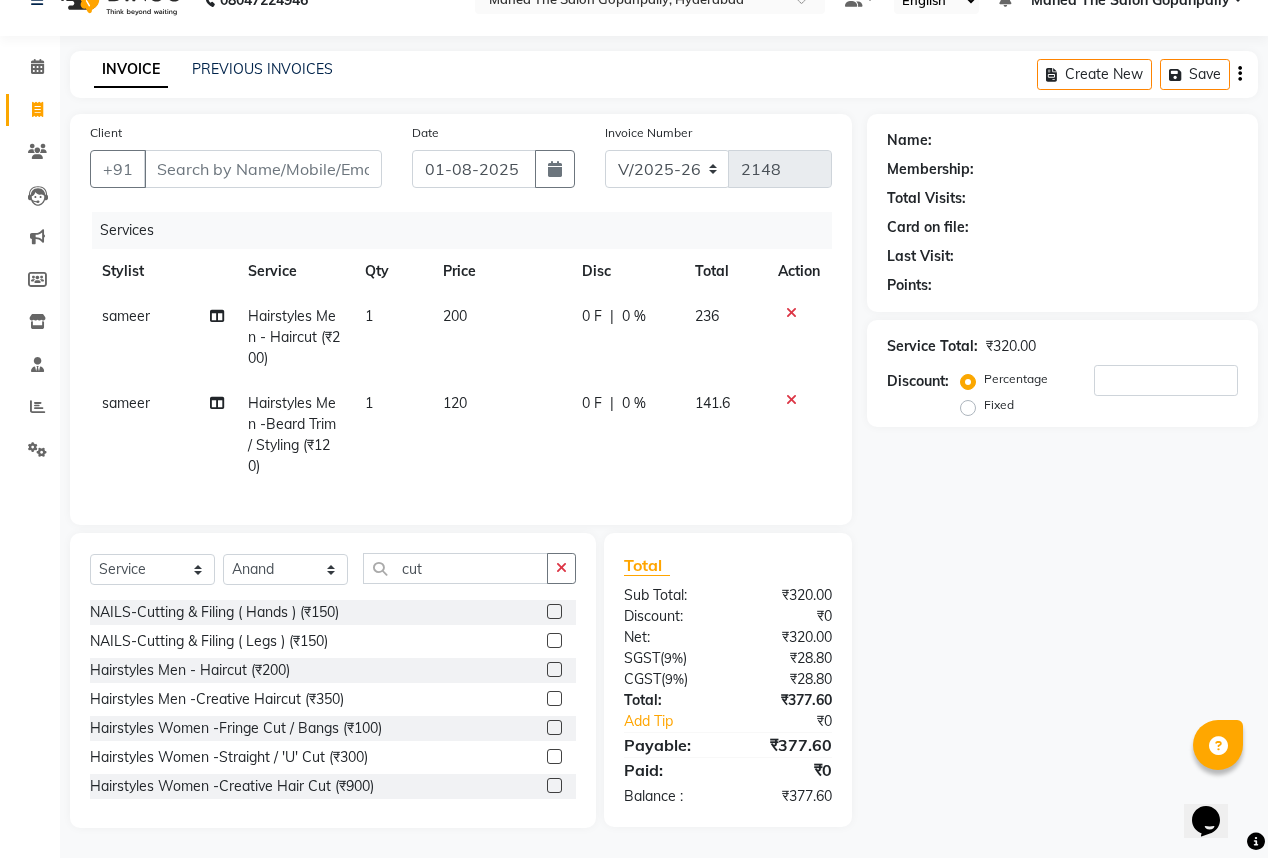 click 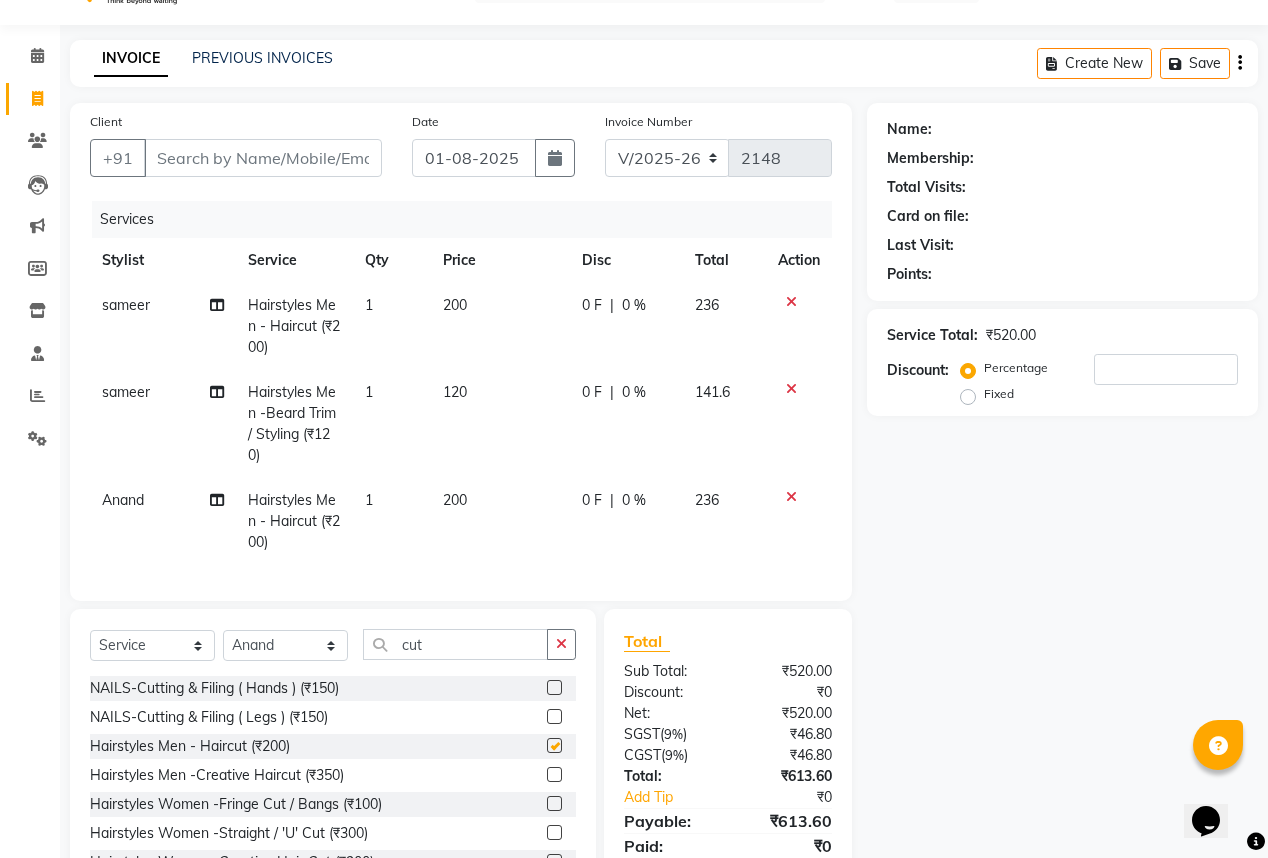 checkbox on "false" 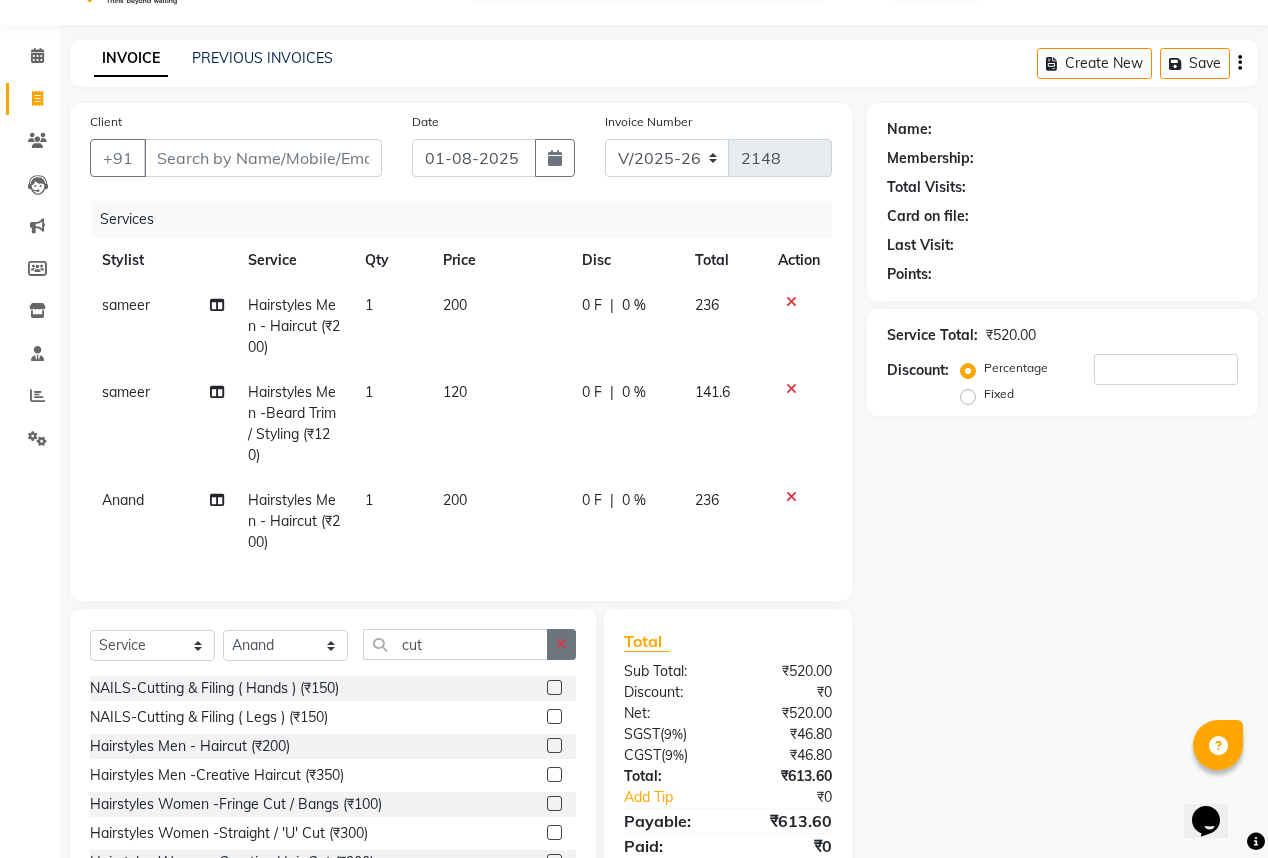 click 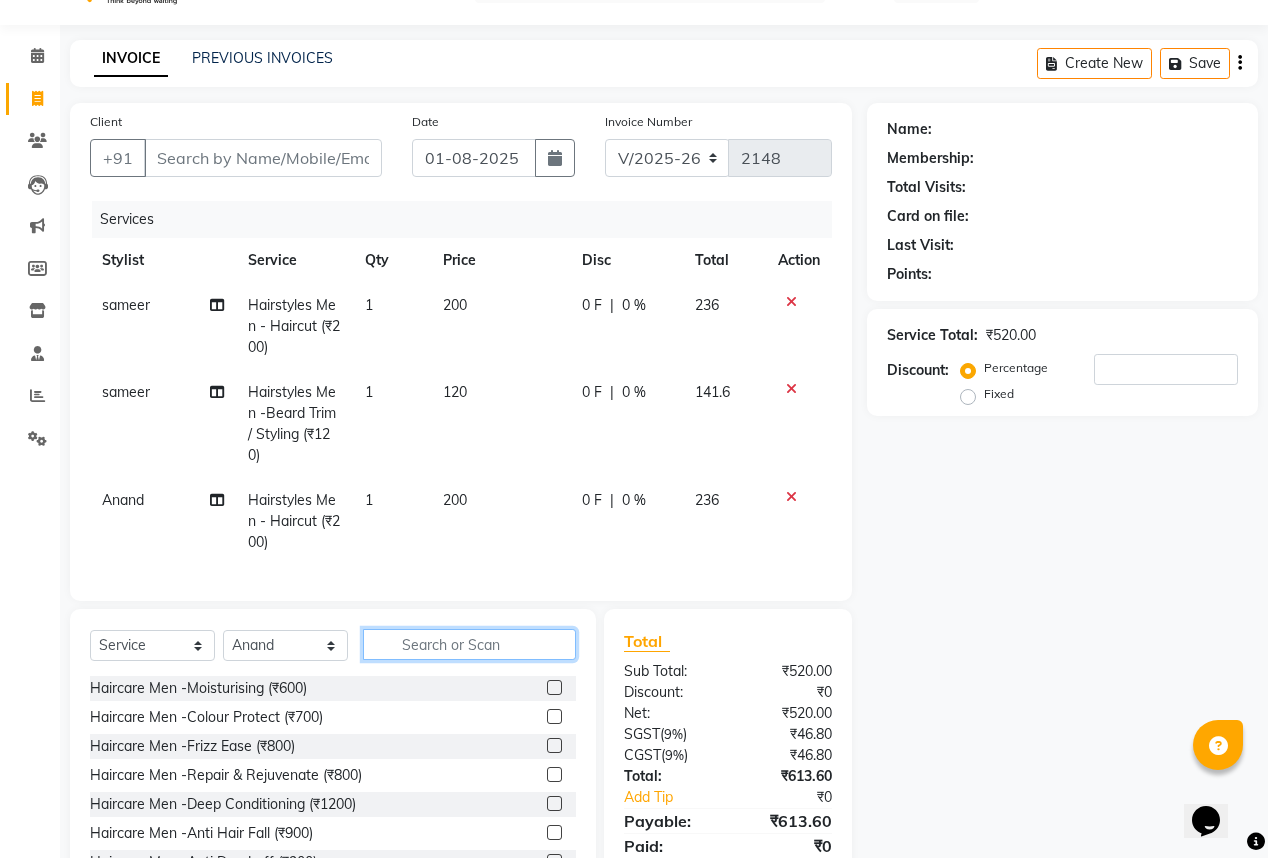 click 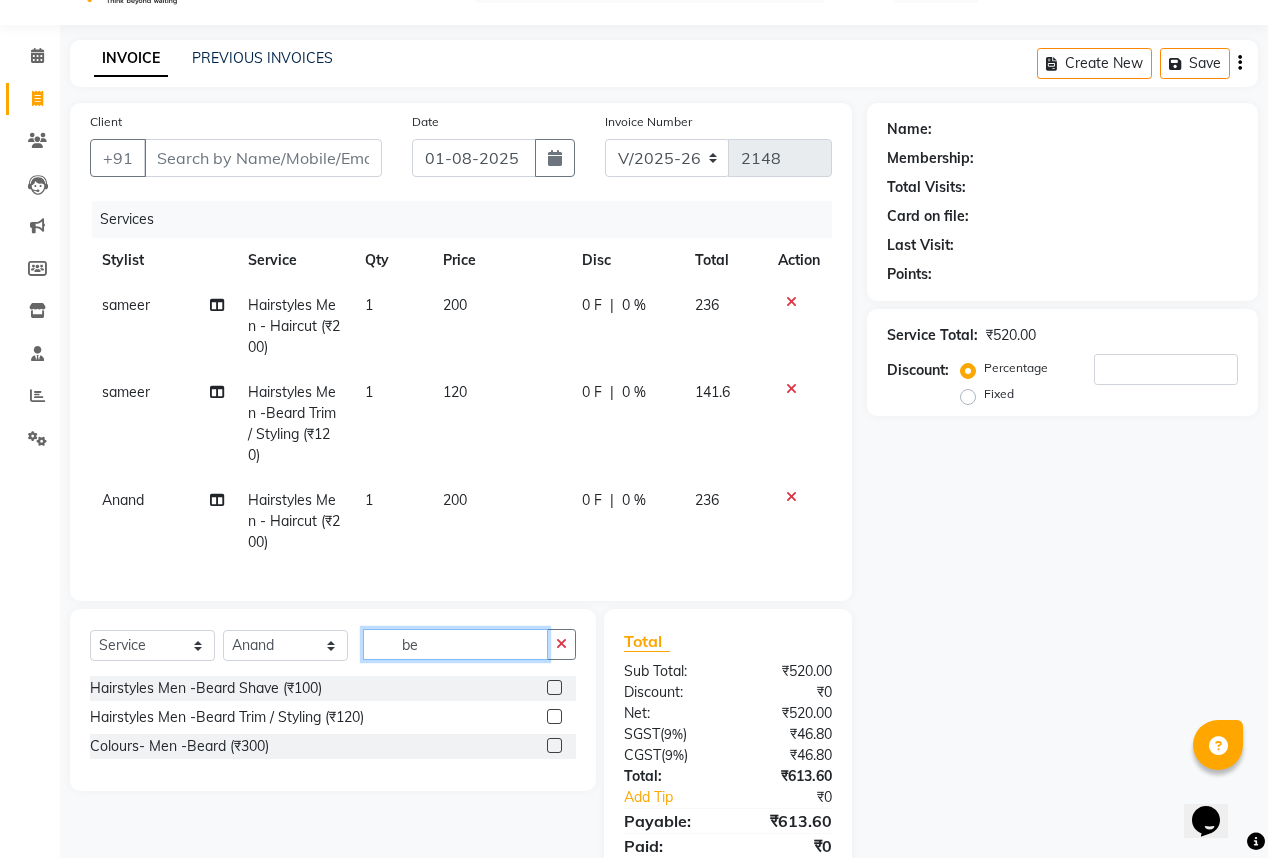 type on "be" 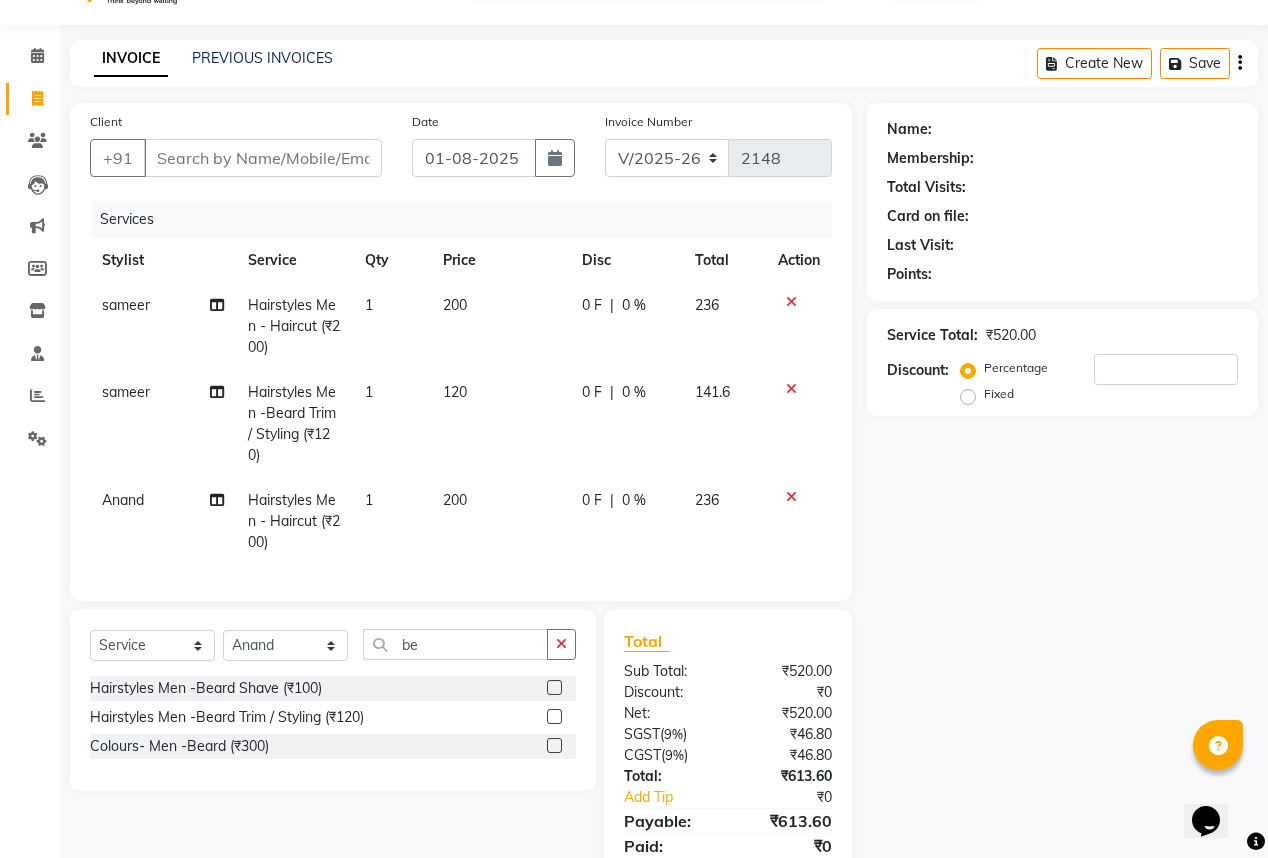 click 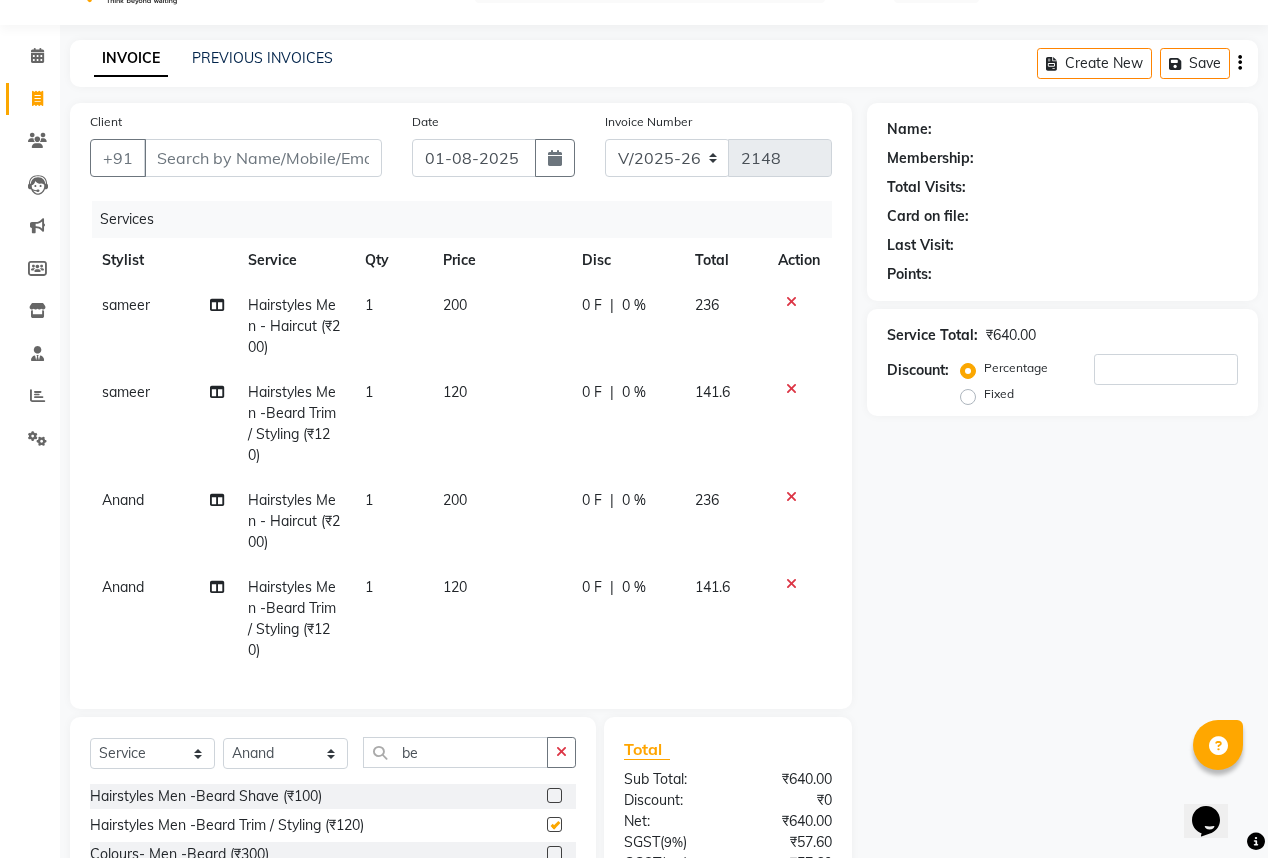 checkbox on "false" 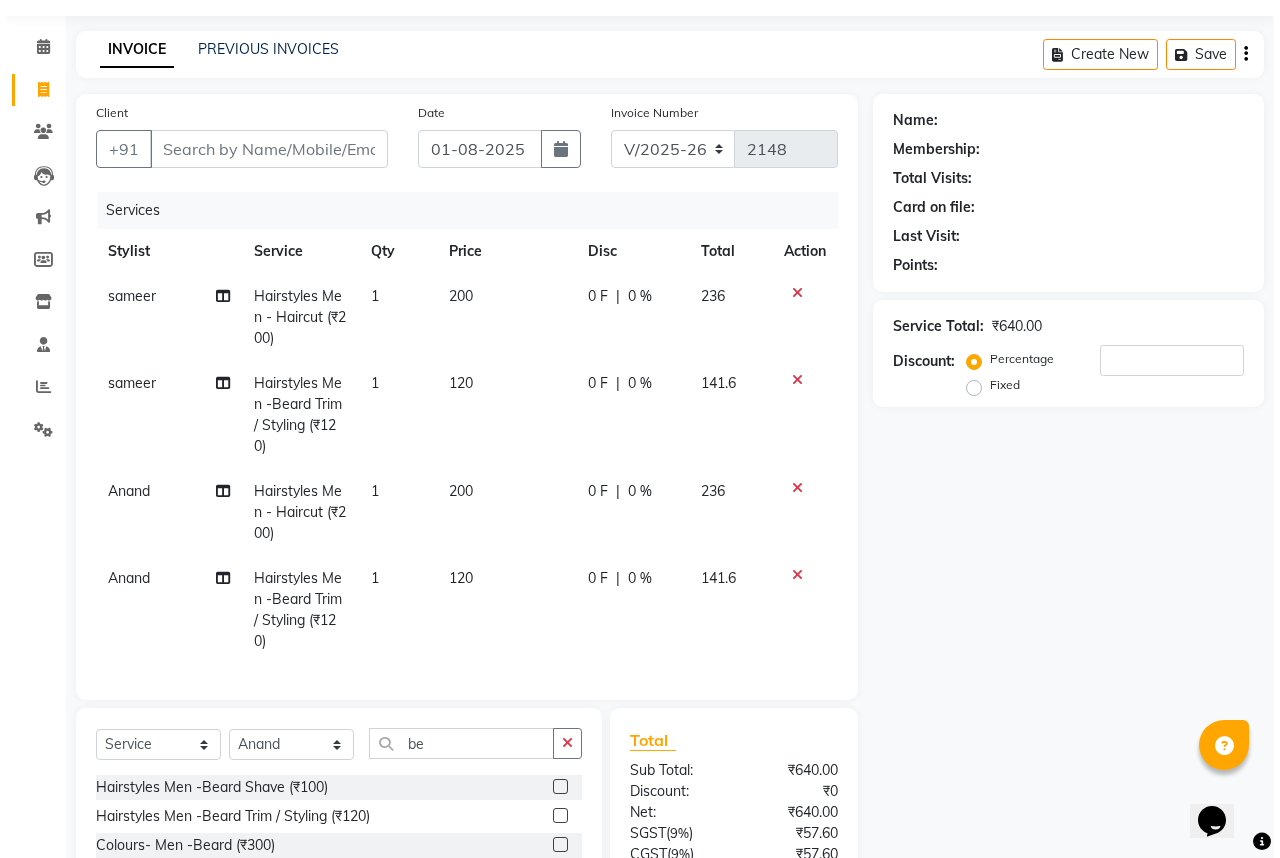 scroll, scrollTop: 2, scrollLeft: 0, axis: vertical 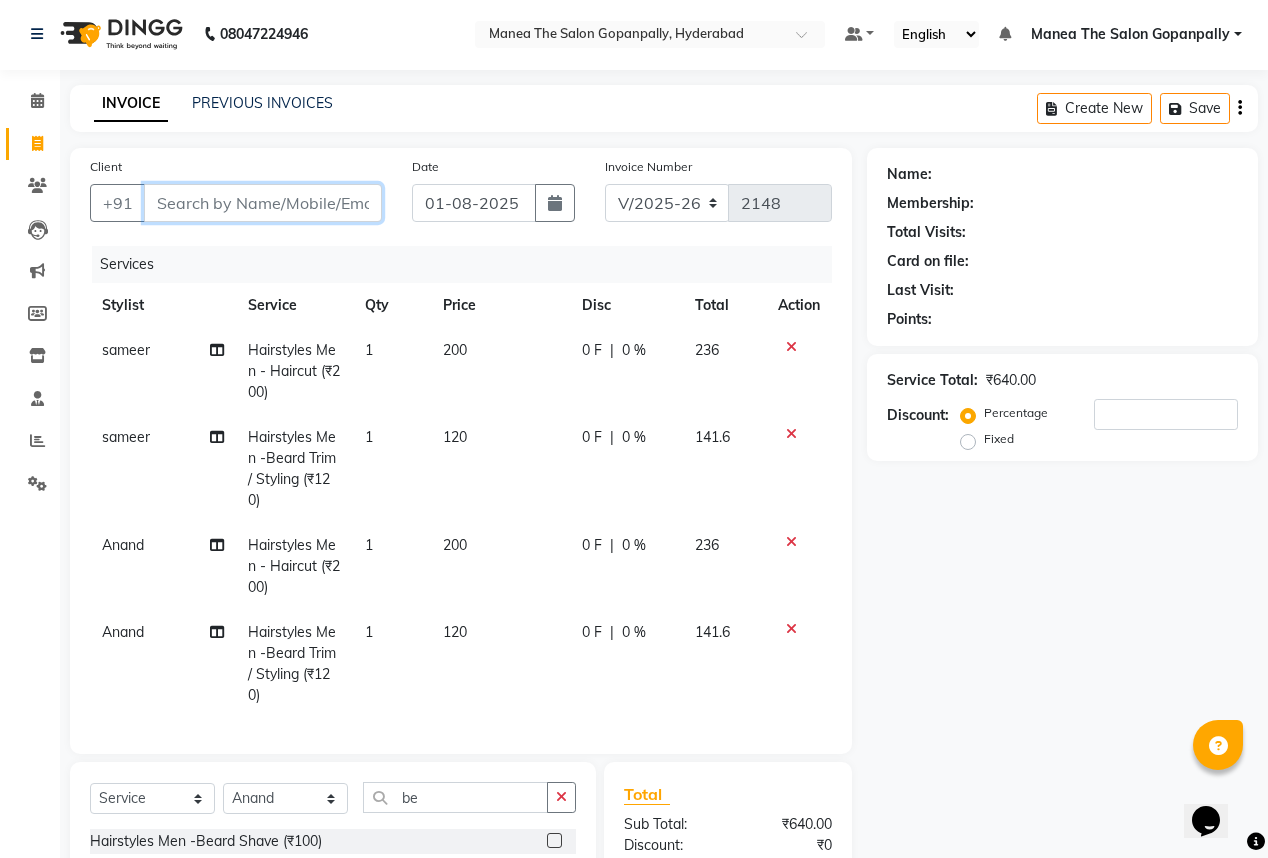 click on "Client" at bounding box center [263, 203] 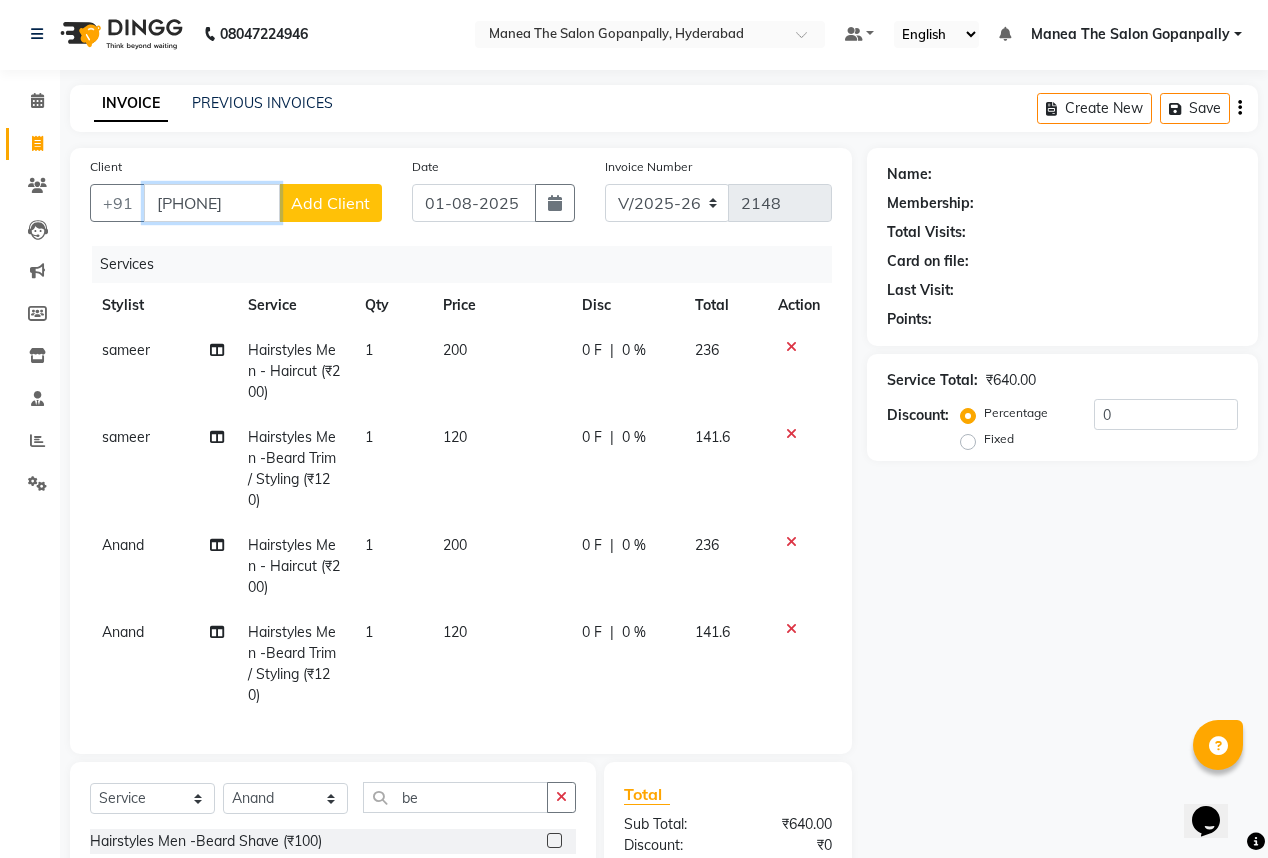 type on "86881729729" 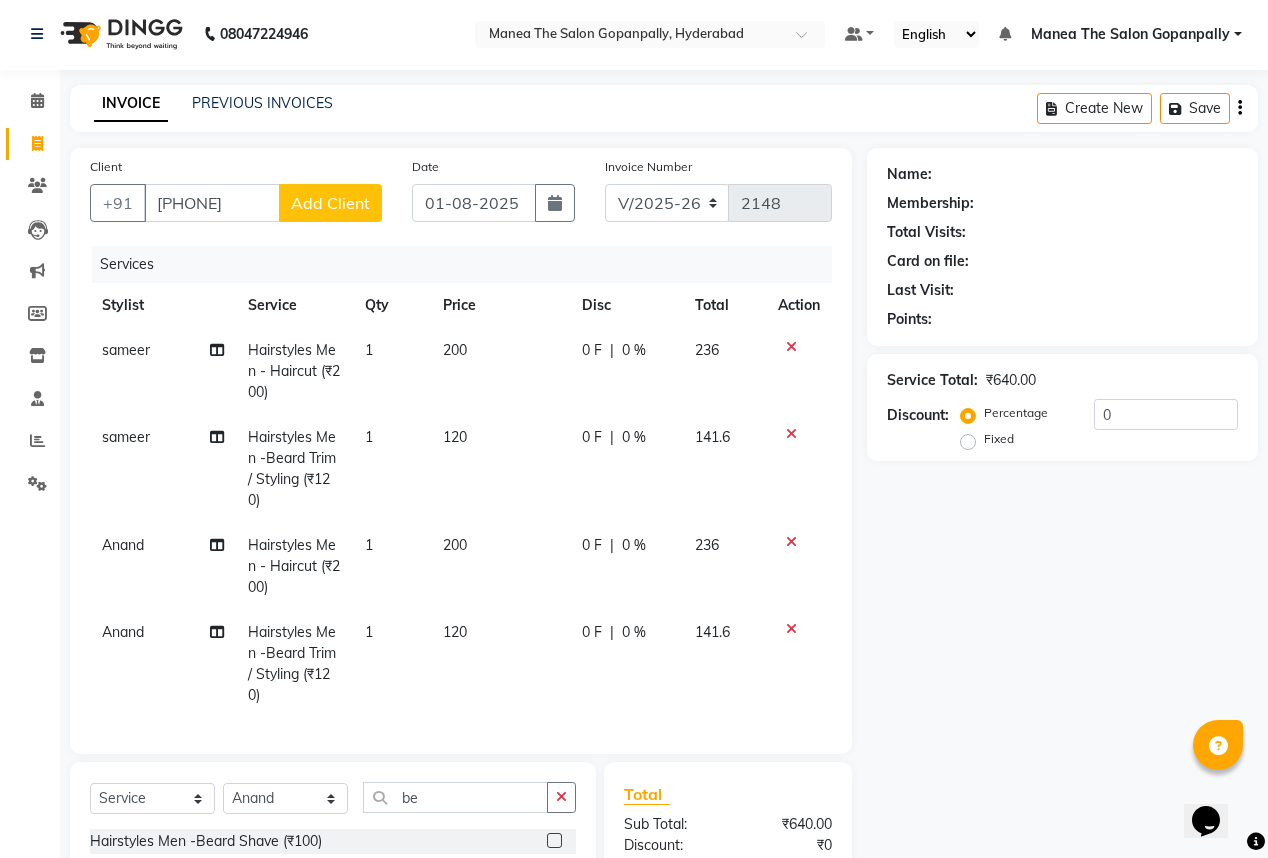 click on "Add Client" 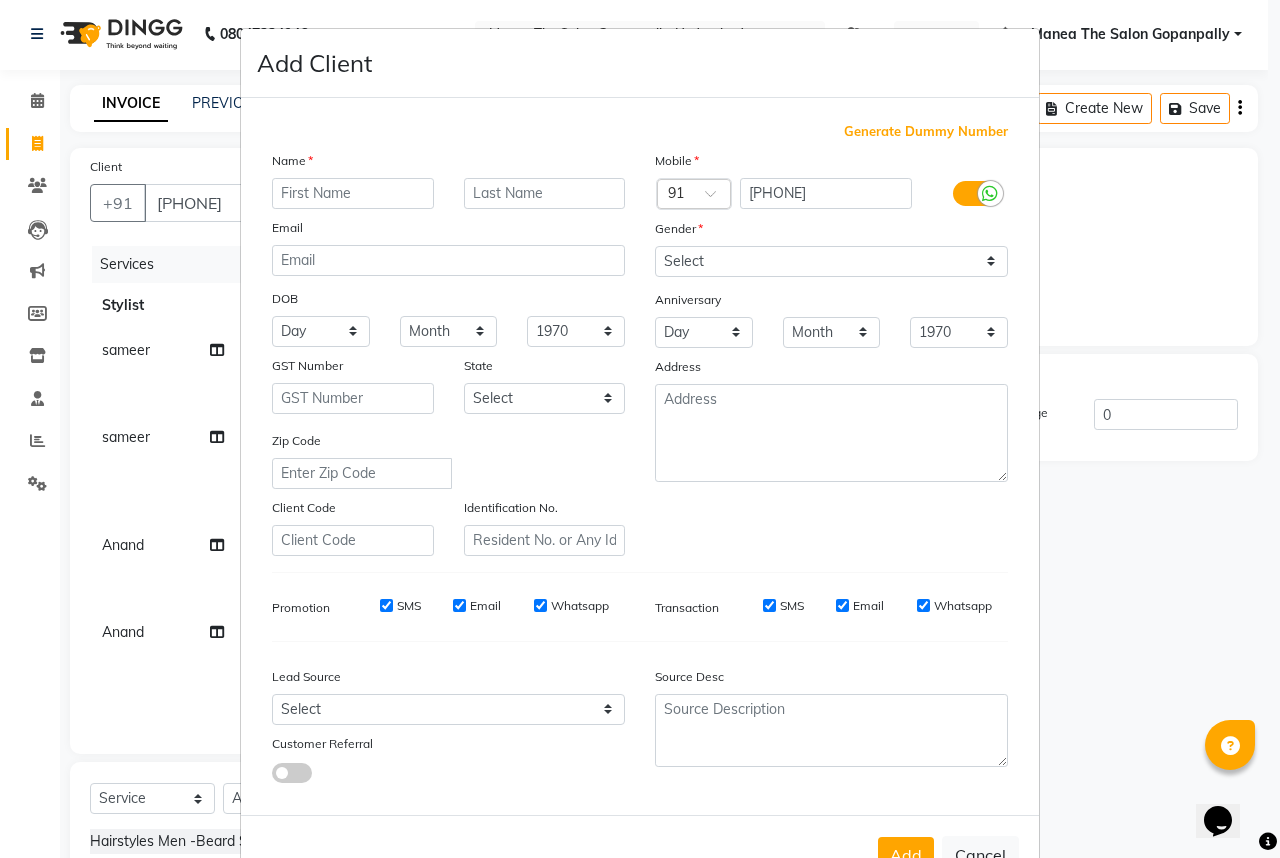 click at bounding box center [353, 193] 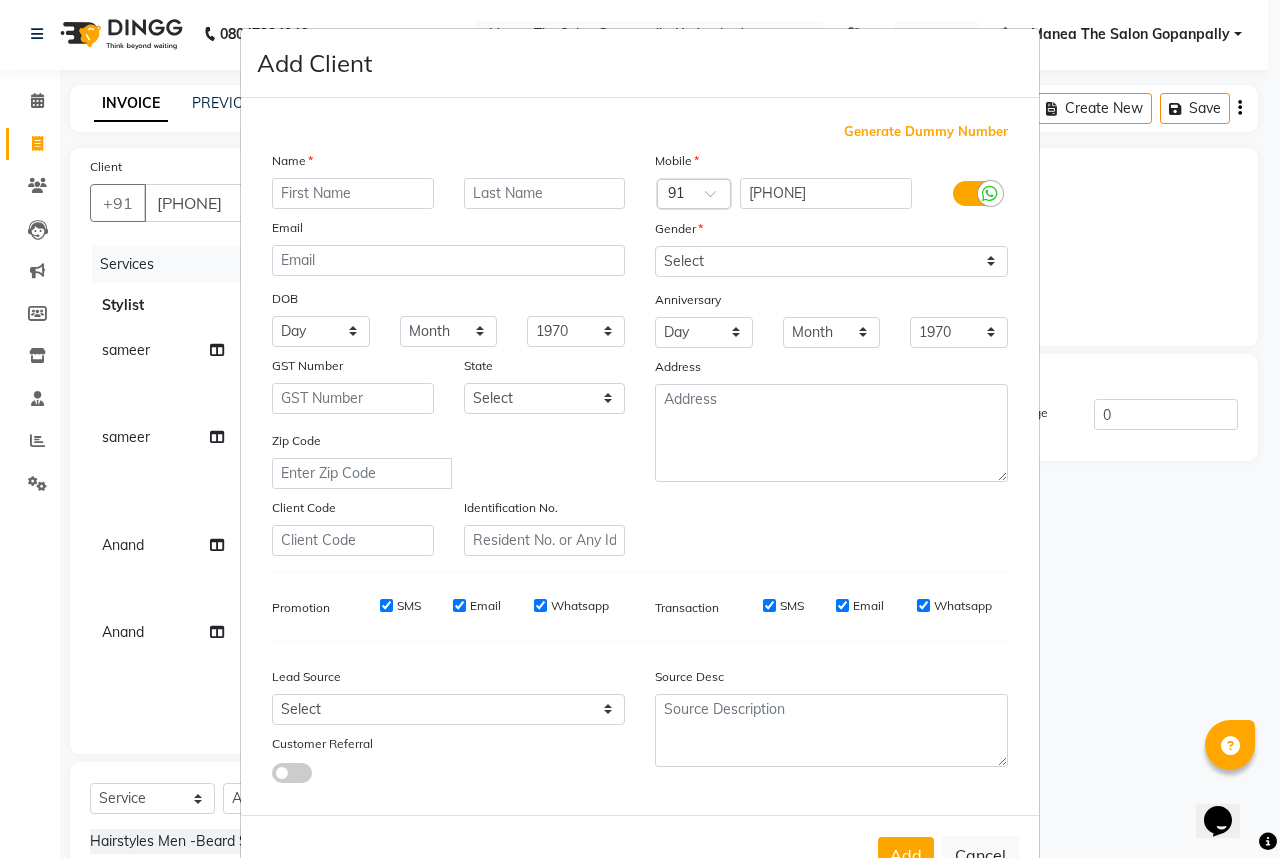 click on "Add Client Generate Dummy Number Name Email DOB Day 01 02 03 04 05 06 07 08 09 10 11 12 13 14 15 16 17 18 19 20 21 22 23 24 25 26 27 28 29 30 31 Month January February March April May June July August September October November December 1940 1941 1942 1943 1944 1945 1946 1947 1948 1949 1950 1951 1952 1953 1954 1955 1956 1957 1958 1959 1960 1961 1962 1963 1964 1965 1966 1967 1968 1969 1970 1971 1972 1973 1974 1975 1976 1977 1978 1979 1980 1981 1982 1983 1984 1985 1986 1987 1988 1989 1990 1991 1992 1993 1994 1995 1996 1997 1998 1999 2000 2001 2002 2003 2004 2005 2006 2007 2008 2009 2010 2011 2012 2013 2014 2015 2016 2017 2018 2019 2020 2021 2022 2023 2024 GST Number State Select Andaman and Nicobar Islands Andhra Pradesh Arunachal Pradesh Assam Bihar Chandigarh Chhattisgarh Dadra and Nagar Haveli Daman and Diu Delhi Goa Gujarat Haryana Himachal Pradesh Jammu and Kashmir Jharkhand Karnataka Kerala Lakshadweep Madhya Pradesh Maharashtra Manipur Meghalaya Mizoram Nagaland Odisha Pondicherry Punjab Rajasthan Sikkim" at bounding box center (640, 429) 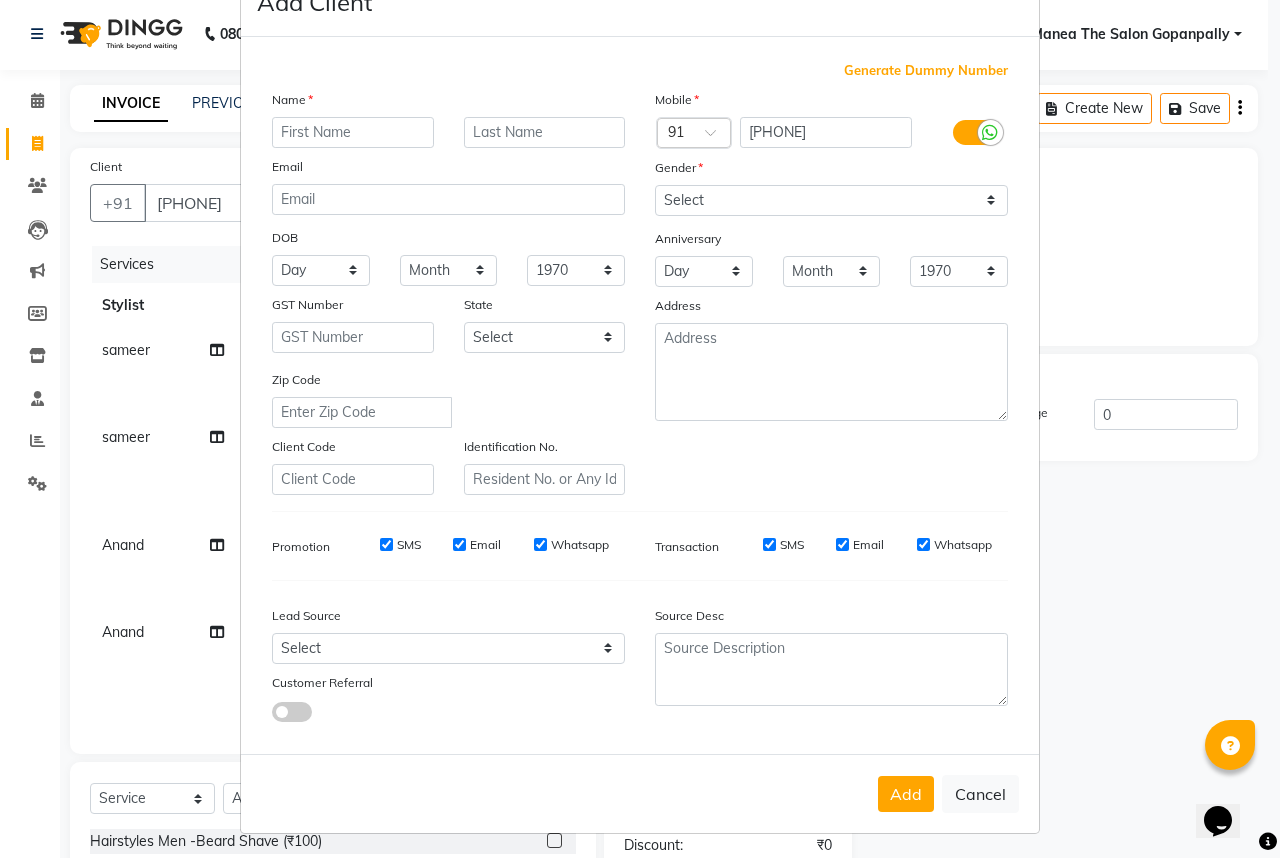 scroll, scrollTop: 74, scrollLeft: 0, axis: vertical 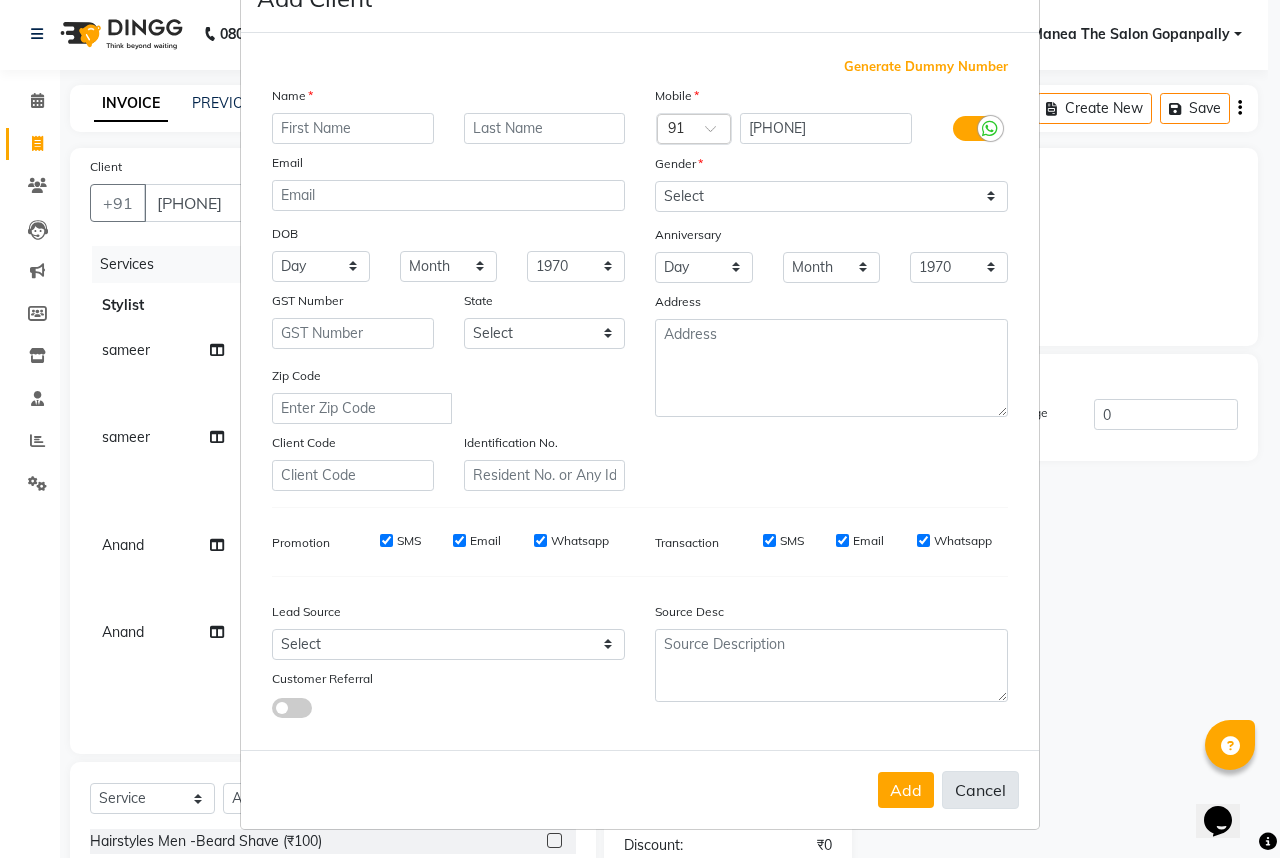click on "Cancel" at bounding box center (980, 790) 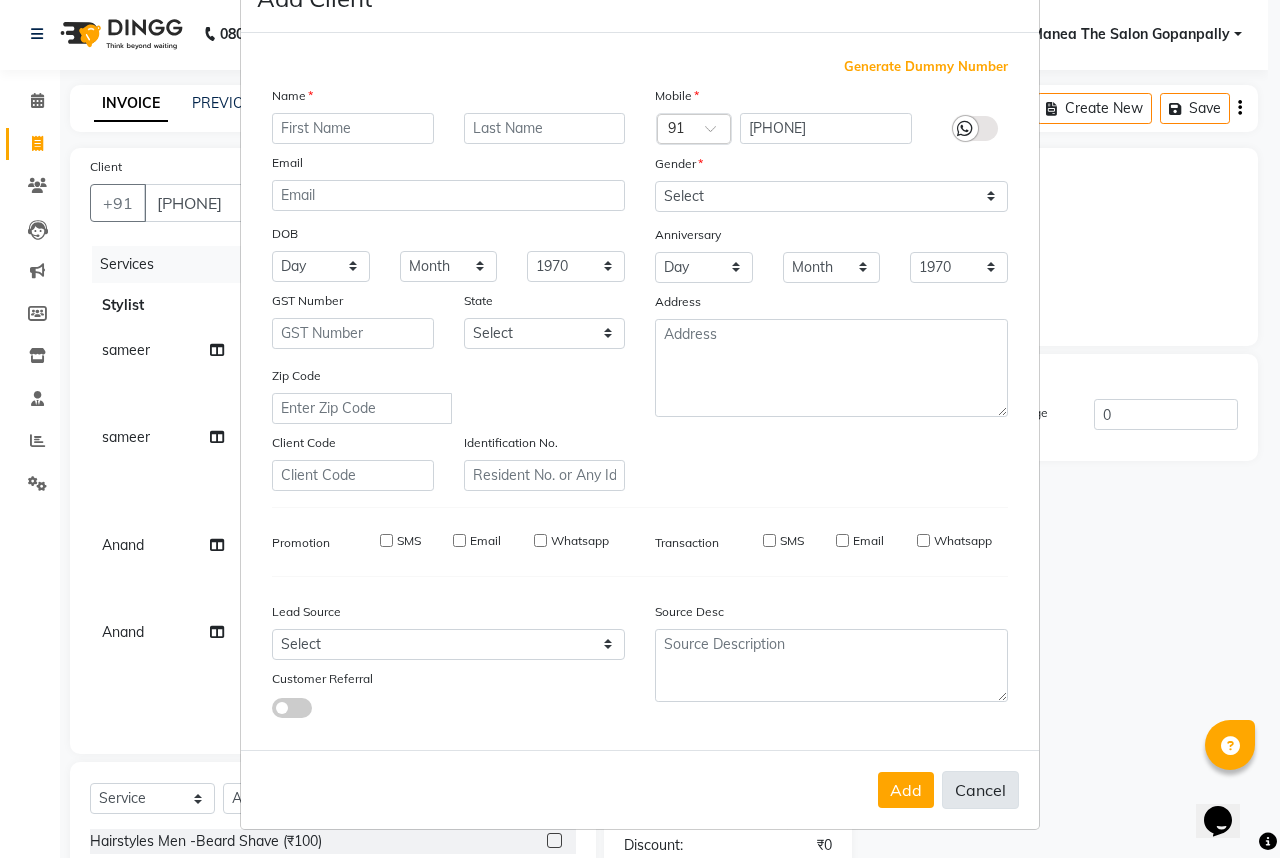 select 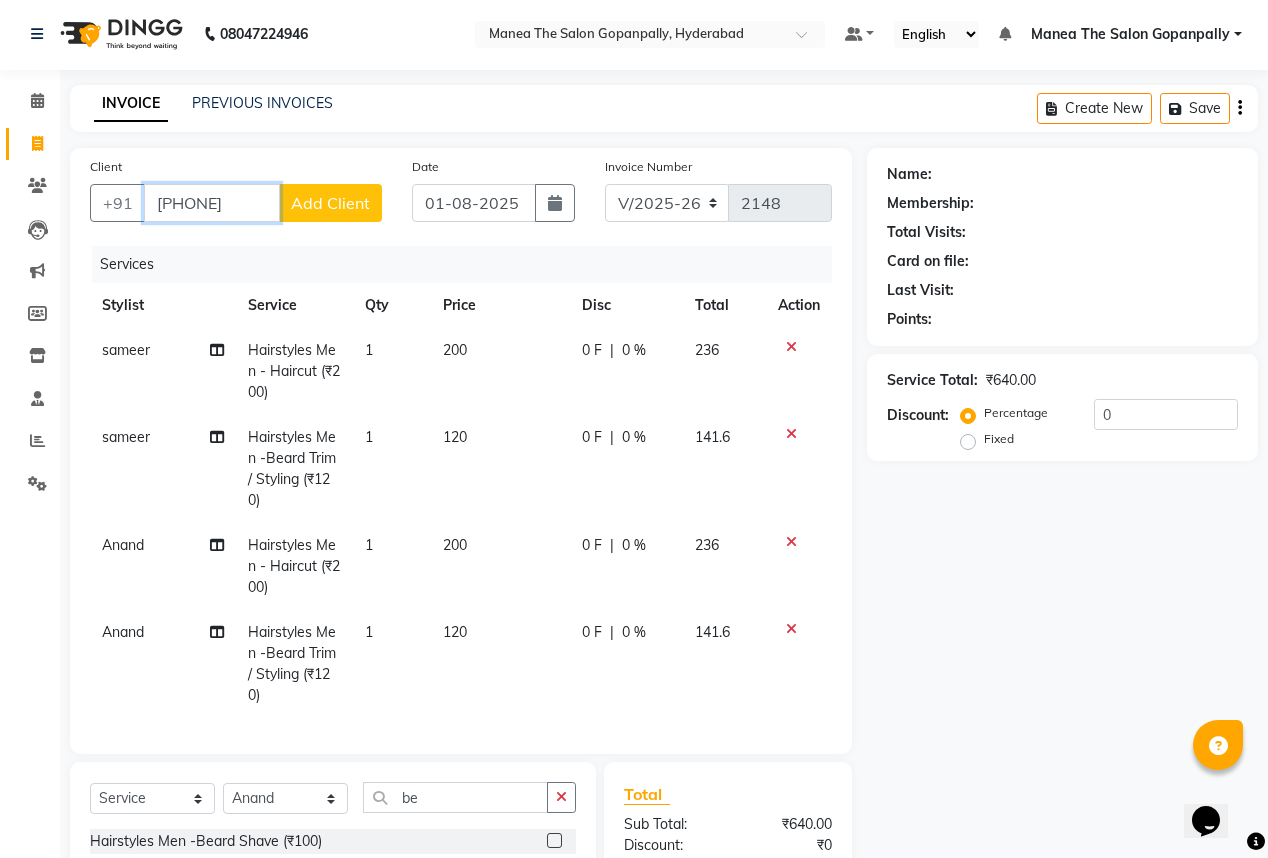 click on "86881729729" at bounding box center [212, 203] 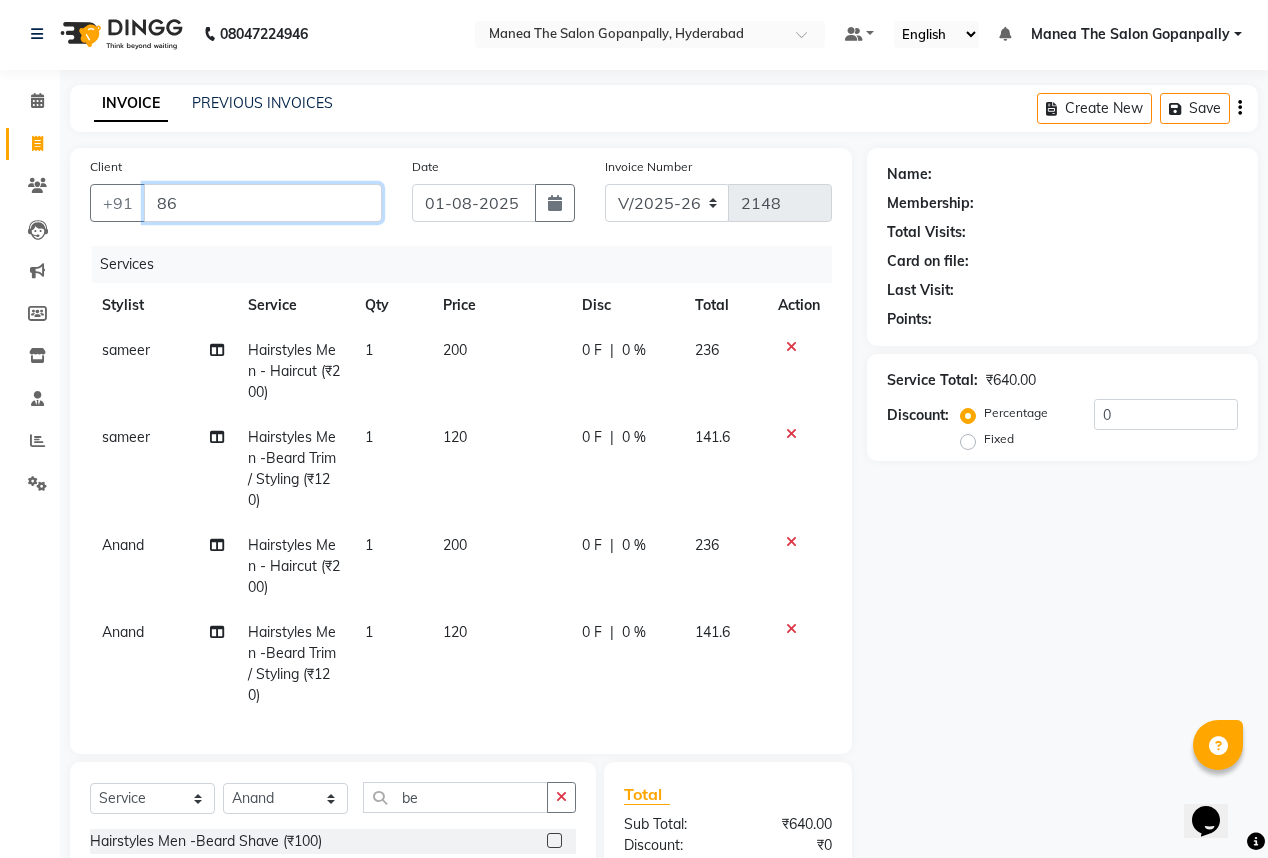 type on "8" 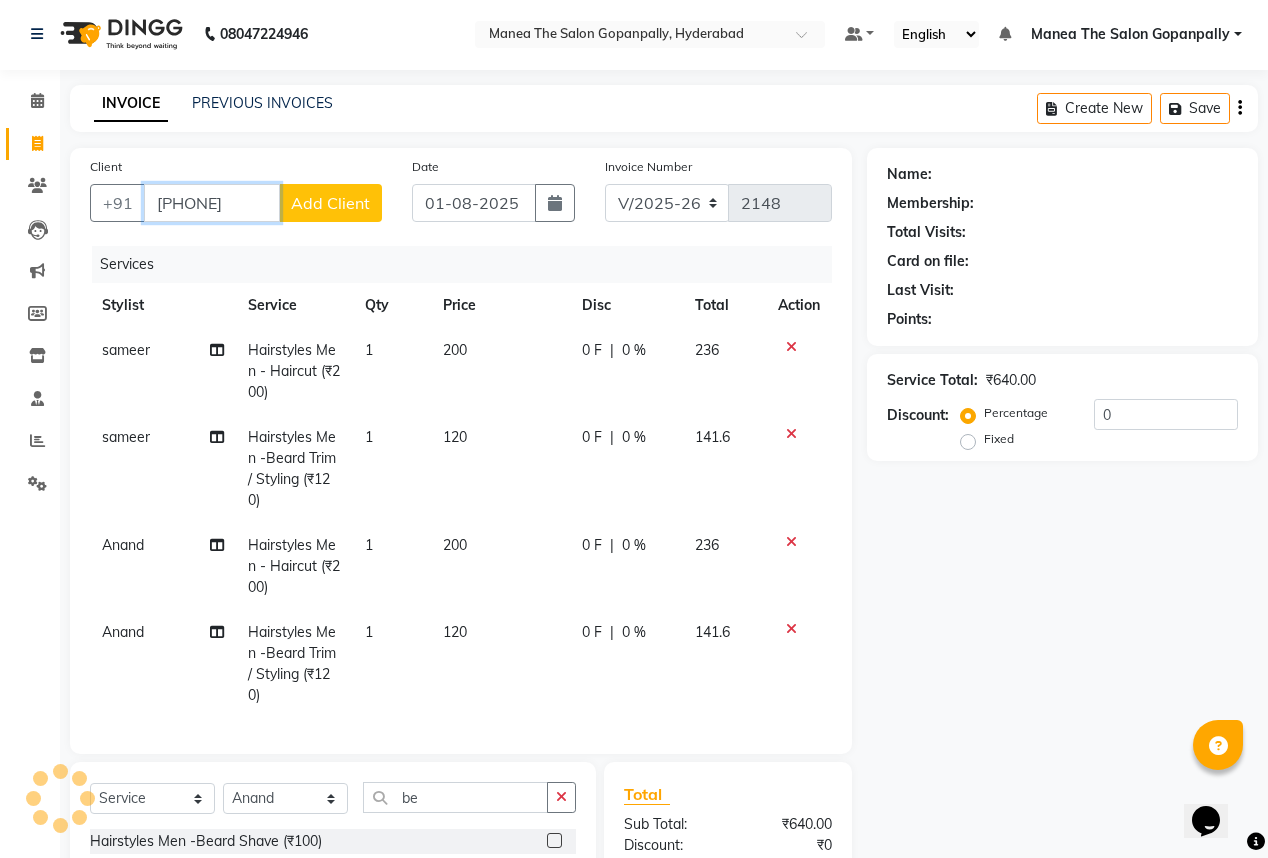 type on "86881729729" 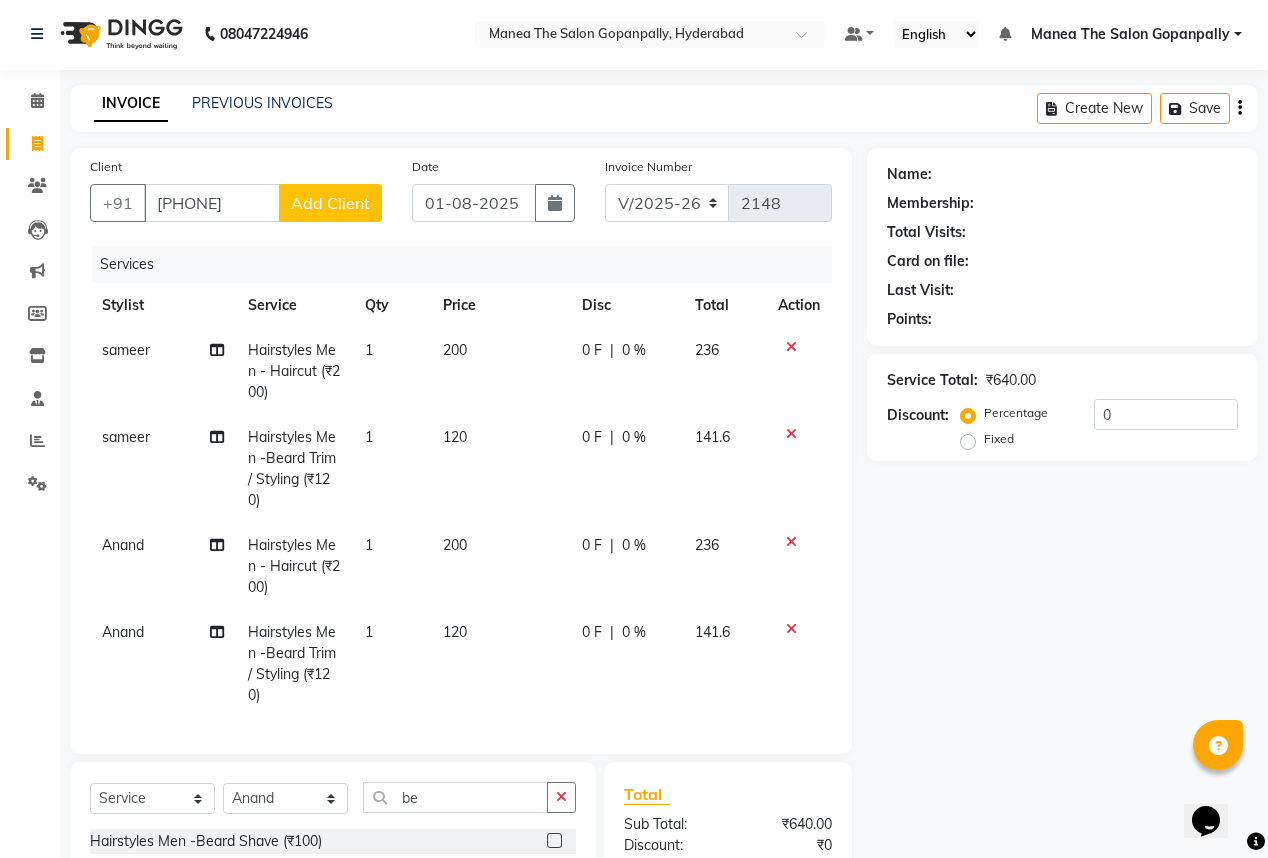 click on "Add Client" 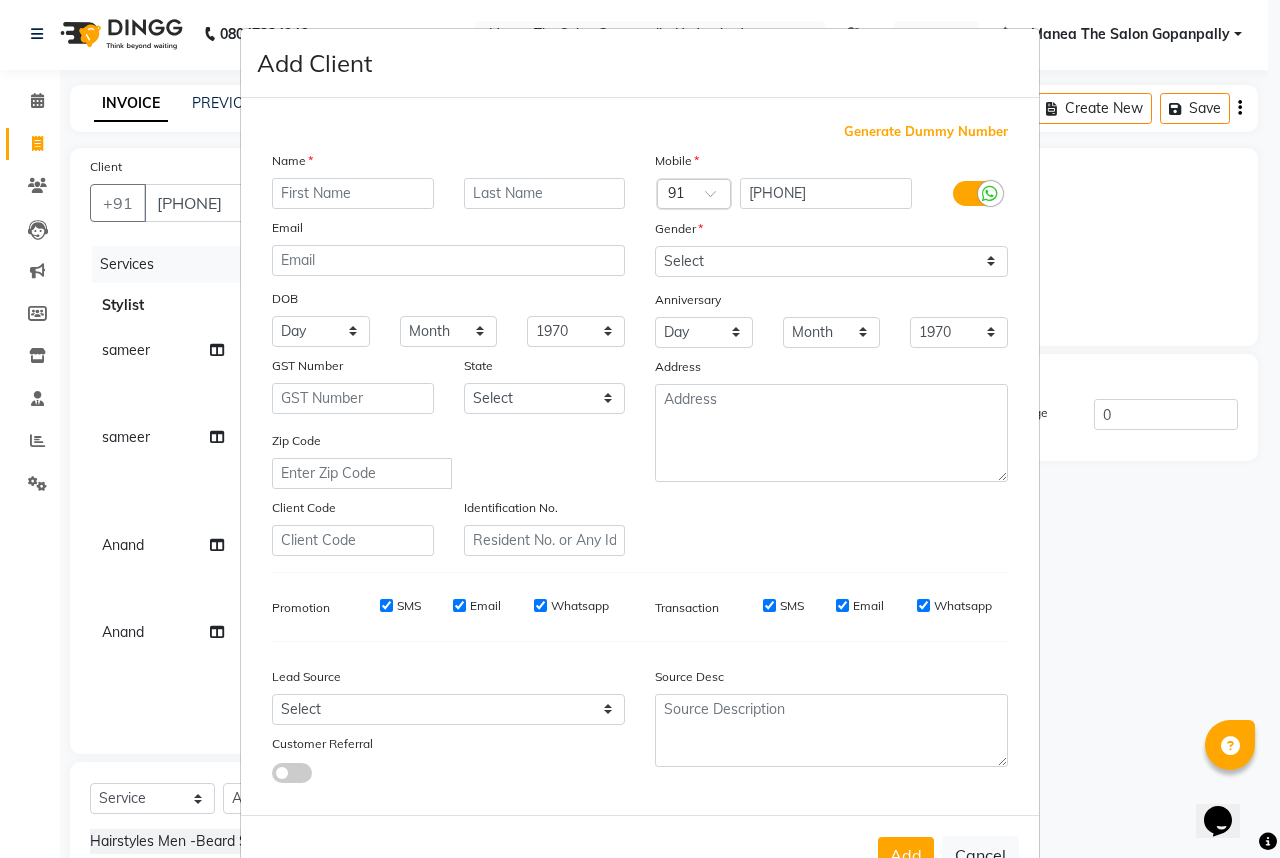 click at bounding box center (353, 193) 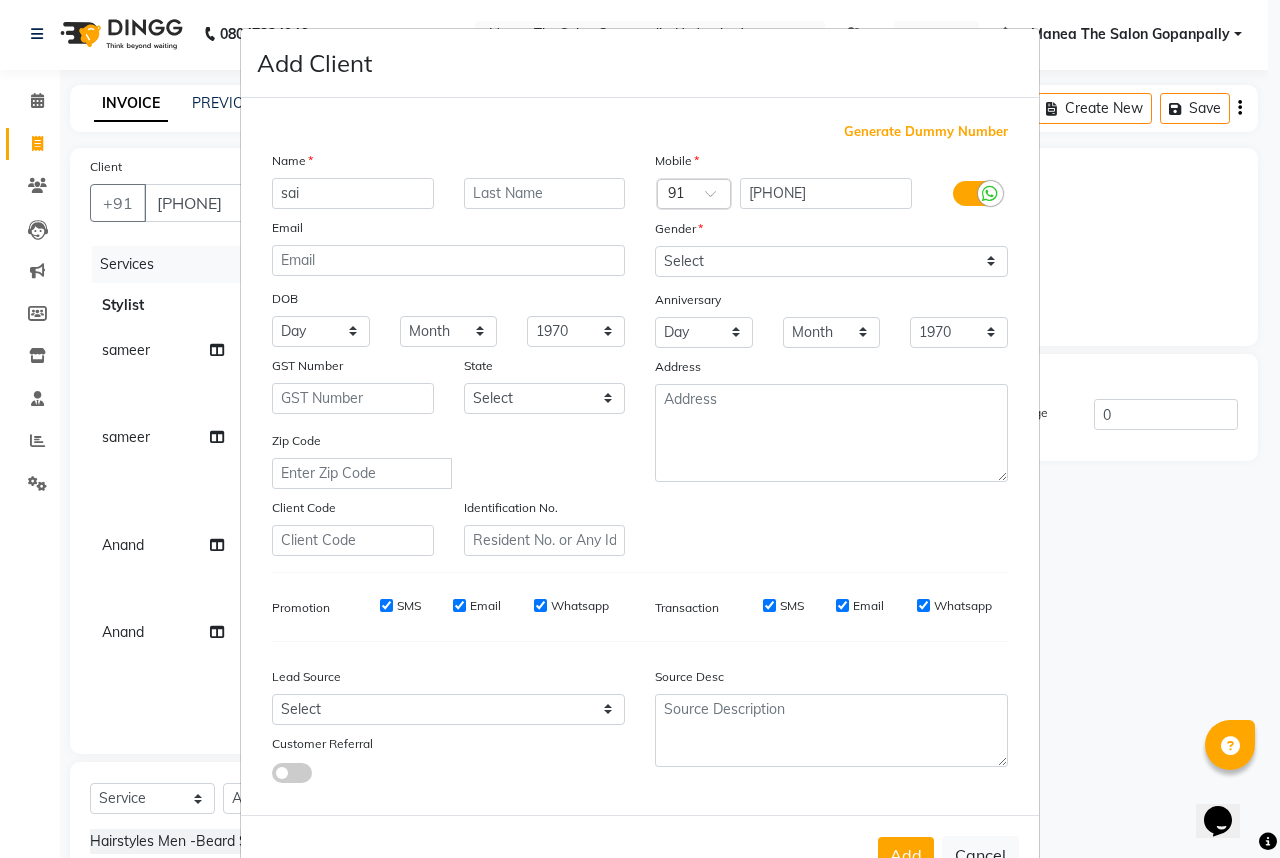 type on "sai" 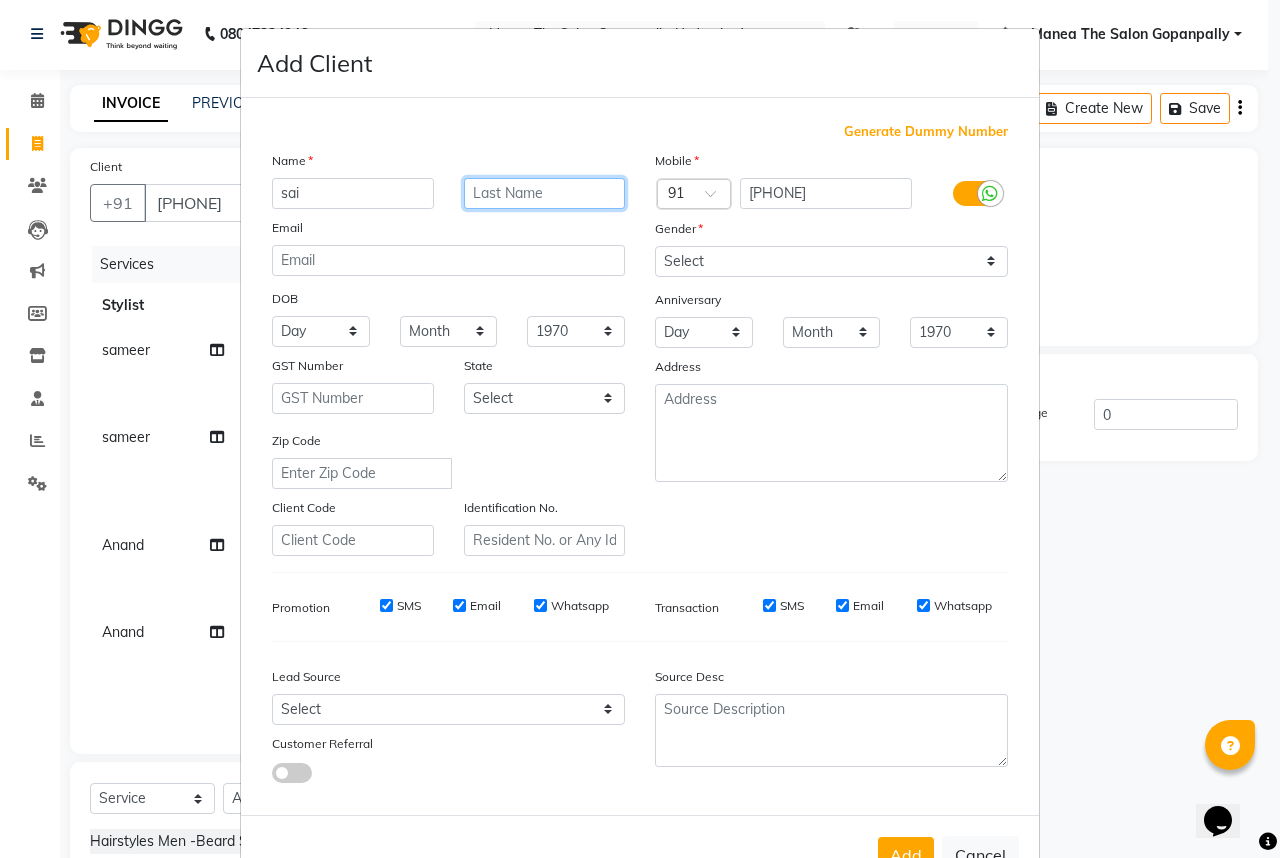 click at bounding box center (545, 193) 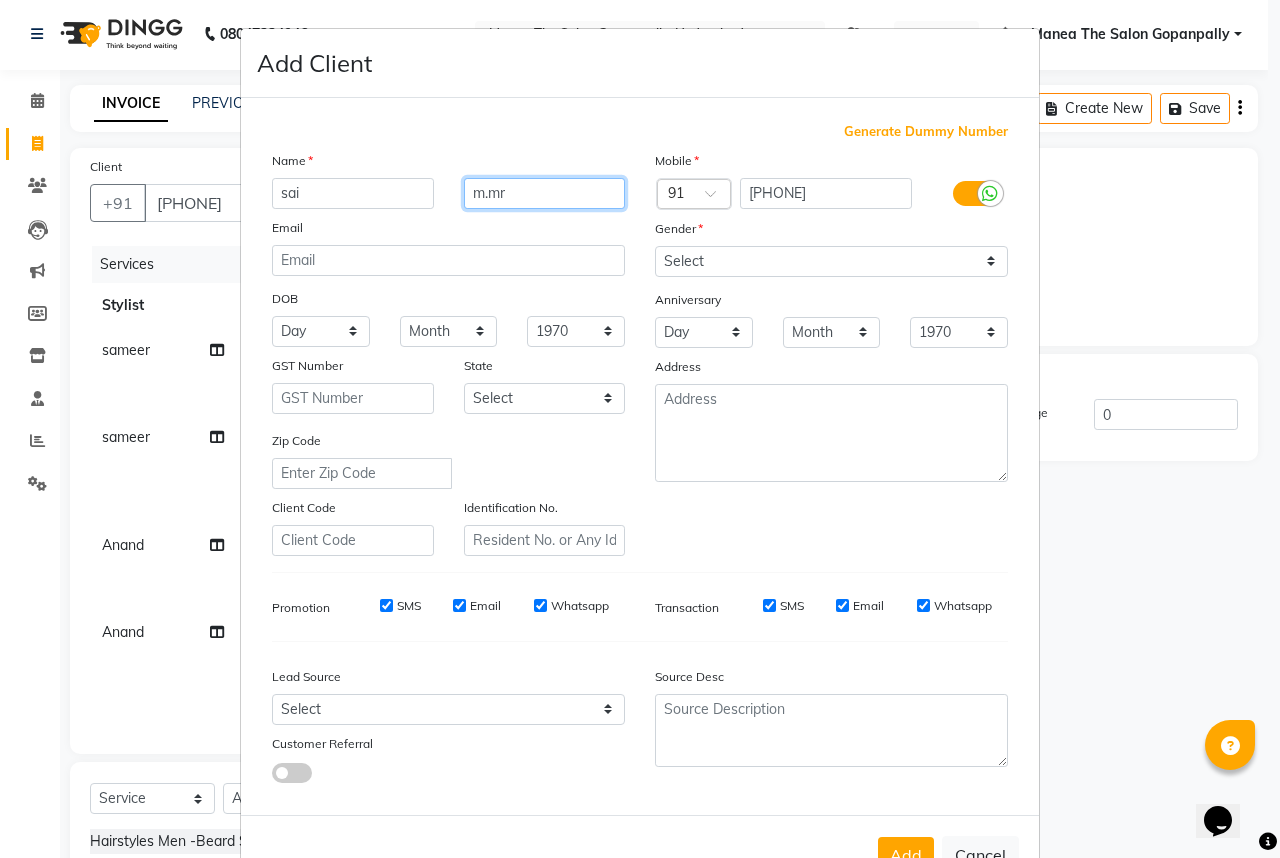 click on "m.mr" at bounding box center [545, 193] 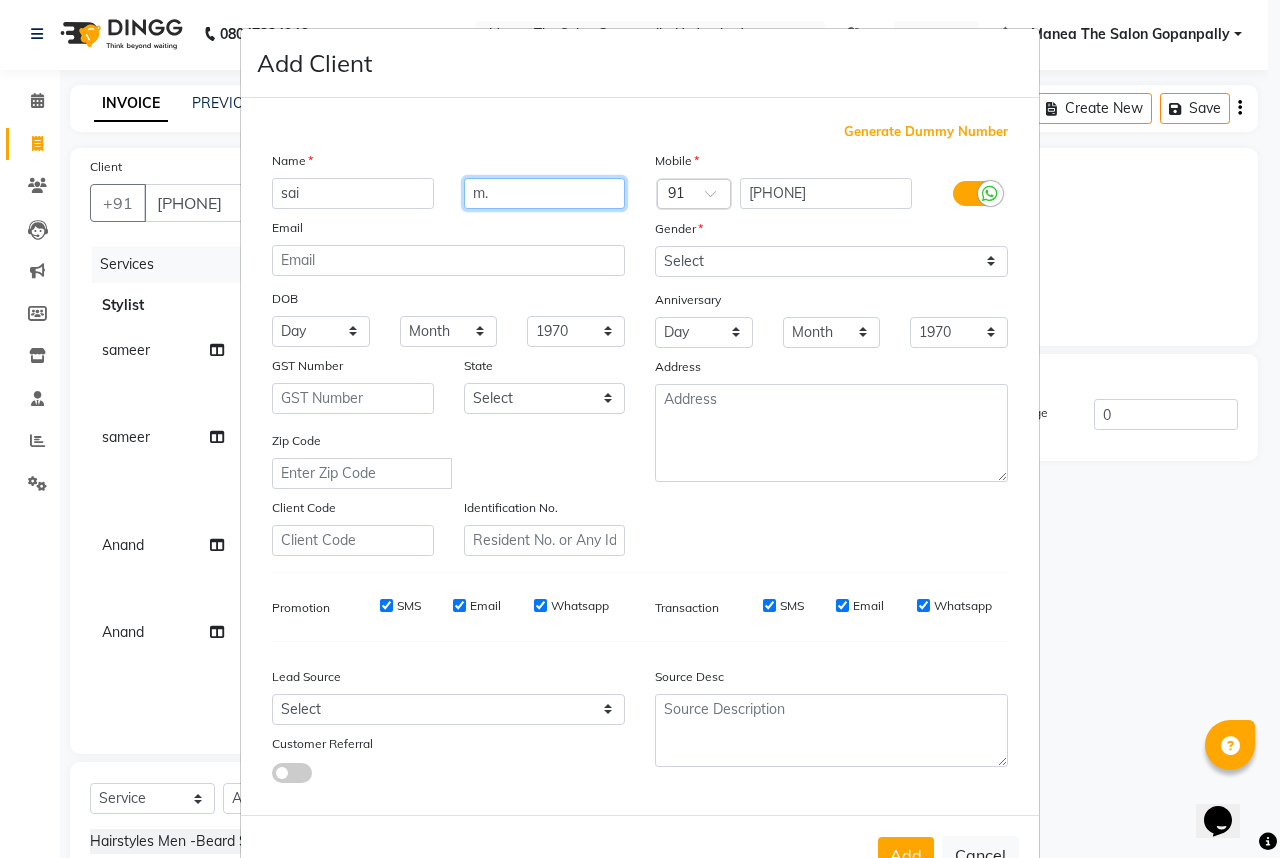 type on "m" 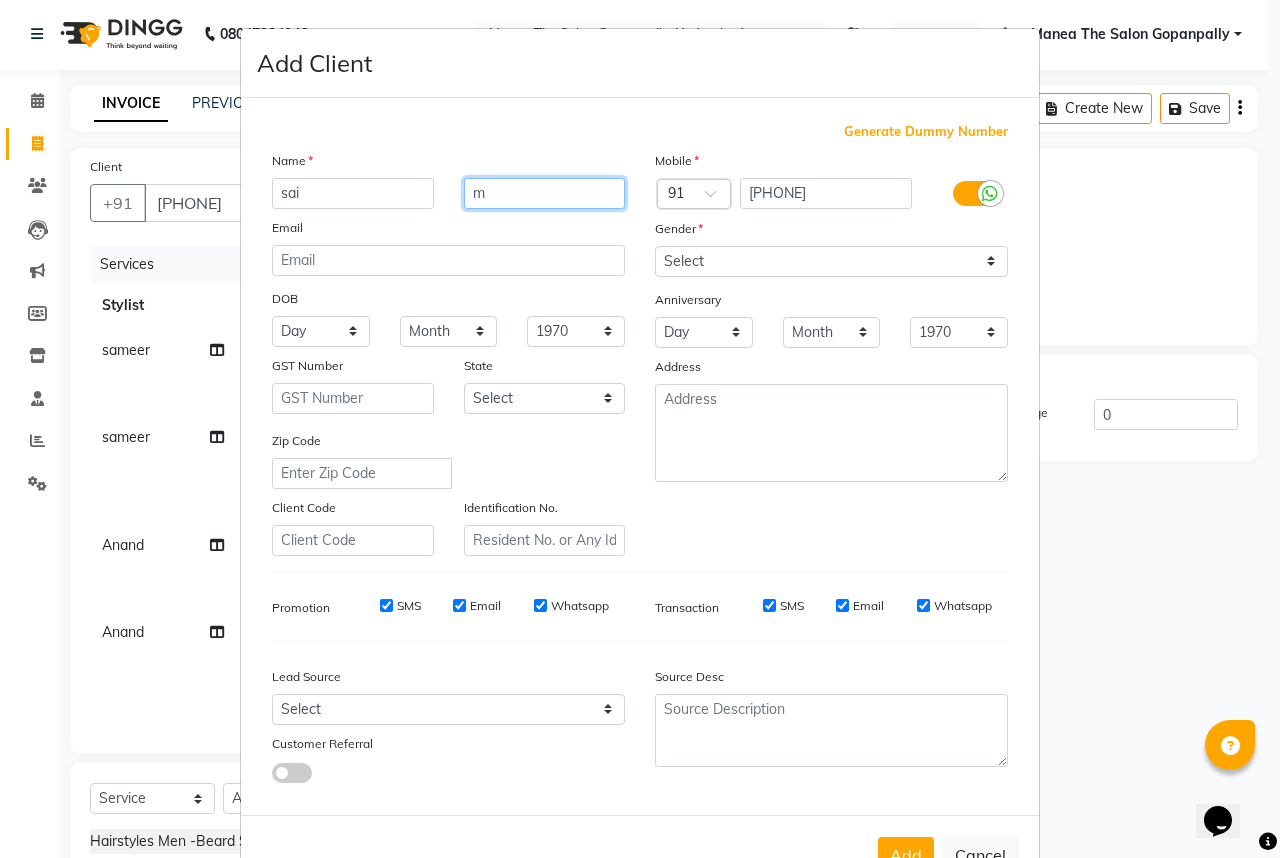type 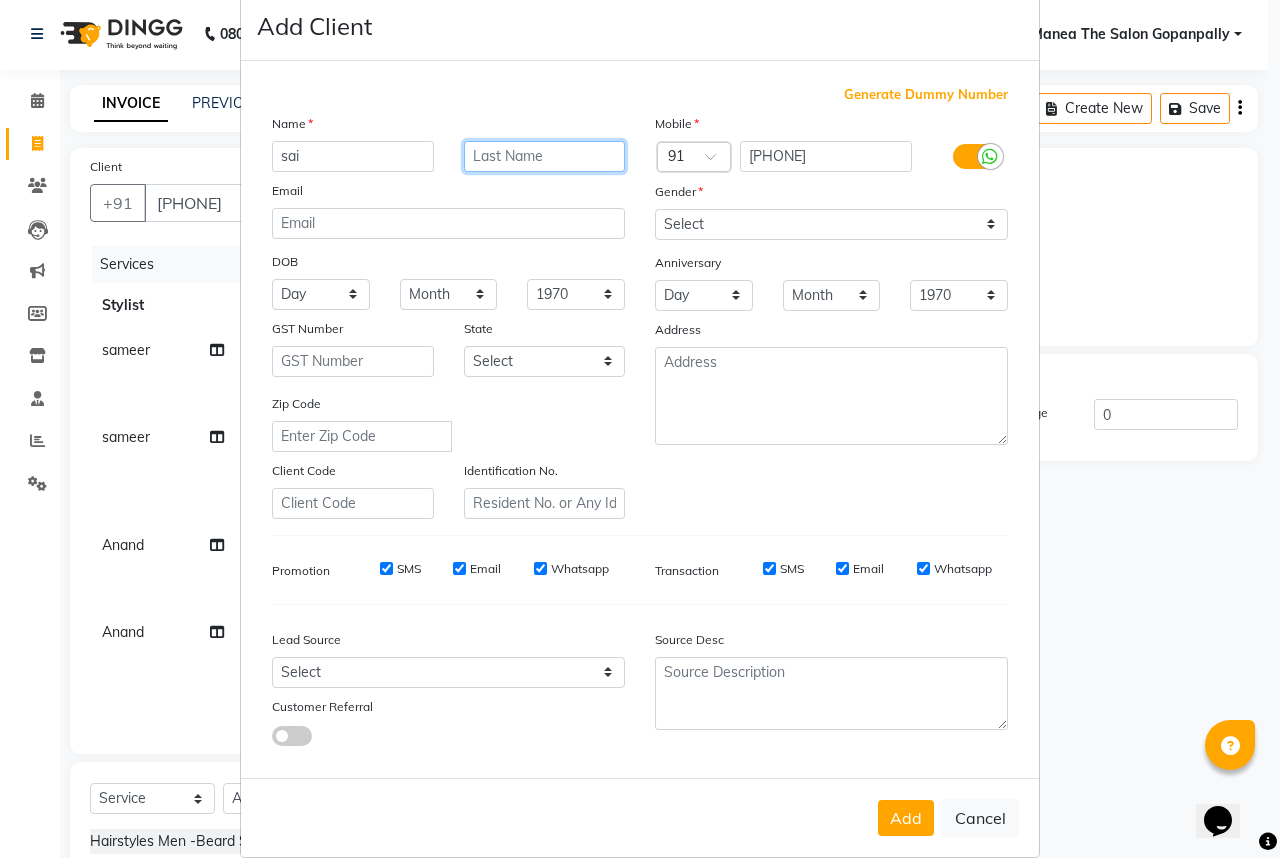 scroll, scrollTop: 74, scrollLeft: 0, axis: vertical 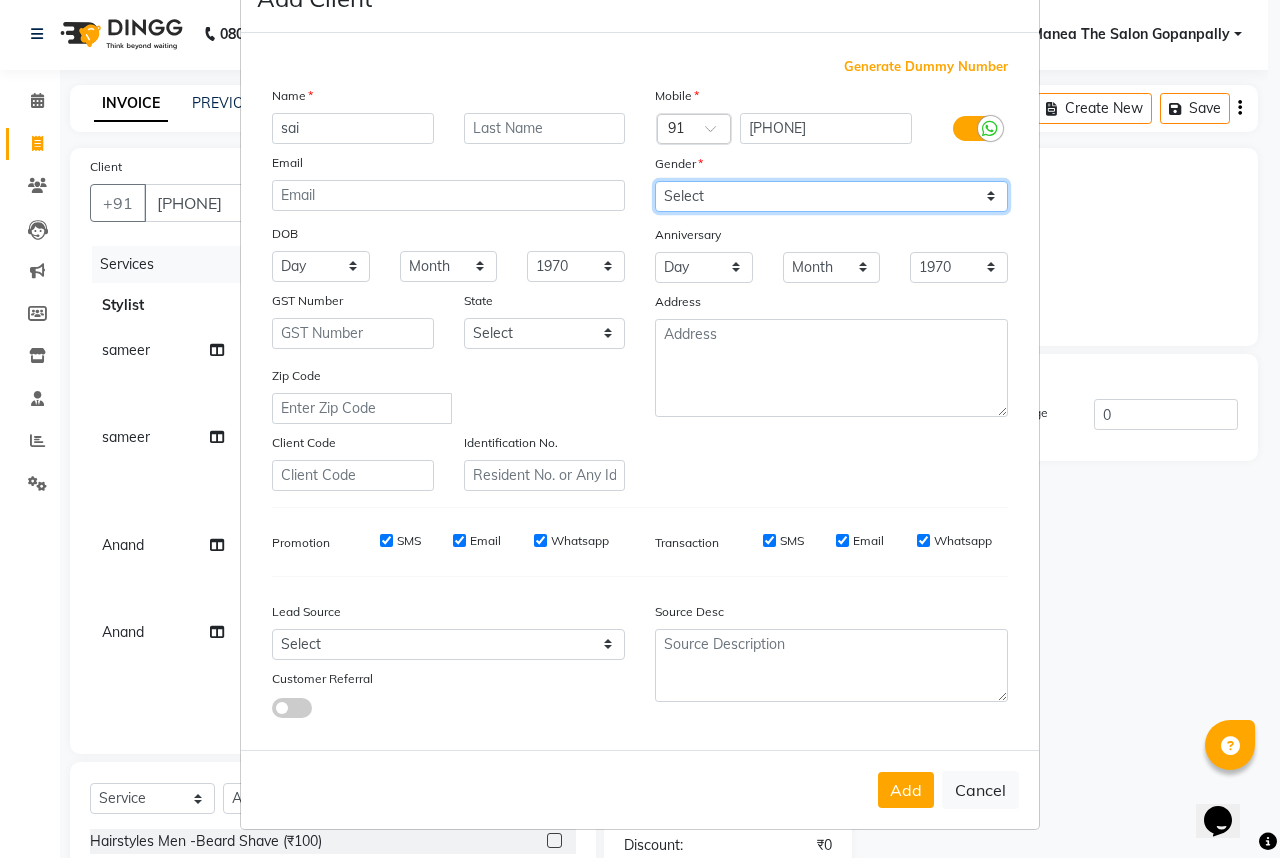 click on "Select Male Female Other Prefer Not To Say" at bounding box center [831, 196] 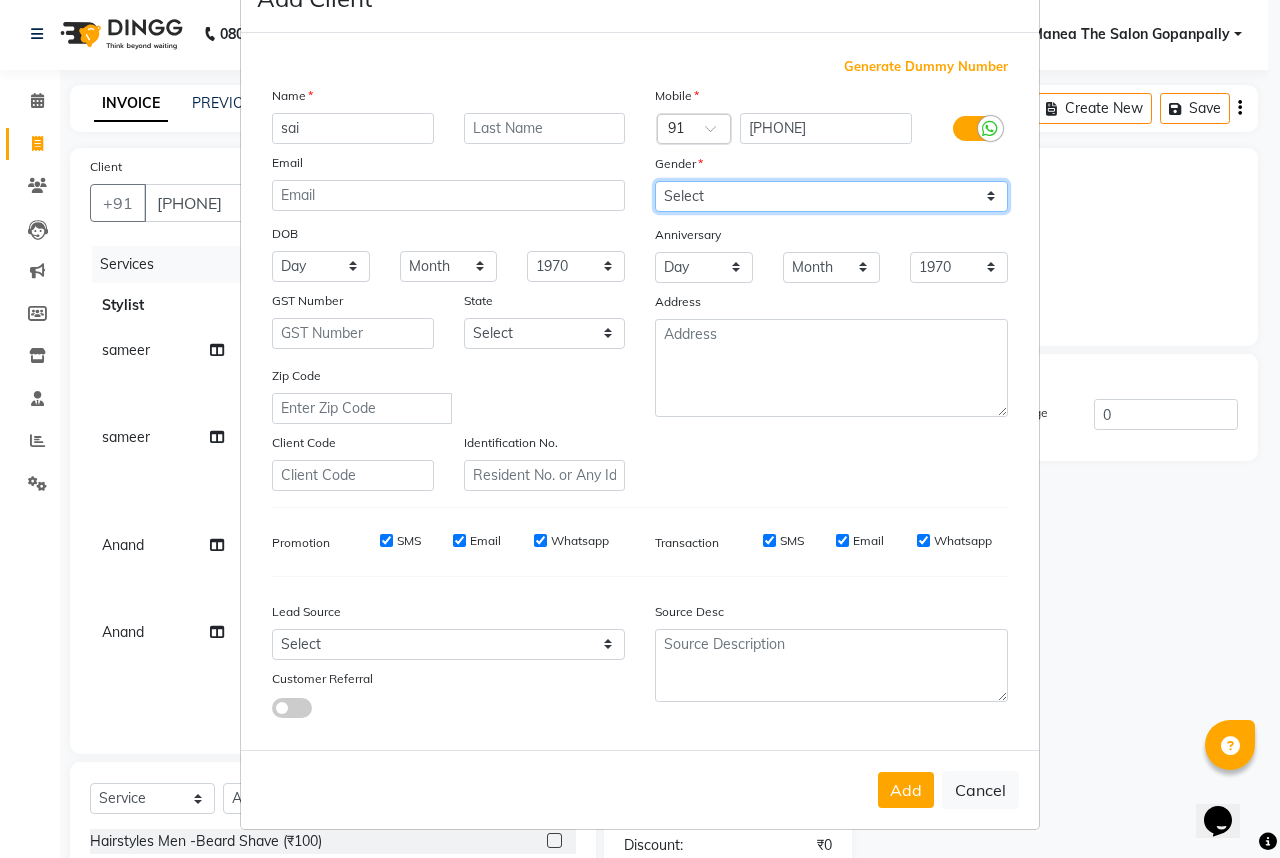 select on "male" 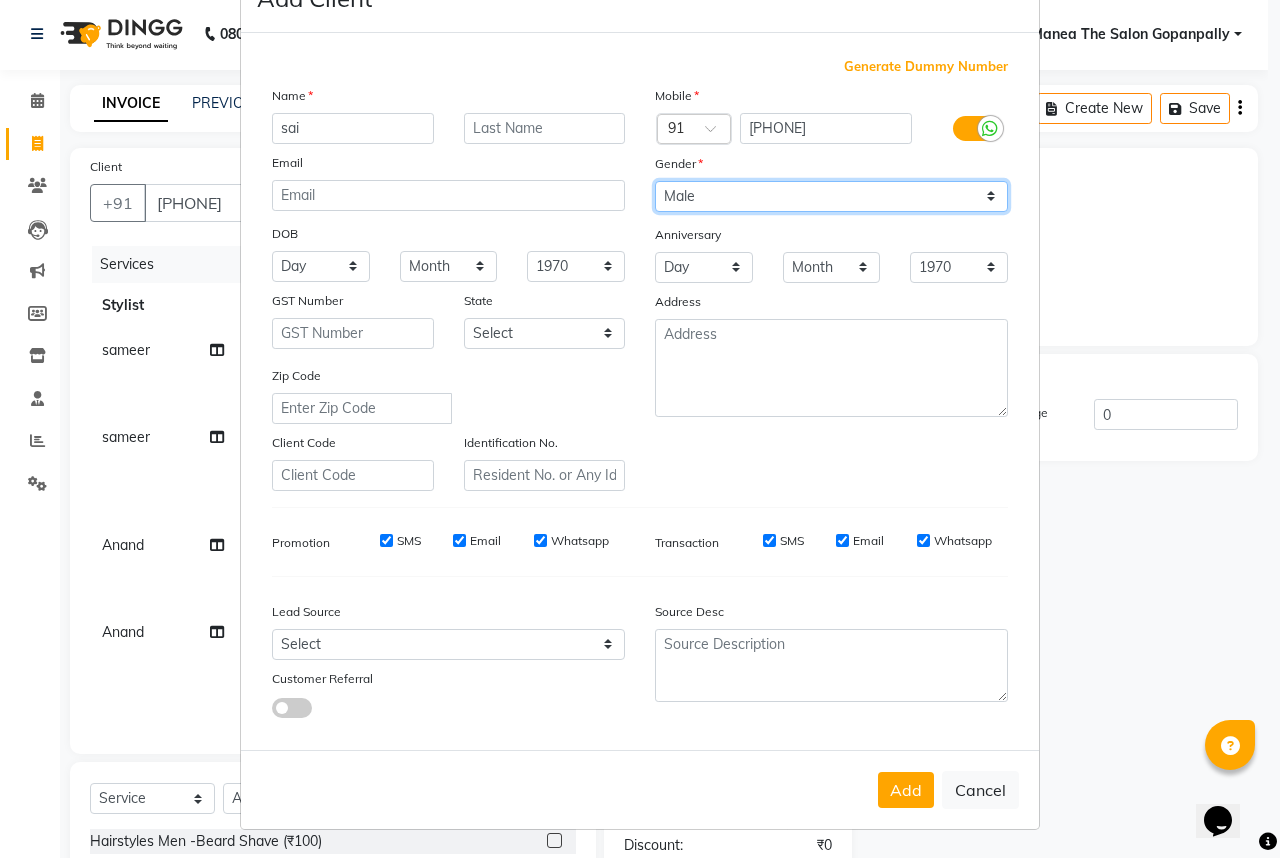 click on "Select Male Female Other Prefer Not To Say" at bounding box center (831, 196) 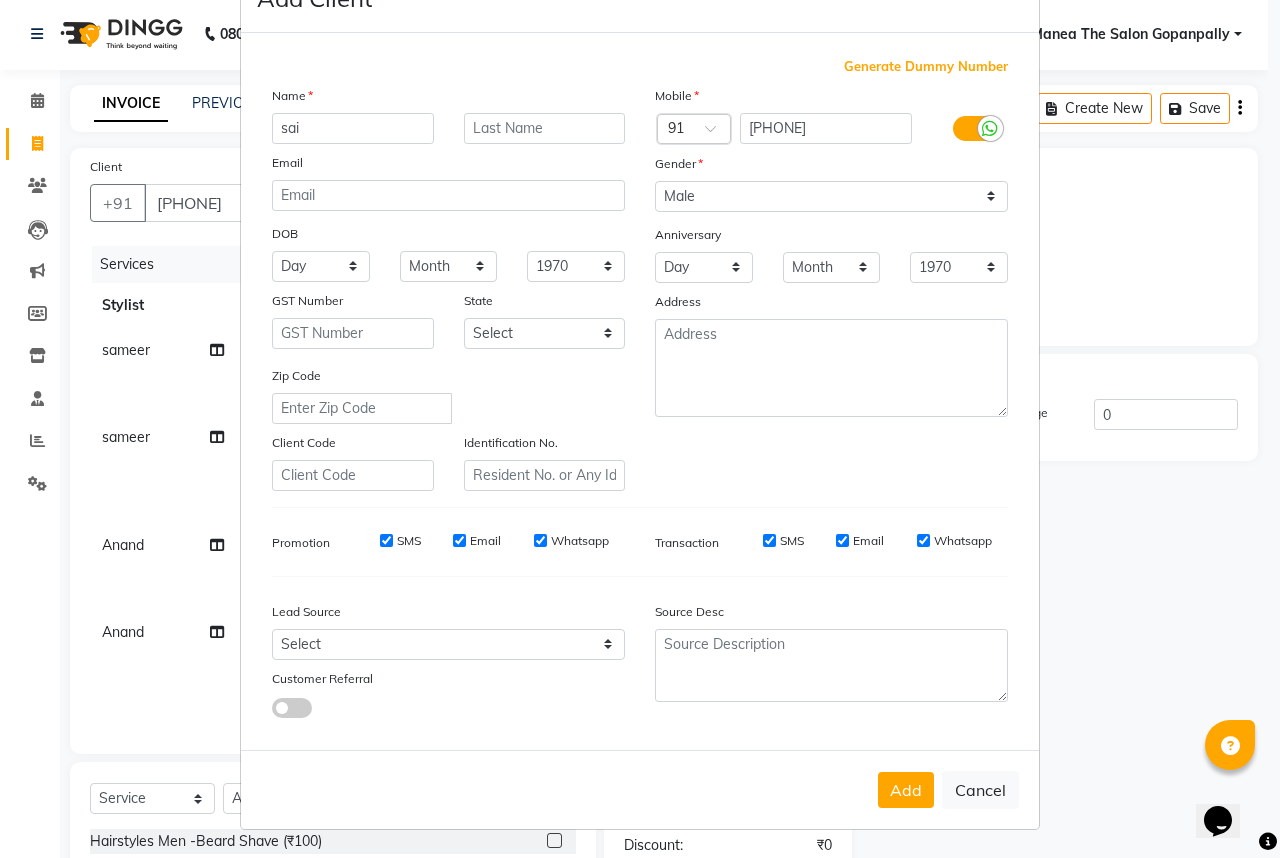 click on "Email" at bounding box center [842, 540] 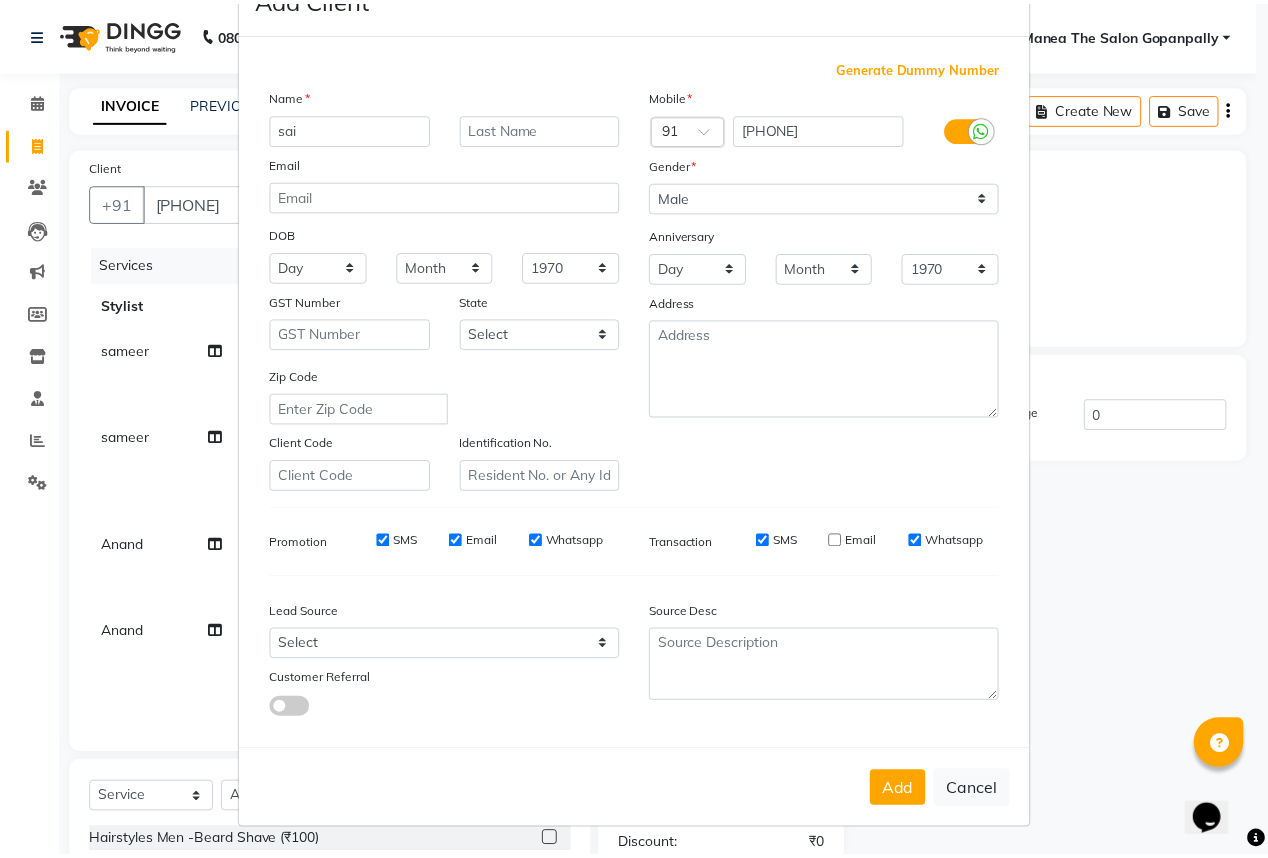 scroll, scrollTop: 74, scrollLeft: 0, axis: vertical 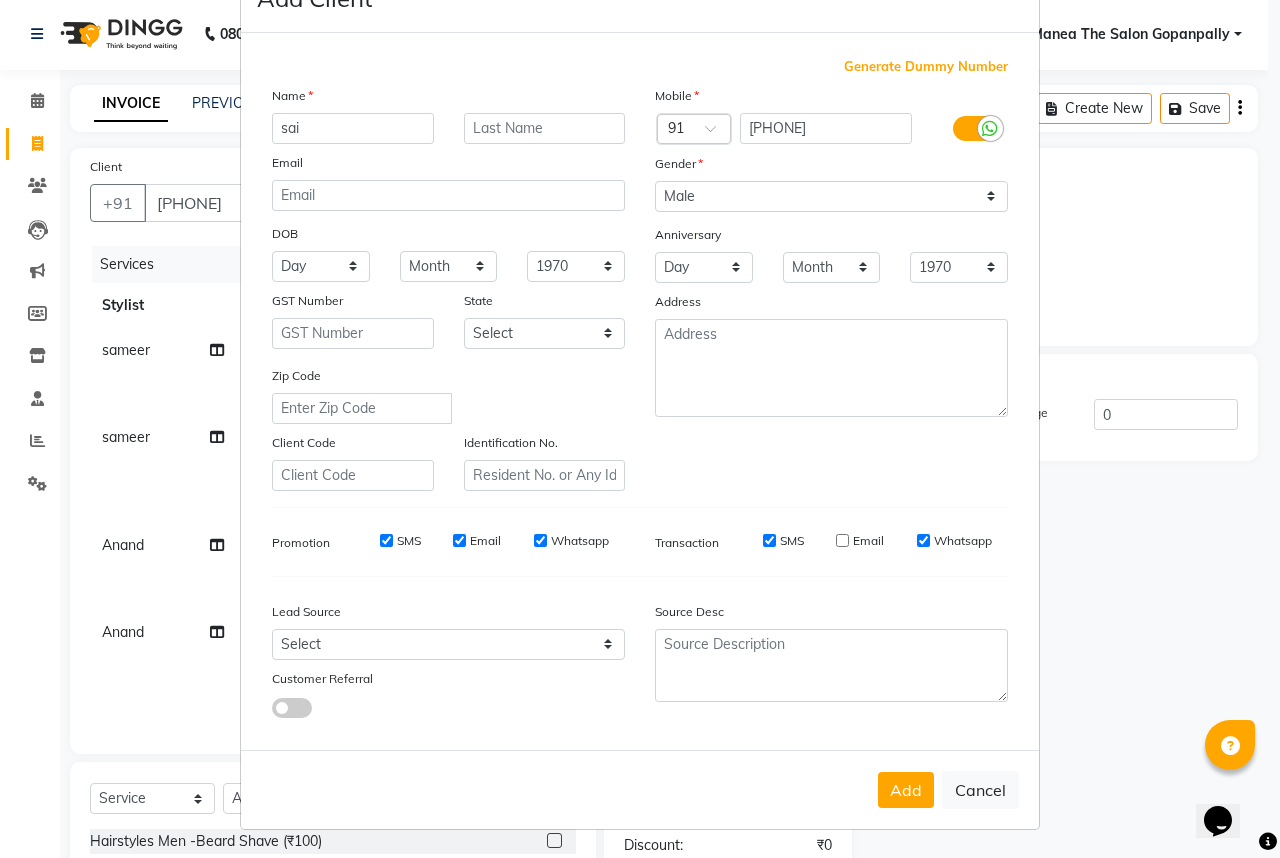 click on "Add   Cancel" at bounding box center [640, 789] 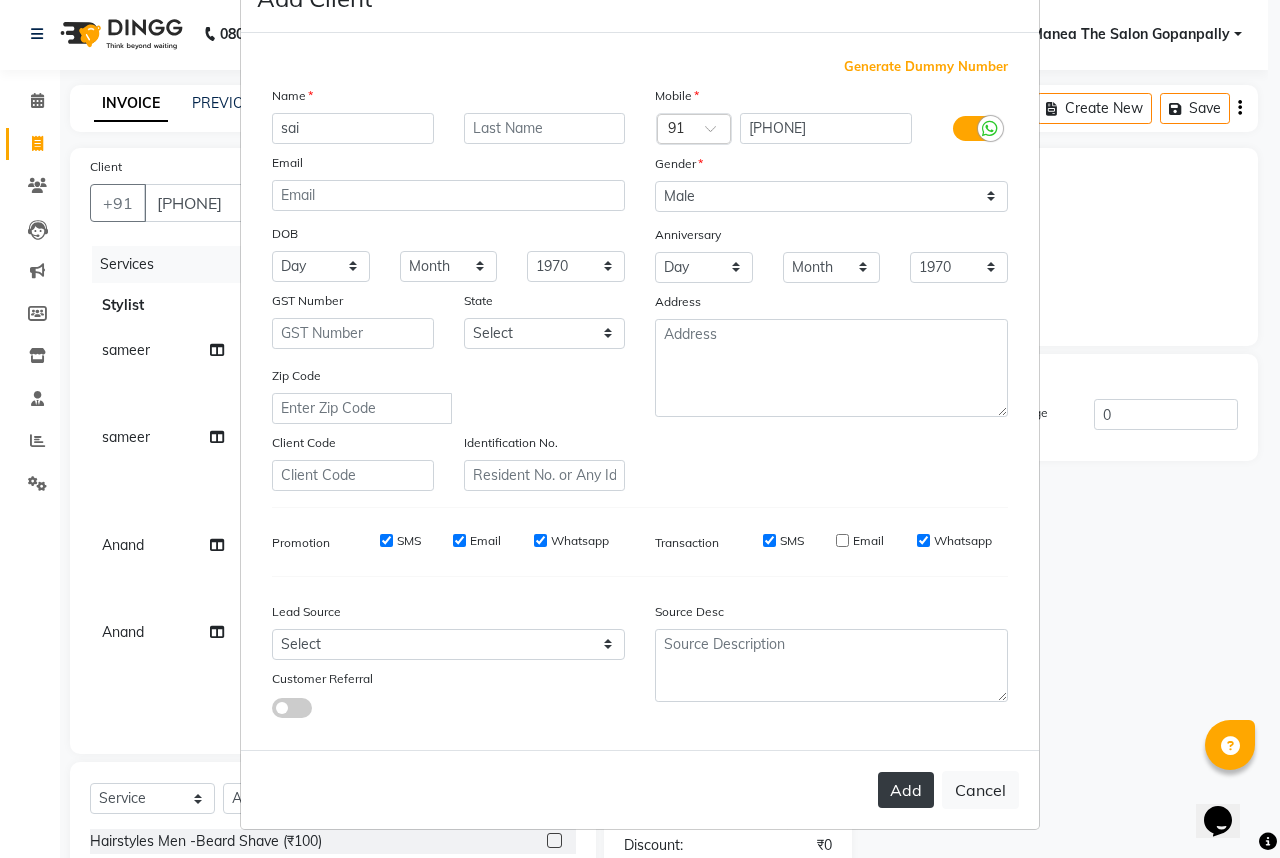 click on "Add" at bounding box center (906, 790) 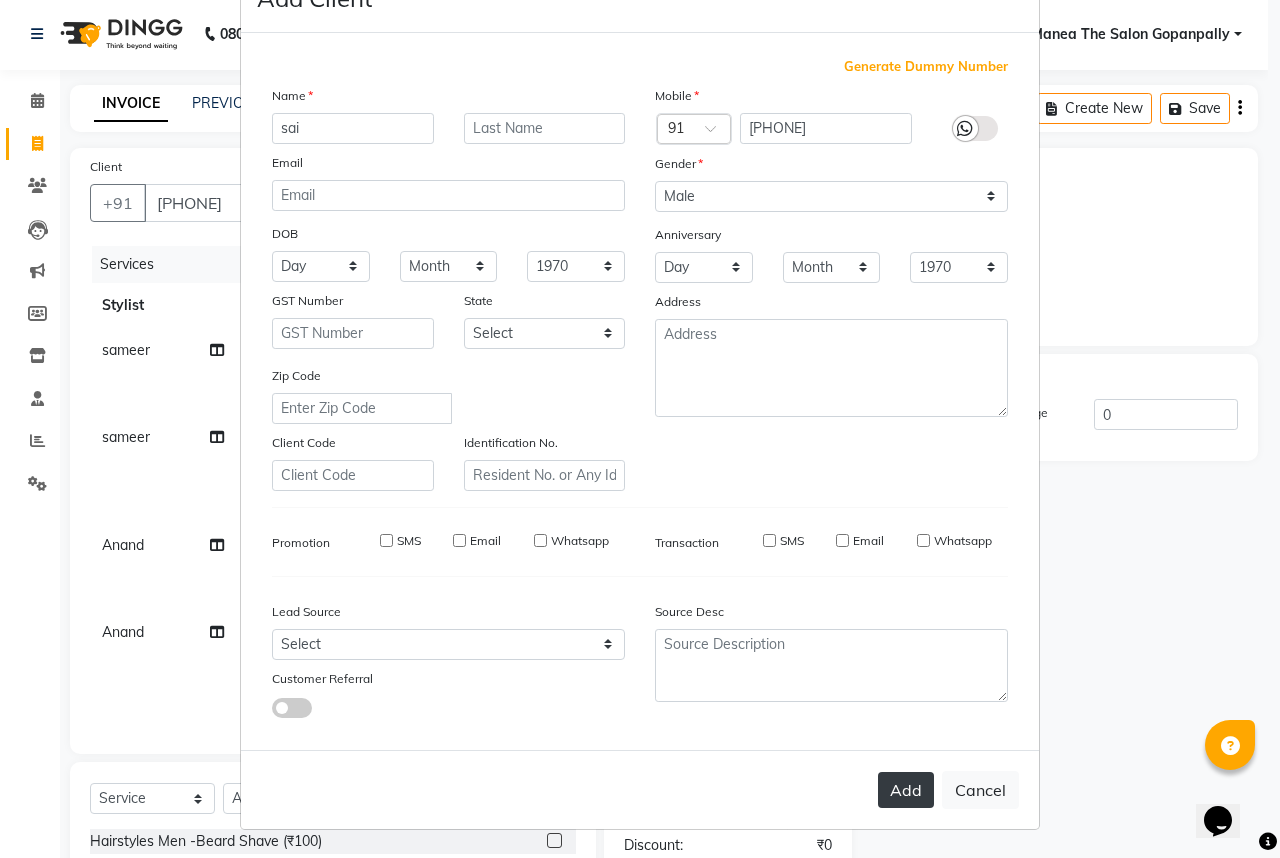 type 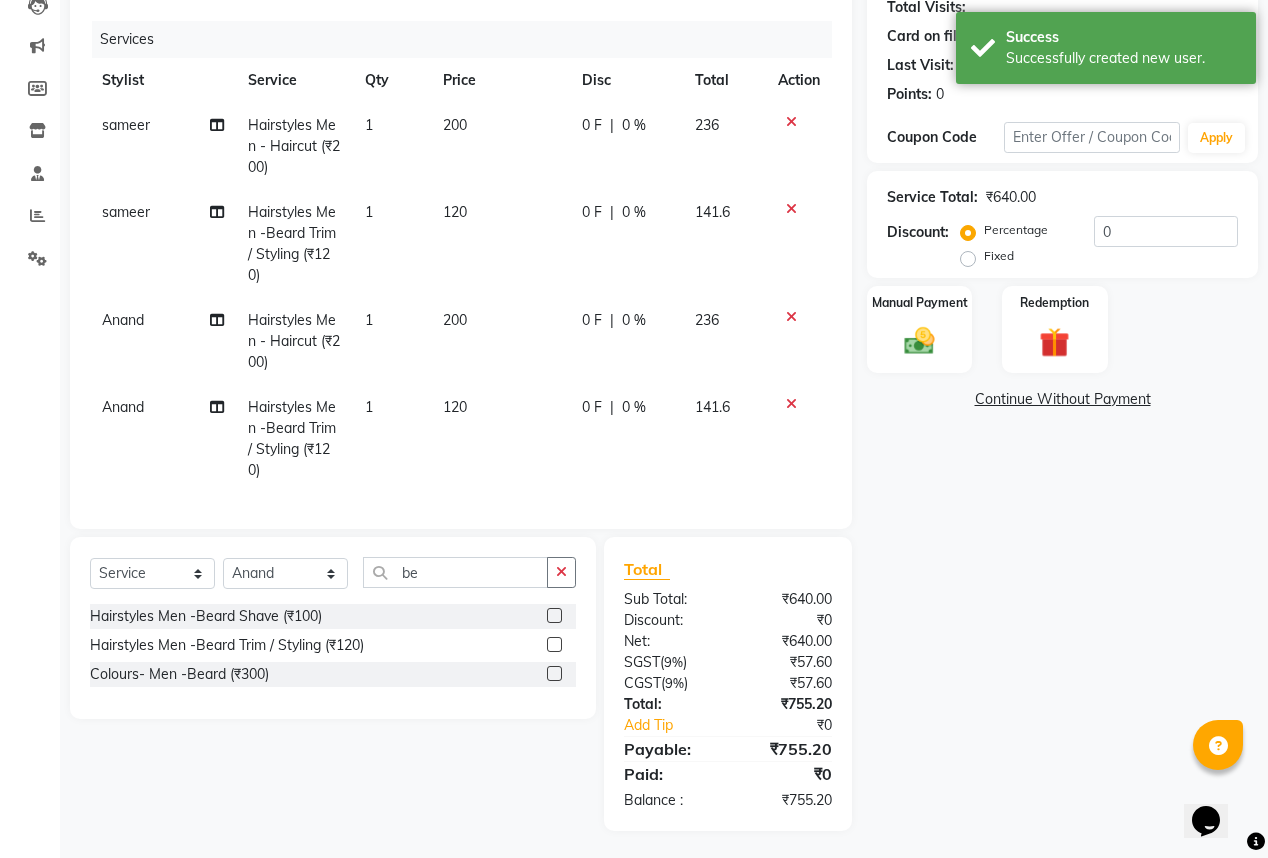 scroll, scrollTop: 242, scrollLeft: 0, axis: vertical 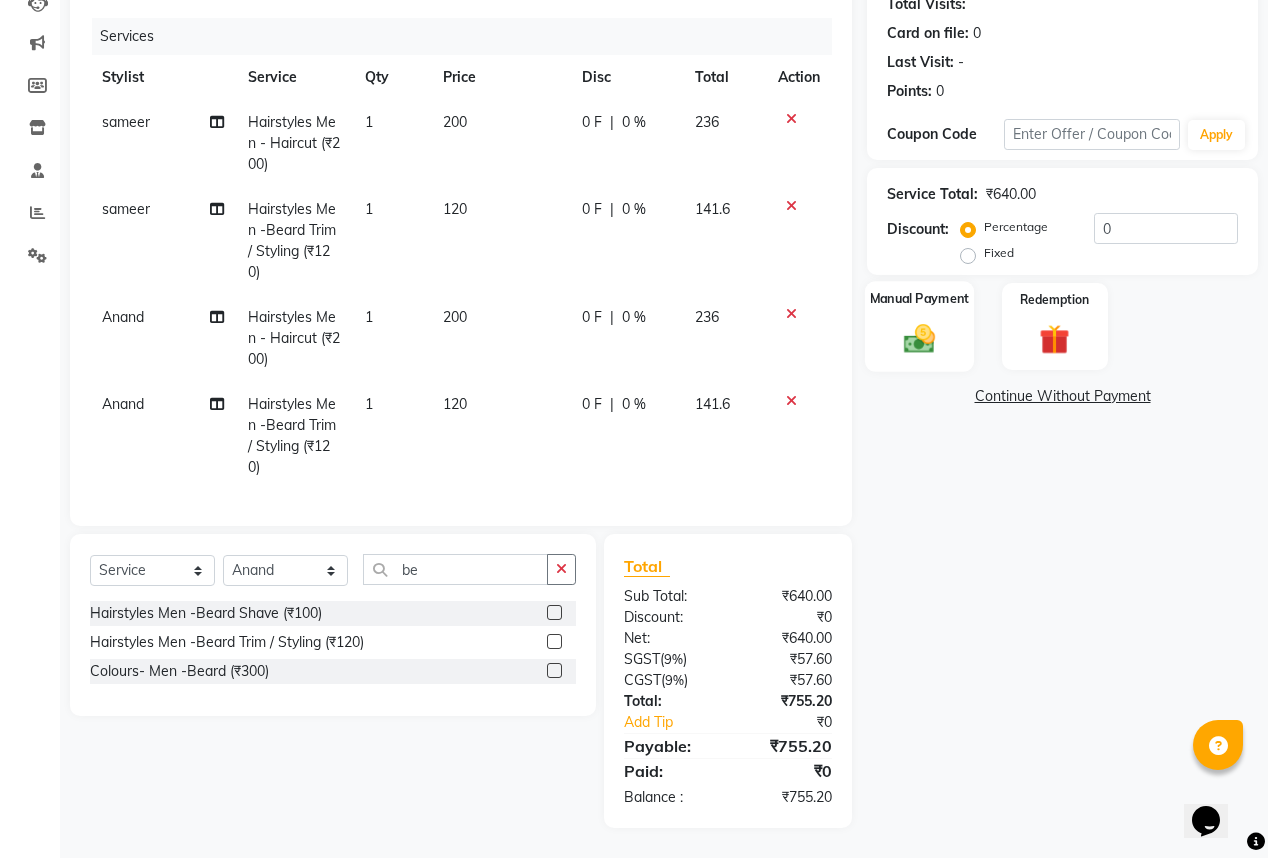 click 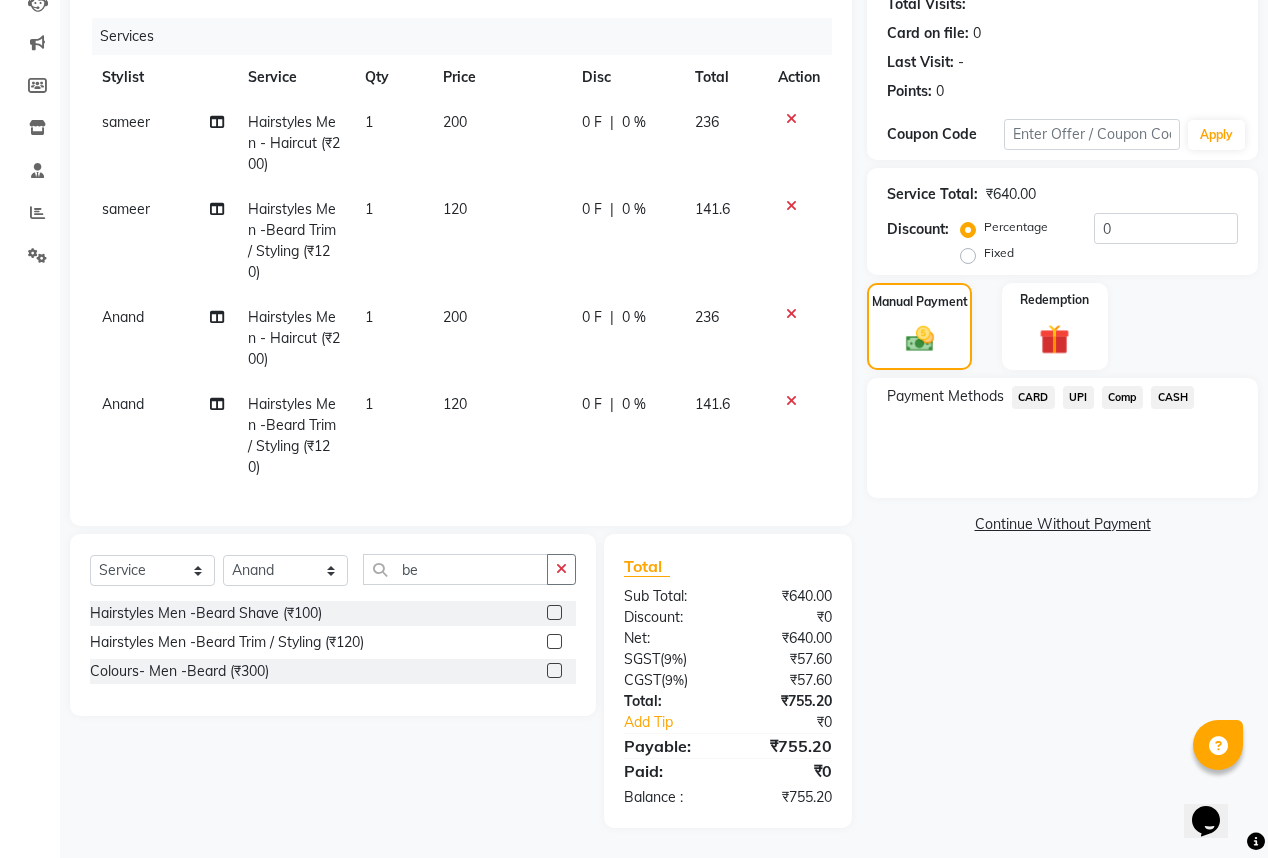 click on "UPI" 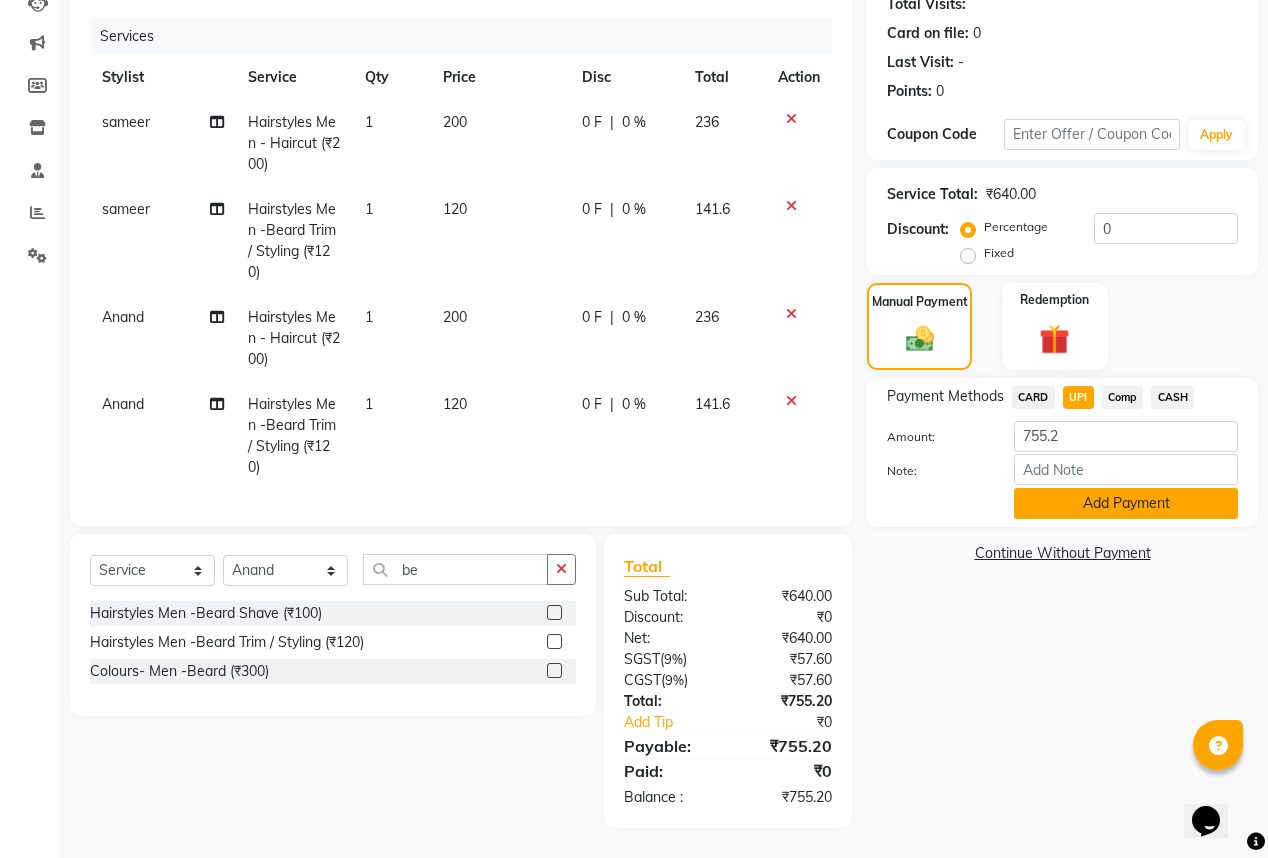 click on "Add Payment" 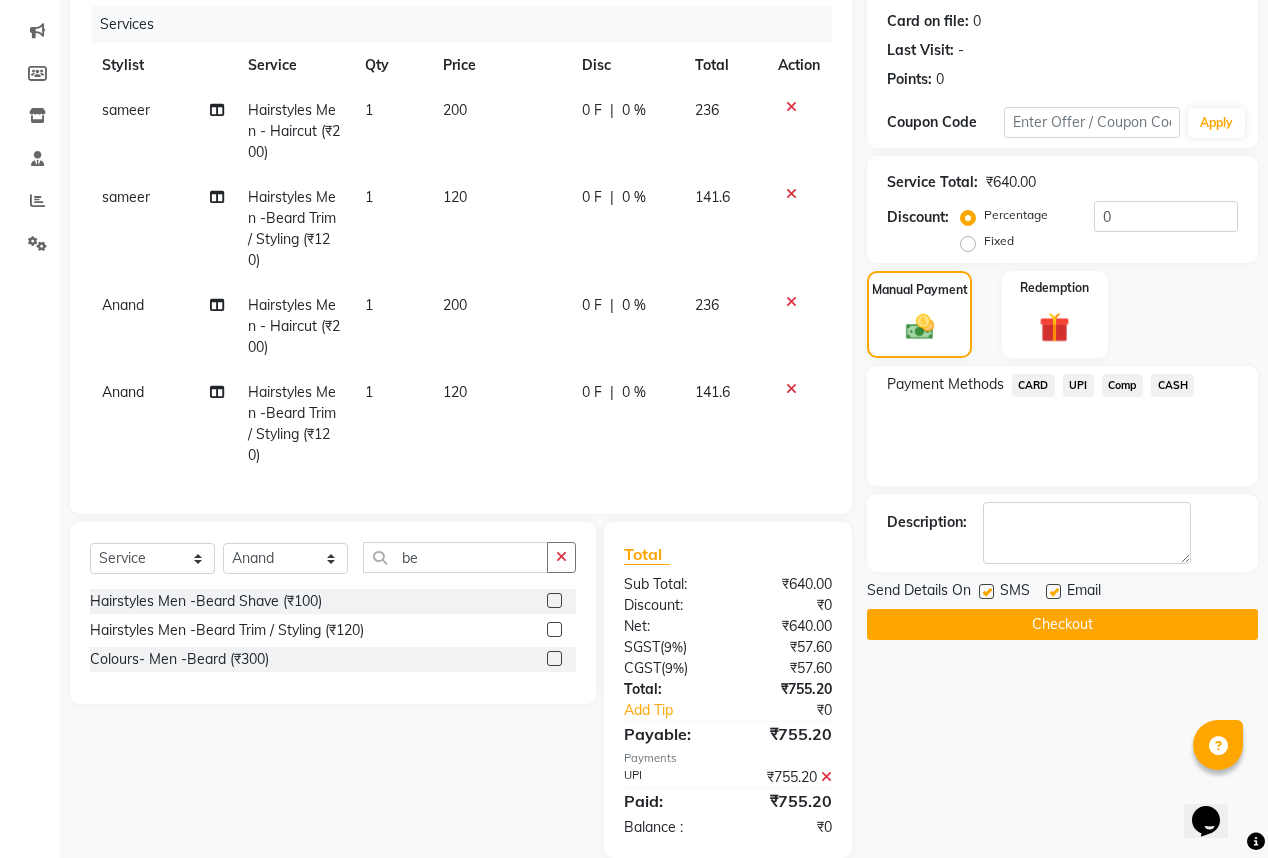 click 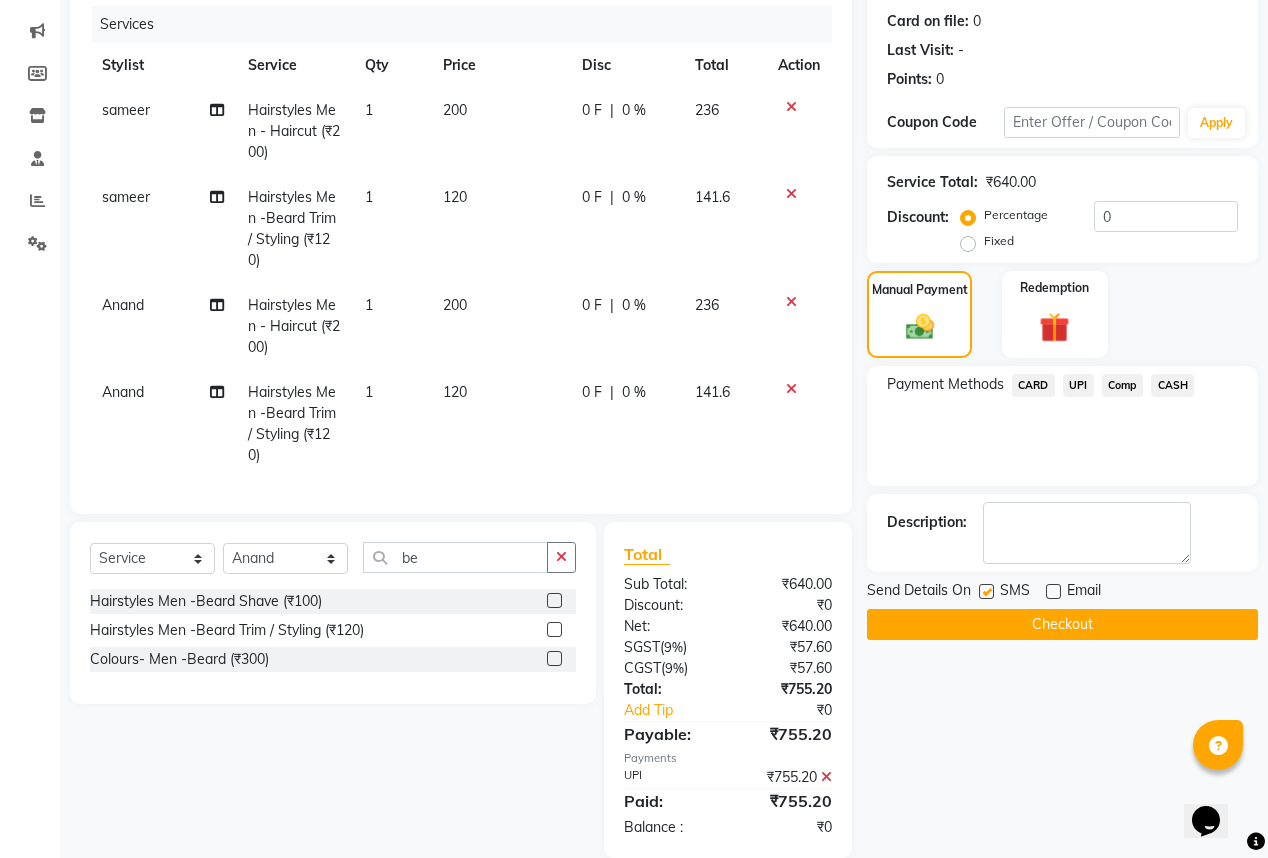 click on "Checkout" 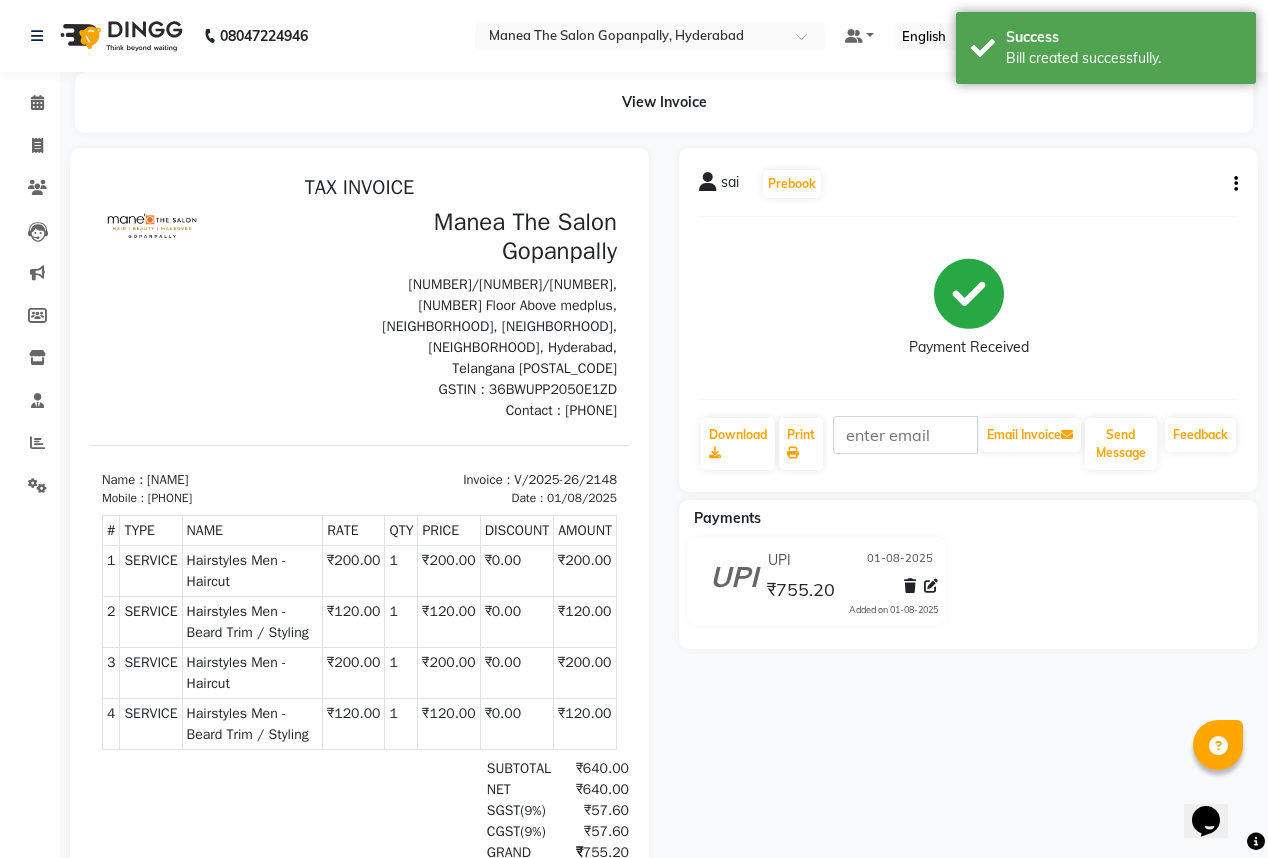 scroll, scrollTop: 0, scrollLeft: 0, axis: both 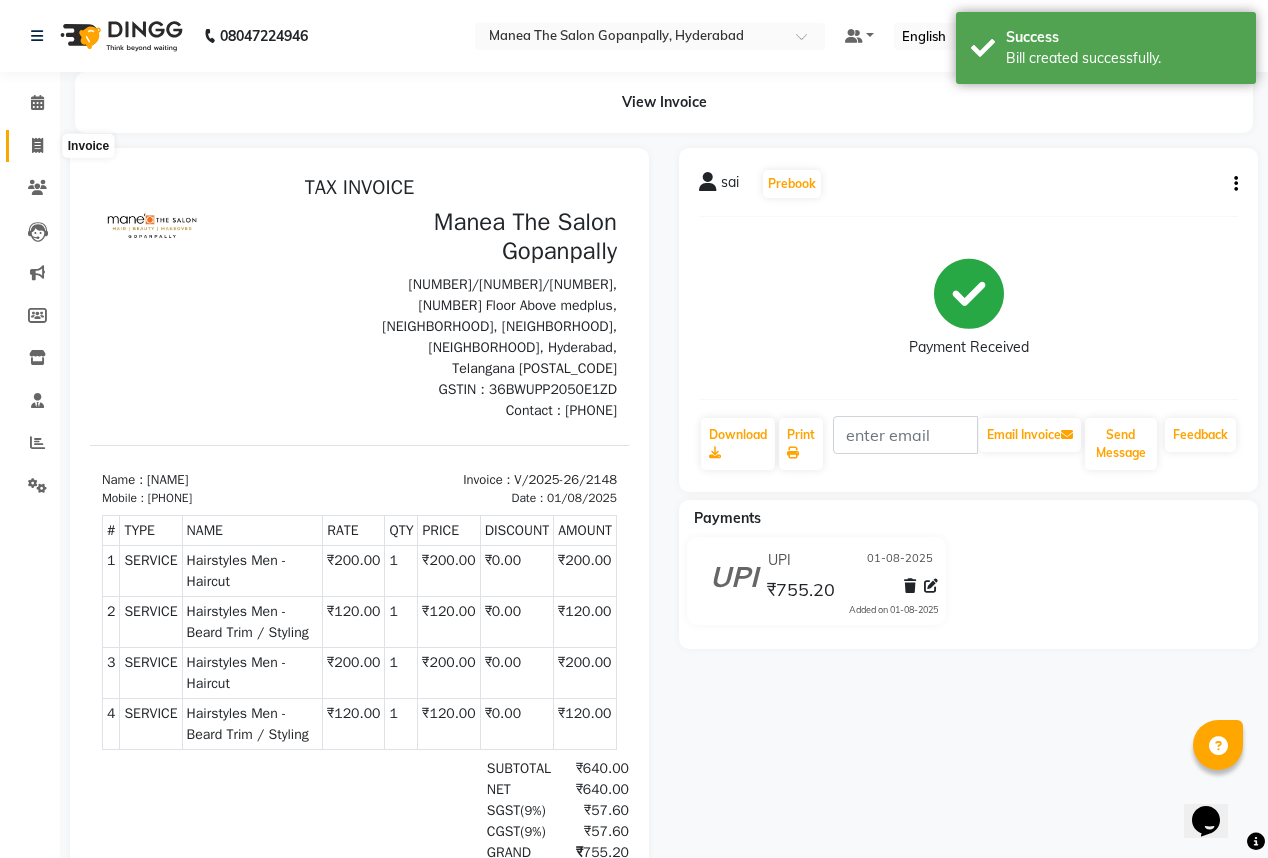 click 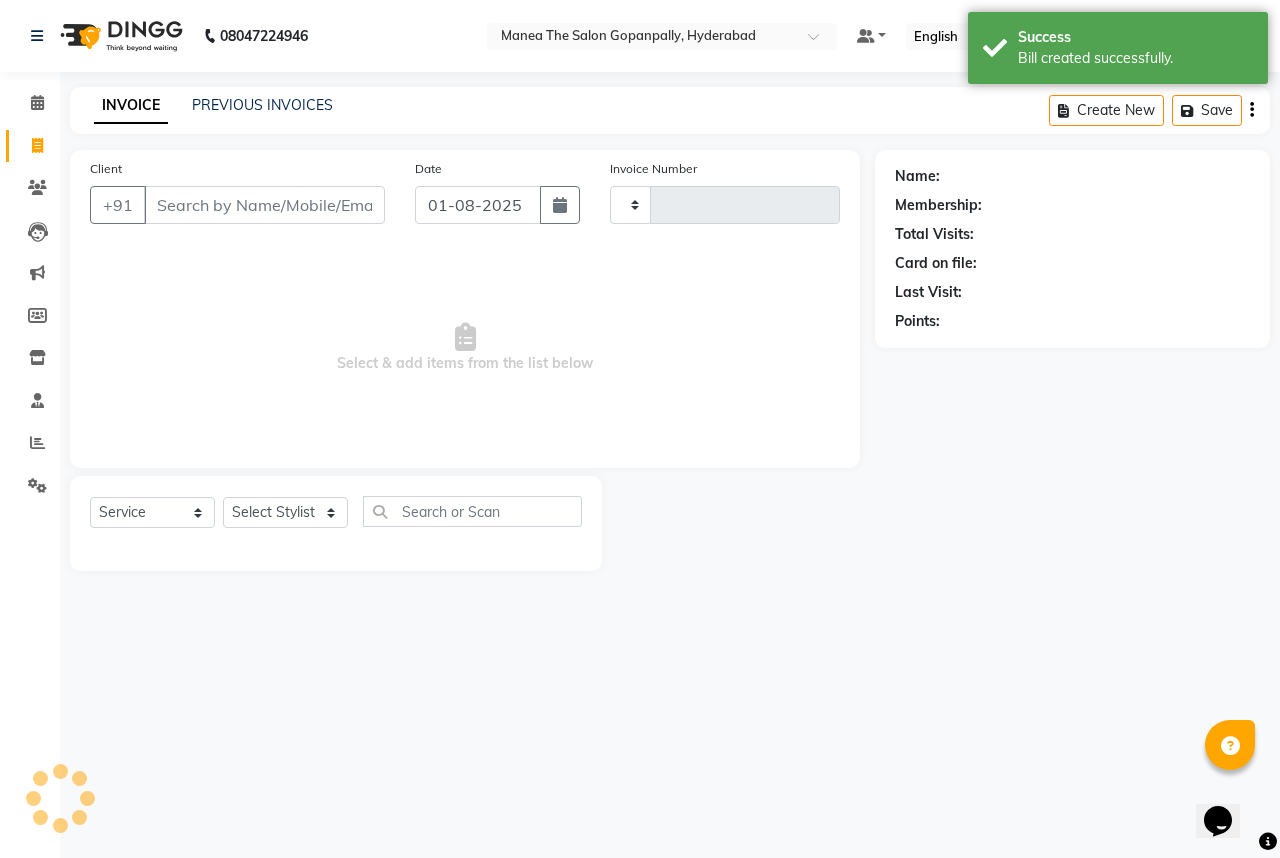 type on "2149" 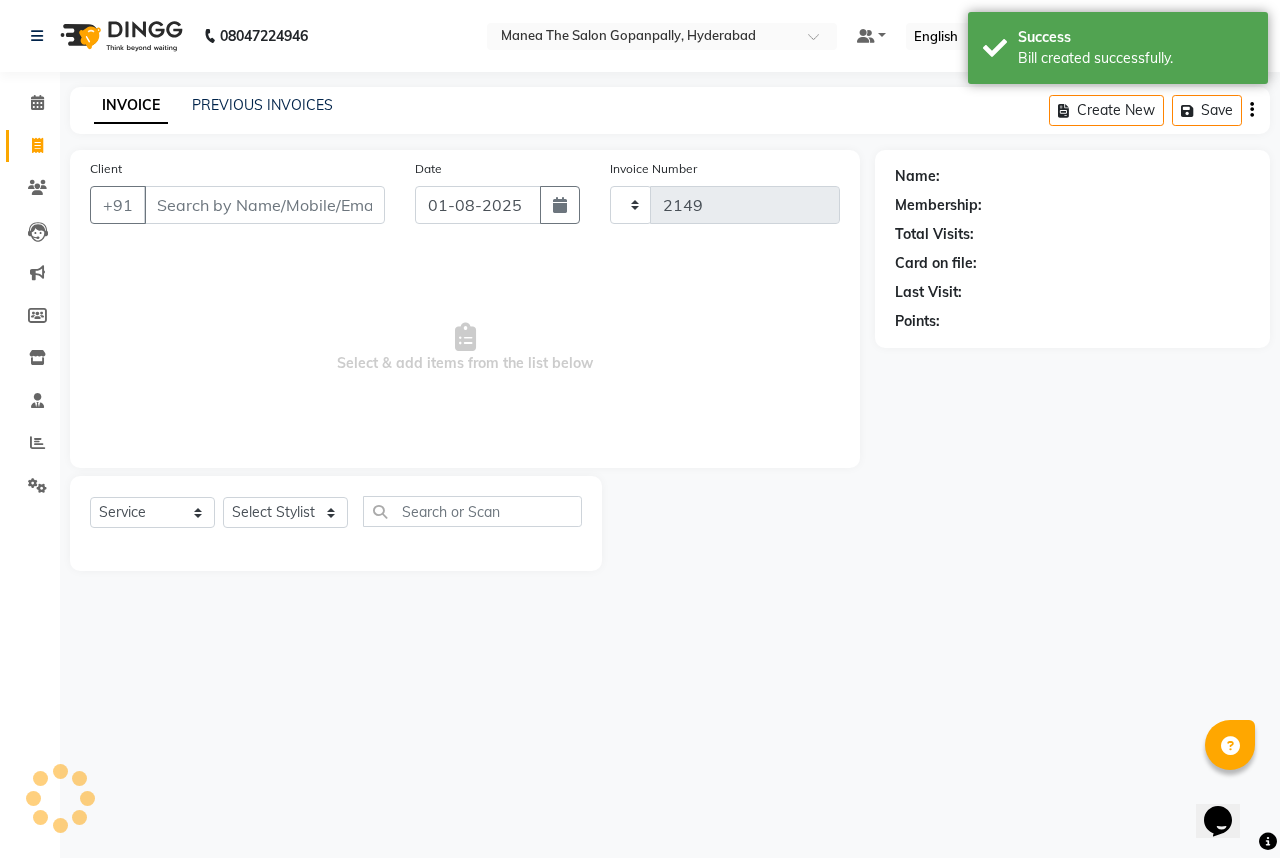 select on "7027" 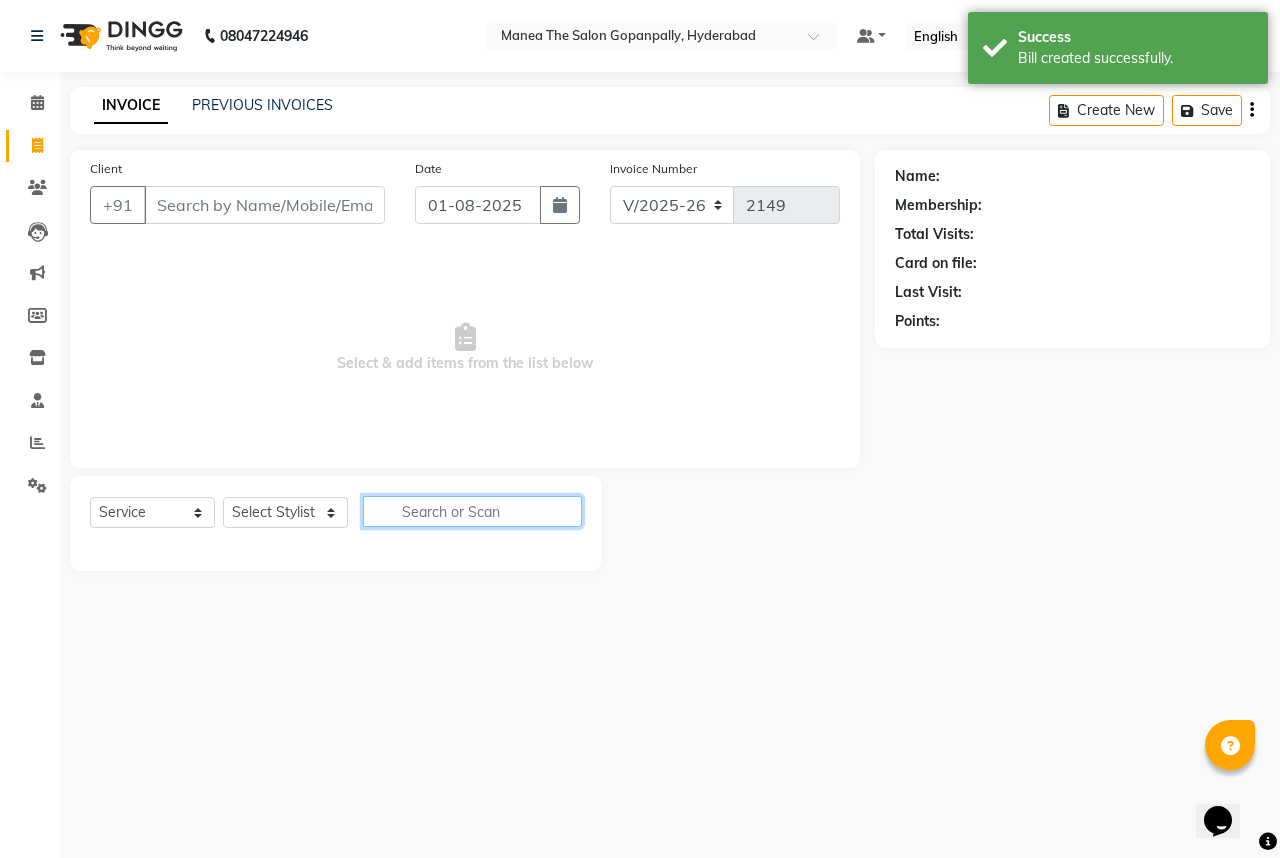 click 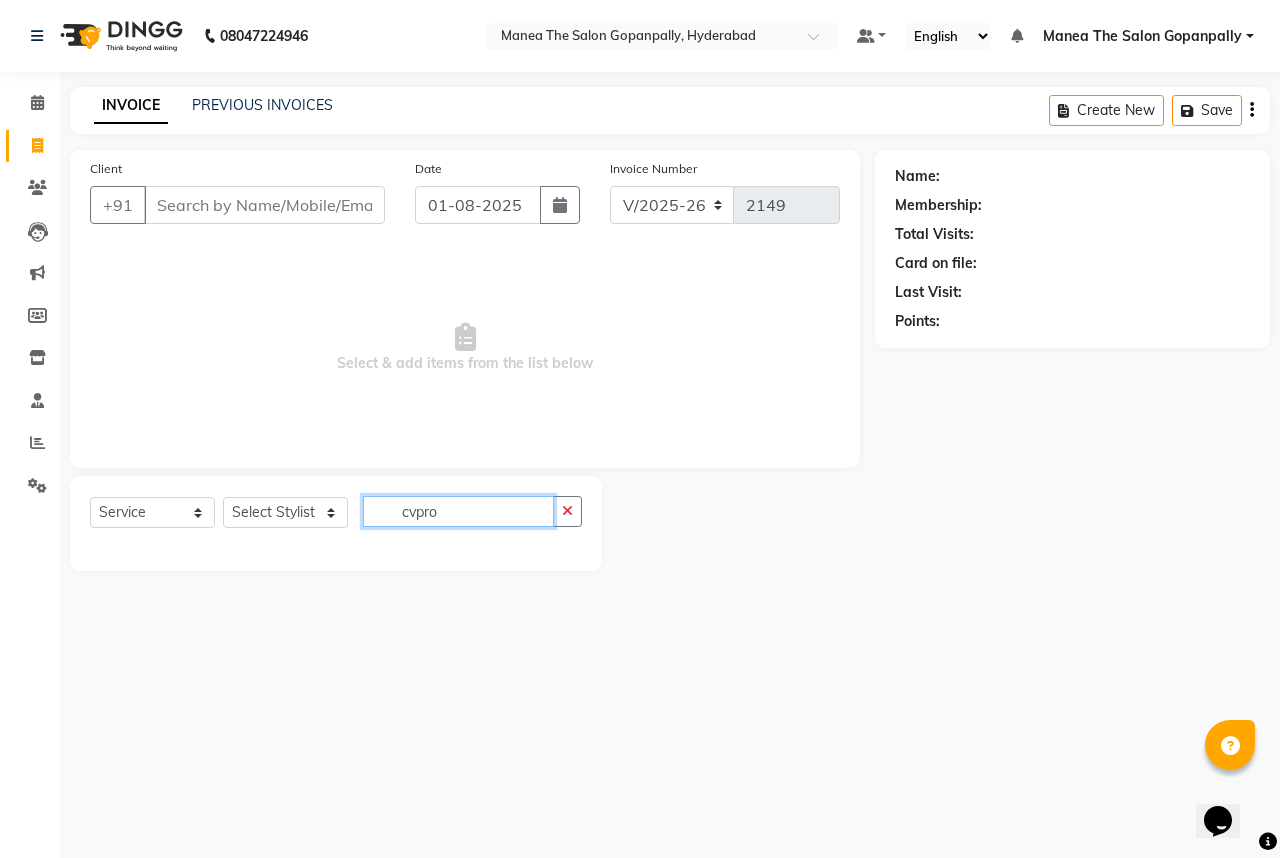 type on "cvpro" 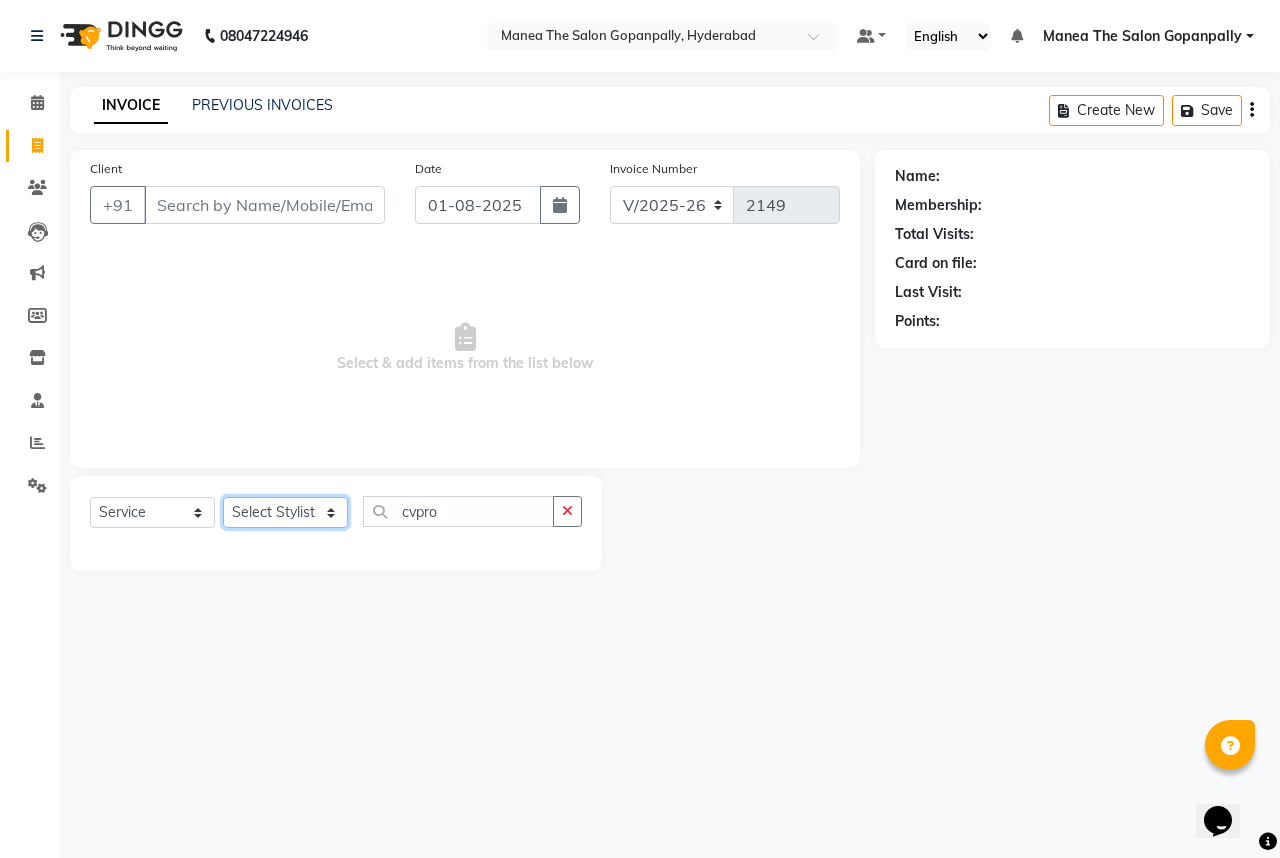 click on "Select Stylist Anand AVANTHI Haider  indu IRFAN keerthi rehan sameer saritha zubair" 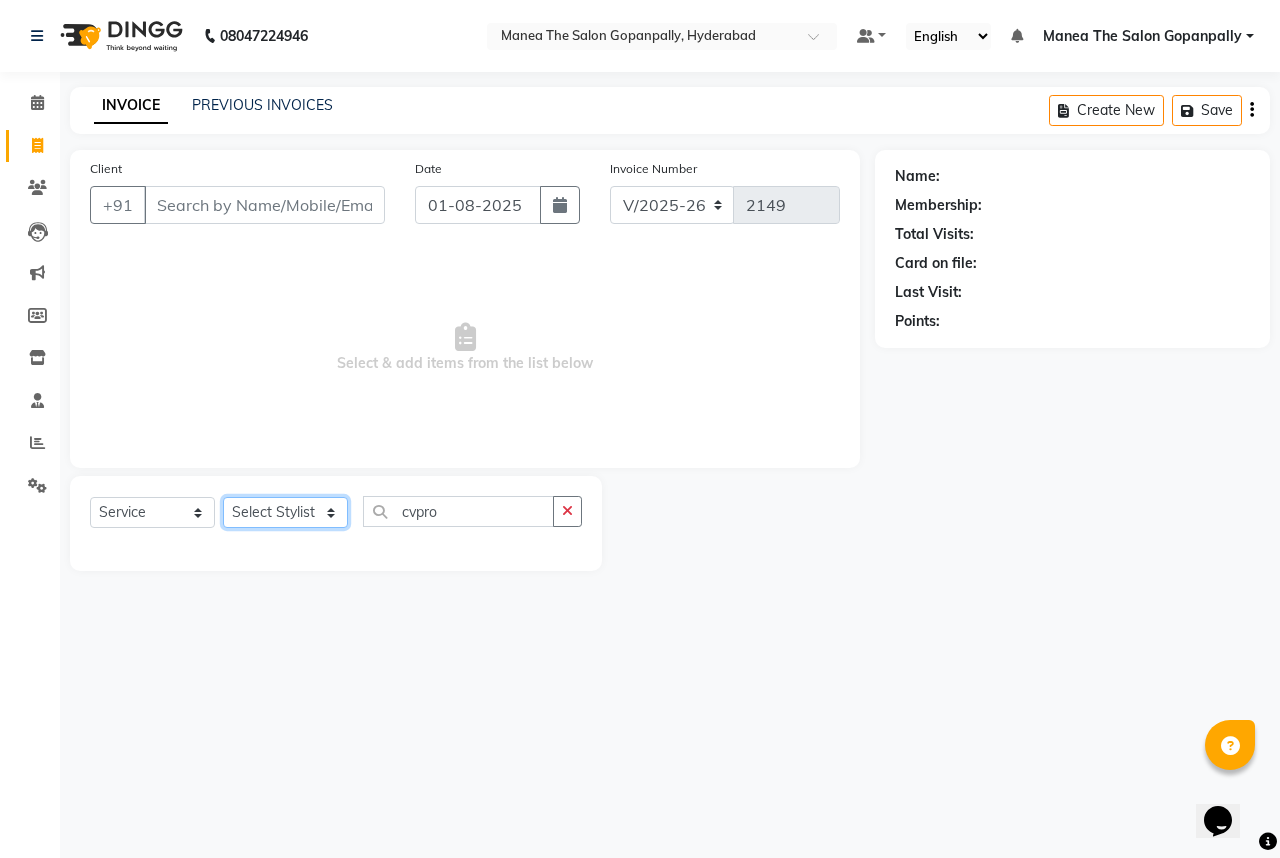 select on "83768" 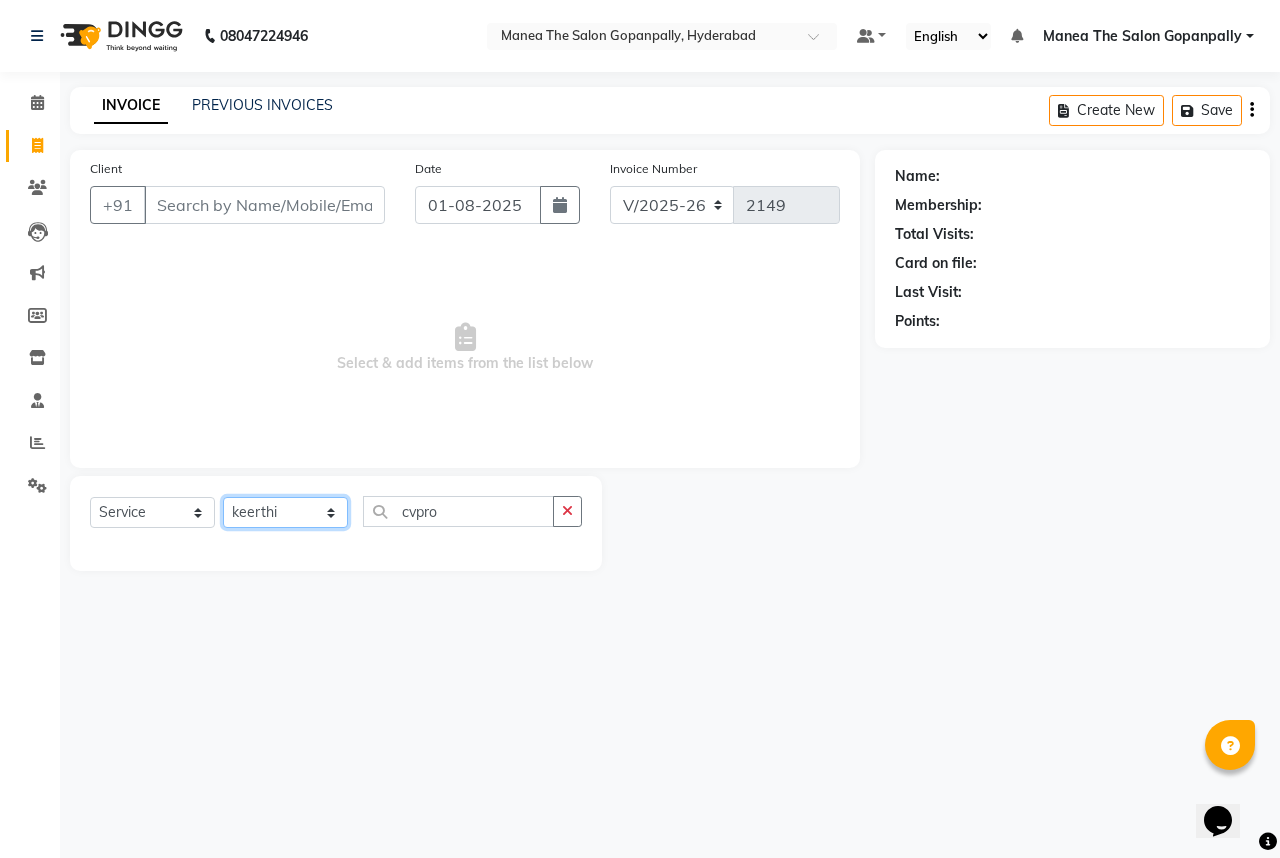 click on "Select Stylist Anand AVANTHI Haider  indu IRFAN keerthi rehan sameer saritha zubair" 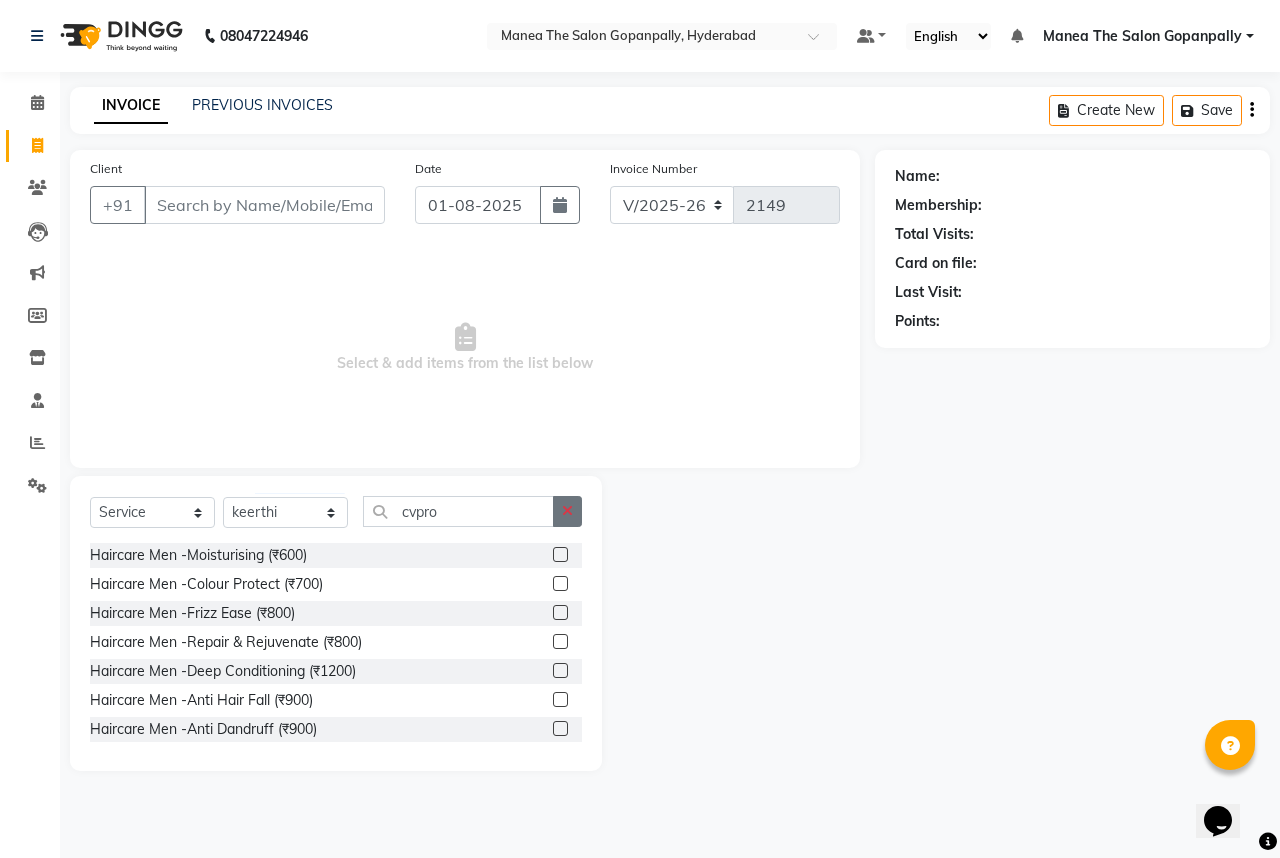 click 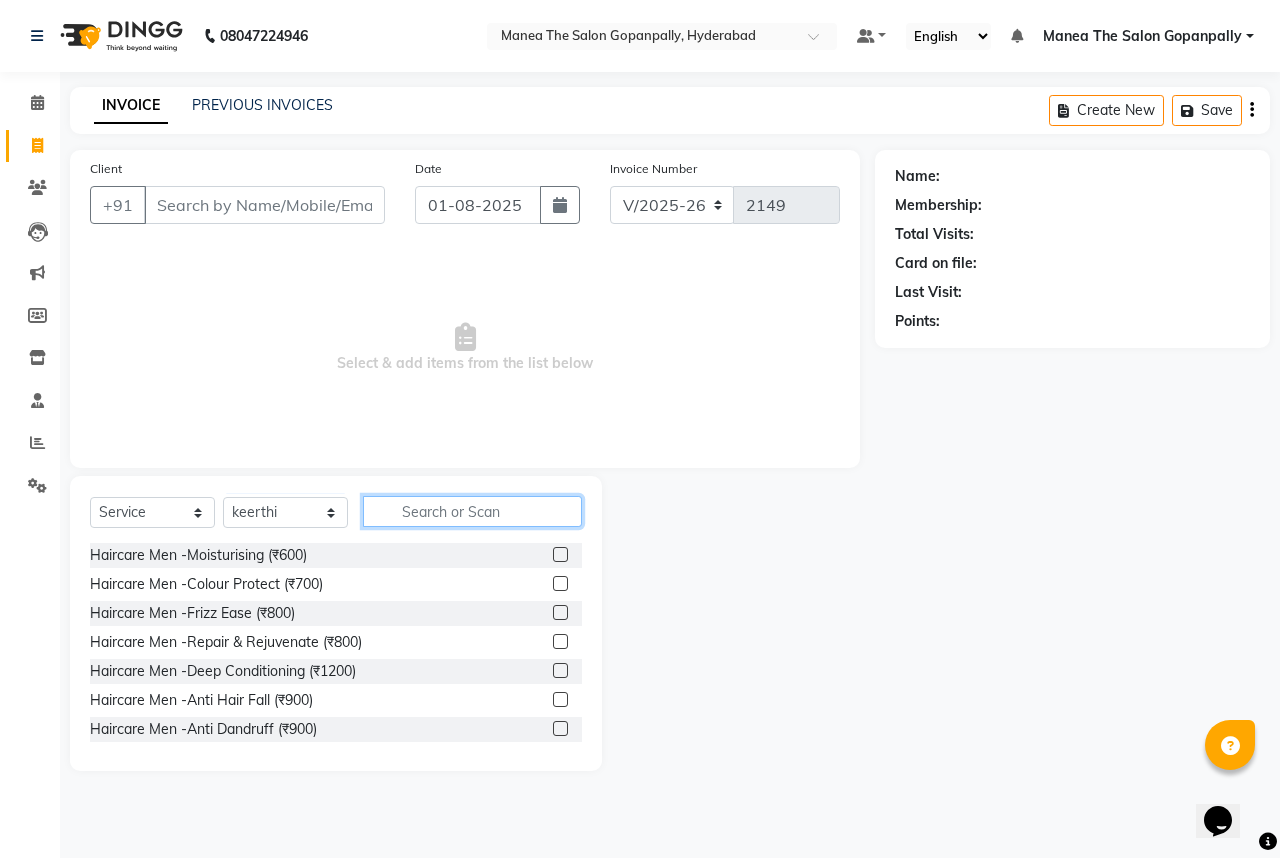 click 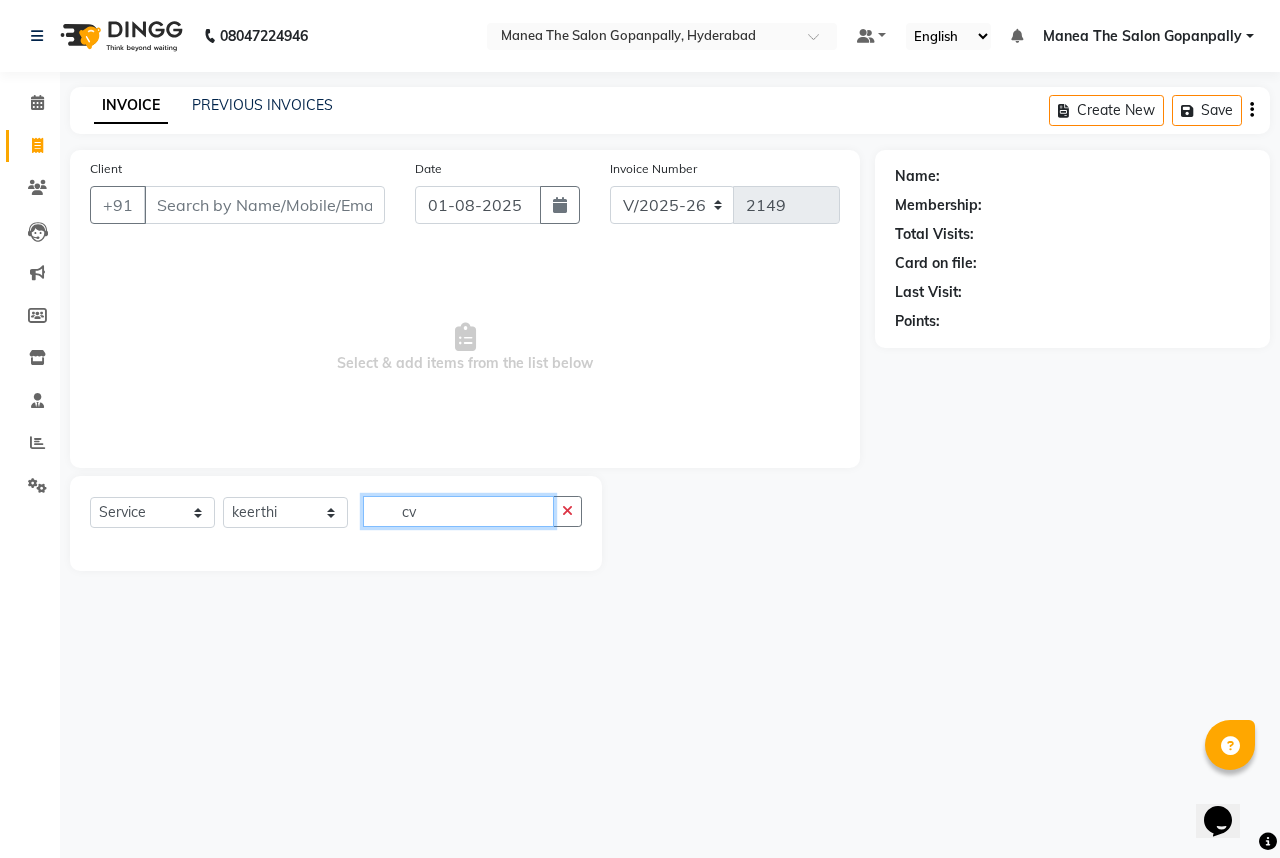 type on "c" 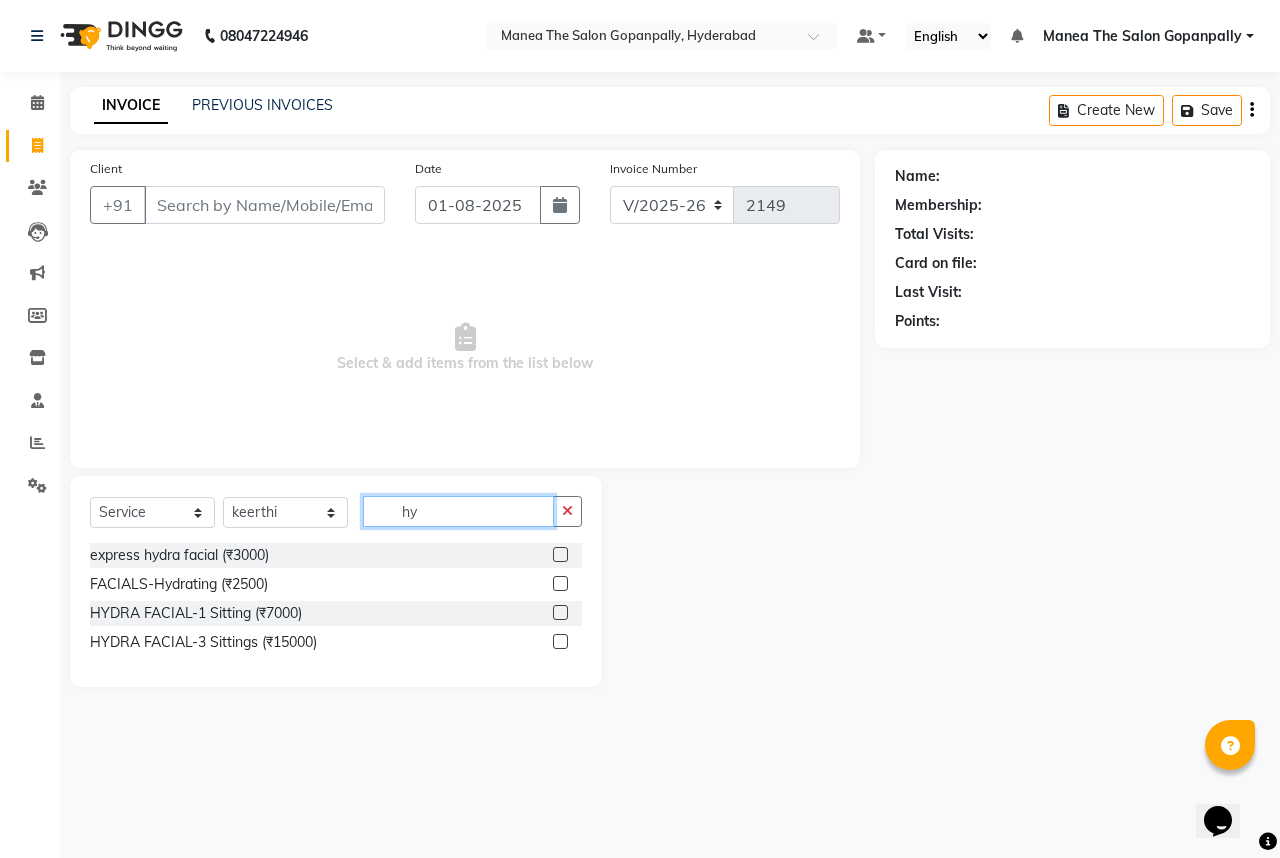 type on "h" 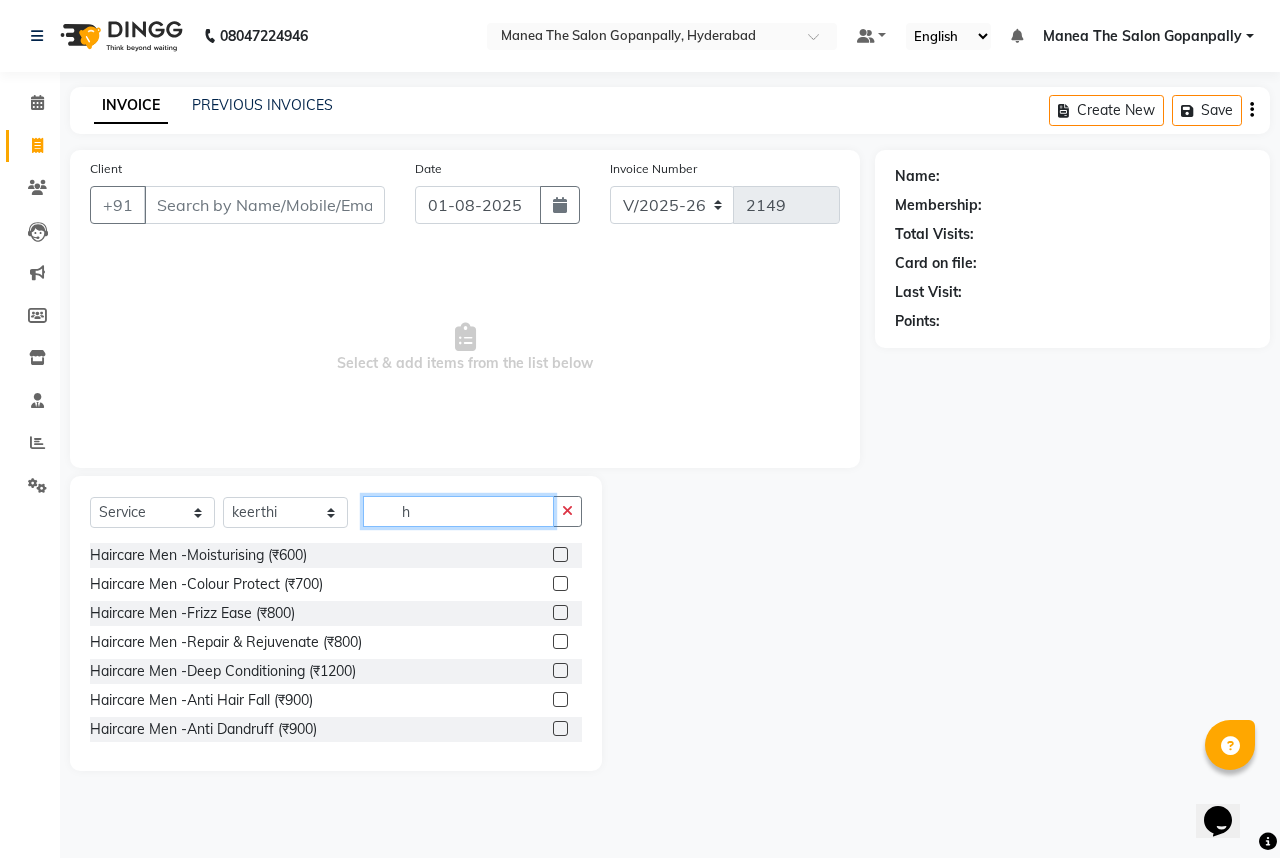 type 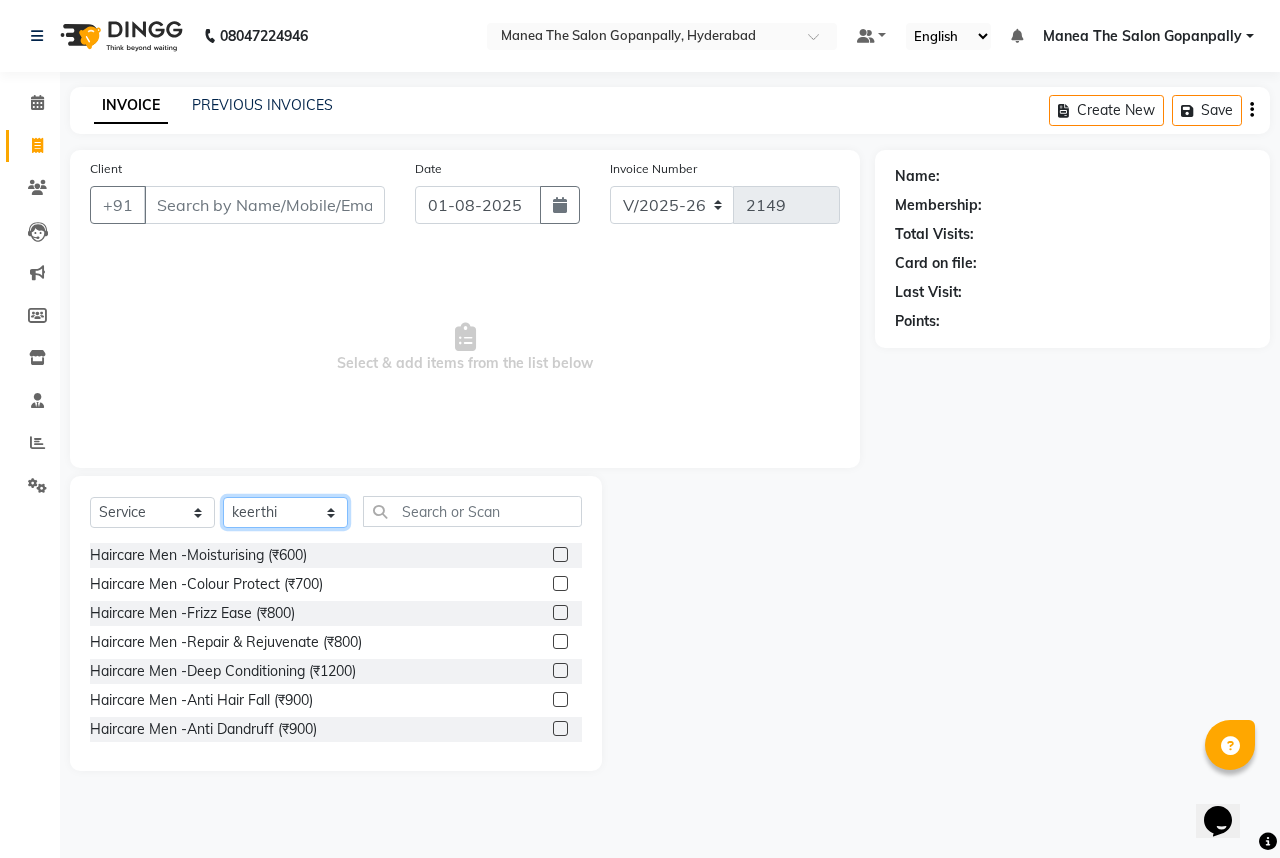 click on "Select Stylist Anand AVANTHI Haider  indu IRFAN keerthi rehan sameer saritha zubair" 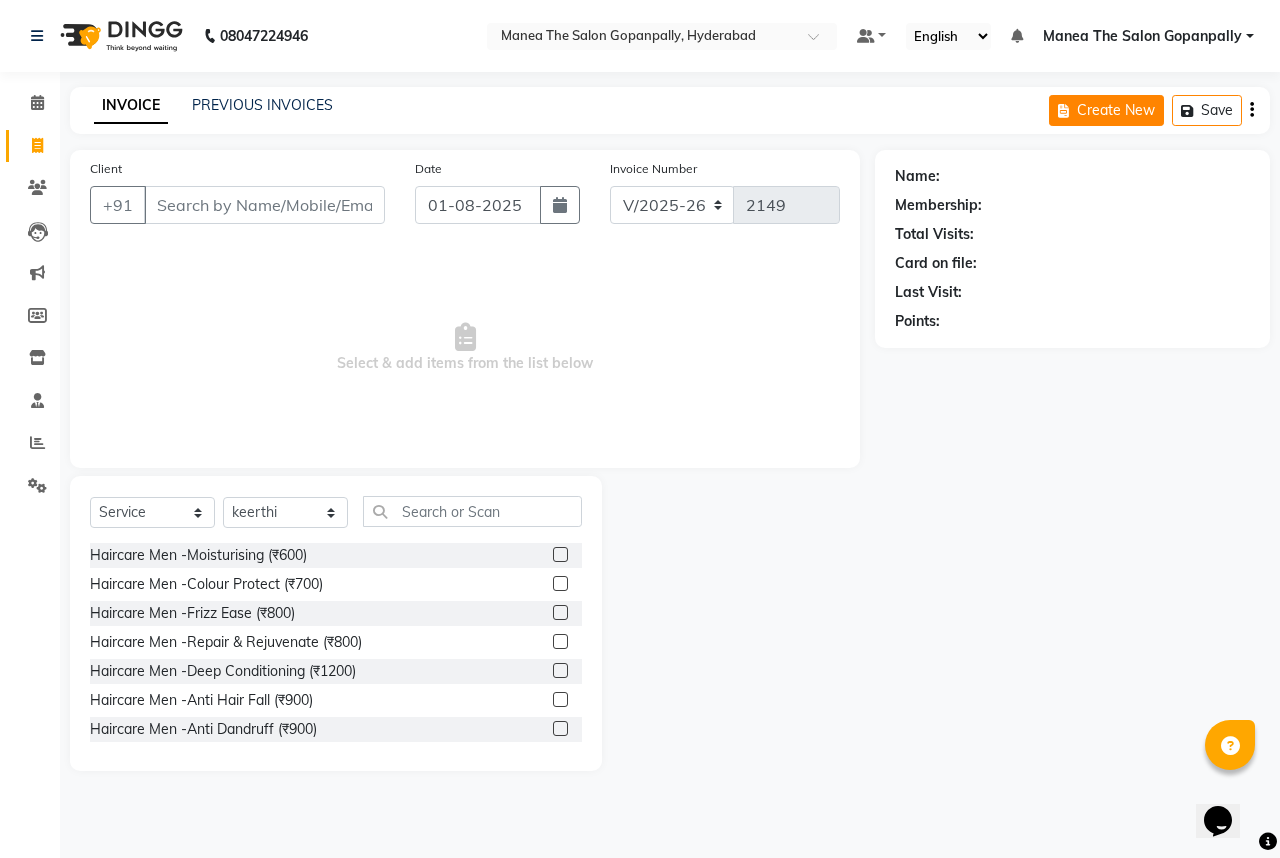 click on "Create New" 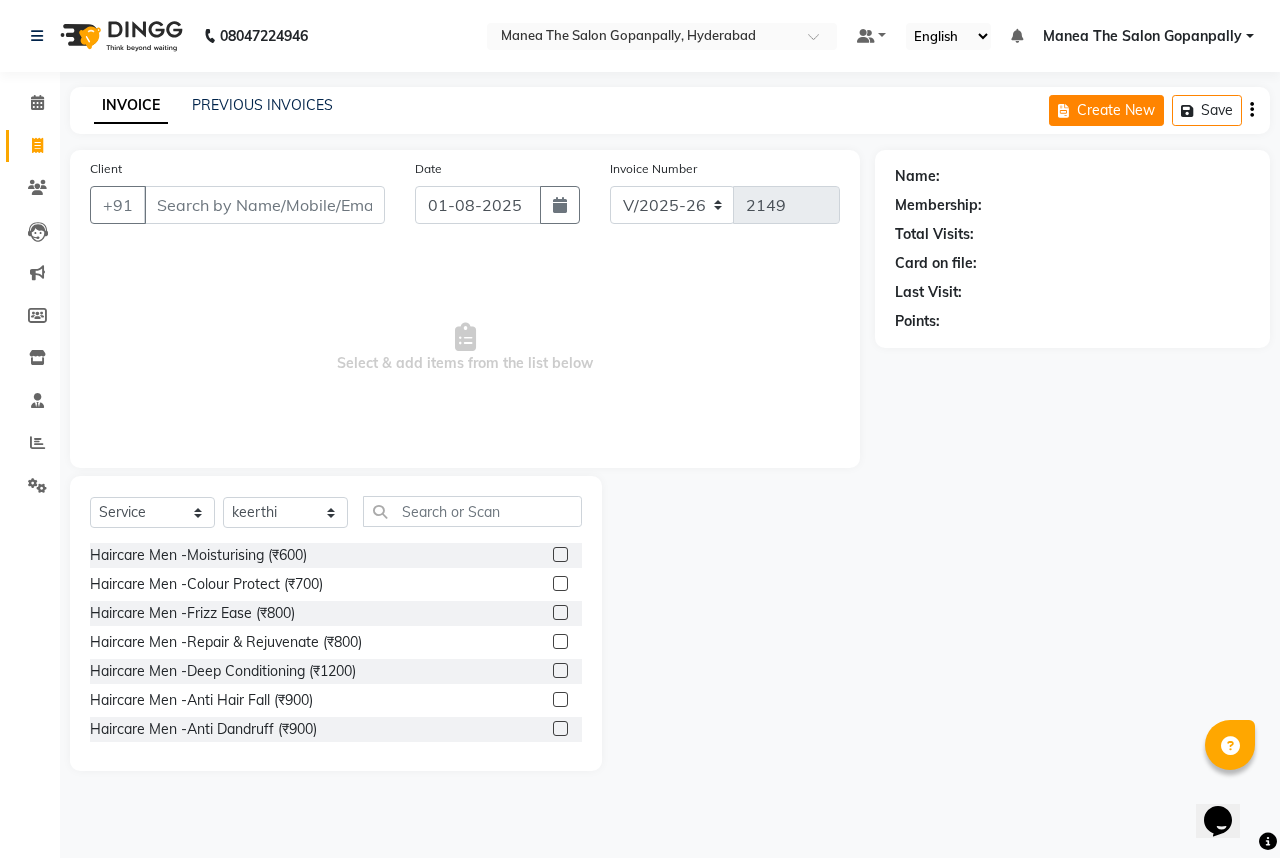 select on "service" 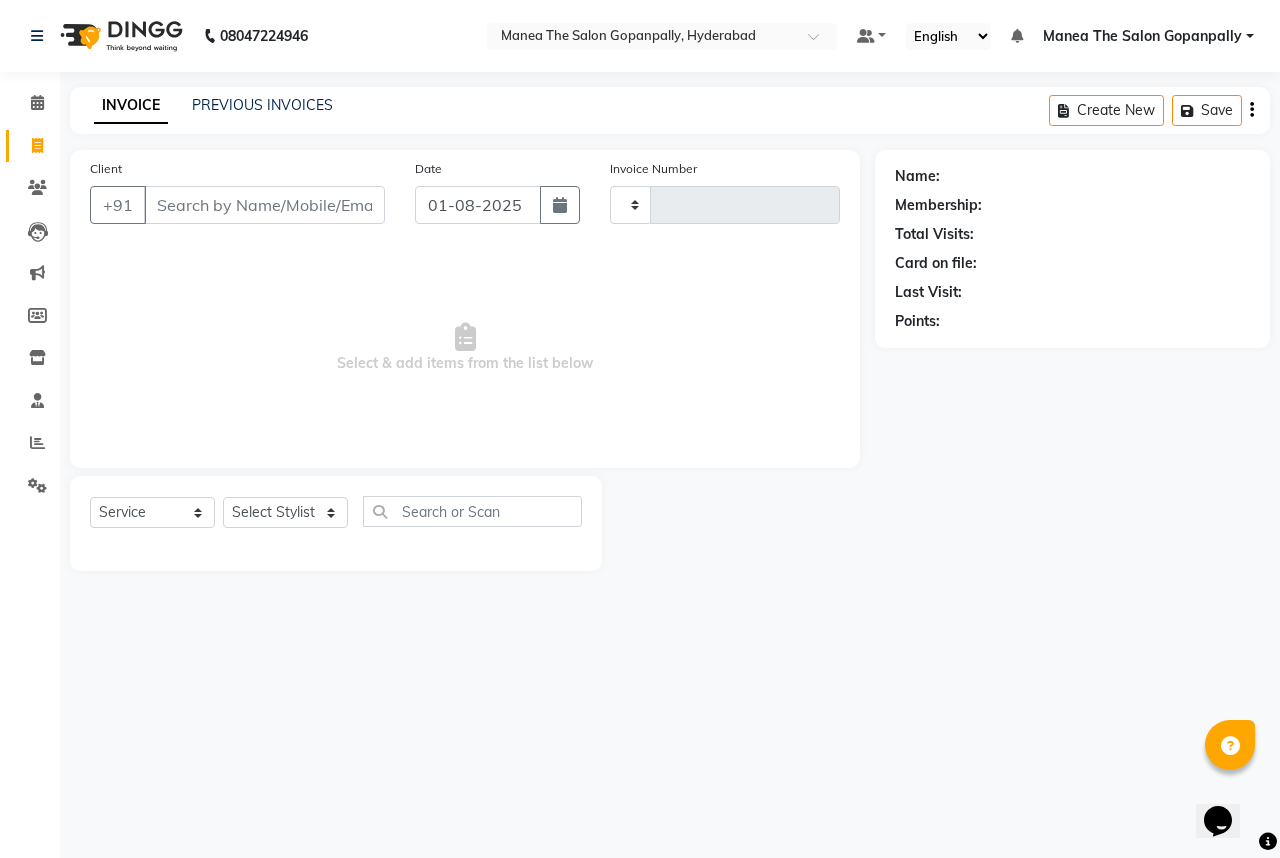 type on "2149" 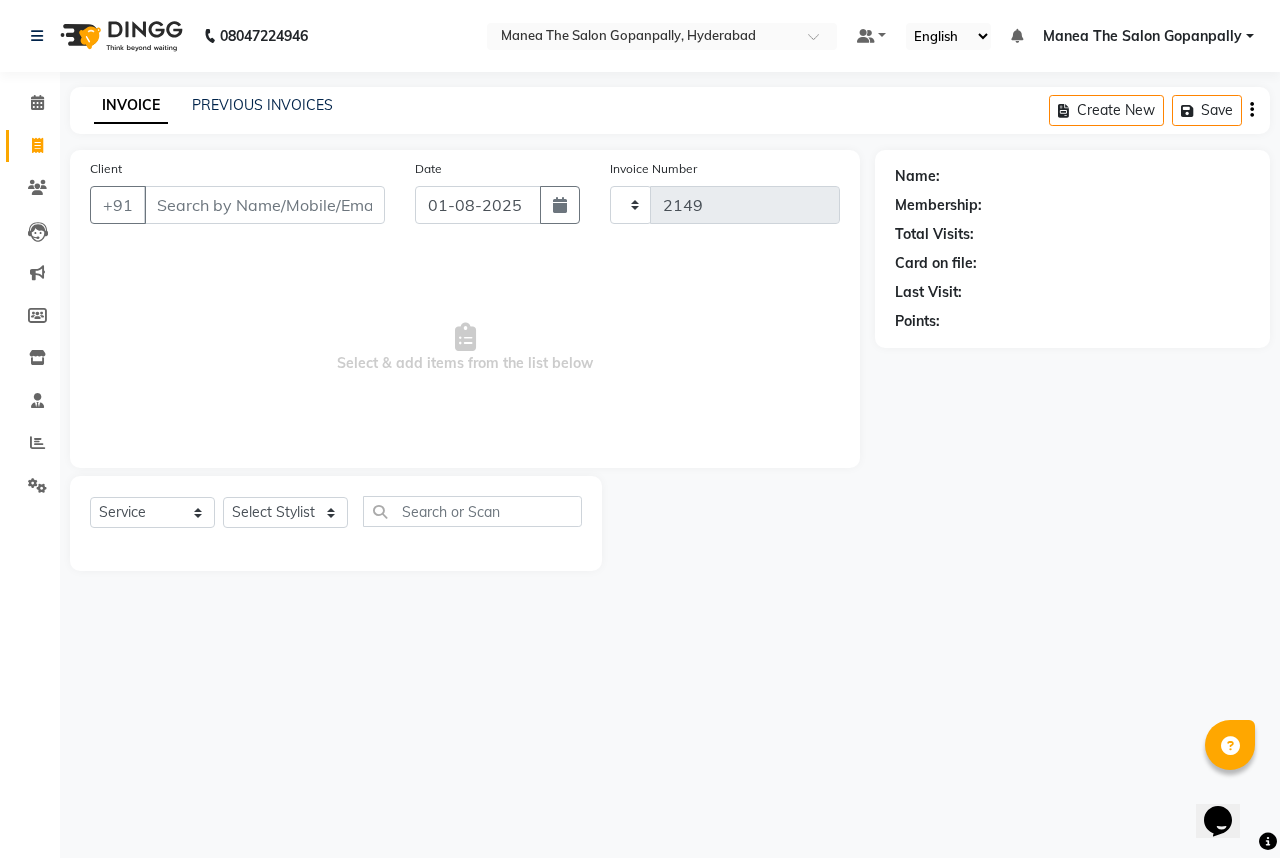 select on "7027" 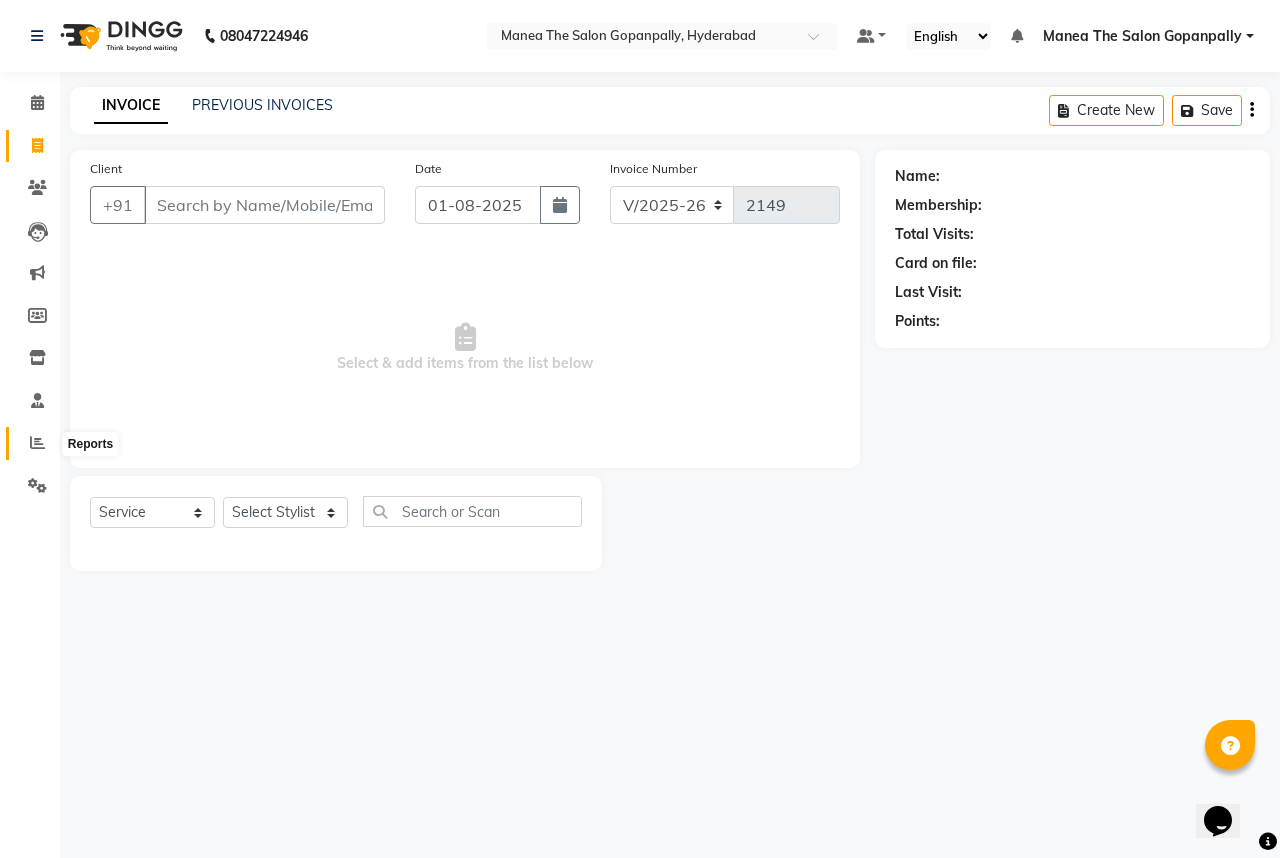 click 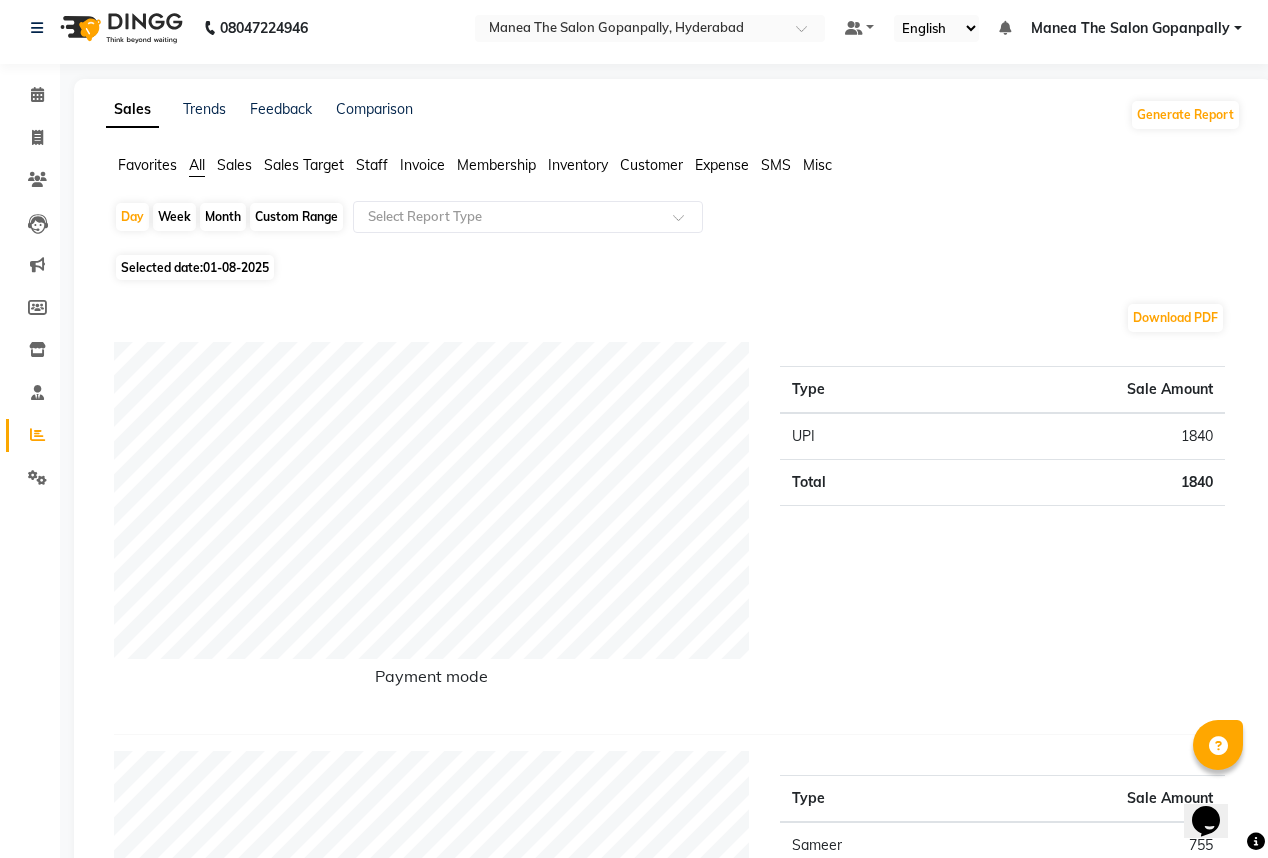 scroll, scrollTop: 0, scrollLeft: 0, axis: both 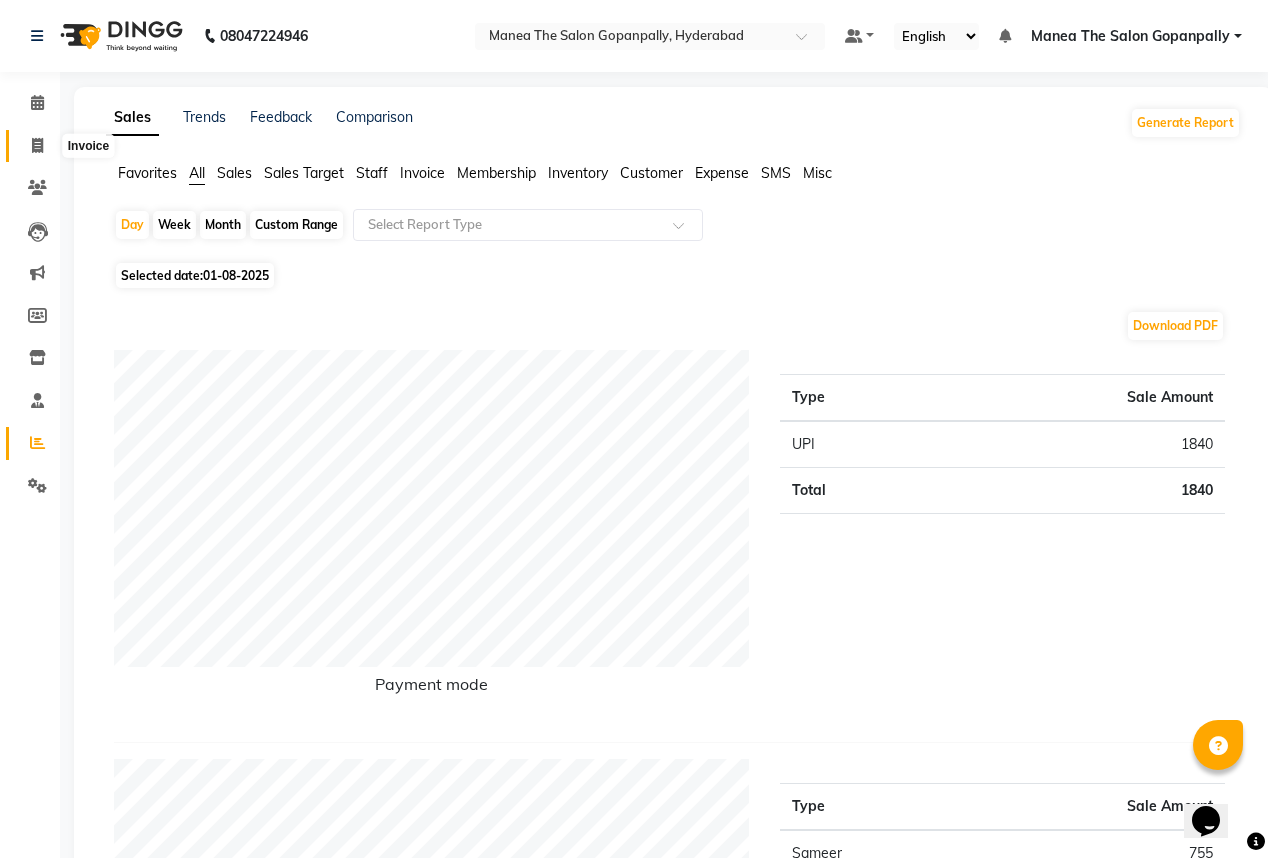 click 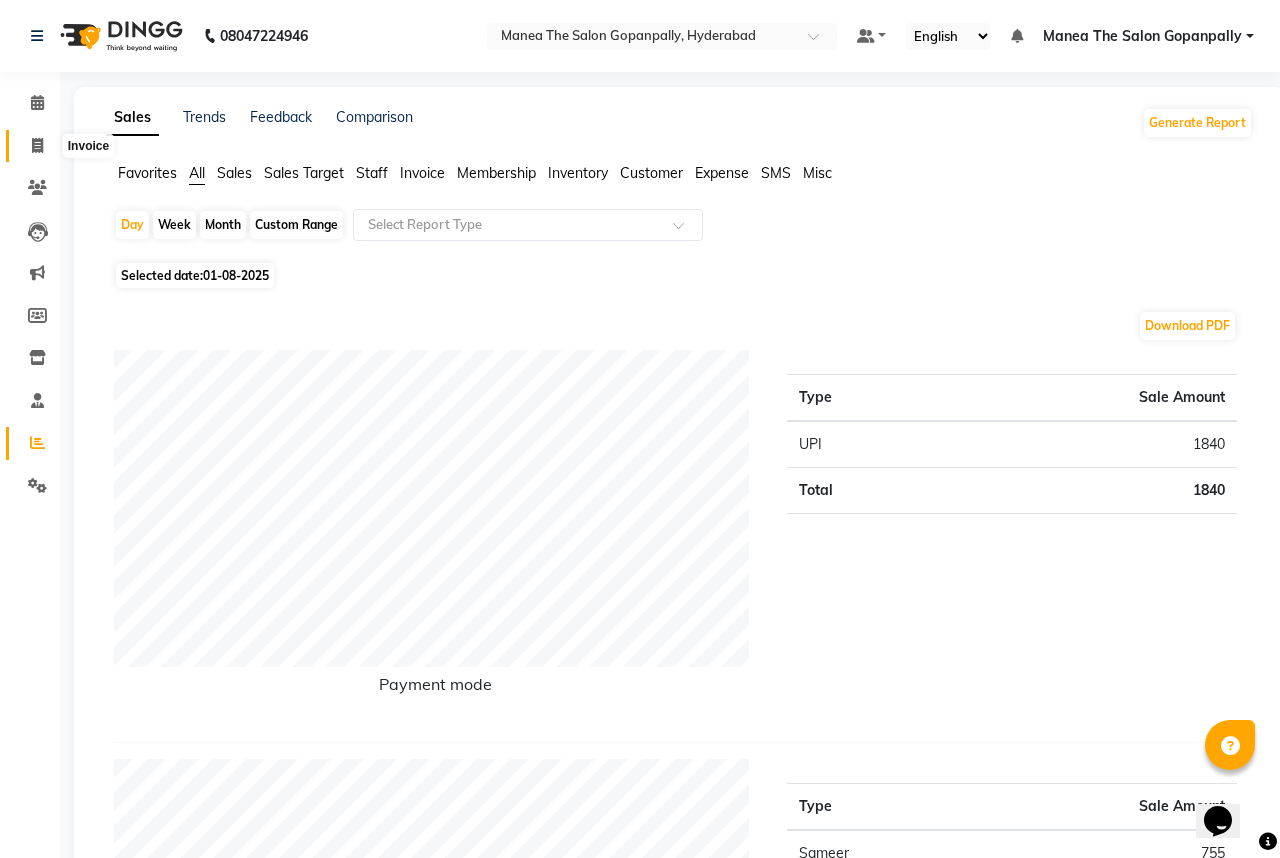 select on "7027" 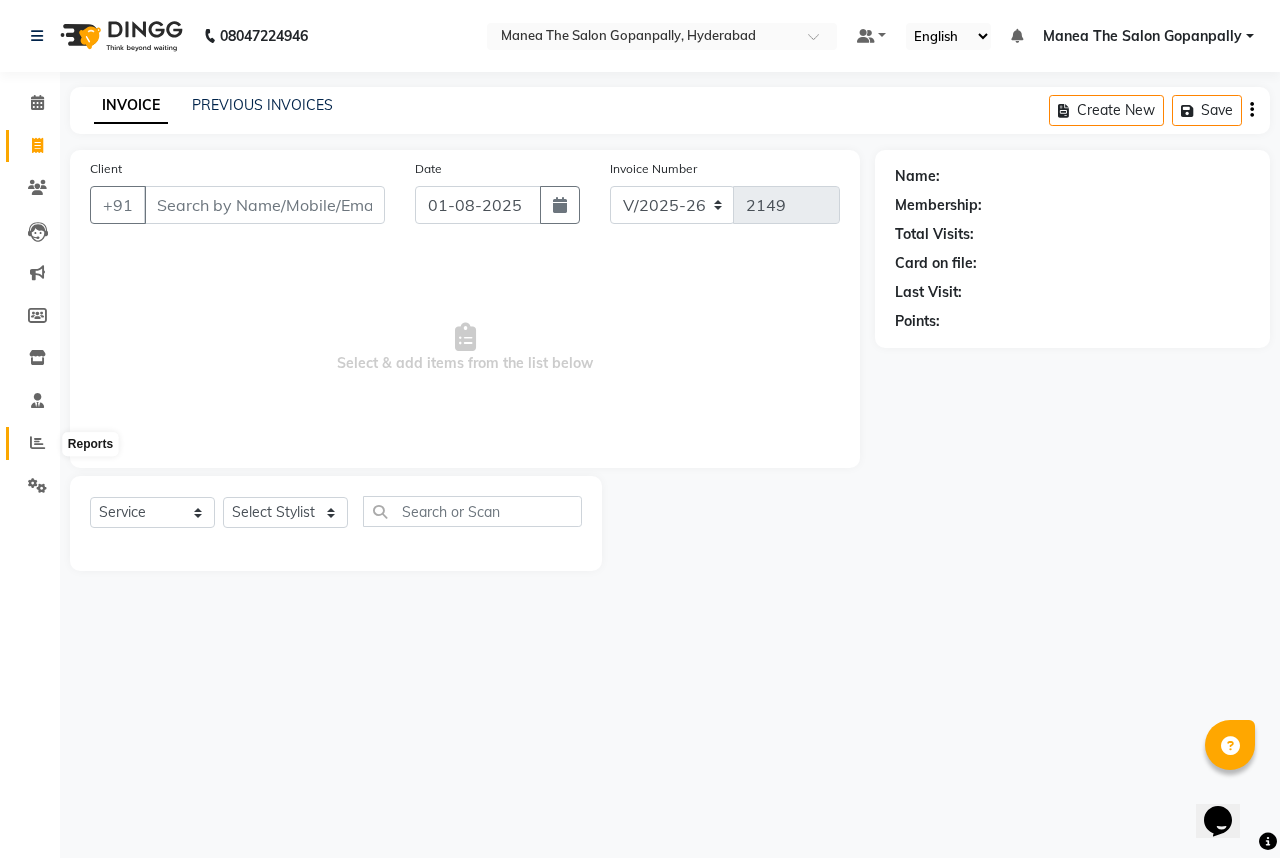 click 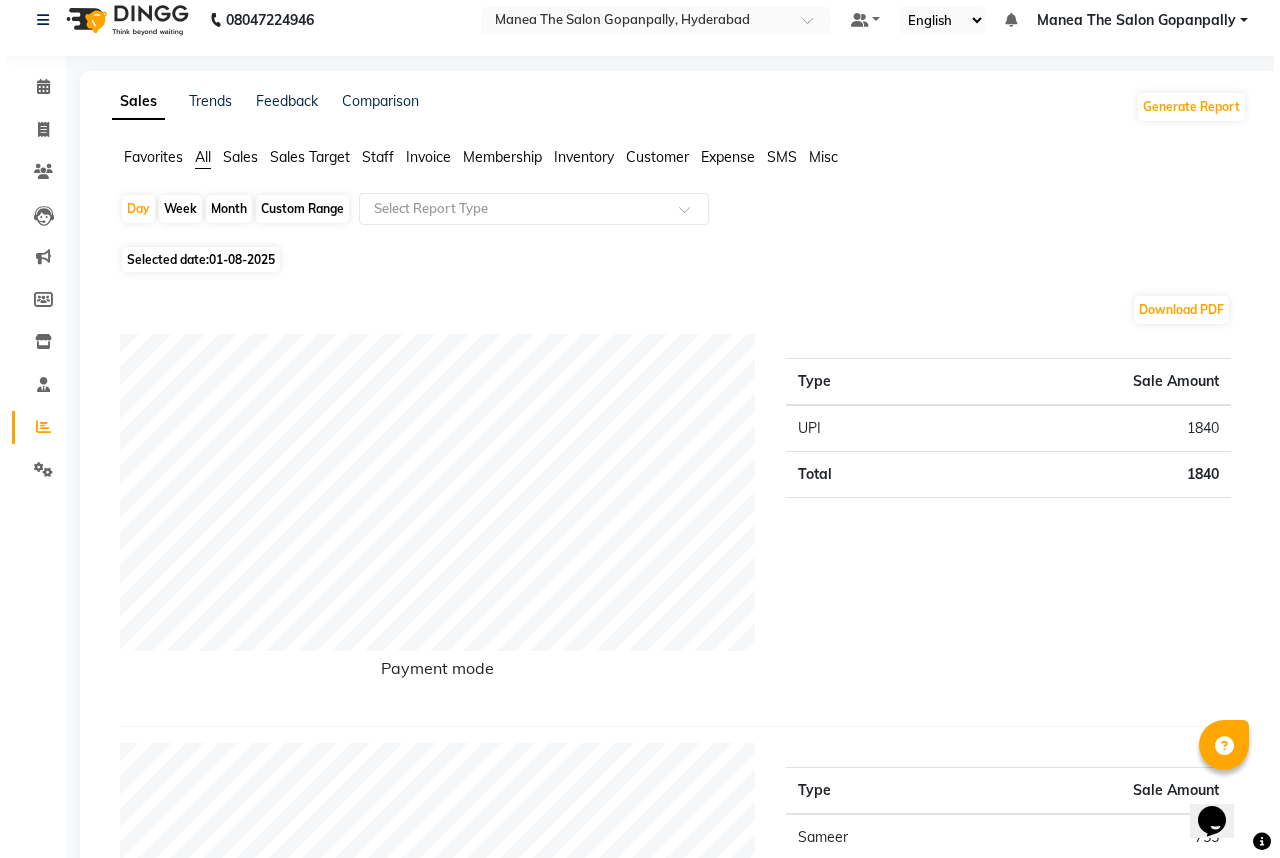 scroll, scrollTop: 0, scrollLeft: 0, axis: both 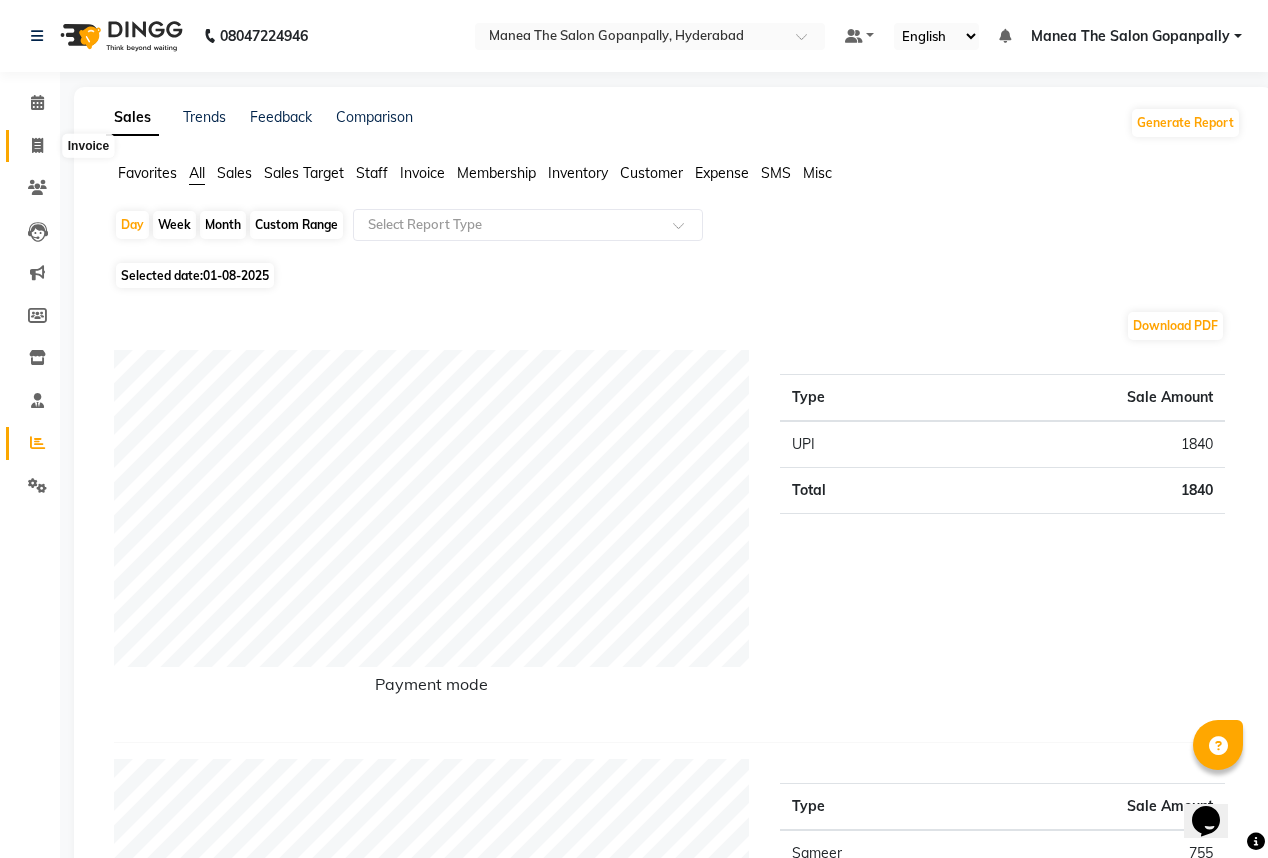 drag, startPoint x: 20, startPoint y: 147, endPoint x: 97, endPoint y: 155, distance: 77.41447 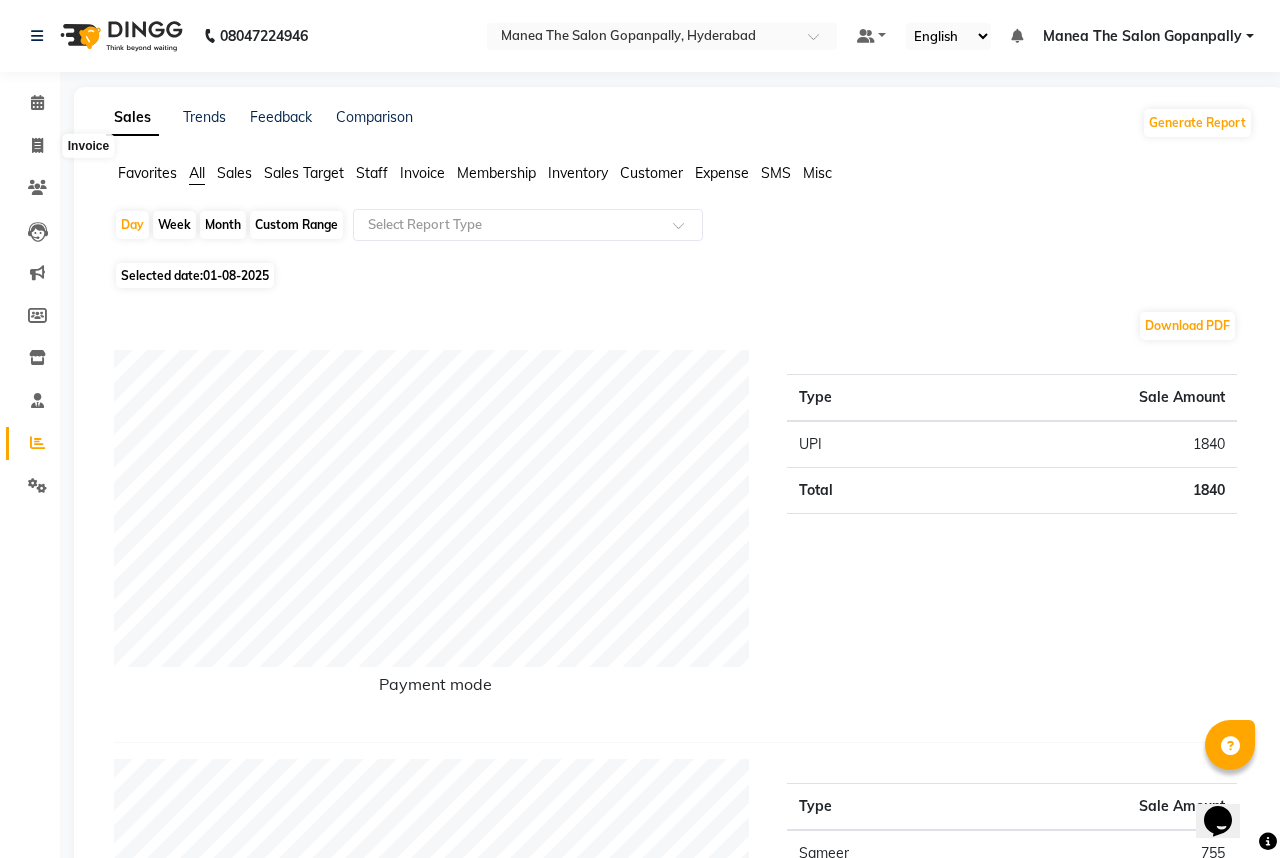 select on "7027" 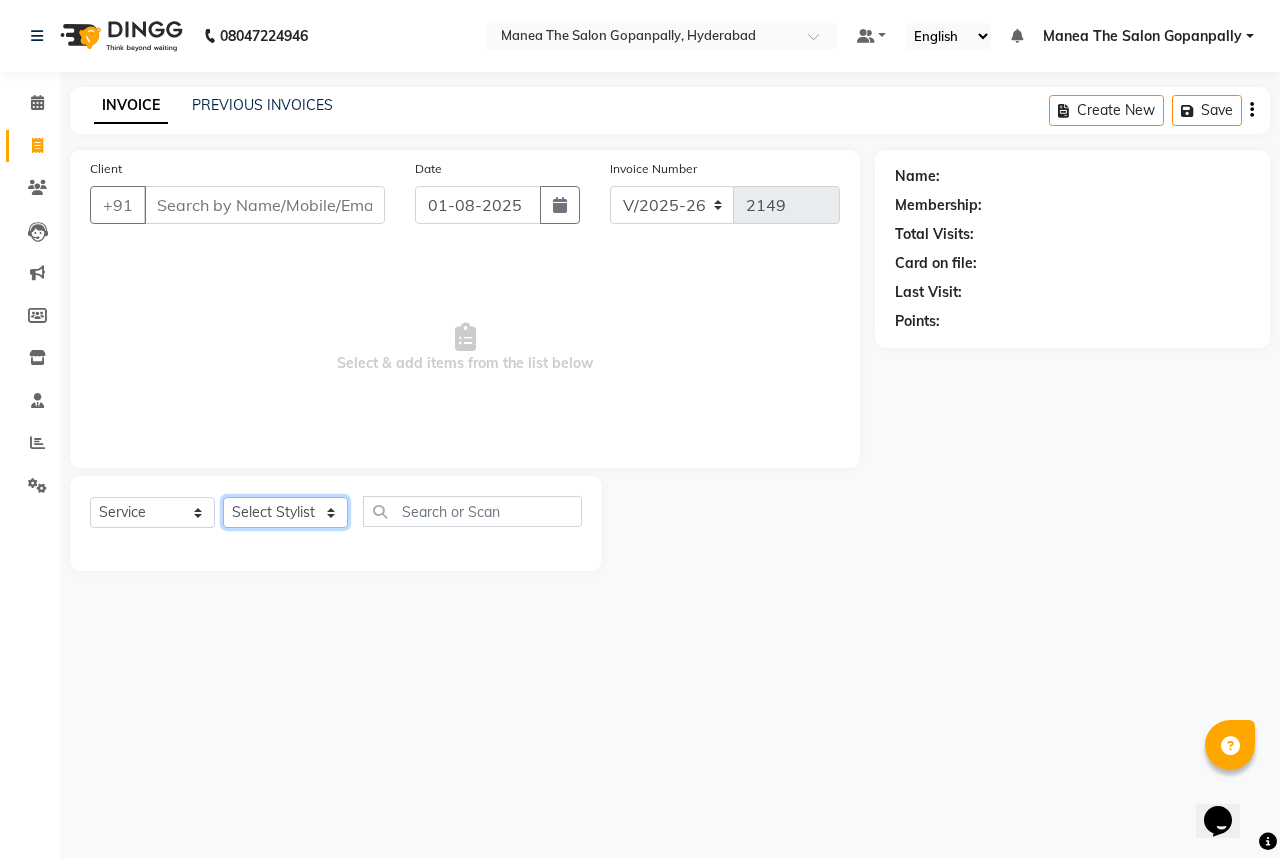 click on "Select Stylist Anand AVANTHI Haider  indu IRFAN keerthi rehan sameer saritha zubair" 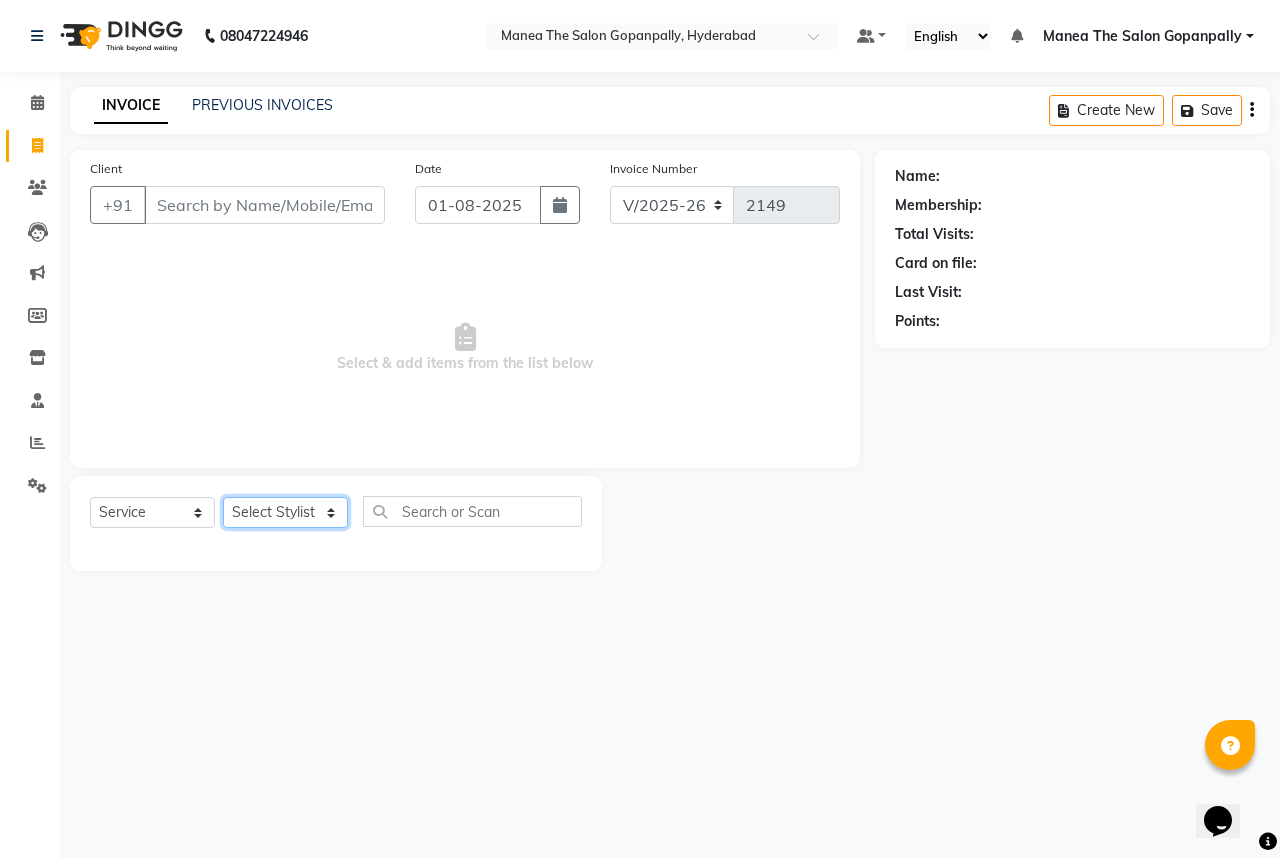 select on "83346" 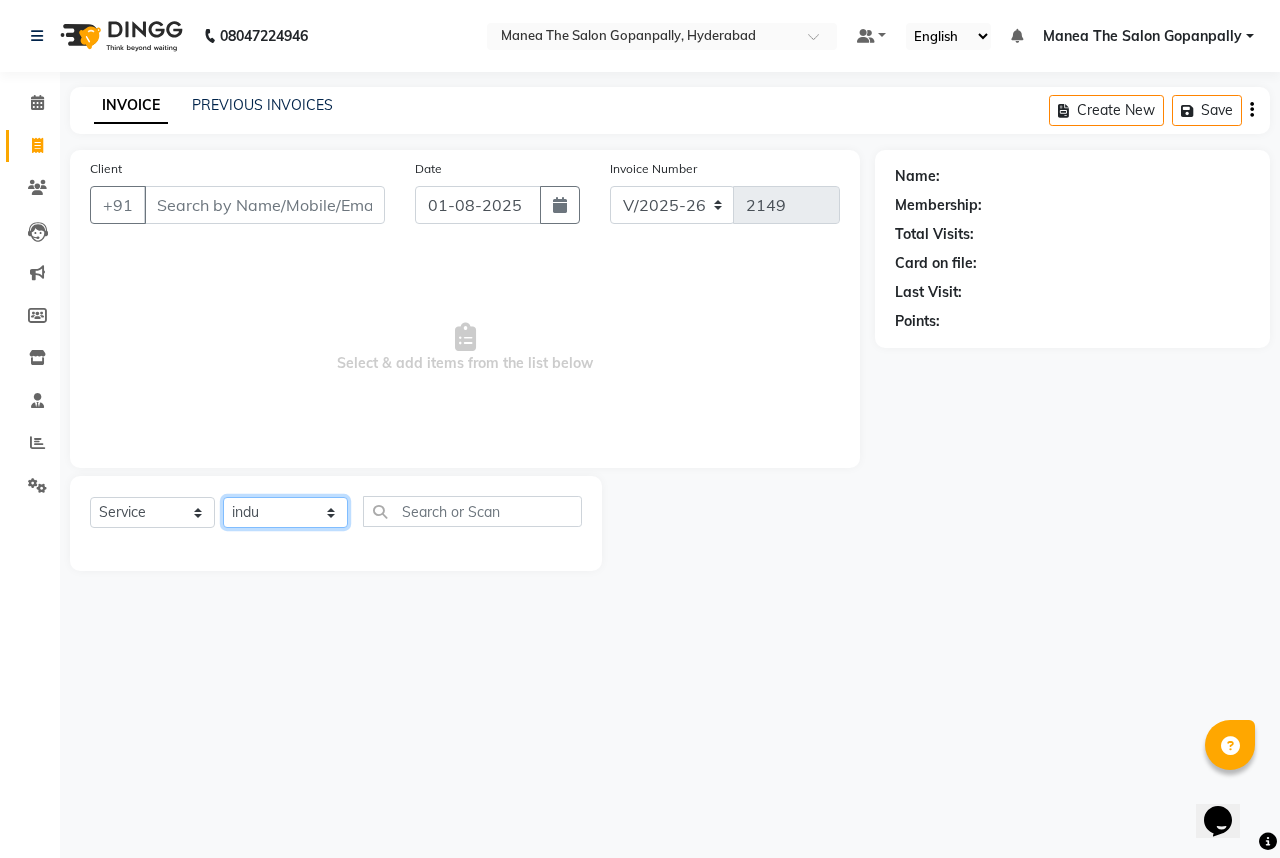 click on "Select Stylist Anand AVANTHI Haider  indu IRFAN keerthi rehan sameer saritha zubair" 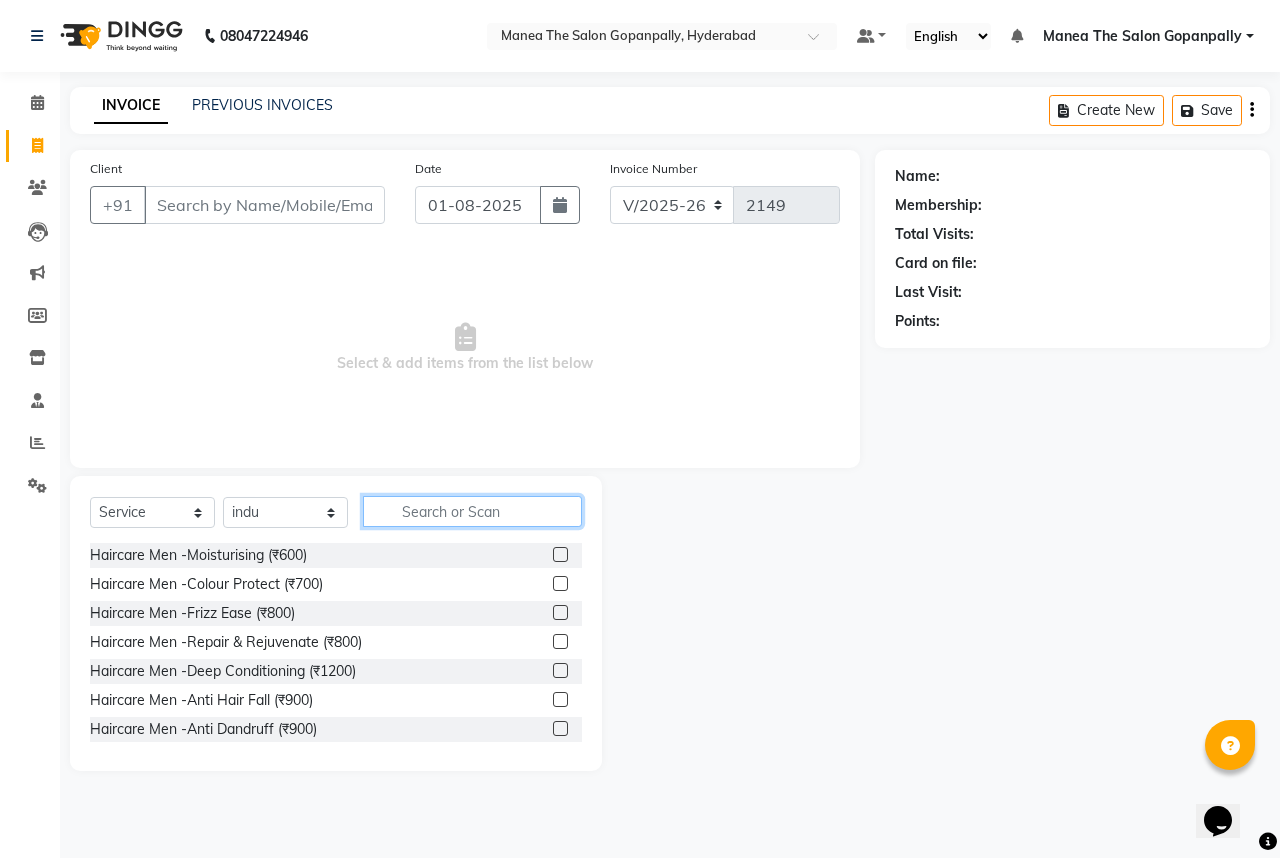 click 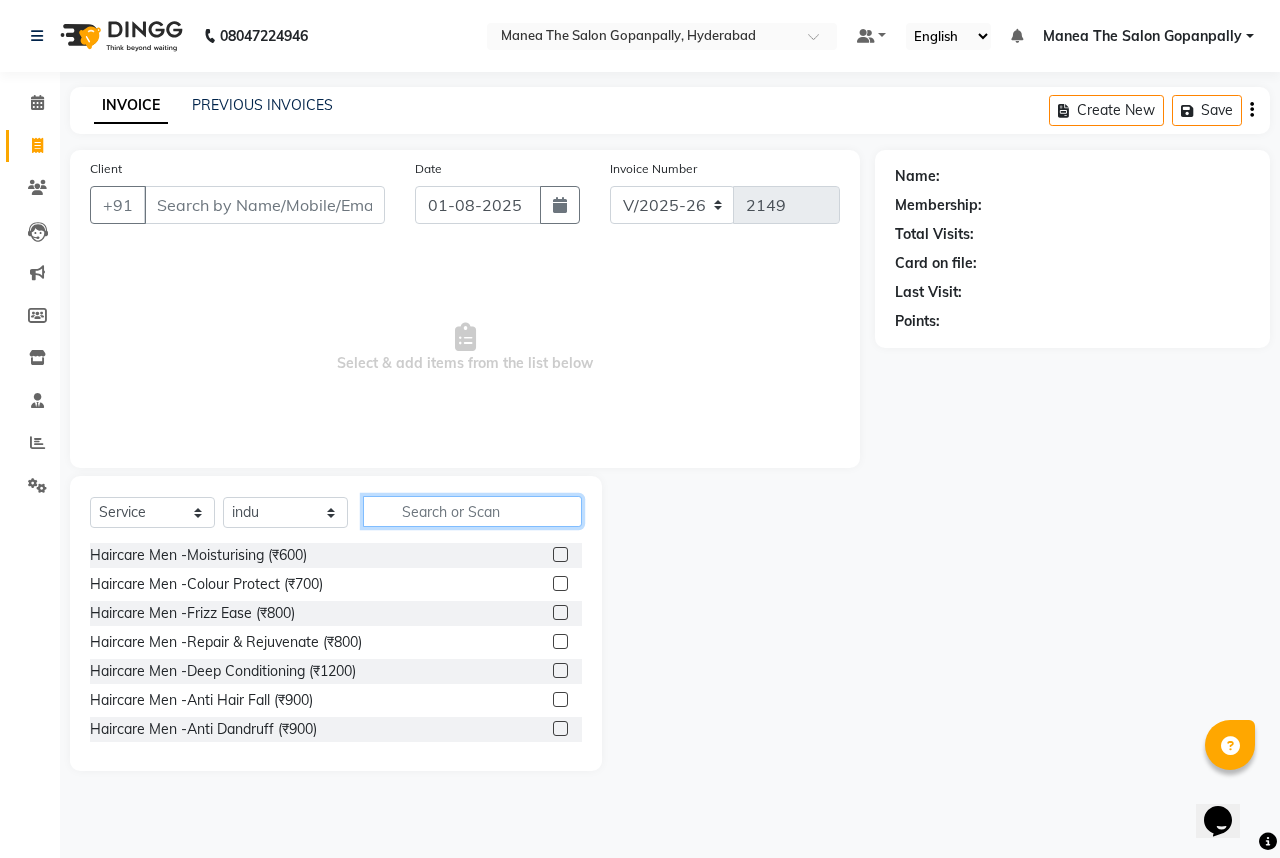 type on "h" 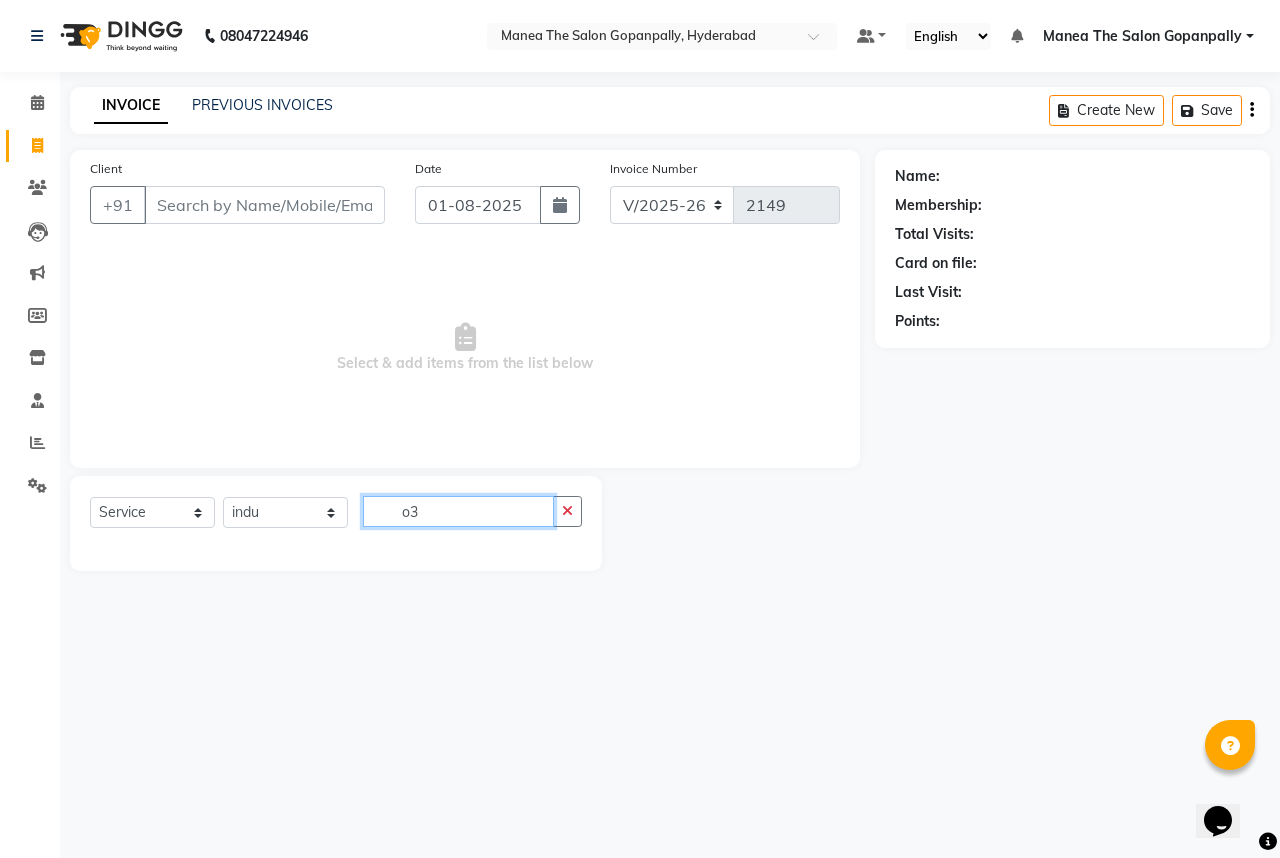 type on "o" 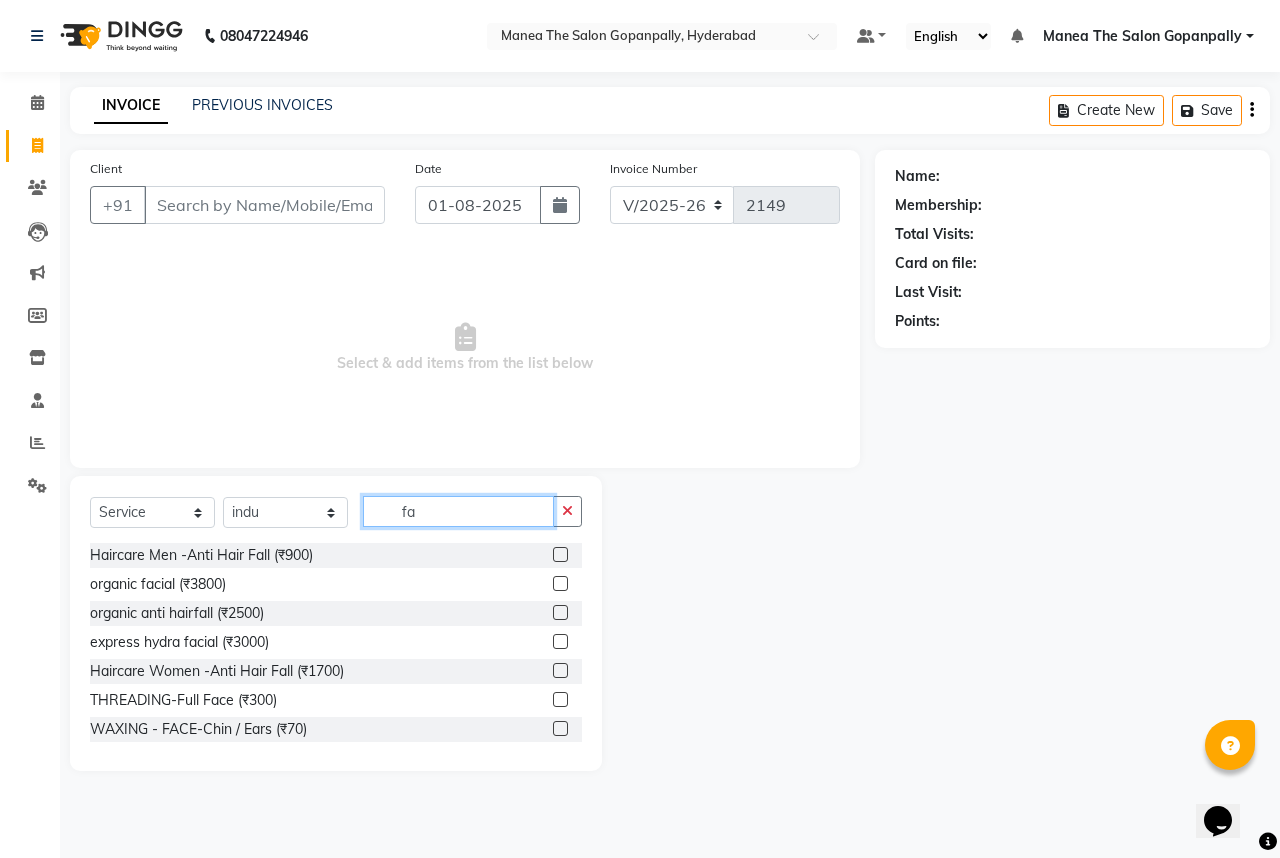 type on "f" 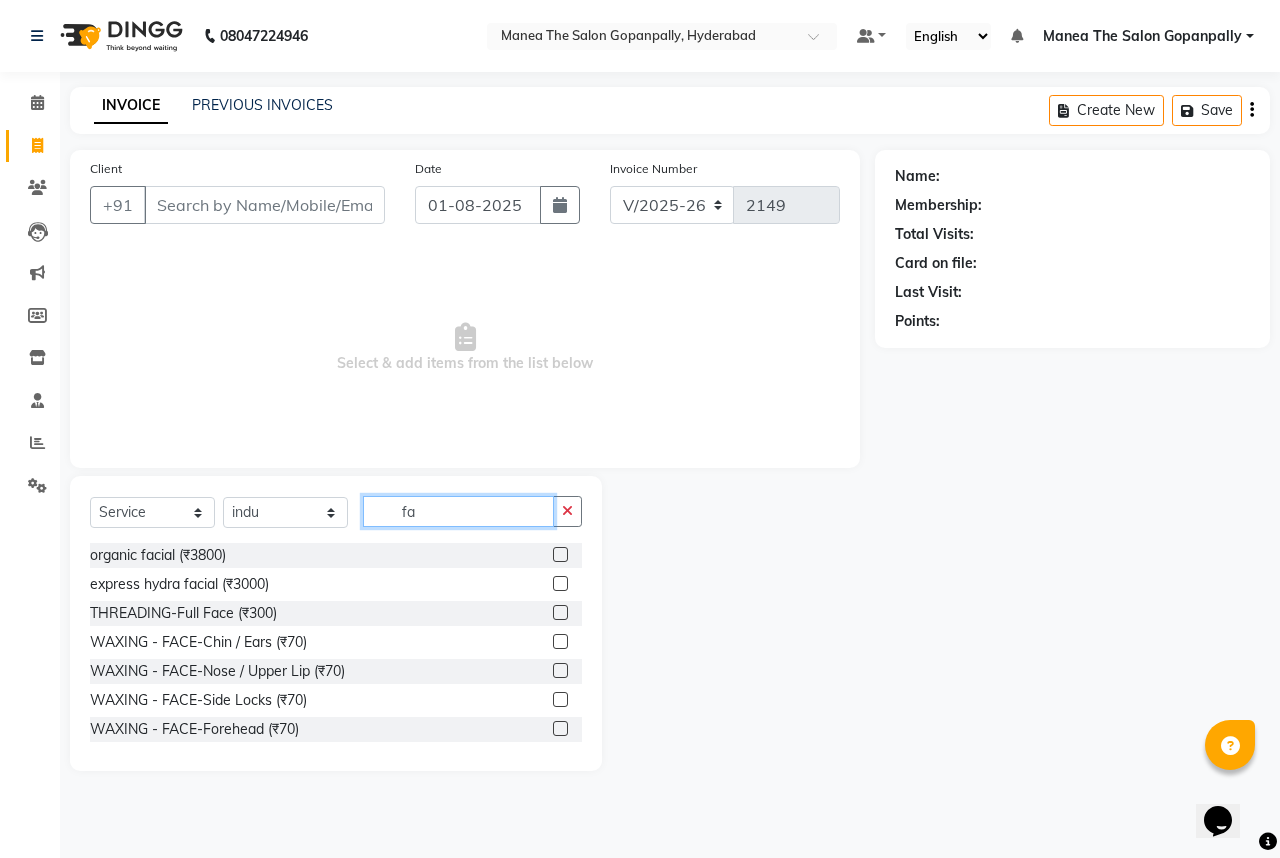 type on "f" 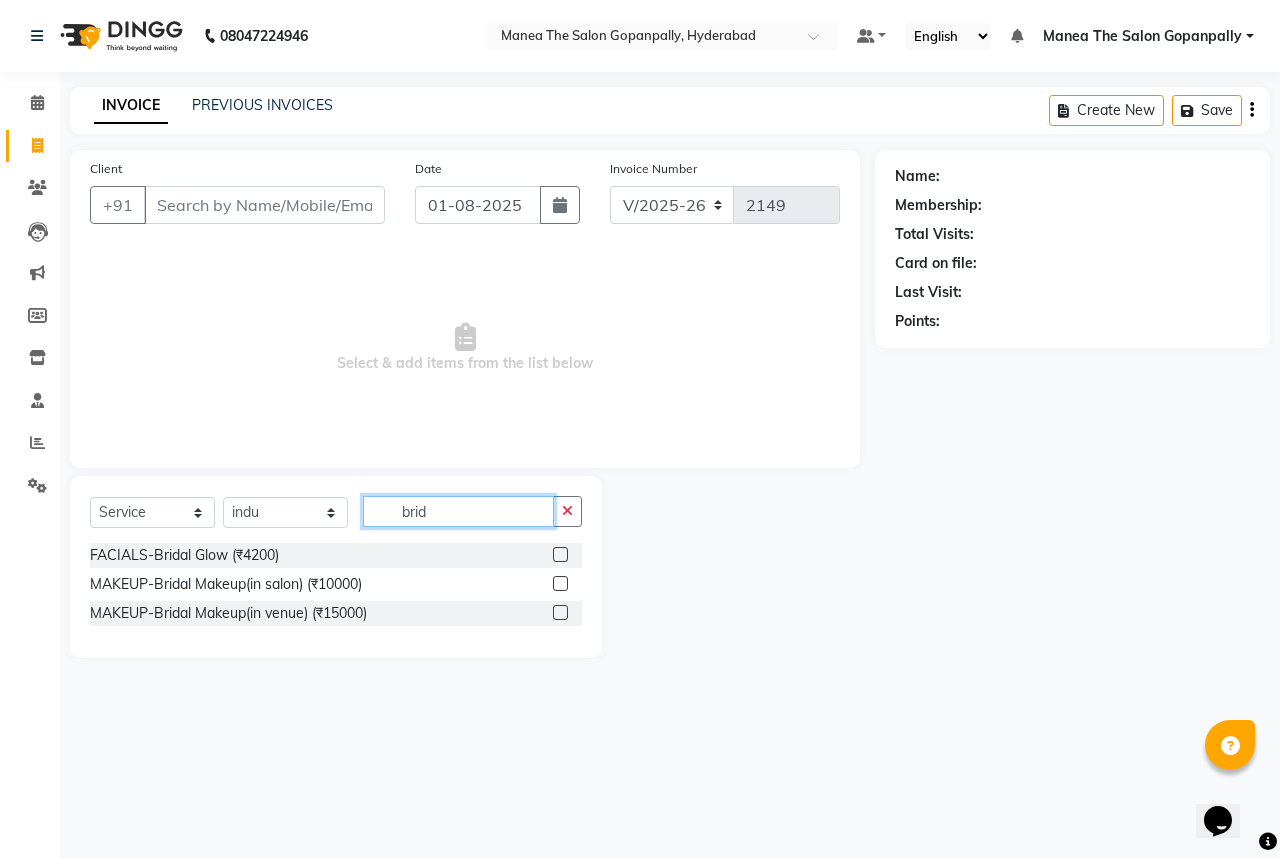 click on "brid" 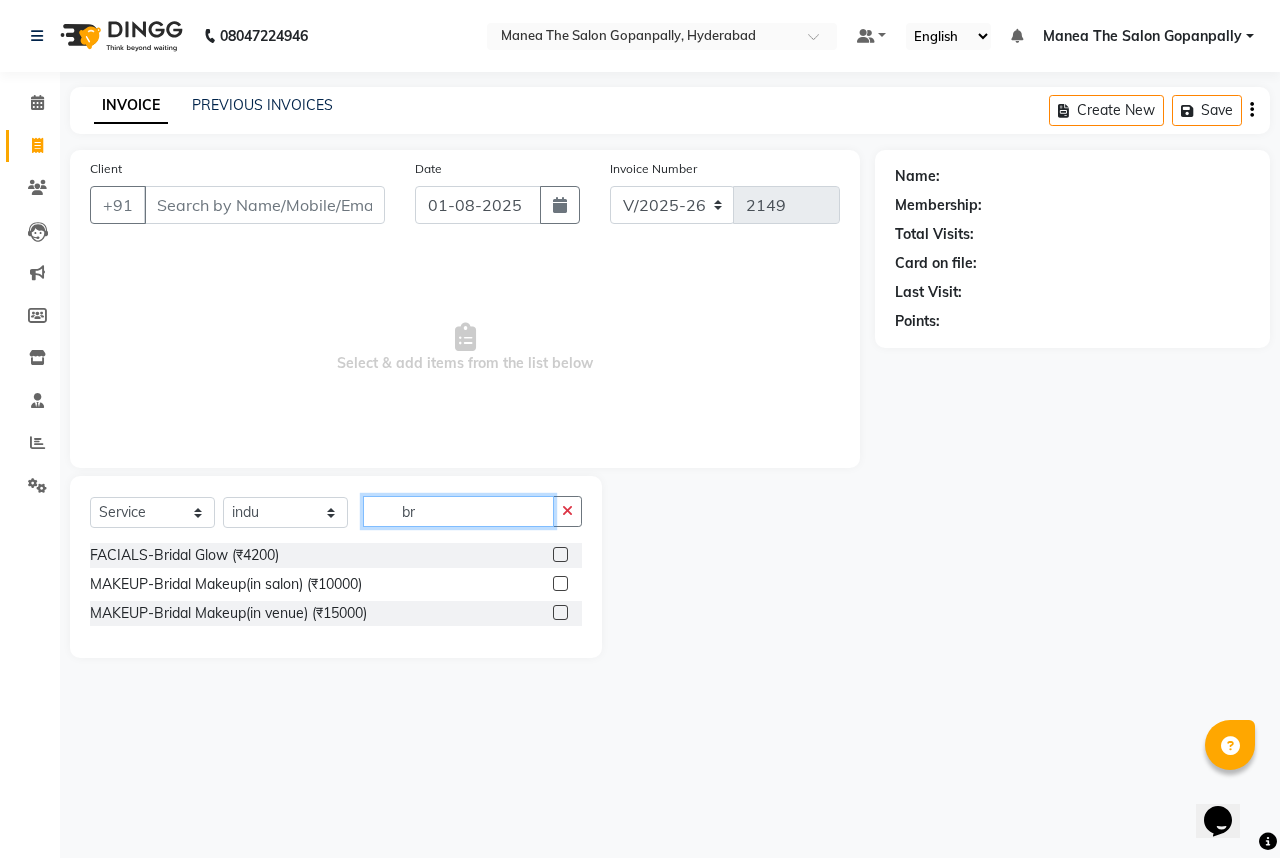 type on "b" 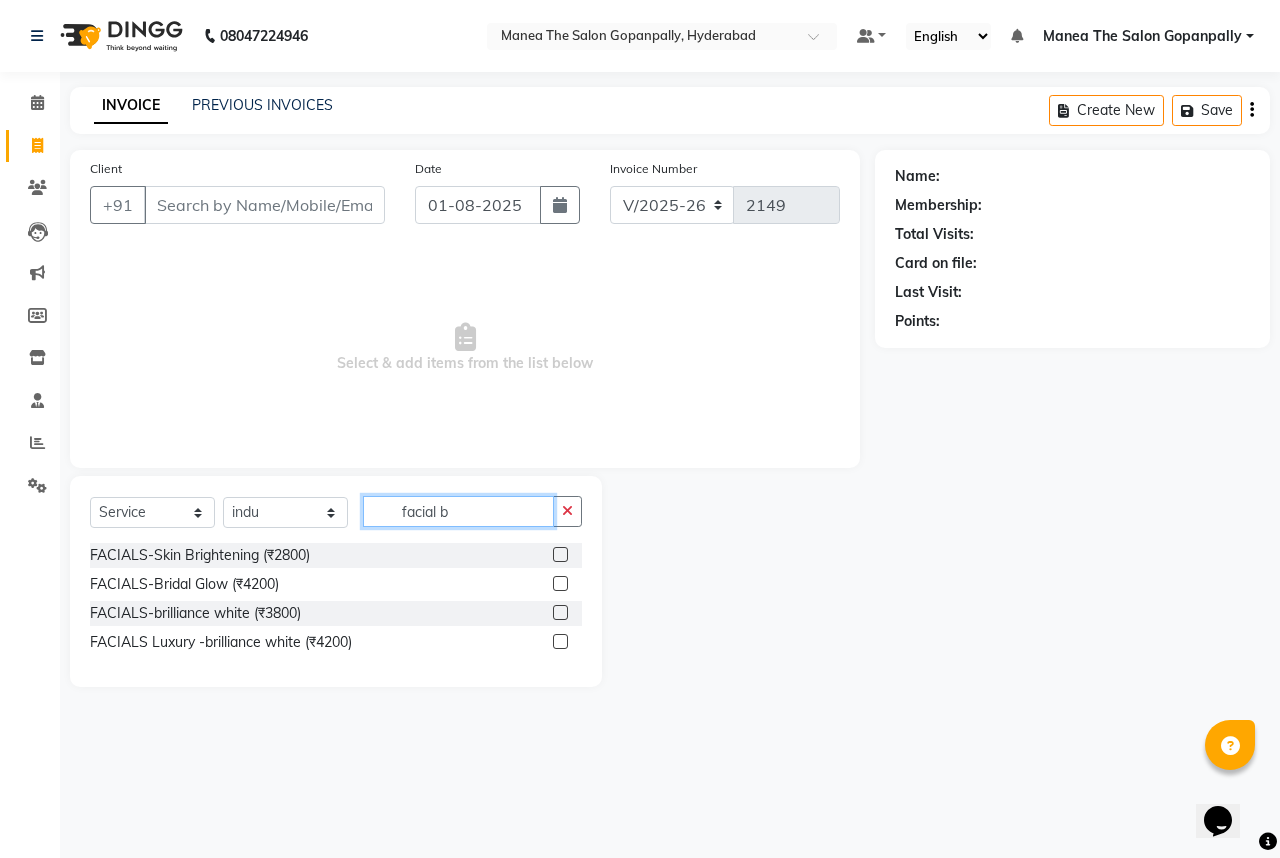 type on "facial b" 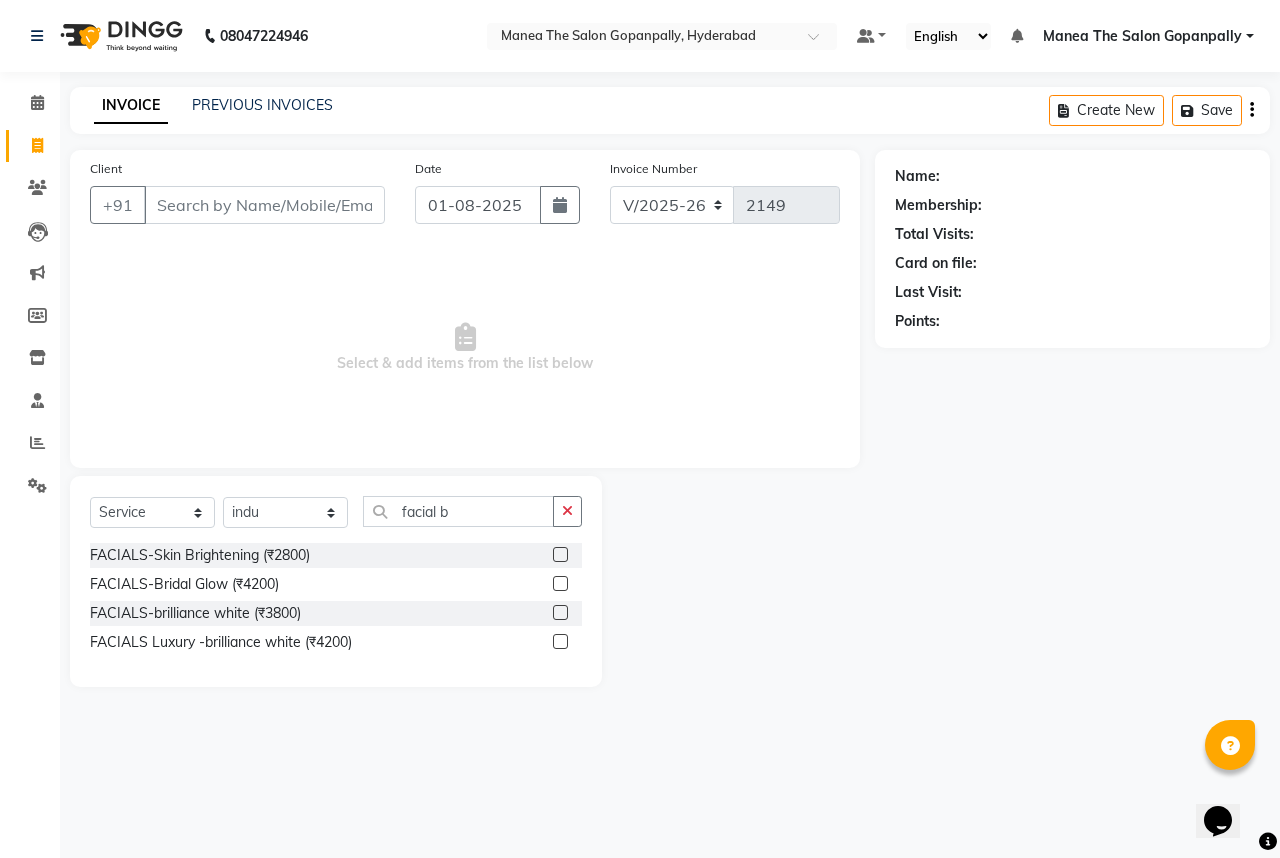 click 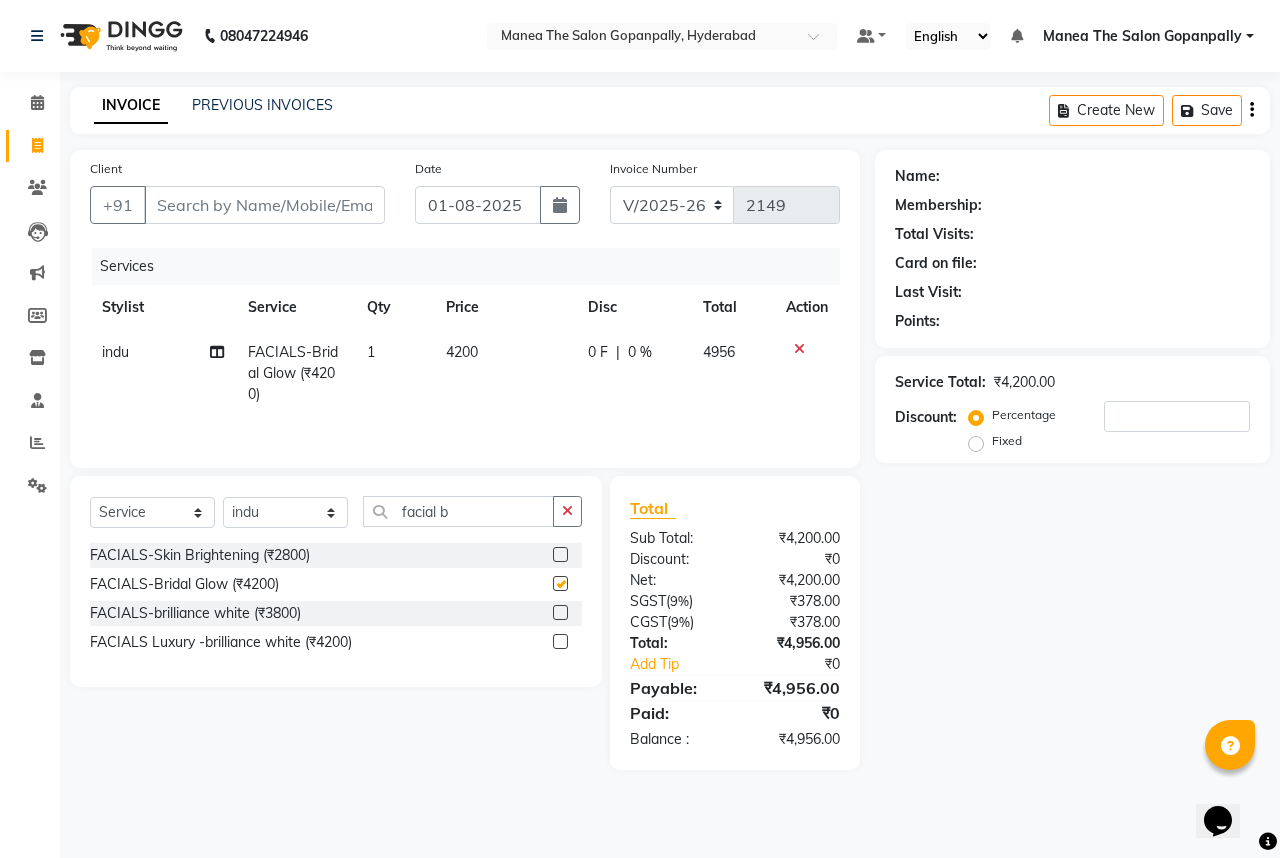 checkbox on "false" 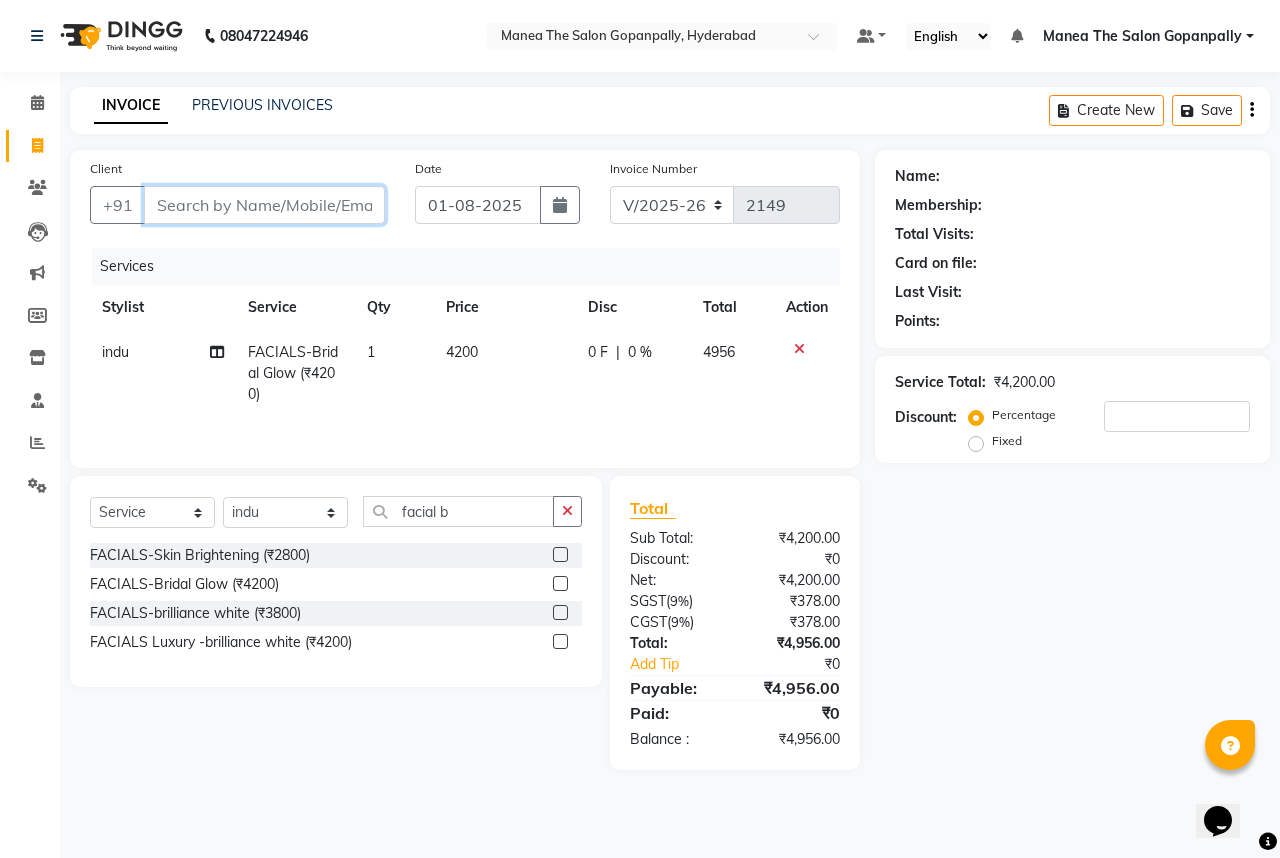 click on "Client" at bounding box center [264, 205] 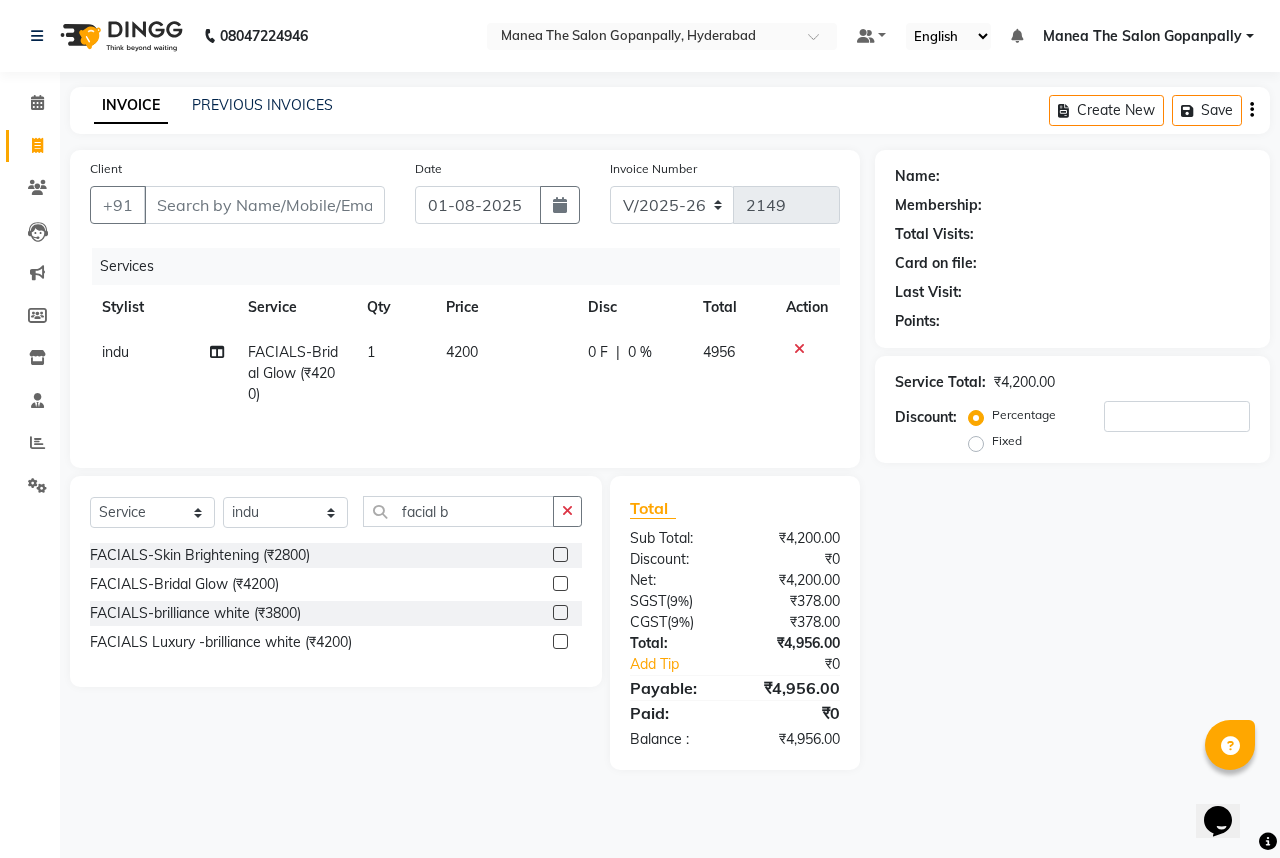 click on "INVOICE PREVIOUS INVOICES Create New   Save  Client +91 Date 01-08-2025 Invoice Number V/2025 V/2025-26 2149 Services Stylist Service Qty Price Disc Total Action indu FACIALS-Bridal Glow (₹4200) 1 4200 0 F | 0 % 4956 Select  Service  Product  Membership  Package Voucher Prepaid Gift Card  Select Stylist Anand AVANTHI Haider  indu IRFAN keerthi rehan sameer saritha zubair facial b FACIALS-Skin Brightening (₹2800)  FACIALS-Bridal Glow (₹4200)  FACIALS-brilliance white (₹3800)  FACIALS Luxury -brilliance white (₹4200)  Total Sub Total: ₹4,200.00 Discount: ₹0 Net: ₹4,200.00 SGST  ( 9% ) ₹378.00 CGST  ( 9% ) ₹378.00 Total: ₹4,956.00 Add Tip ₹0 Payable: ₹4,956.00 Paid: ₹0 Balance   : ₹4,956.00 Name: Membership: Total Visits: Card on file: Last Visit:  Points:  Service Total:  ₹4,200.00  Discount:  Percentage   Fixed" 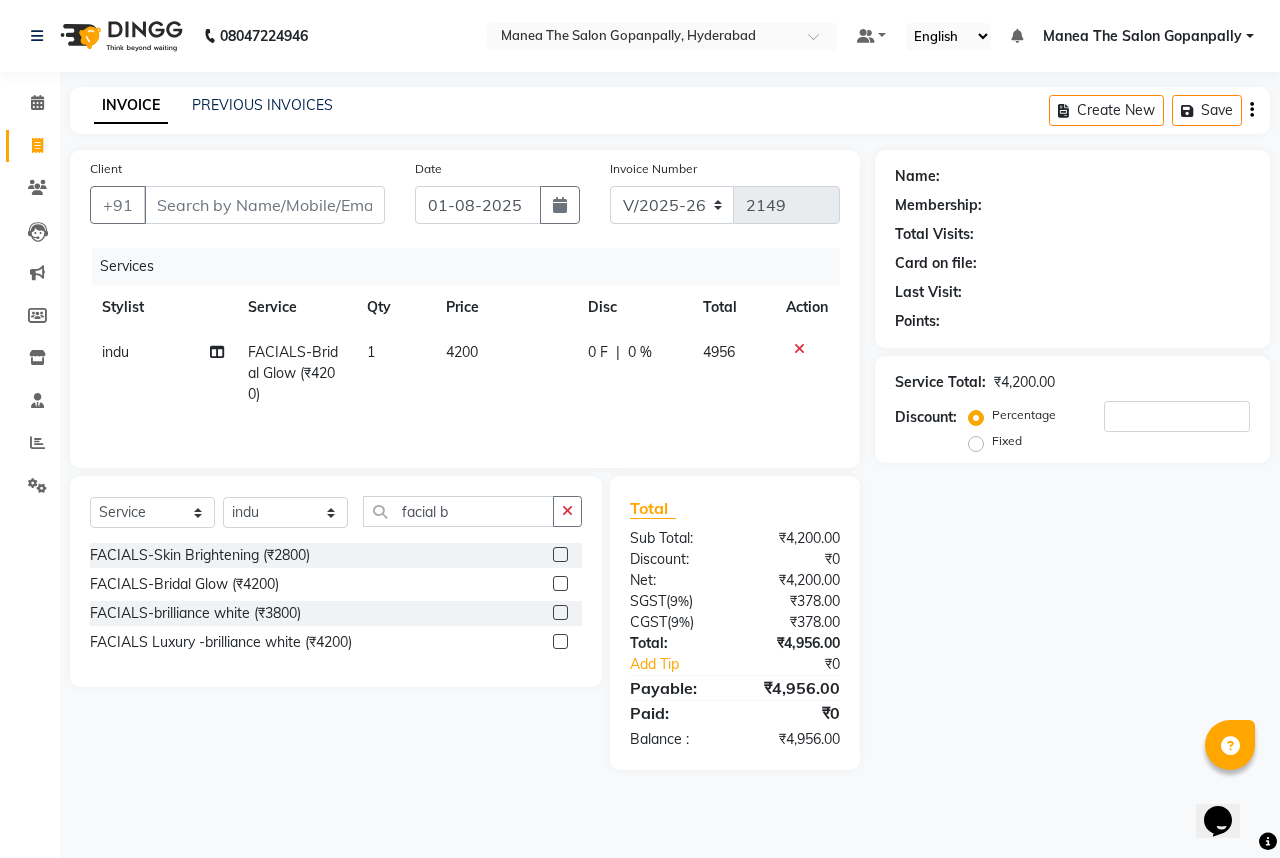 click on "INVOICE PREVIOUS INVOICES Create New   Save  Client +91 Date 01-08-2025 Invoice Number V/2025 V/2025-26 2149 Services Stylist Service Qty Price Disc Total Action indu FACIALS-Bridal Glow (₹4200) 1 4200 0 F | 0 % 4956 Select  Service  Product  Membership  Package Voucher Prepaid Gift Card  Select Stylist Anand AVANTHI Haider  indu IRFAN keerthi rehan sameer saritha zubair facial b FACIALS-Skin Brightening (₹2800)  FACIALS-Bridal Glow (₹4200)  FACIALS-brilliance white (₹3800)  FACIALS Luxury -brilliance white (₹4200)  Total Sub Total: ₹4,200.00 Discount: ₹0 Net: ₹4,200.00 SGST  ( 9% ) ₹378.00 CGST  ( 9% ) ₹378.00 Total: ₹4,956.00 Add Tip ₹0 Payable: ₹4,956.00 Paid: ₹0 Balance   : ₹4,956.00 Name: Membership: Total Visits: Card on file: Last Visit:  Points:  Service Total:  ₹4,200.00  Discount:  Percentage   Fixed" 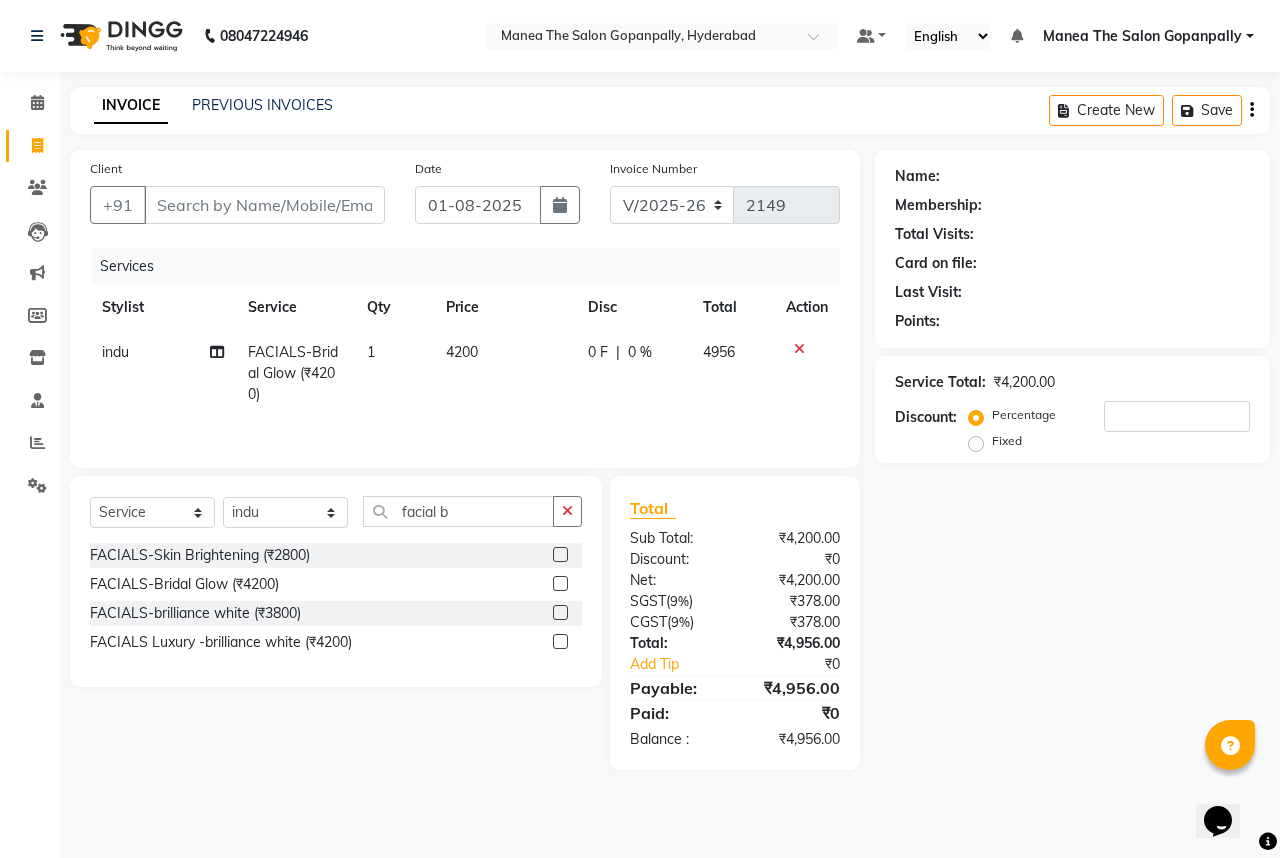 click on "Select  Service  Product  Membership  Package Voucher Prepaid Gift Card  Select Stylist Anand AVANTHI Haider  indu IRFAN keerthi rehan sameer saritha zubair facial b FACIALS-Skin Brightening (₹2800)  FACIALS-Bridal Glow (₹4200)  FACIALS-brilliance white (₹3800)  FACIALS Luxury -brilliance white (₹4200)" 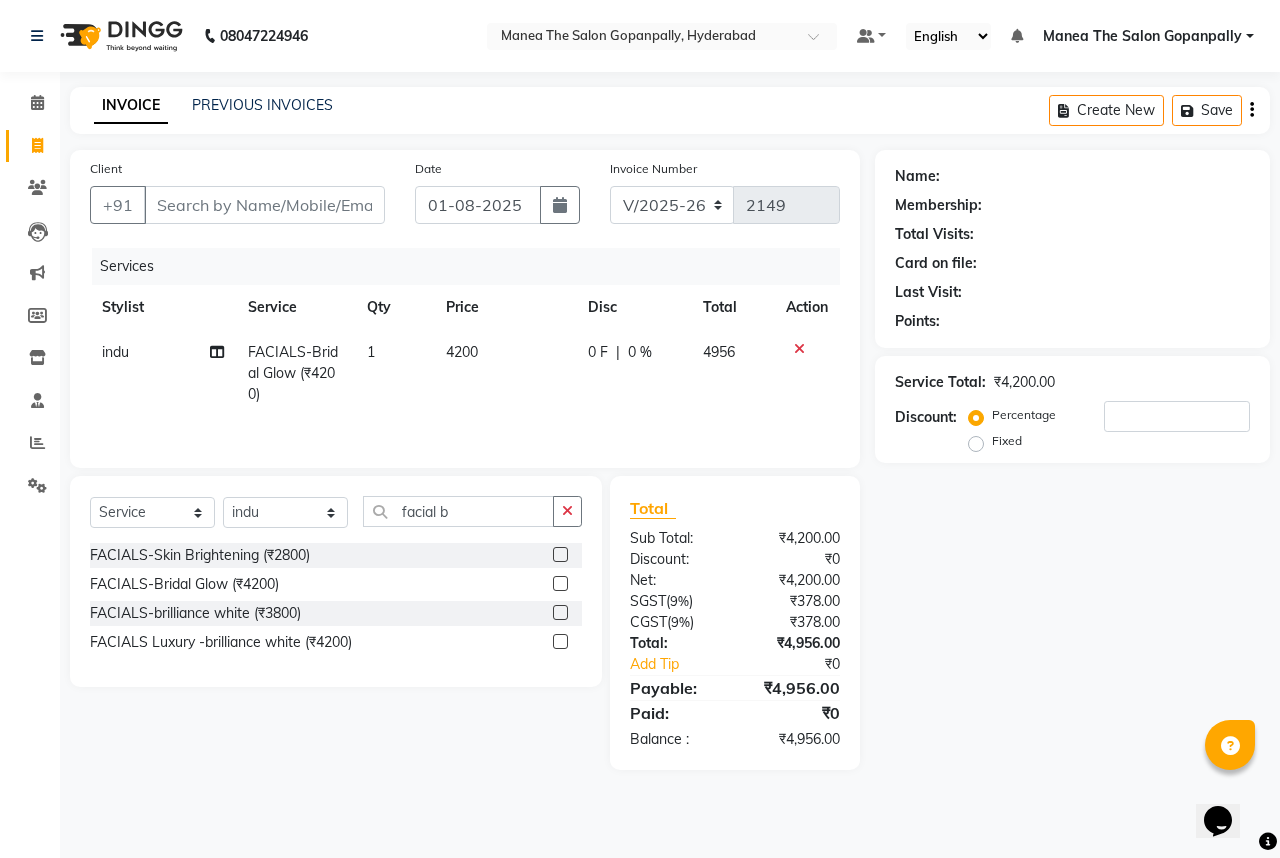 click on "INVOICE PREVIOUS INVOICES Create New   Save  Client +91 Date 01-08-2025 Invoice Number V/2025 V/2025-26 2149 Services Stylist Service Qty Price Disc Total Action indu FACIALS-Bridal Glow (₹4200) 1 4200 0 F | 0 % 4956 Select  Service  Product  Membership  Package Voucher Prepaid Gift Card  Select Stylist Anand AVANTHI Haider  indu IRFAN keerthi rehan sameer saritha zubair facial b FACIALS-Skin Brightening (₹2800)  FACIALS-Bridal Glow (₹4200)  FACIALS-brilliance white (₹3800)  FACIALS Luxury -brilliance white (₹4200)  Total Sub Total: ₹4,200.00 Discount: ₹0 Net: ₹4,200.00 SGST  ( 9% ) ₹378.00 CGST  ( 9% ) ₹378.00 Total: ₹4,956.00 Add Tip ₹0 Payable: ₹4,956.00 Paid: ₹0 Balance   : ₹4,956.00 Name: Membership: Total Visits: Card on file: Last Visit:  Points:  Service Total:  ₹4,200.00  Discount:  Percentage   Fixed" 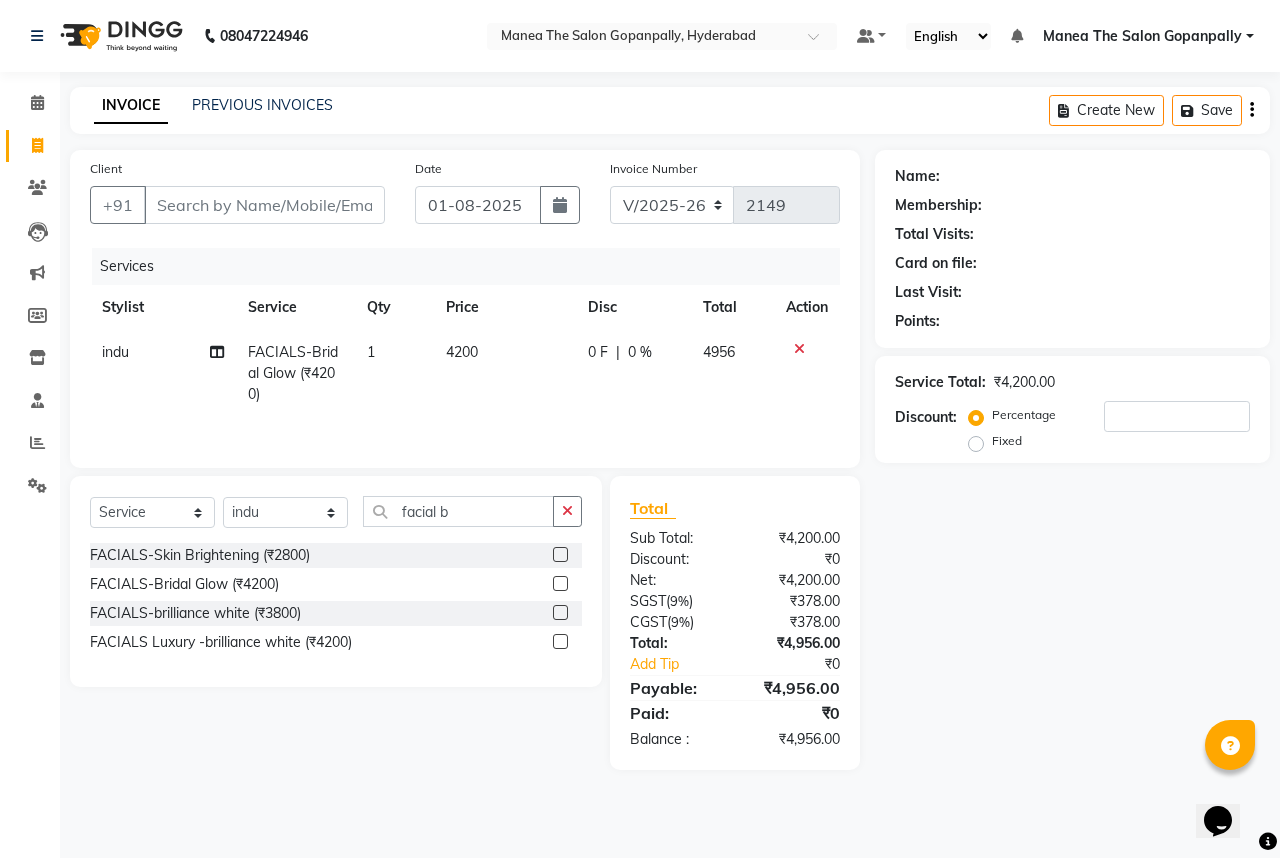 click on "Select  Service  Product  Membership  Package Voucher Prepaid Gift Card  Select Stylist Anand AVANTHI Haider  indu IRFAN keerthi rehan sameer saritha zubair facial b FACIALS-Skin Brightening (₹2800)  FACIALS-Bridal Glow (₹4200)  FACIALS-brilliance white (₹3800)  FACIALS Luxury -brilliance white (₹4200)" 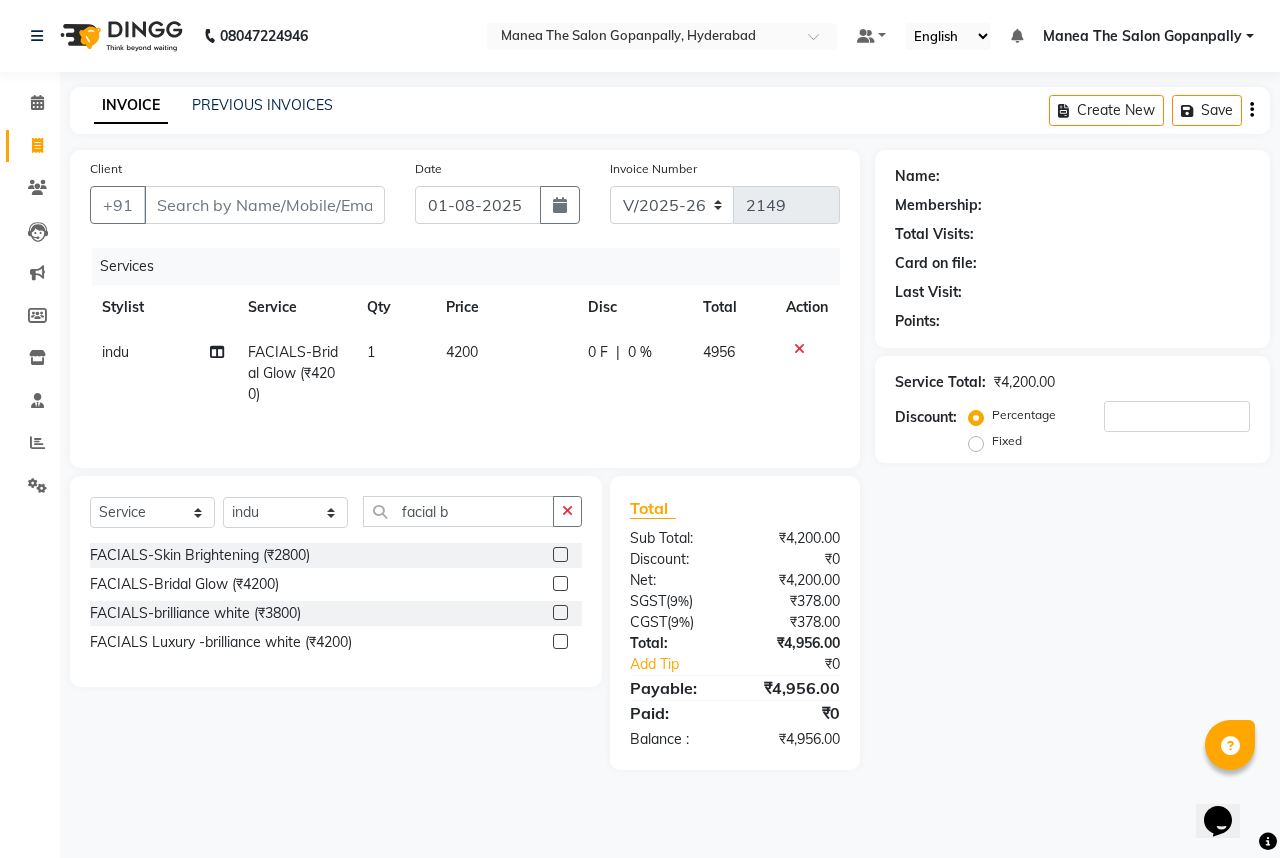 click on "Name: Membership: Total Visits: Card on file: Last Visit:  Points:  Service Total:  ₹4,200.00  Discount:  Percentage   Fixed" 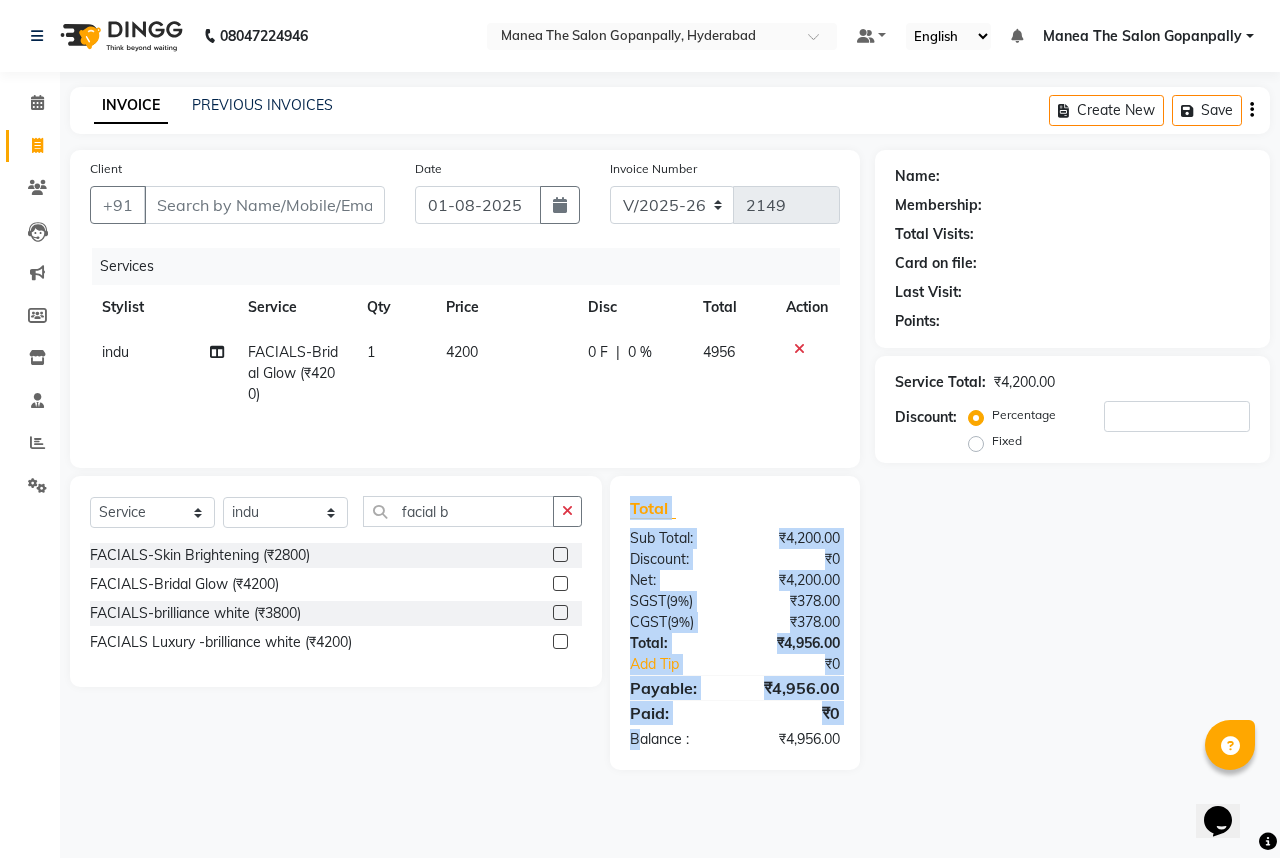 drag, startPoint x: 589, startPoint y: 784, endPoint x: 676, endPoint y: 774, distance: 87.57283 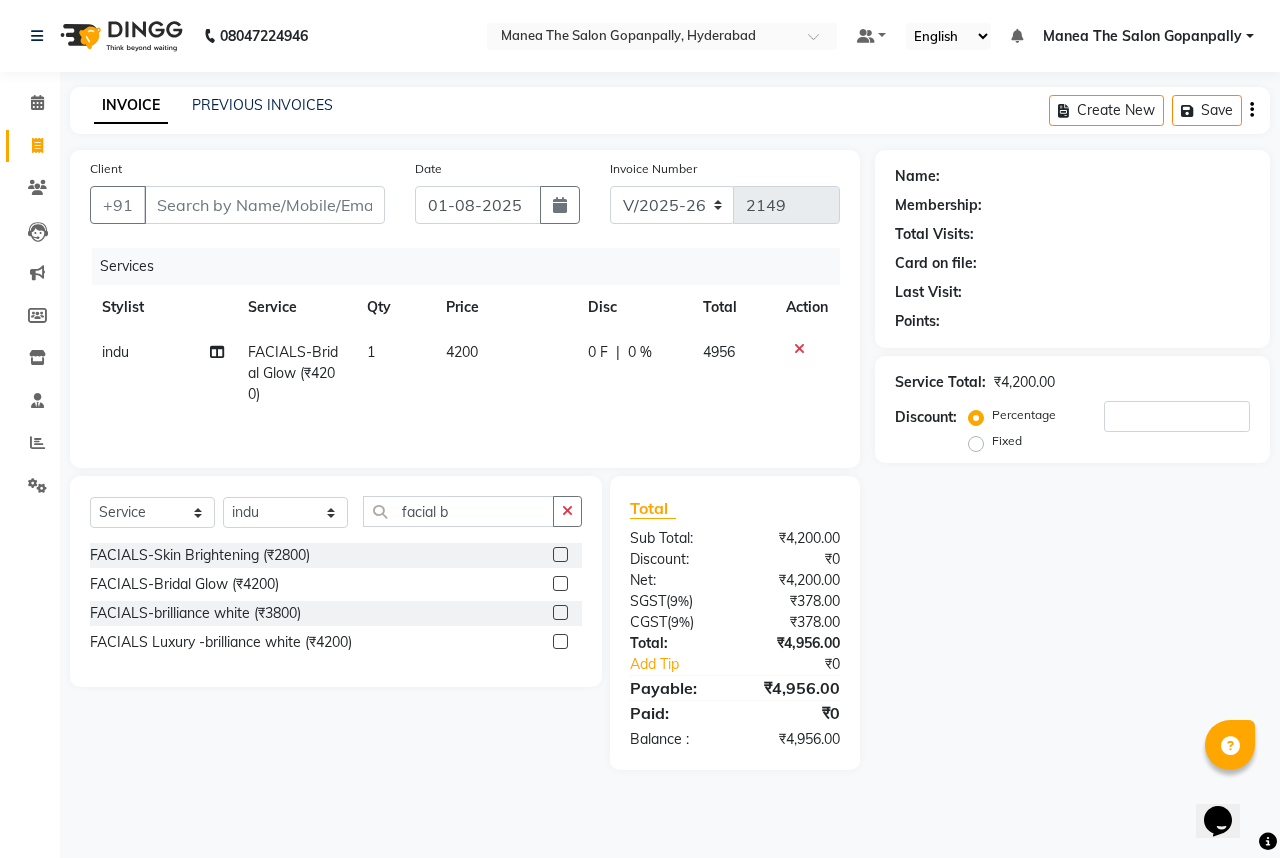 click on "Name: Membership: Total Visits: Card on file: Last Visit:  Points:  Service Total:  ₹4,200.00  Discount:  Percentage   Fixed" 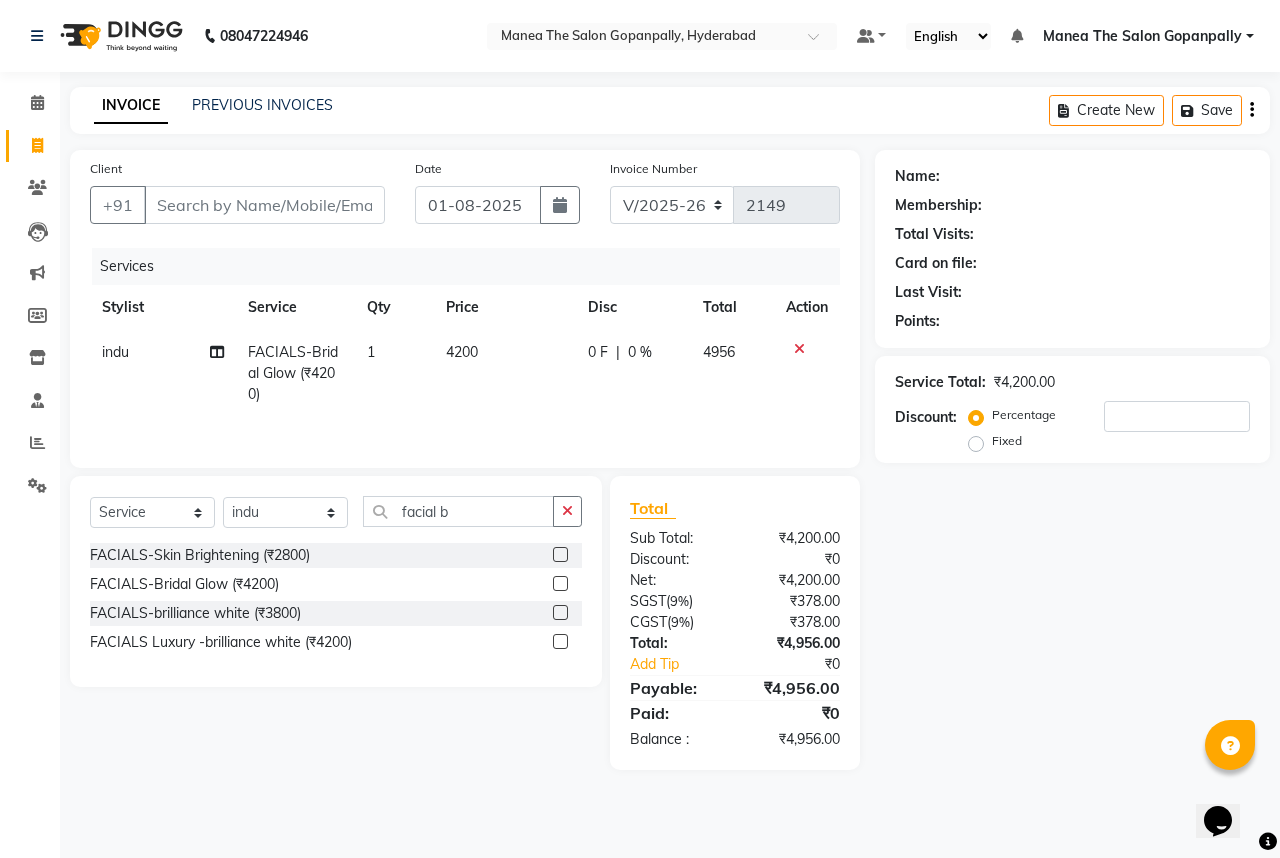 drag, startPoint x: 689, startPoint y: 780, endPoint x: 677, endPoint y: 767, distance: 17.691807 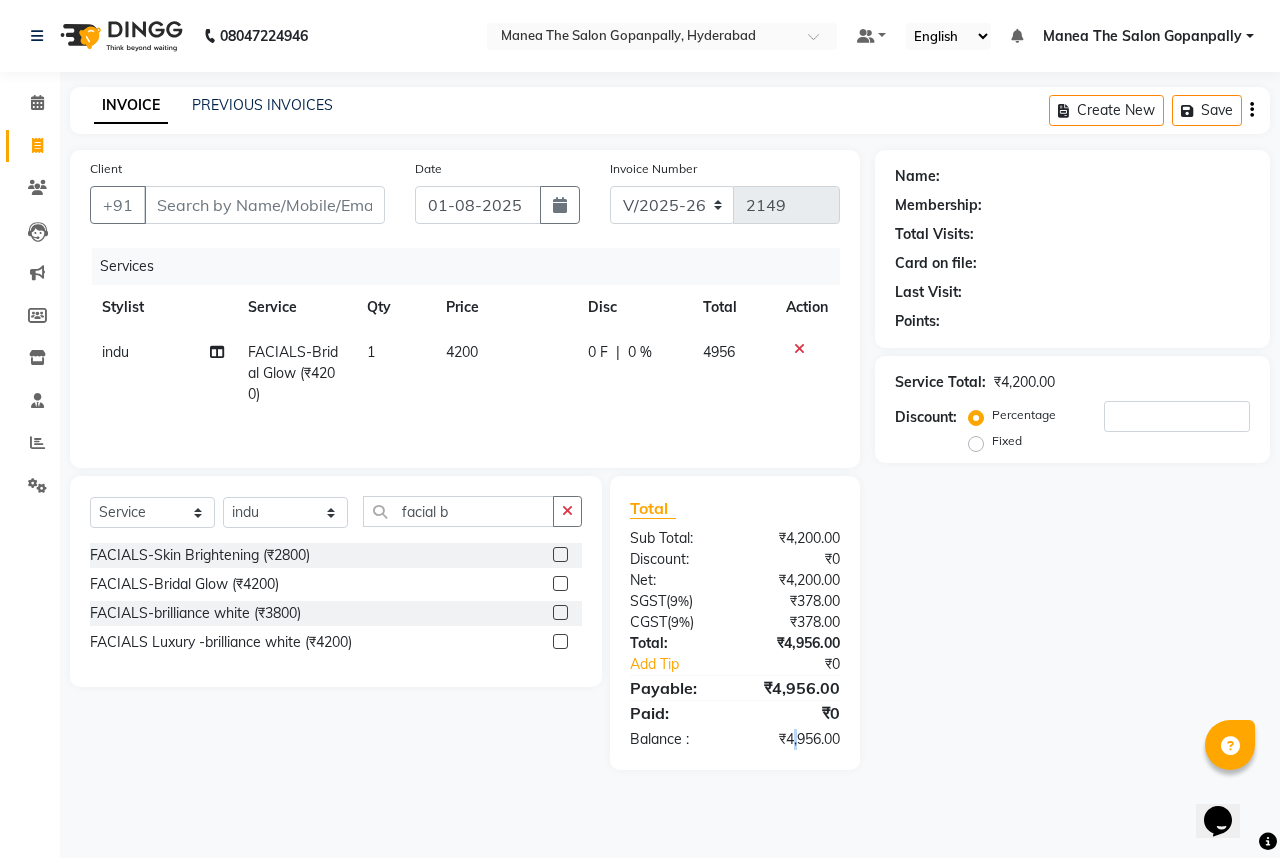 drag, startPoint x: 794, startPoint y: 856, endPoint x: 793, endPoint y: 888, distance: 32.01562 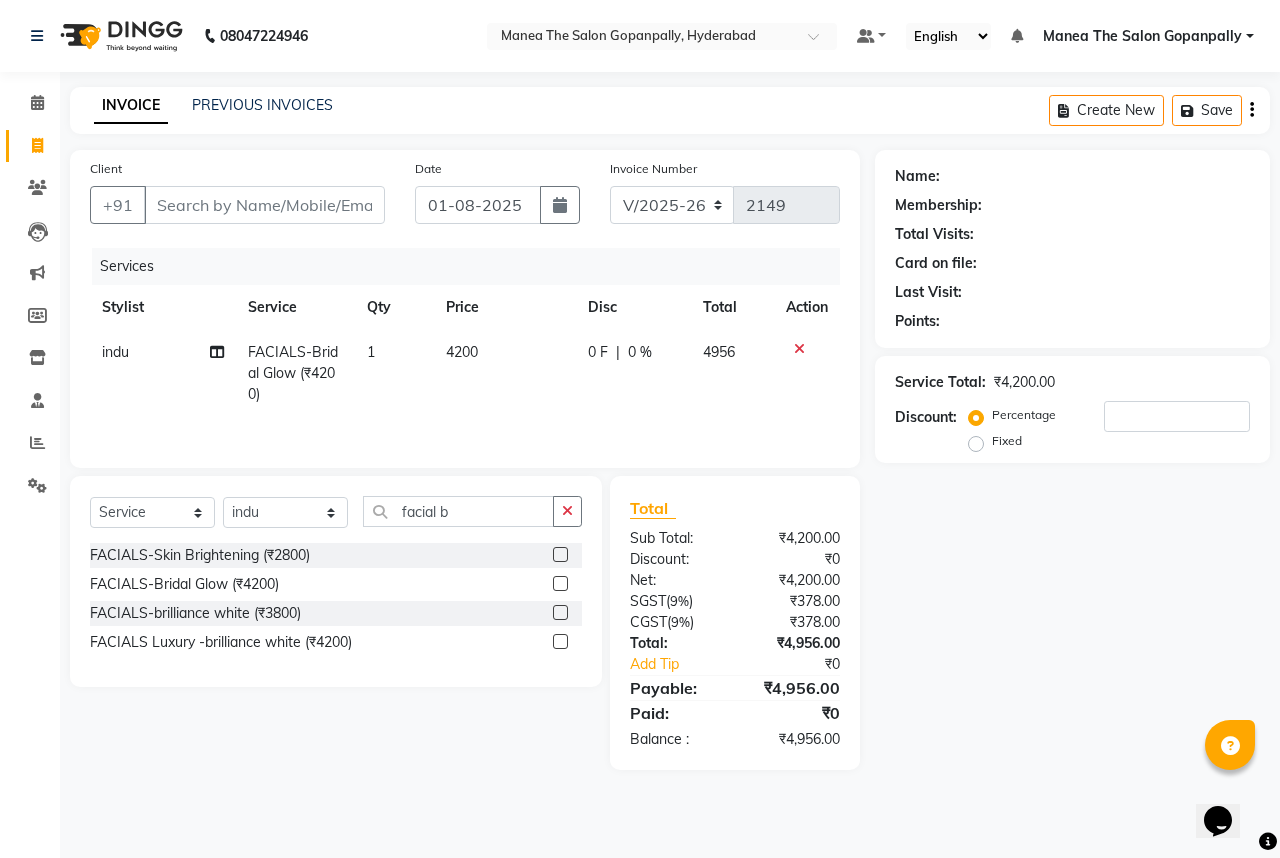 click on "INVOICE PREVIOUS INVOICES Create New   Save  Client +91 Date 01-08-2025 Invoice Number V/2025 V/2025-26 2149 Services Stylist Service Qty Price Disc Total Action indu FACIALS-Bridal Glow (₹4200) 1 4200 0 F | 0 % 4956 Select  Service  Product  Membership  Package Voucher Prepaid Gift Card  Select Stylist Anand AVANTHI Haider  indu IRFAN keerthi rehan sameer saritha zubair facial b FACIALS-Skin Brightening (₹2800)  FACIALS-Bridal Glow (₹4200)  FACIALS-brilliance white (₹3800)  FACIALS Luxury -brilliance white (₹4200)  Total Sub Total: ₹4,200.00 Discount: ₹0 Net: ₹4,200.00 SGST  ( 9% ) ₹378.00 CGST  ( 9% ) ₹378.00 Total: ₹4,956.00 Add Tip ₹0 Payable: ₹4,956.00 Paid: ₹0 Balance   : ₹4,956.00 Name: Membership: Total Visits: Card on file: Last Visit:  Points:  Service Total:  ₹4,200.00  Discount:  Percentage   Fixed" 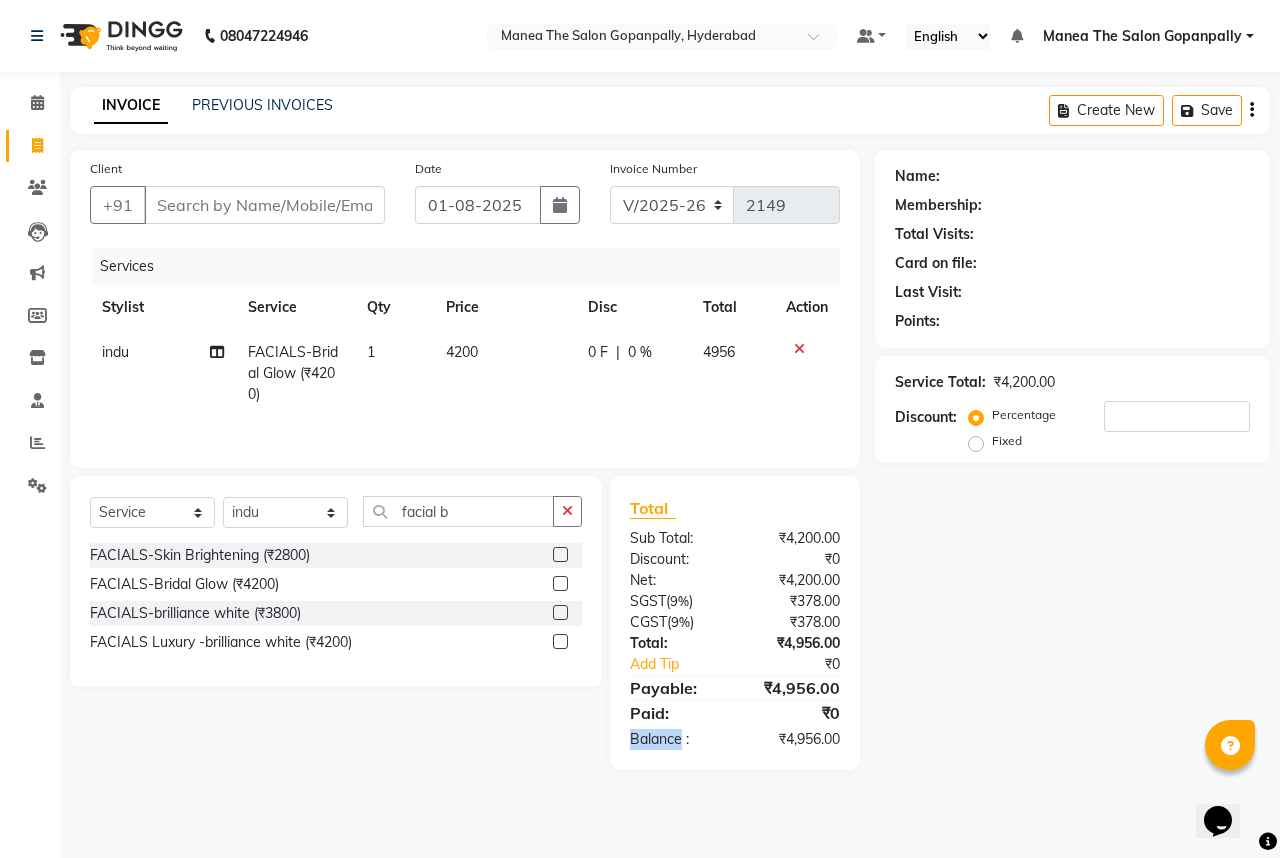 click on "INVOICE PREVIOUS INVOICES Create New   Save  Client +91 Date 01-08-2025 Invoice Number V/2025 V/2025-26 2149 Services Stylist Service Qty Price Disc Total Action indu FACIALS-Bridal Glow (₹4200) 1 4200 0 F | 0 % 4956 Select  Service  Product  Membership  Package Voucher Prepaid Gift Card  Select Stylist Anand AVANTHI Haider  indu IRFAN keerthi rehan sameer saritha zubair facial b FACIALS-Skin Brightening (₹2800)  FACIALS-Bridal Glow (₹4200)  FACIALS-brilliance white (₹3800)  FACIALS Luxury -brilliance white (₹4200)  Total Sub Total: ₹4,200.00 Discount: ₹0 Net: ₹4,200.00 SGST  ( 9% ) ₹378.00 CGST  ( 9% ) ₹378.00 Total: ₹4,956.00 Add Tip ₹0 Payable: ₹4,956.00 Paid: ₹0 Balance   : ₹4,956.00 Name: Membership: Total Visits: Card on file: Last Visit:  Points:  Service Total:  ₹4,200.00  Discount:  Percentage   Fixed" 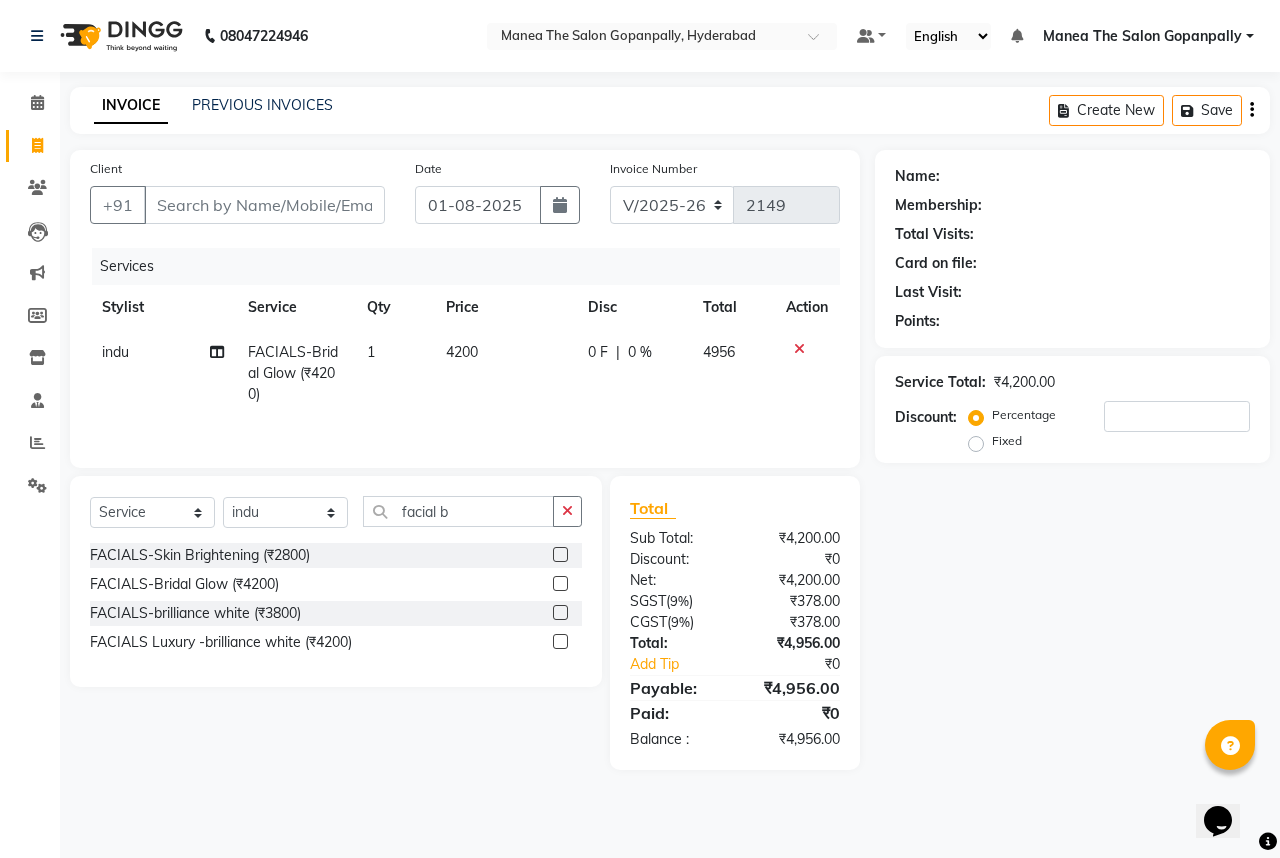 click on "INVOICE PREVIOUS INVOICES Create New   Save  Client +91 Date 01-08-2025 Invoice Number V/2025 V/2025-26 2149 Services Stylist Service Qty Price Disc Total Action indu FACIALS-Bridal Glow (₹4200) 1 4200 0 F | 0 % 4956 Select  Service  Product  Membership  Package Voucher Prepaid Gift Card  Select Stylist Anand AVANTHI Haider  indu IRFAN keerthi rehan sameer saritha zubair facial b FACIALS-Skin Brightening (₹2800)  FACIALS-Bridal Glow (₹4200)  FACIALS-brilliance white (₹3800)  FACIALS Luxury -brilliance white (₹4200)  Total Sub Total: ₹4,200.00 Discount: ₹0 Net: ₹4,200.00 SGST  ( 9% ) ₹378.00 CGST  ( 9% ) ₹378.00 Total: ₹4,956.00 Add Tip ₹0 Payable: ₹4,956.00 Paid: ₹0 Balance   : ₹4,956.00 Name: Membership: Total Visits: Card on file: Last Visit:  Points:  Service Total:  ₹4,200.00  Discount:  Percentage   Fixed" 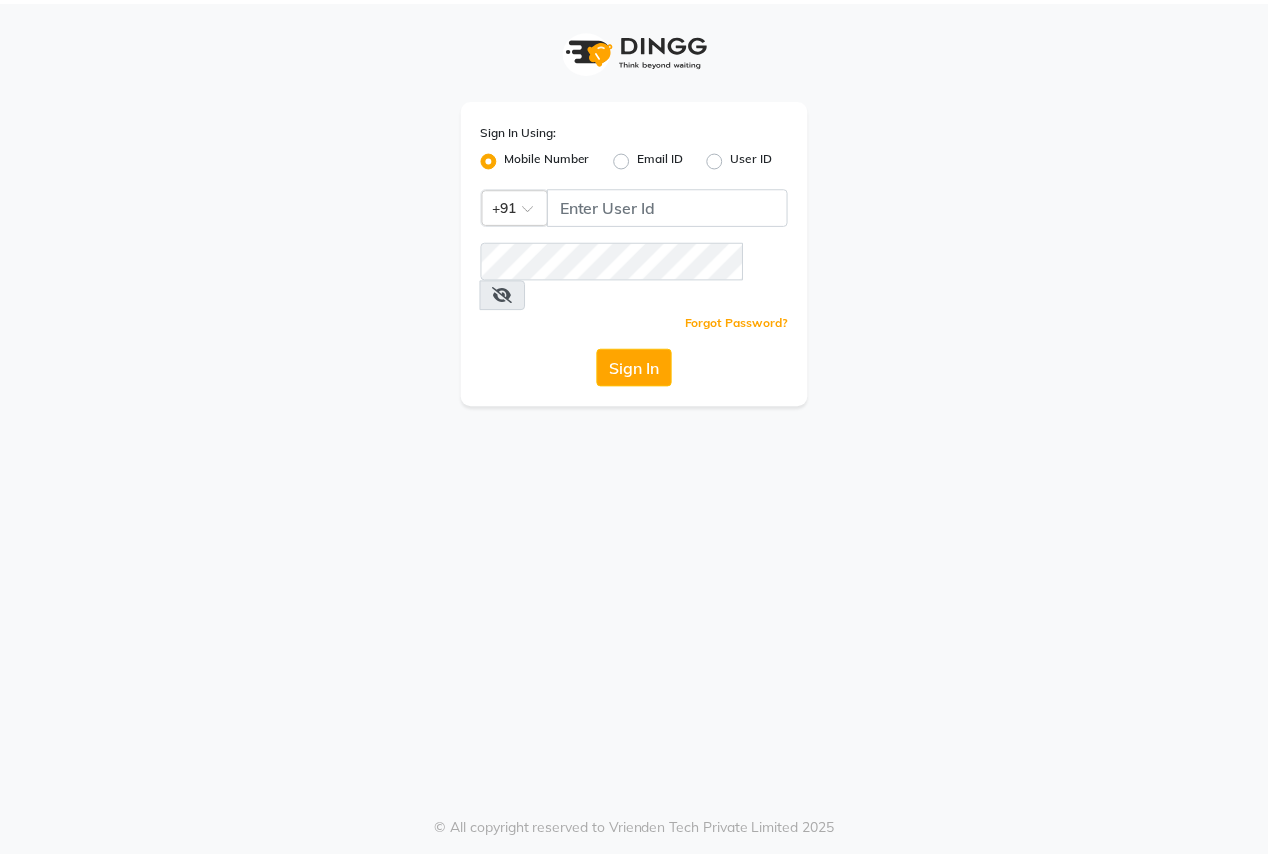 scroll, scrollTop: 0, scrollLeft: 0, axis: both 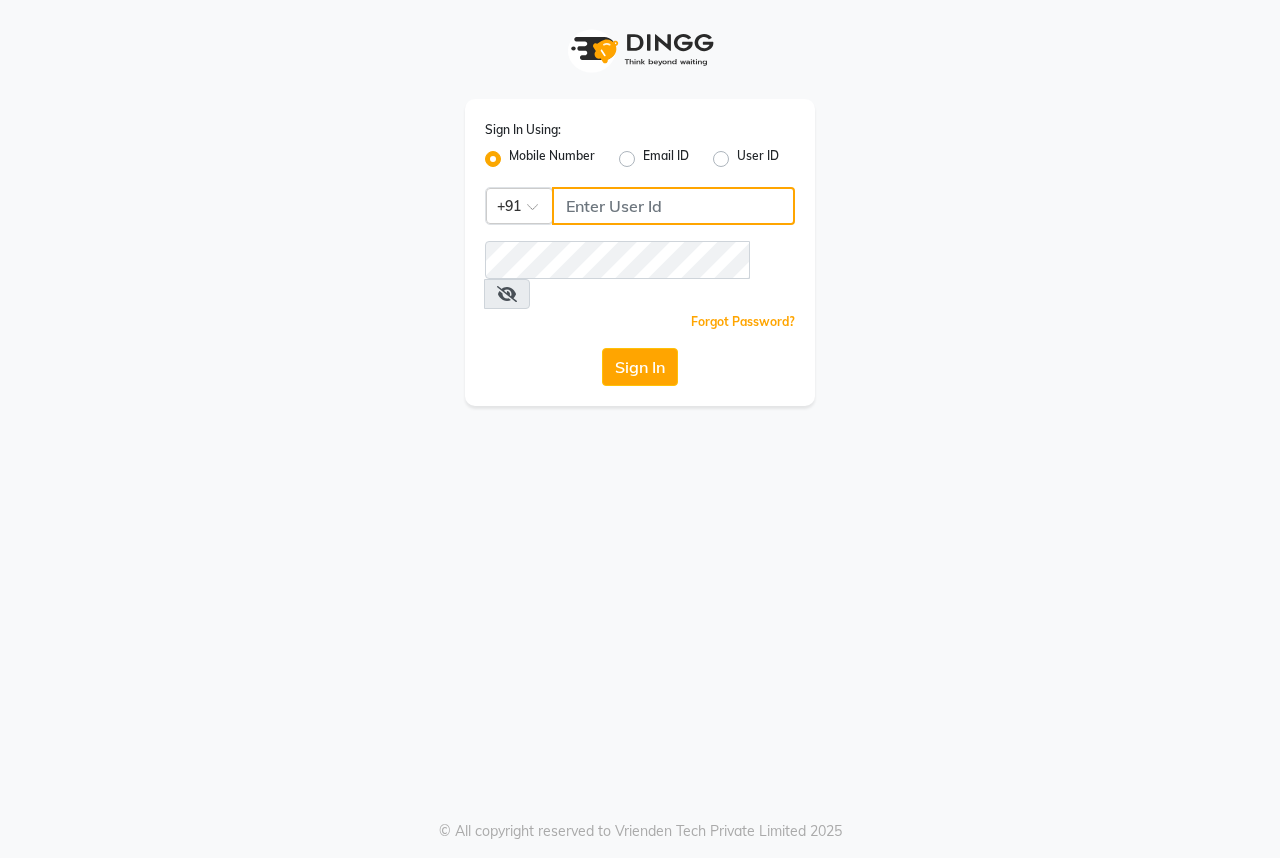 click 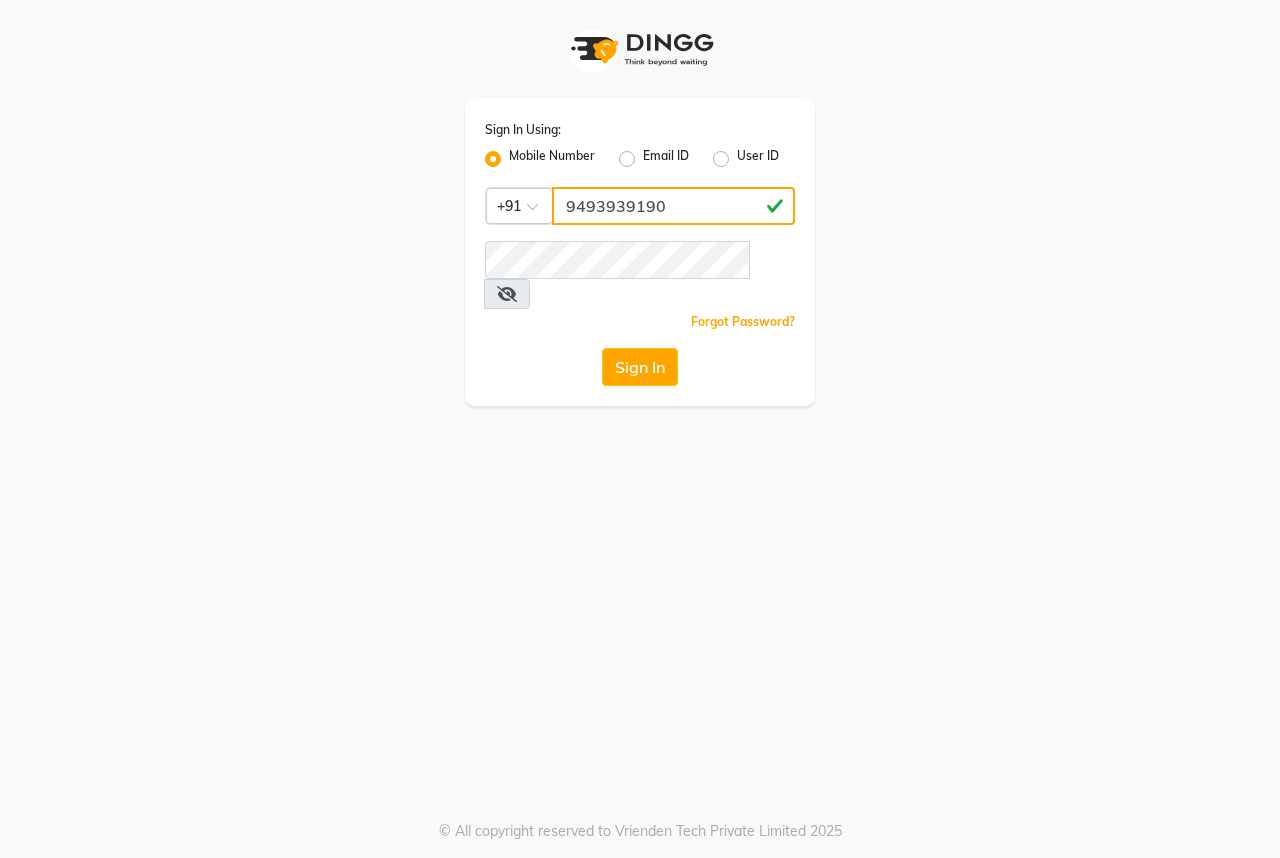 type on "9493939190" 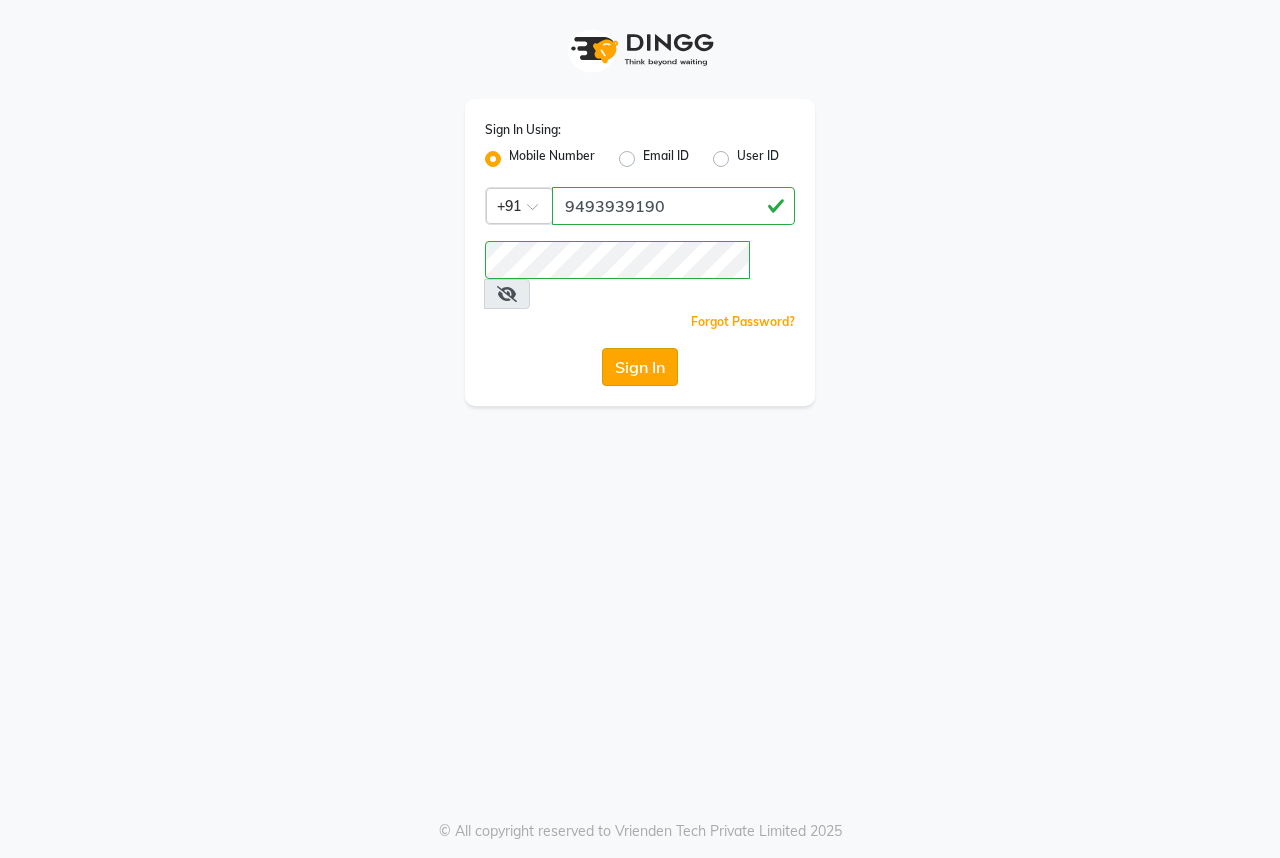 click on "Sign In" 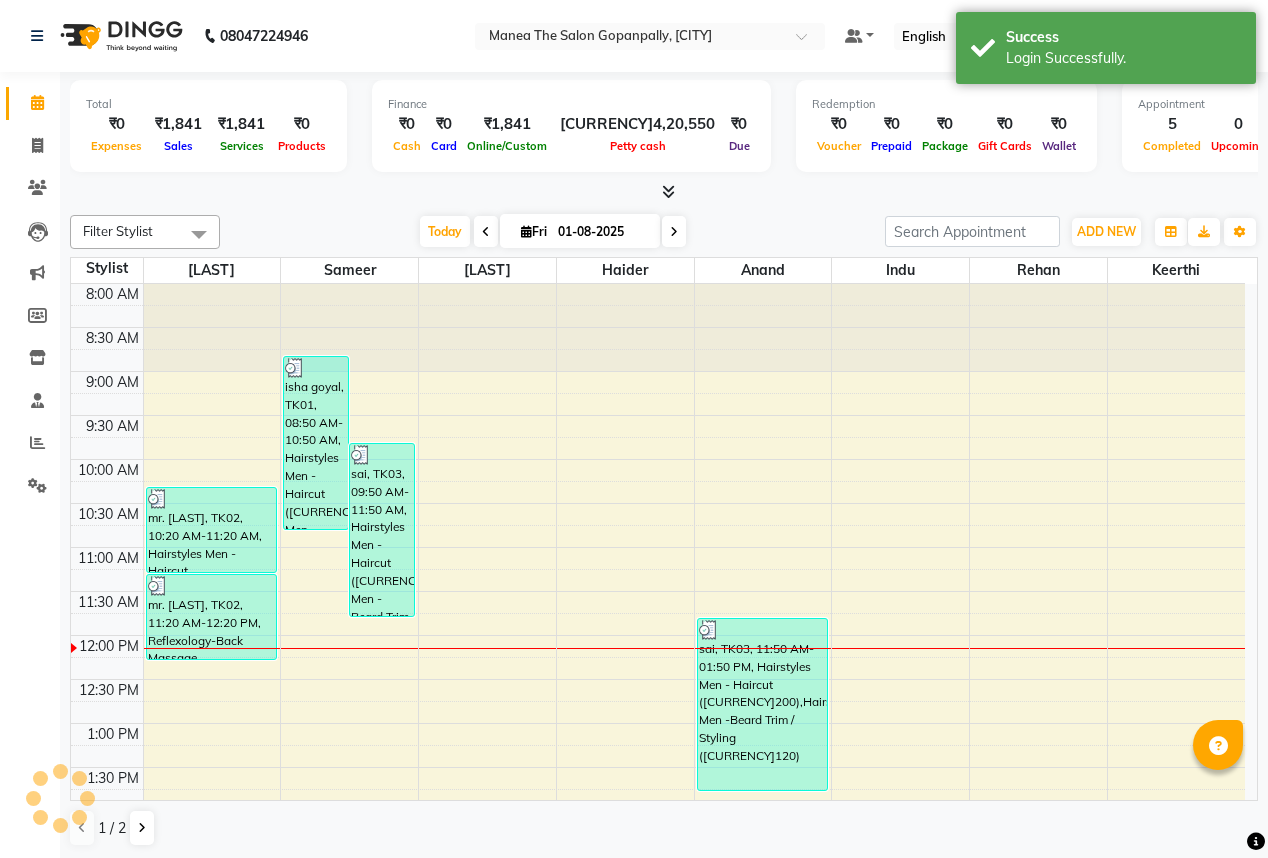 scroll, scrollTop: 0, scrollLeft: 0, axis: both 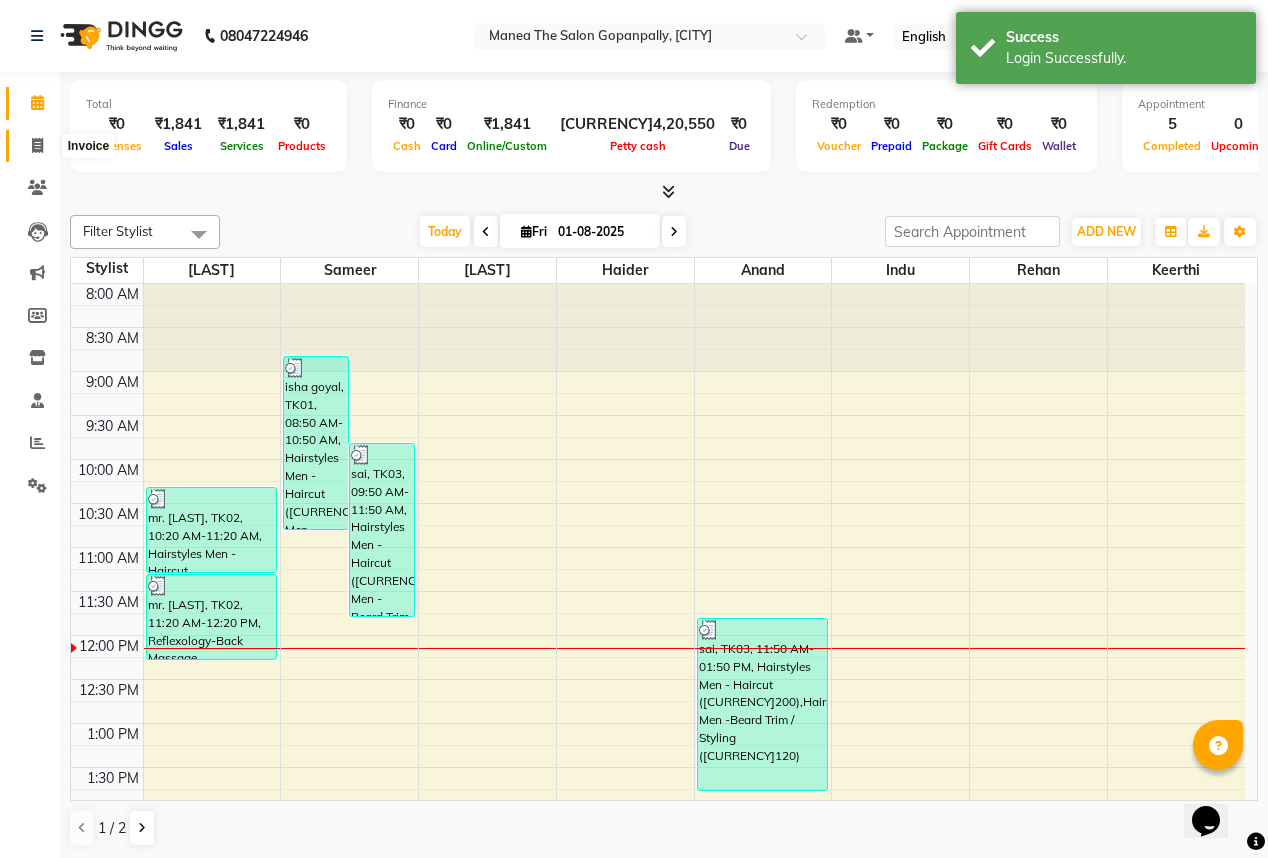 click 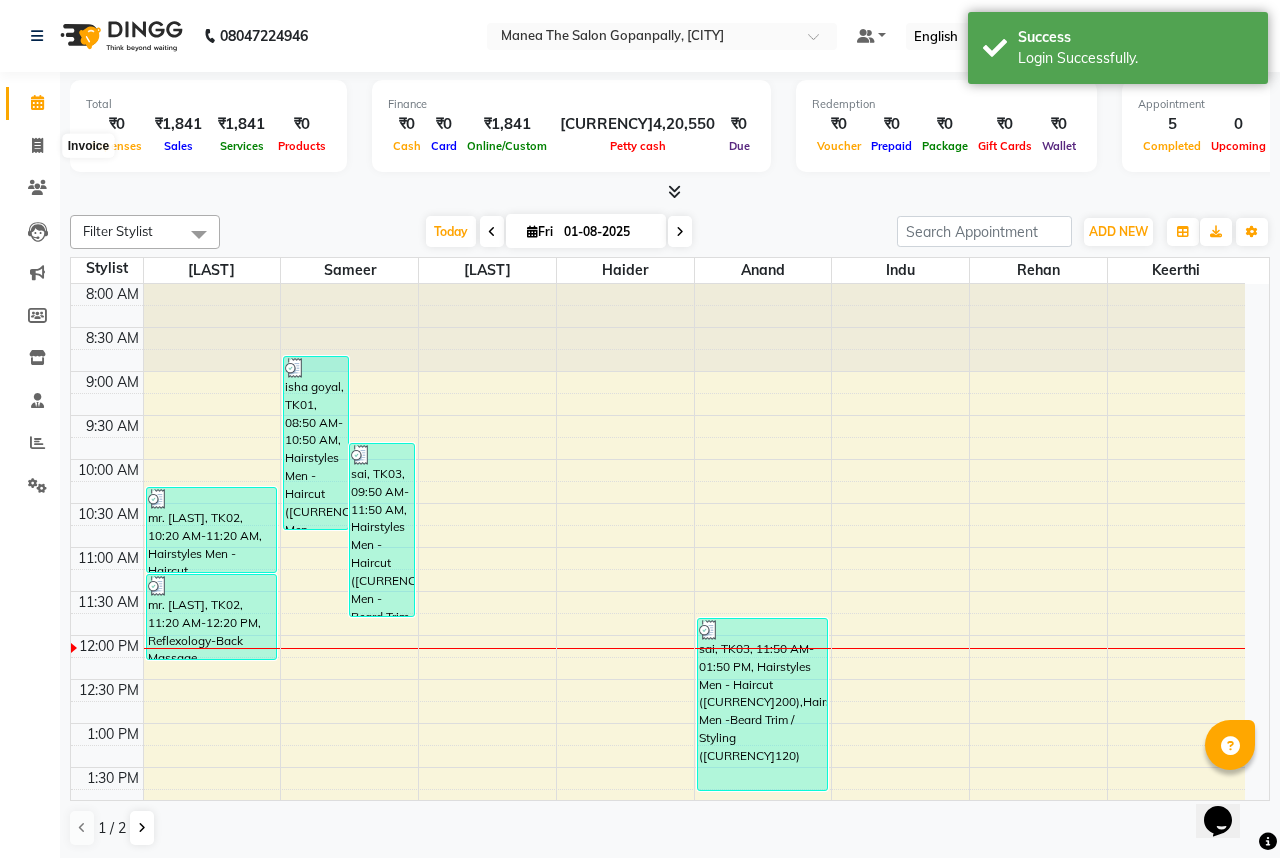select on "service" 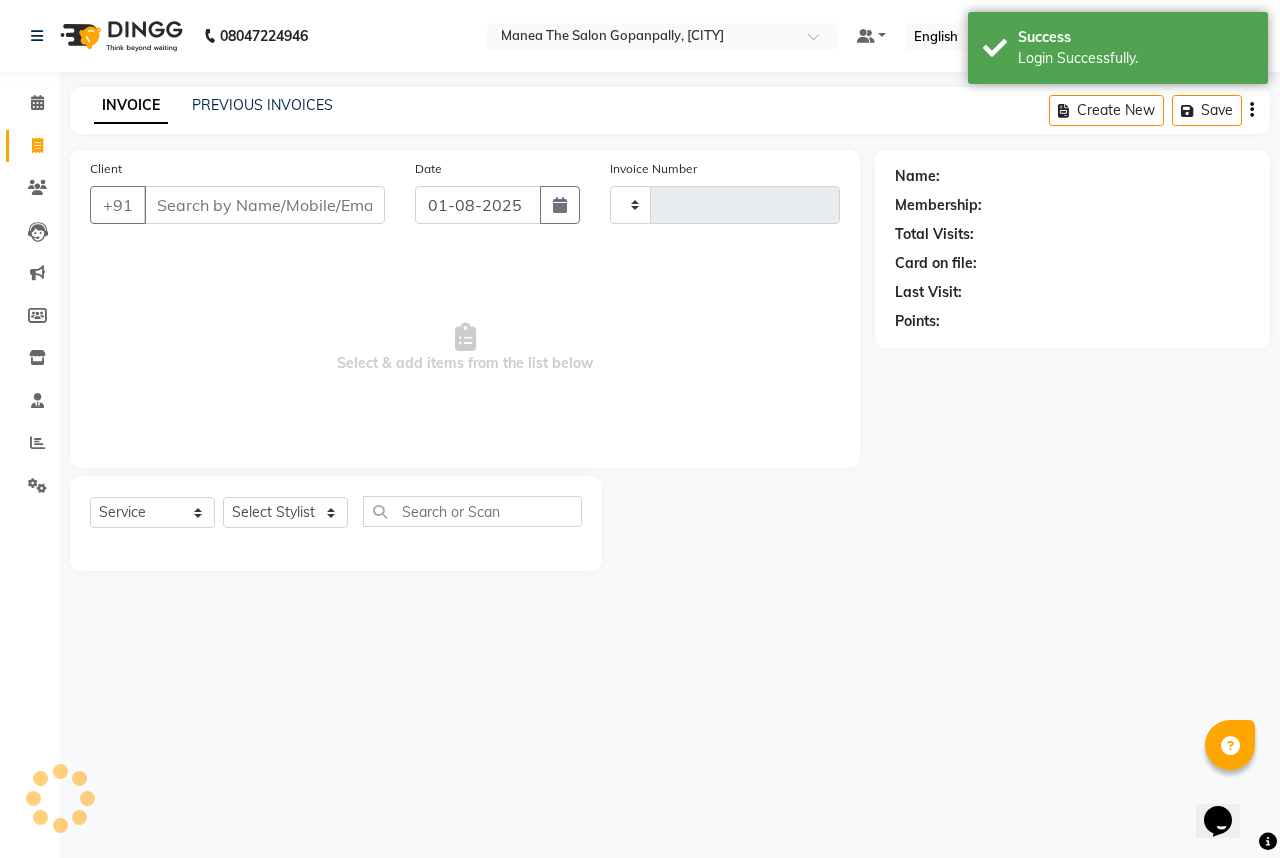 type on "2149" 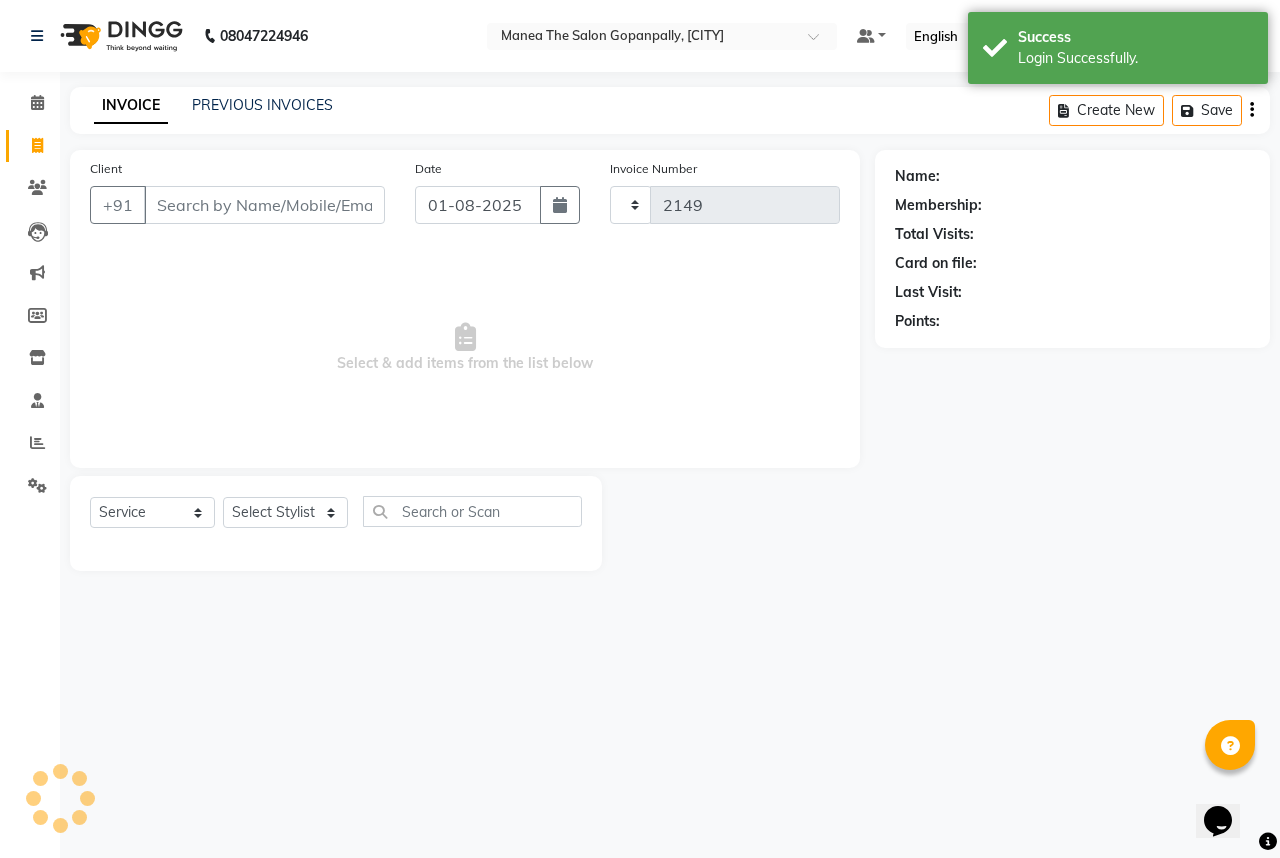 select on "7027" 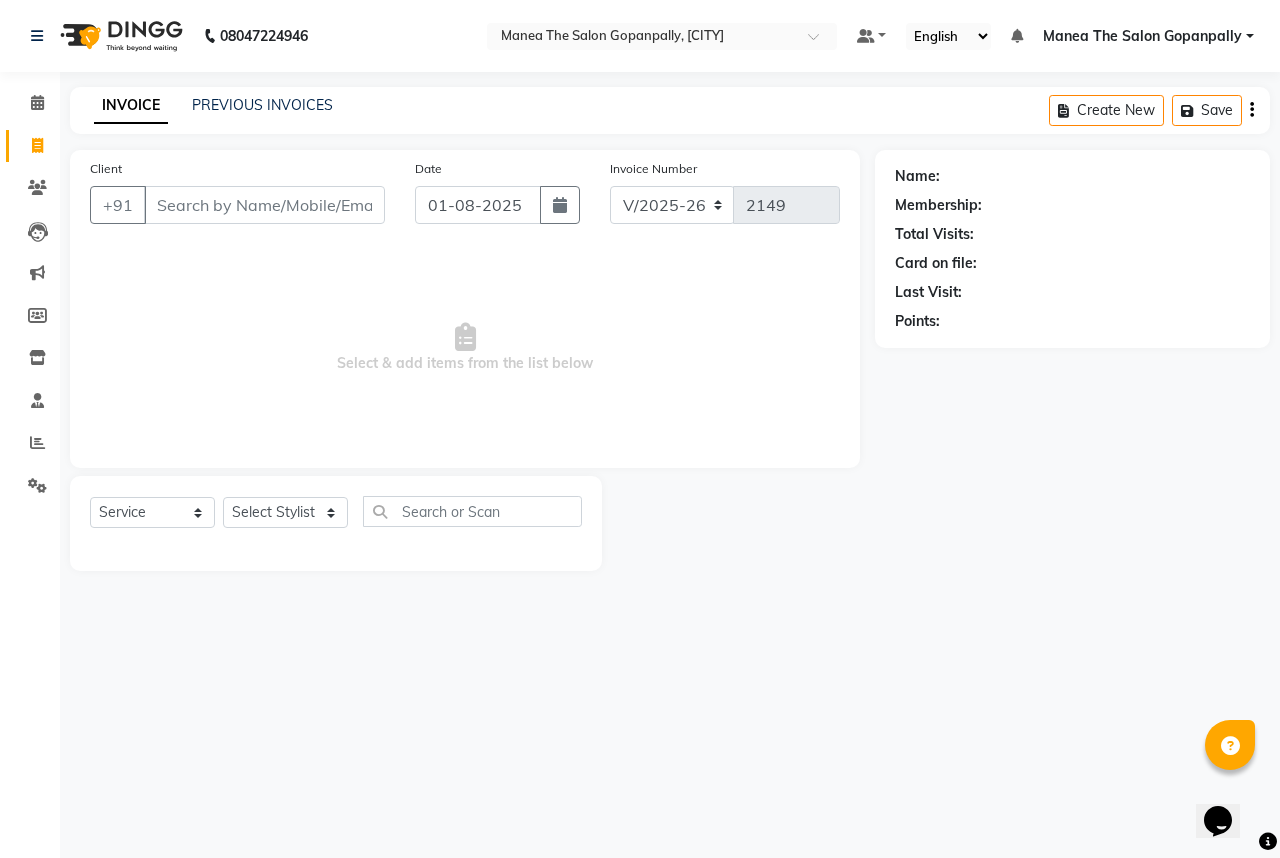 drag, startPoint x: 768, startPoint y: 733, endPoint x: 752, endPoint y: 749, distance: 22.627417 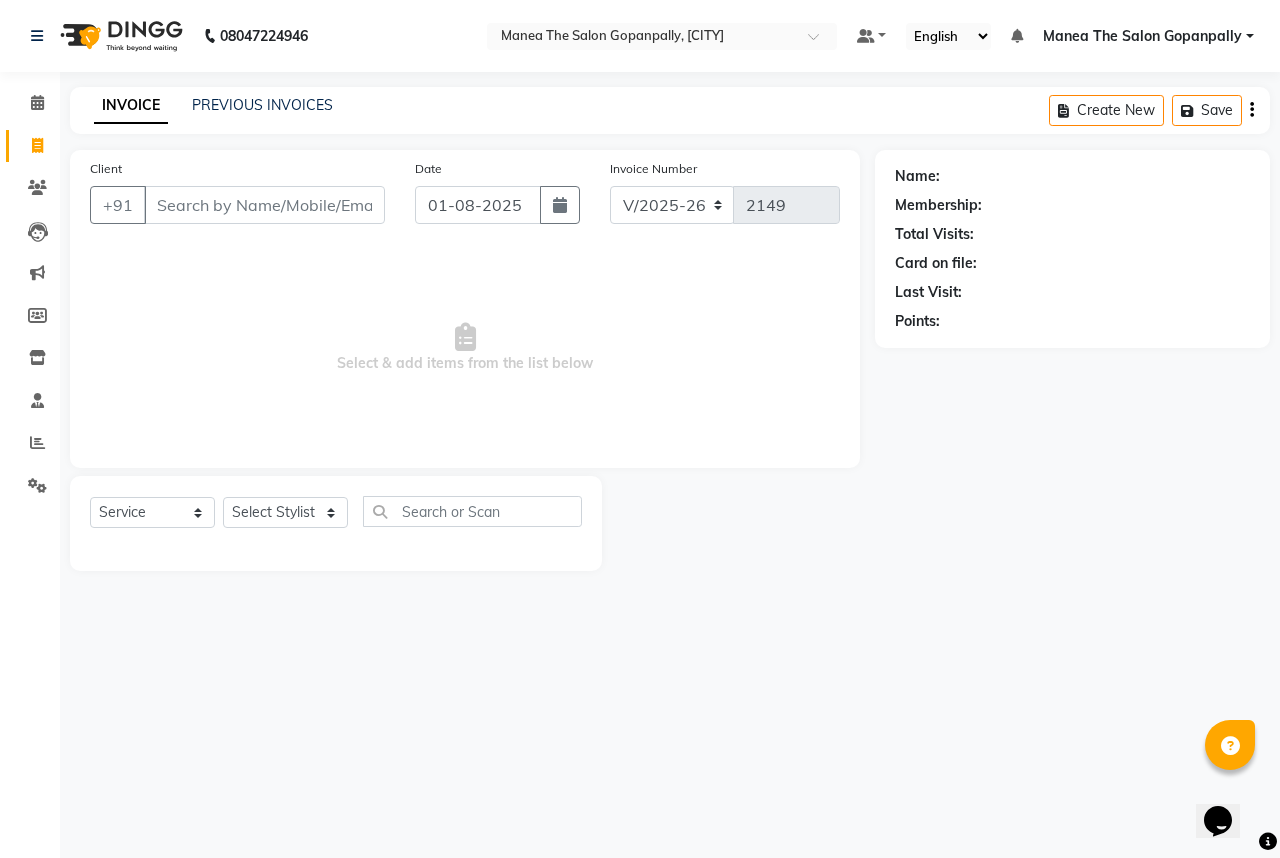 click on "[PHONE] Select Location × Manea The Salon Gopanpally, [CITY] Default Panel My Panel English ENGLISH Español العربية मराठी हिंदी ગુજરાતી தமிழ் 中文 Notifications nothing to show Manea The Salon Gopanpally Manage Profile Change Password Sign out  Version:3.15.11  ☀ Manea The Salon Gopanpally, [CITY]  Calendar  Invoice  Clients  Leads   Marketing  Members  Inventory  Staff  Reports  Settings Completed InProgress Upcoming Dropped Tentative Check-In Confirm Bookings Generate Report Segments Page Builder INVOICE PREVIOUS INVOICES Create New   Save  Client +[PHONE] Date 01-08-2025 Invoice Number V/2025 V/2025-26 2149  Select & add items from the list below  Select  Service  Product  Membership  Package Voucher Prepaid Gift Card  Select Stylist Anand AVANTHI Haider  indu IRFAN keerthi rehan sameer saritha zubair Name: Membership: Total Visits: Card on file: Last Visit:  Points:" at bounding box center [640, 429] 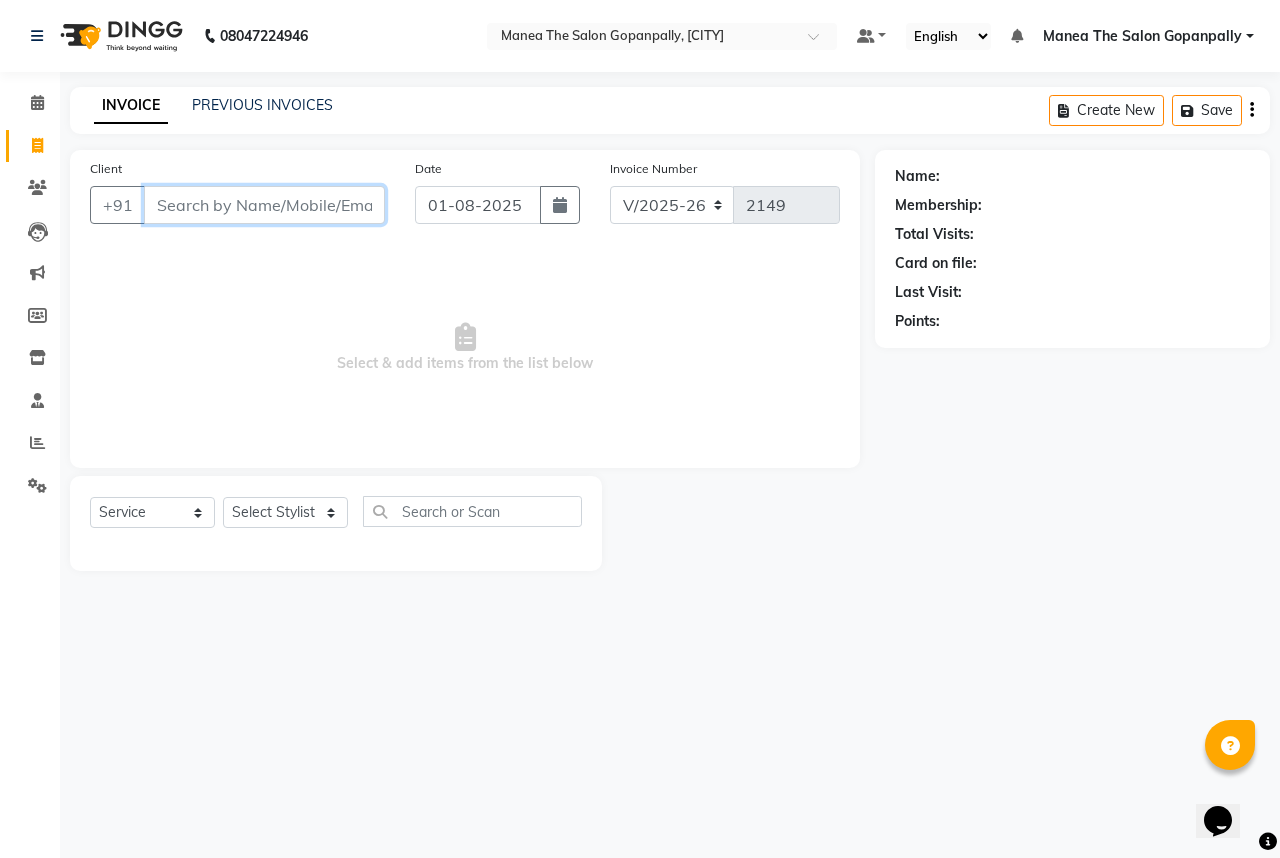 drag, startPoint x: 285, startPoint y: 211, endPoint x: 291, endPoint y: 220, distance: 10.816654 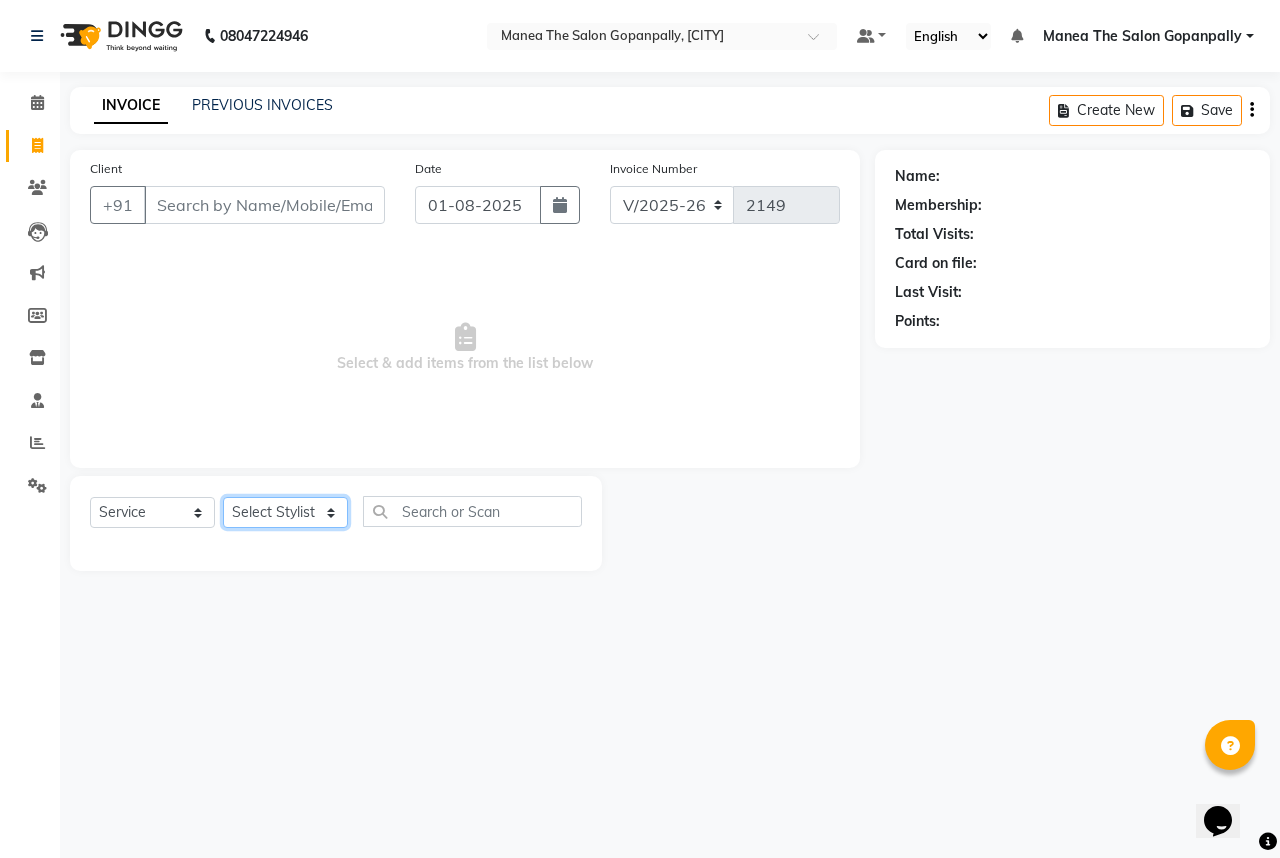 click on "Select Stylist Anand AVANTHI Haider  indu IRFAN keerthi rehan sameer saritha zubair" 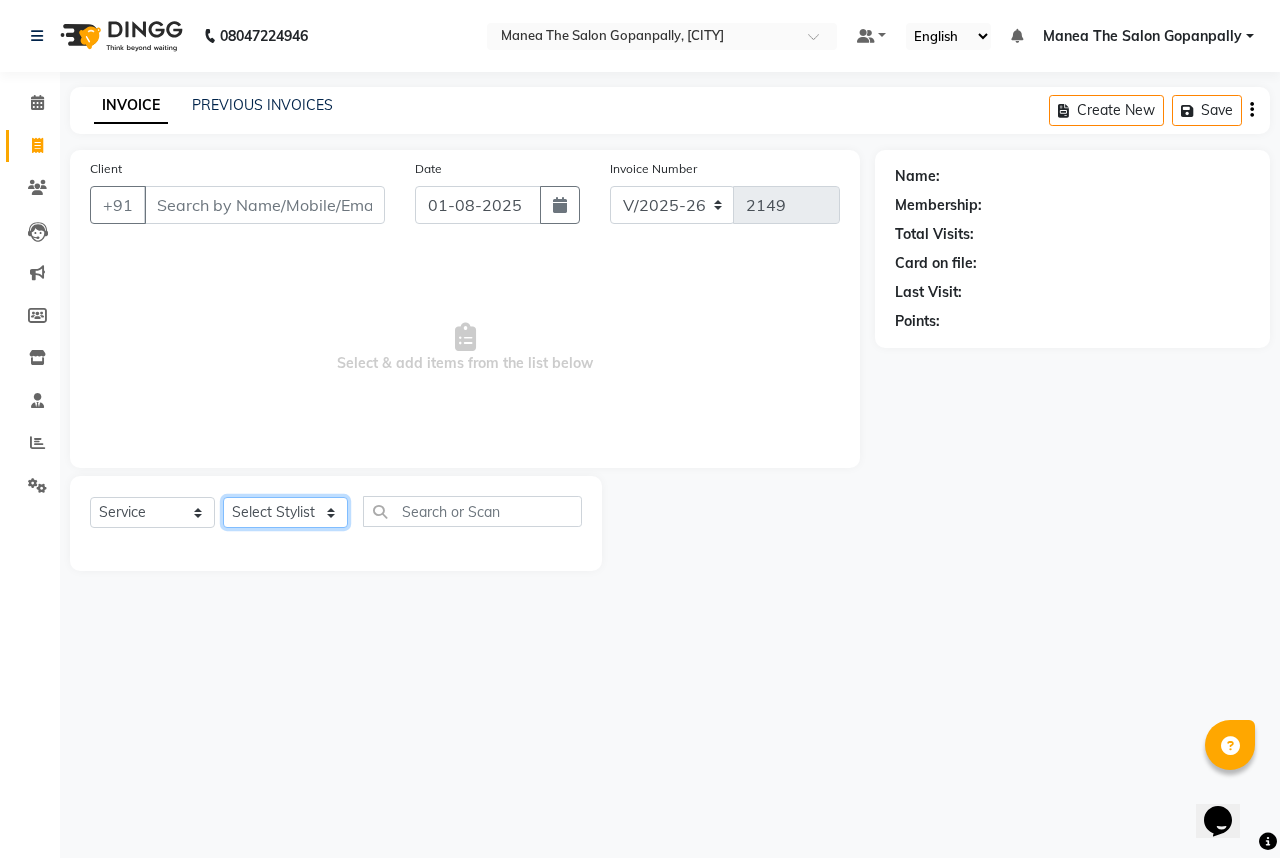 click on "Select Stylist Anand AVANTHI Haider  indu IRFAN keerthi rehan sameer saritha zubair" 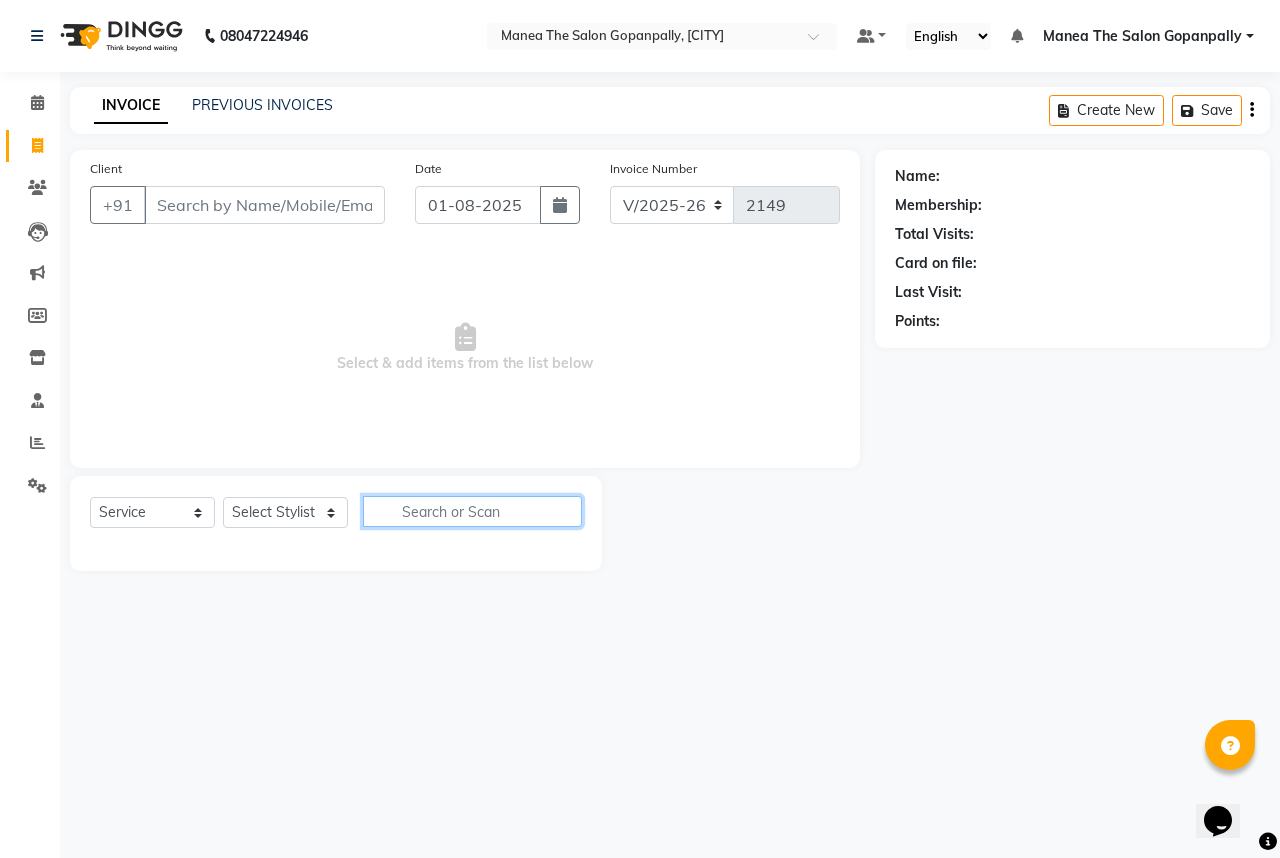 click 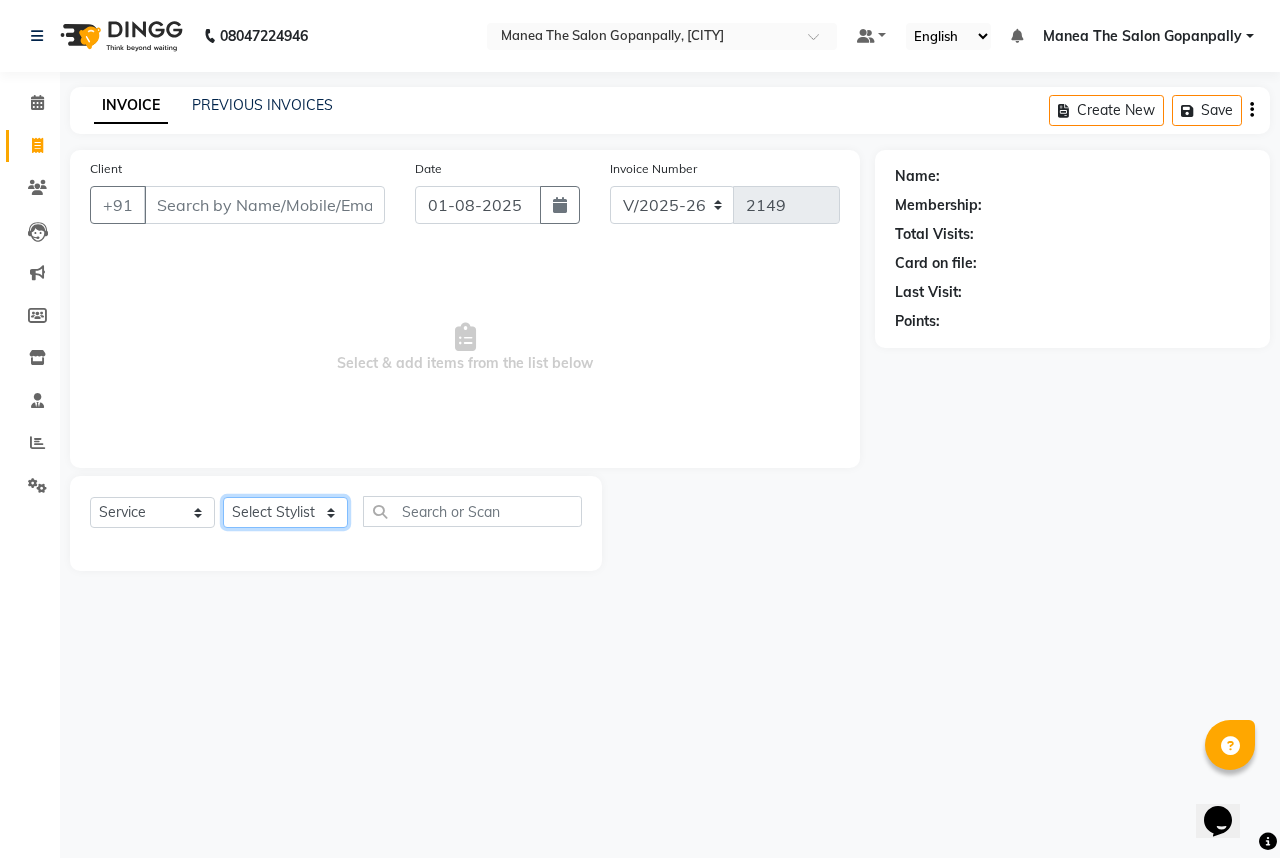 click on "Select Stylist Anand AVANTHI Haider  indu IRFAN keerthi rehan sameer saritha zubair" 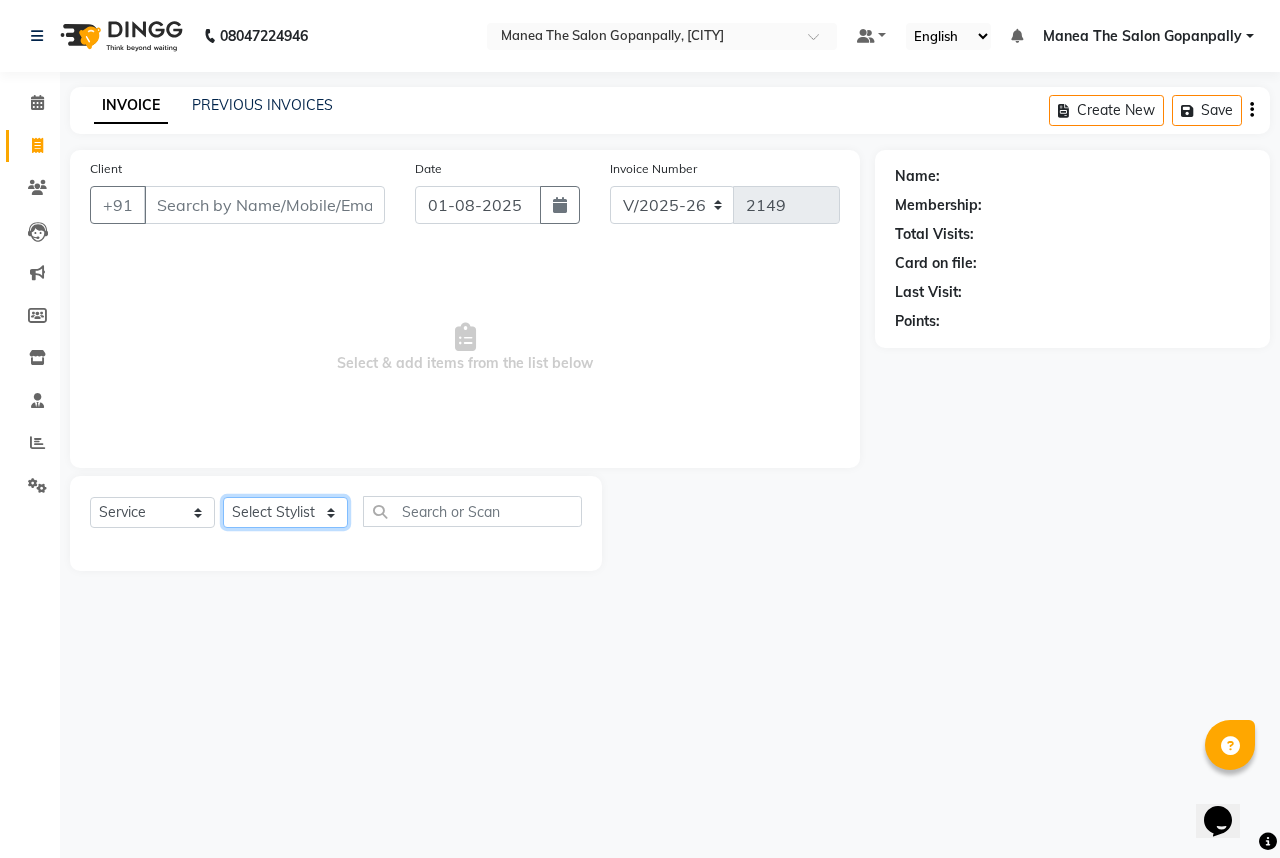 select on "83346" 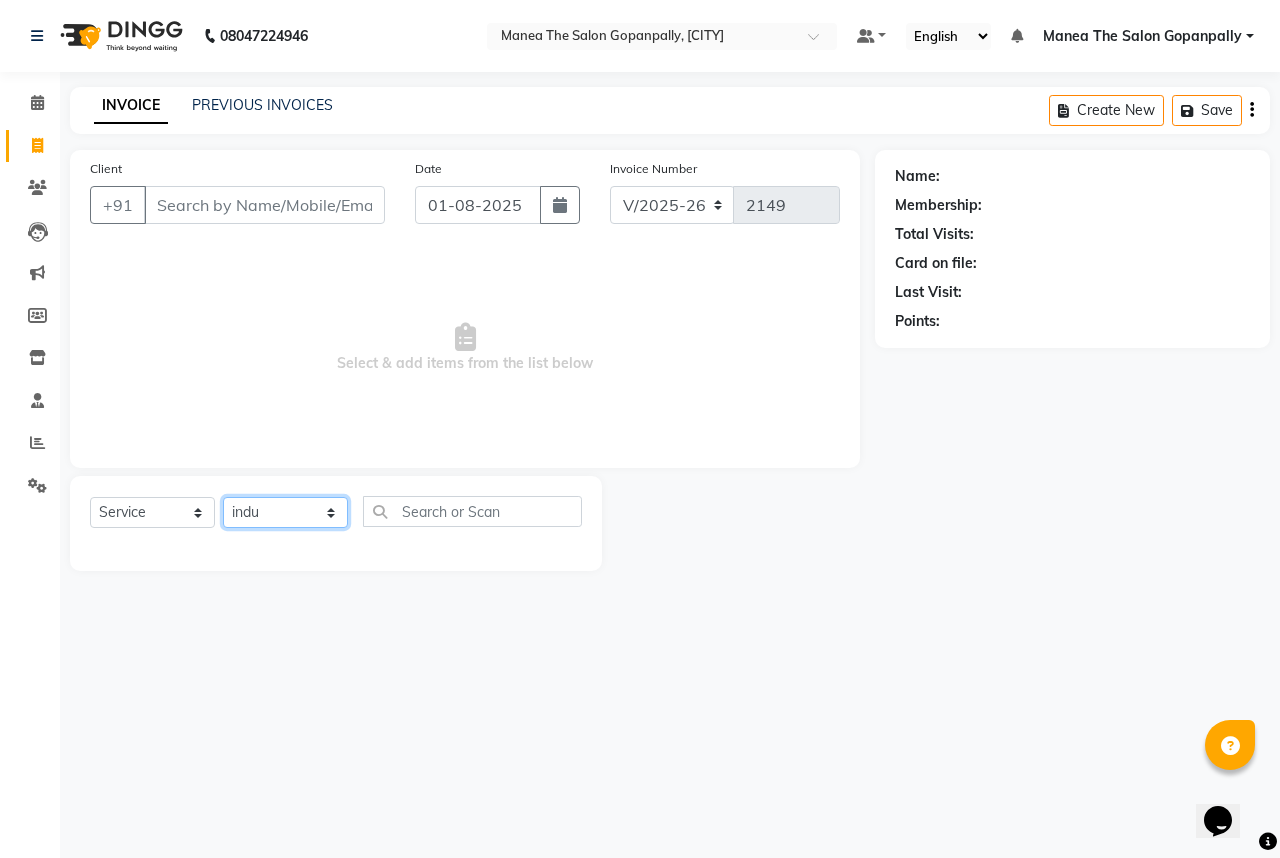 click on "Select Stylist Anand AVANTHI Haider  indu IRFAN keerthi rehan sameer saritha zubair" 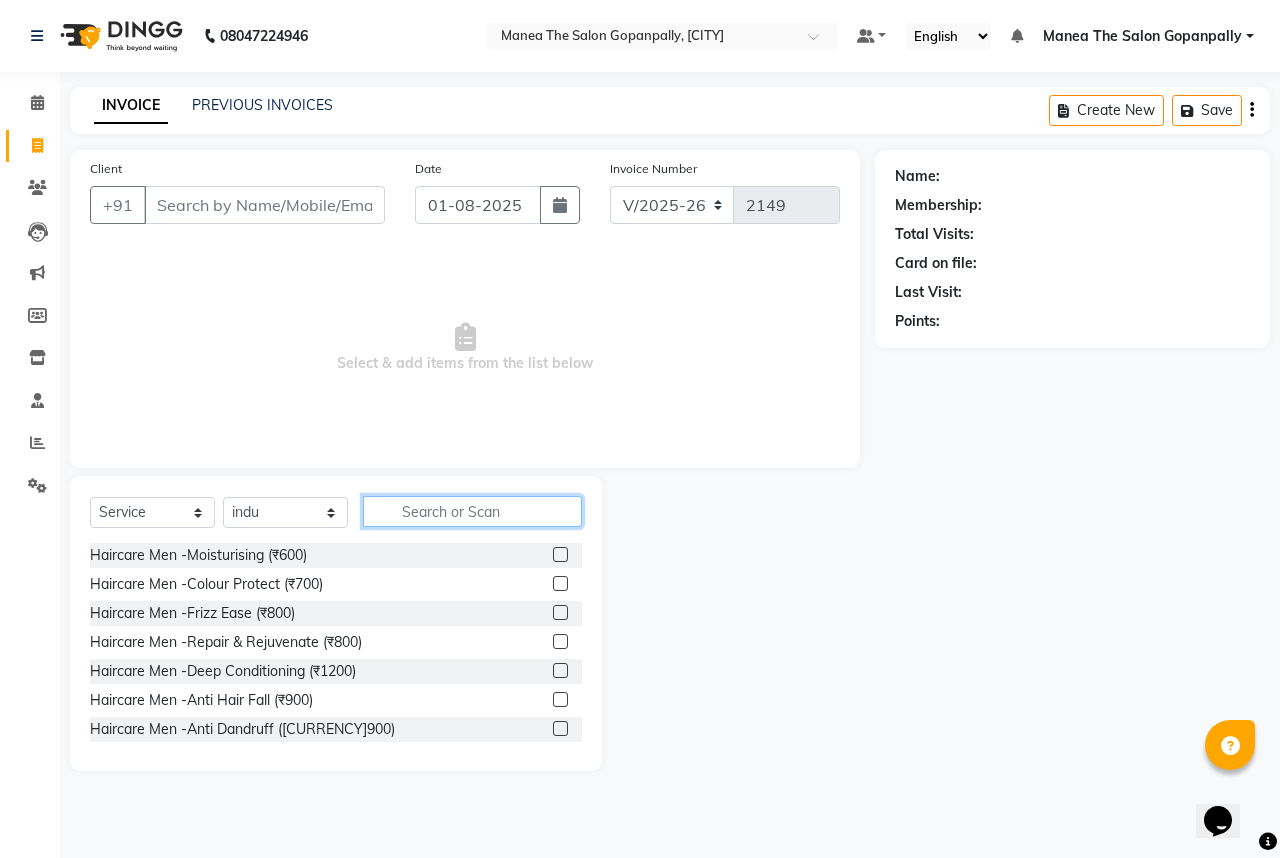 click 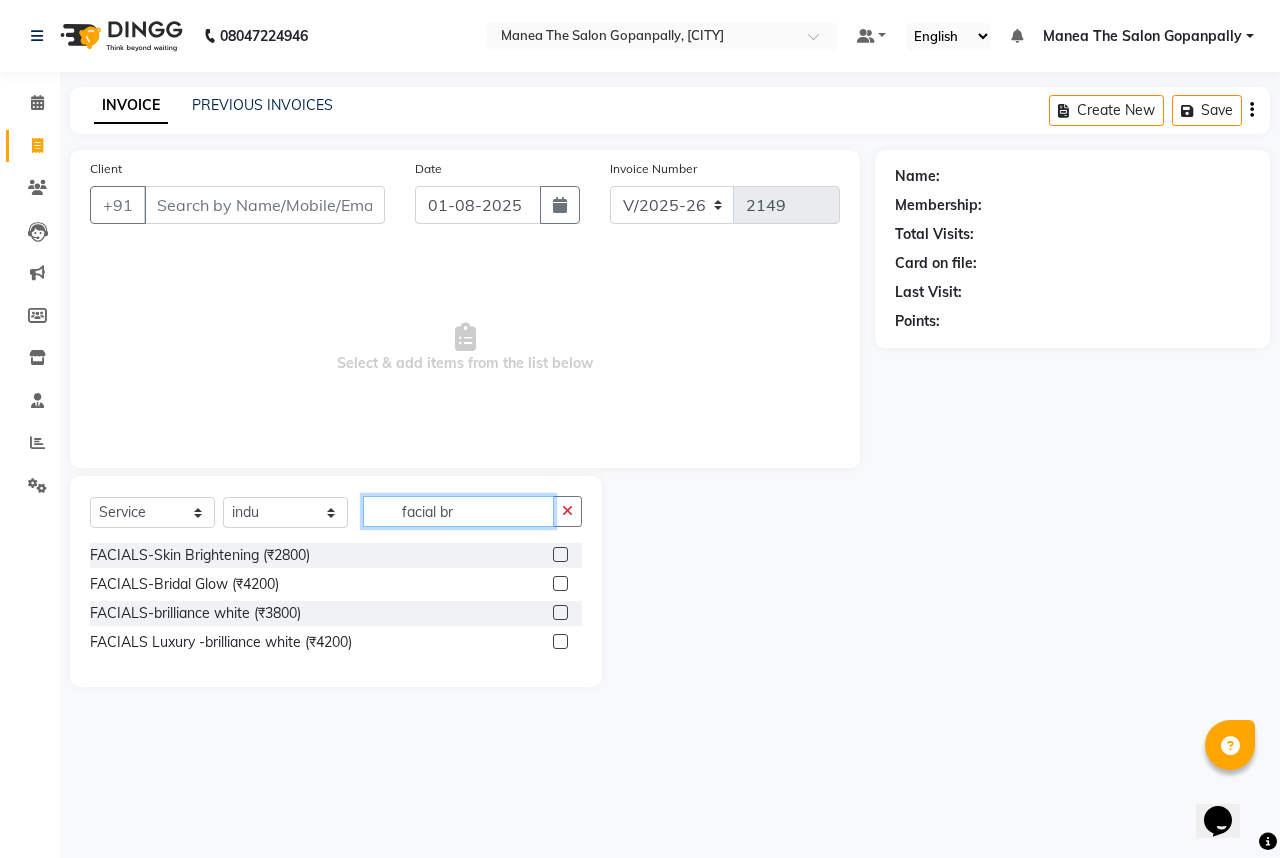 type on "facial br" 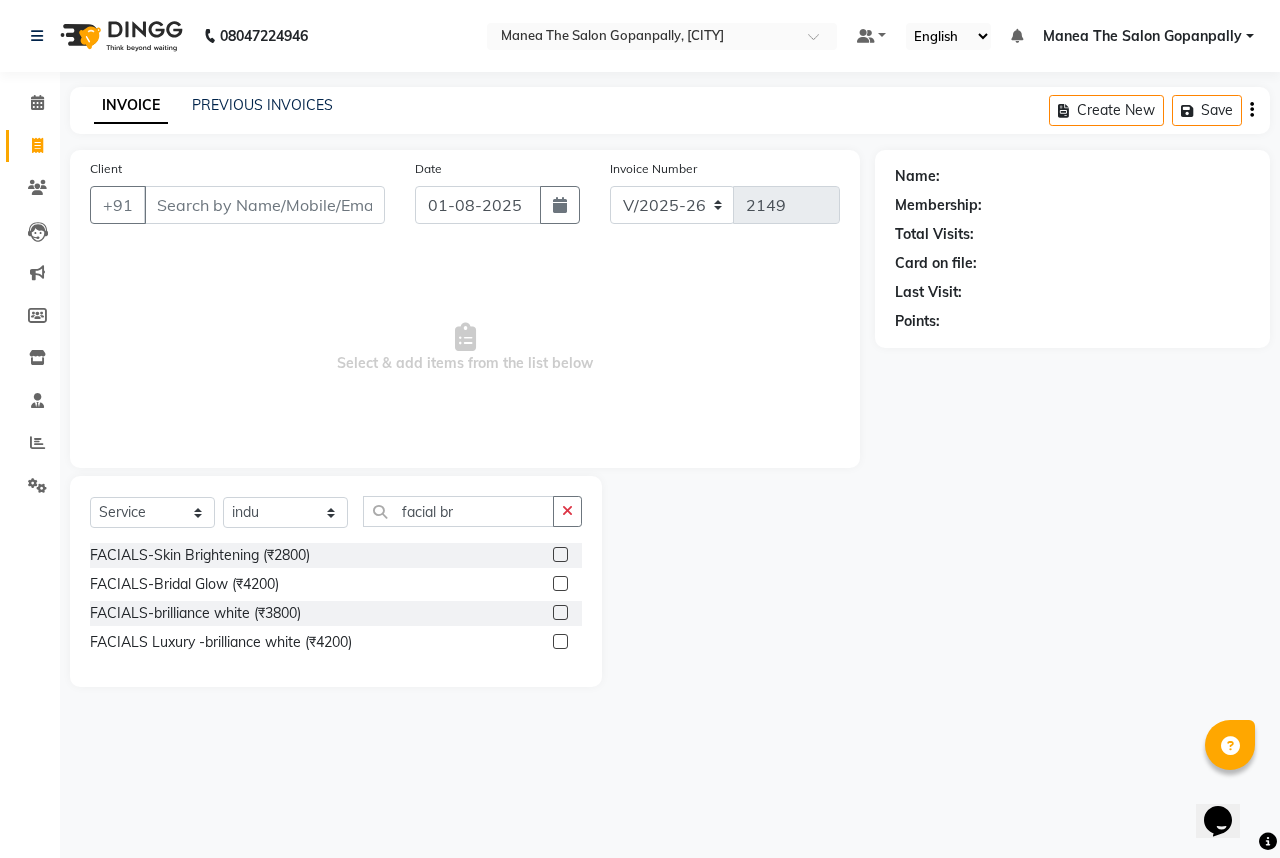 click 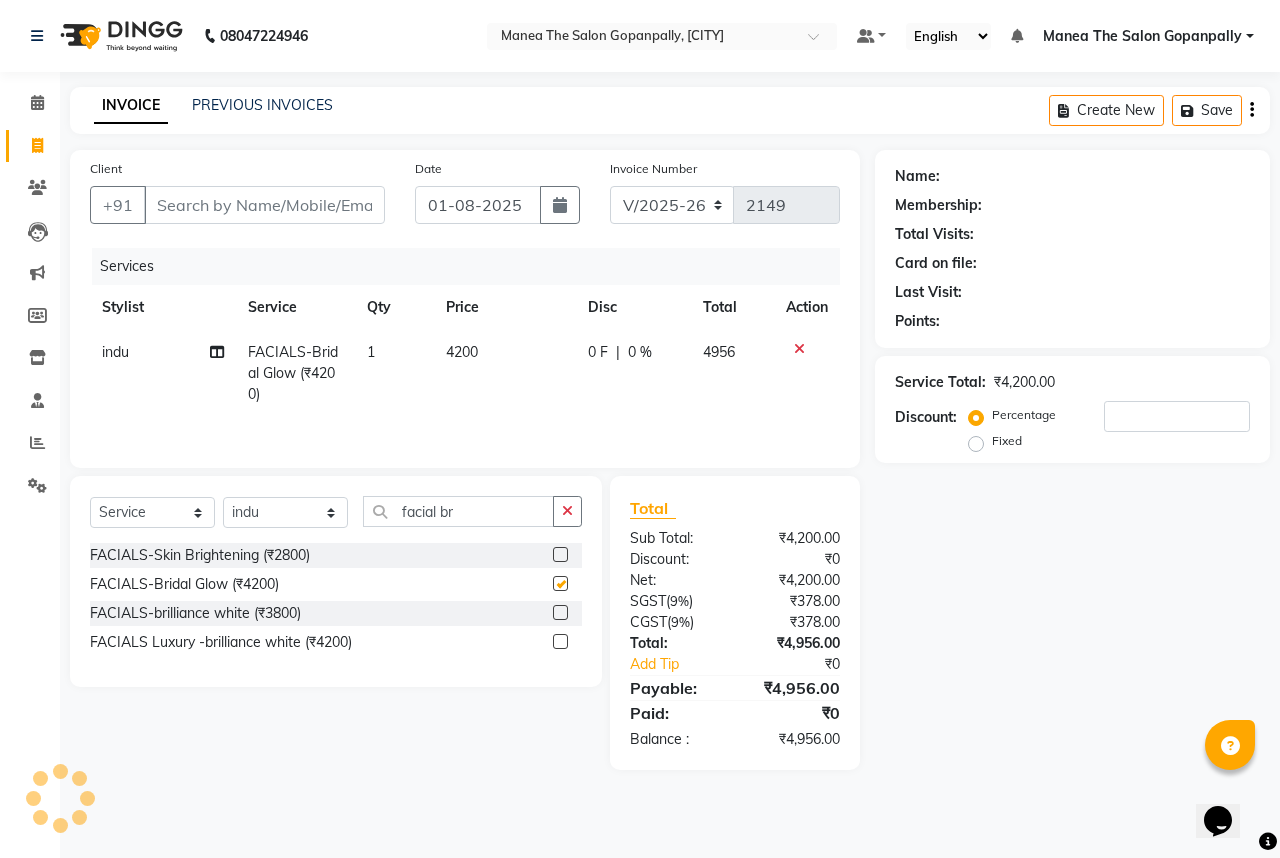 checkbox on "false" 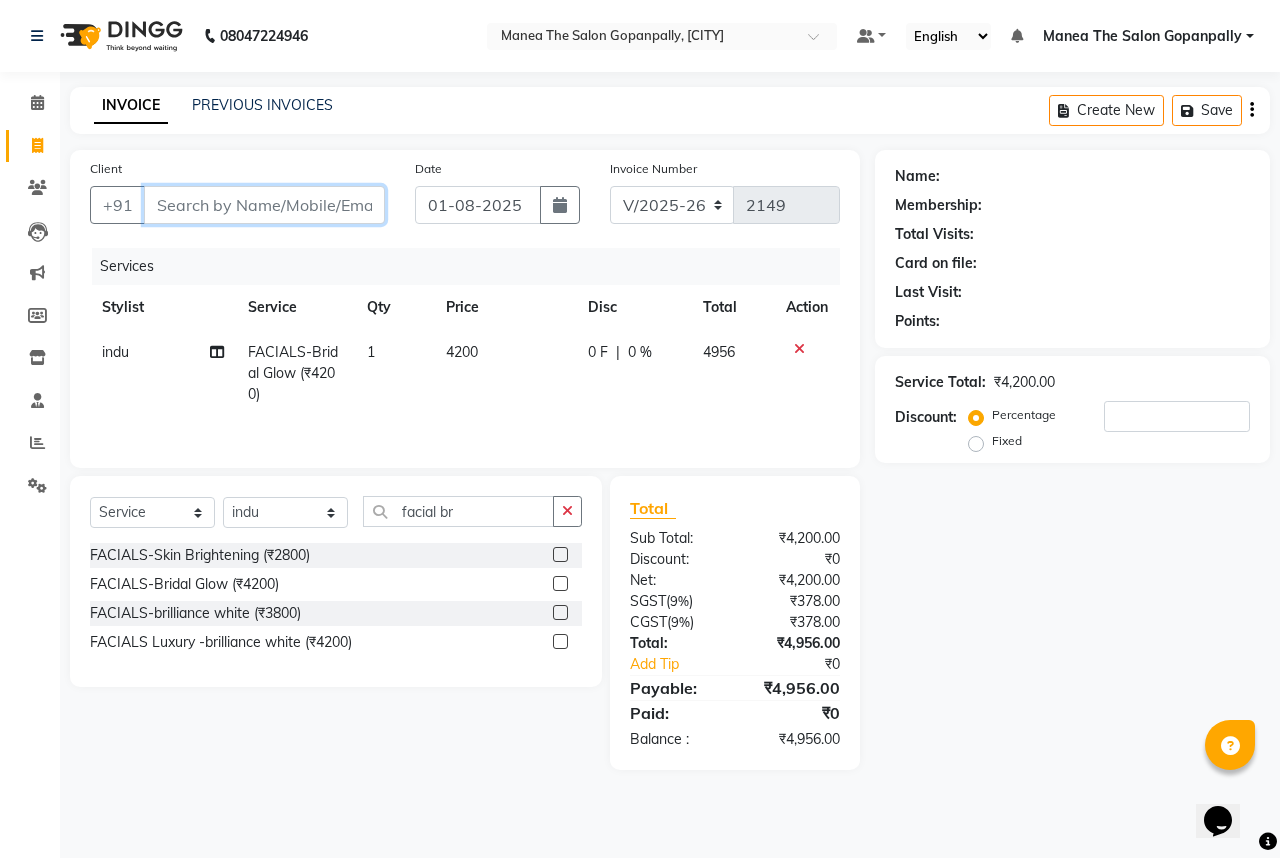 click on "Client" at bounding box center [264, 205] 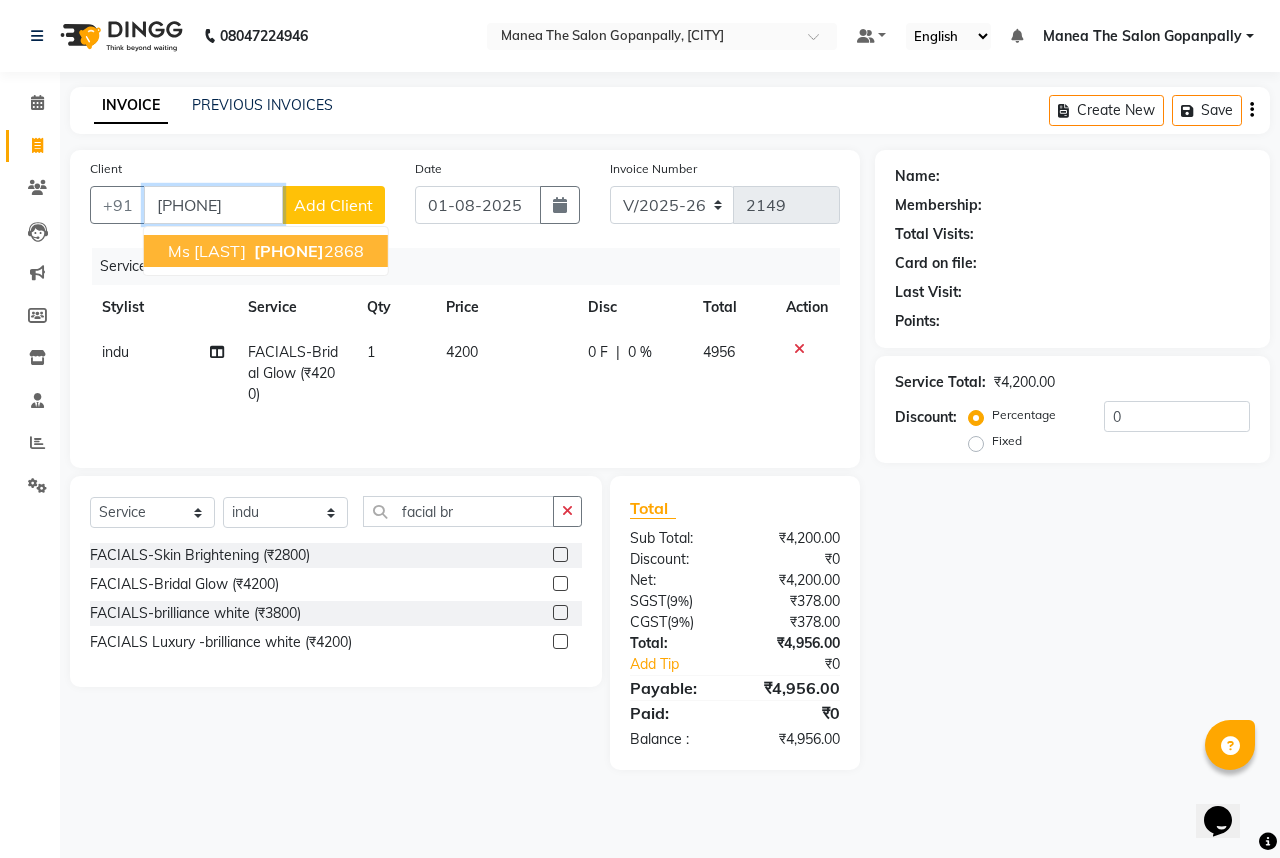 click on "[PHONE]" at bounding box center (307, 251) 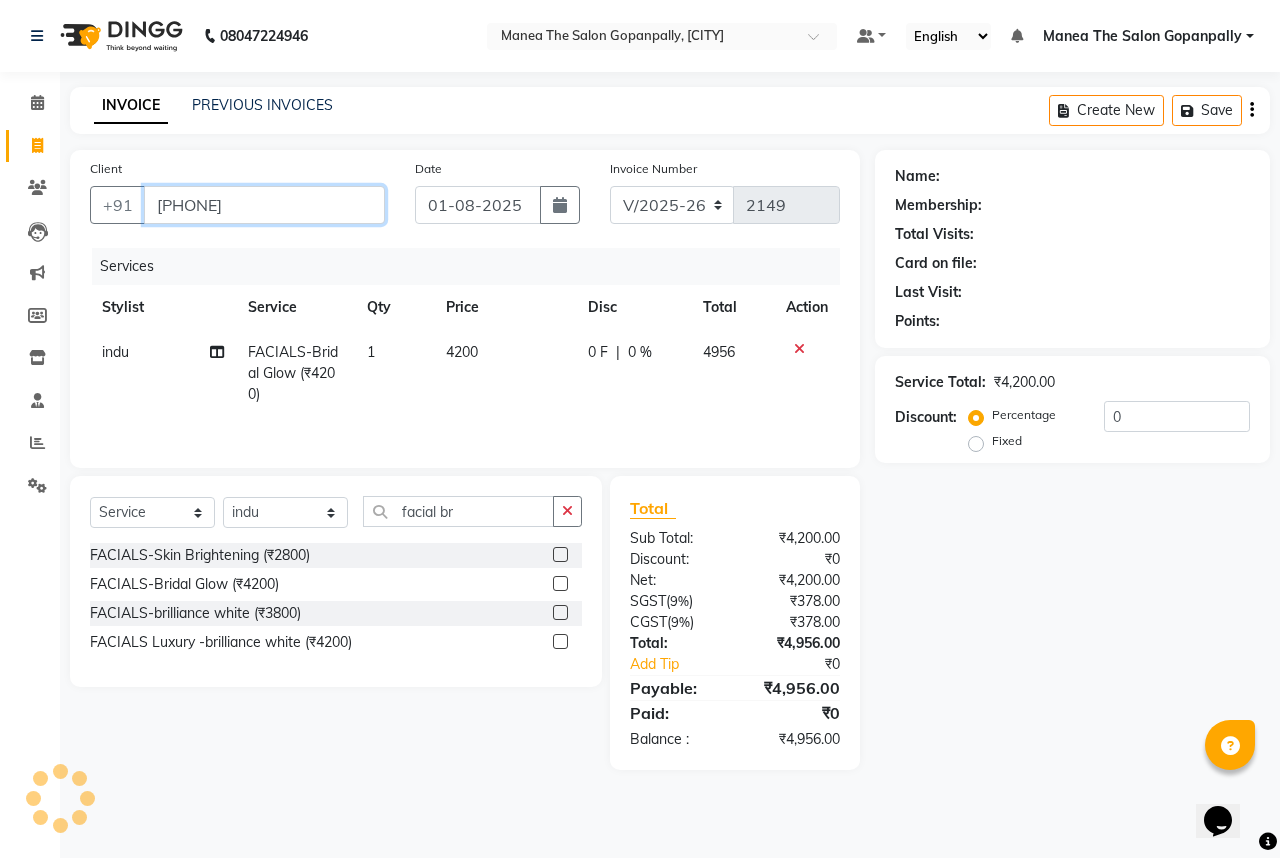 type on "[PHONE]" 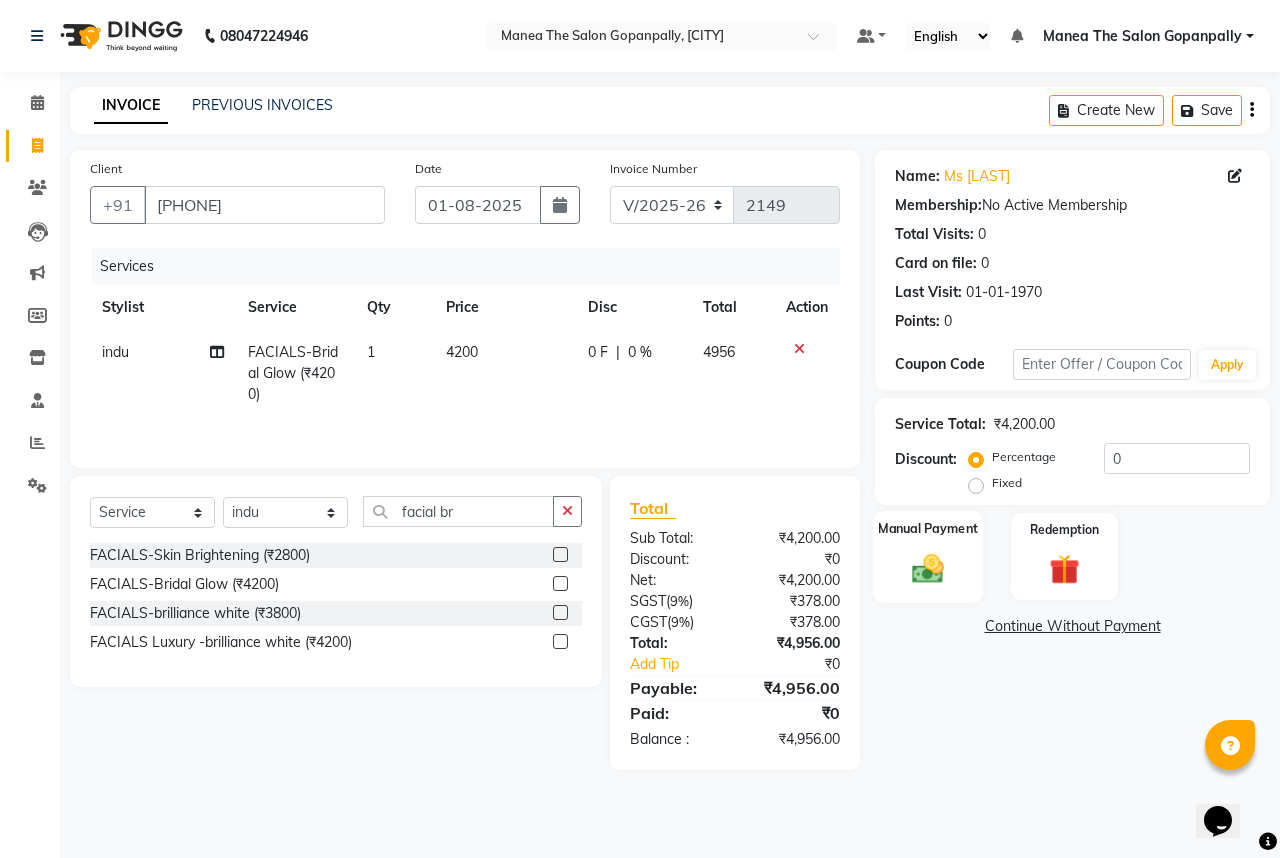 click 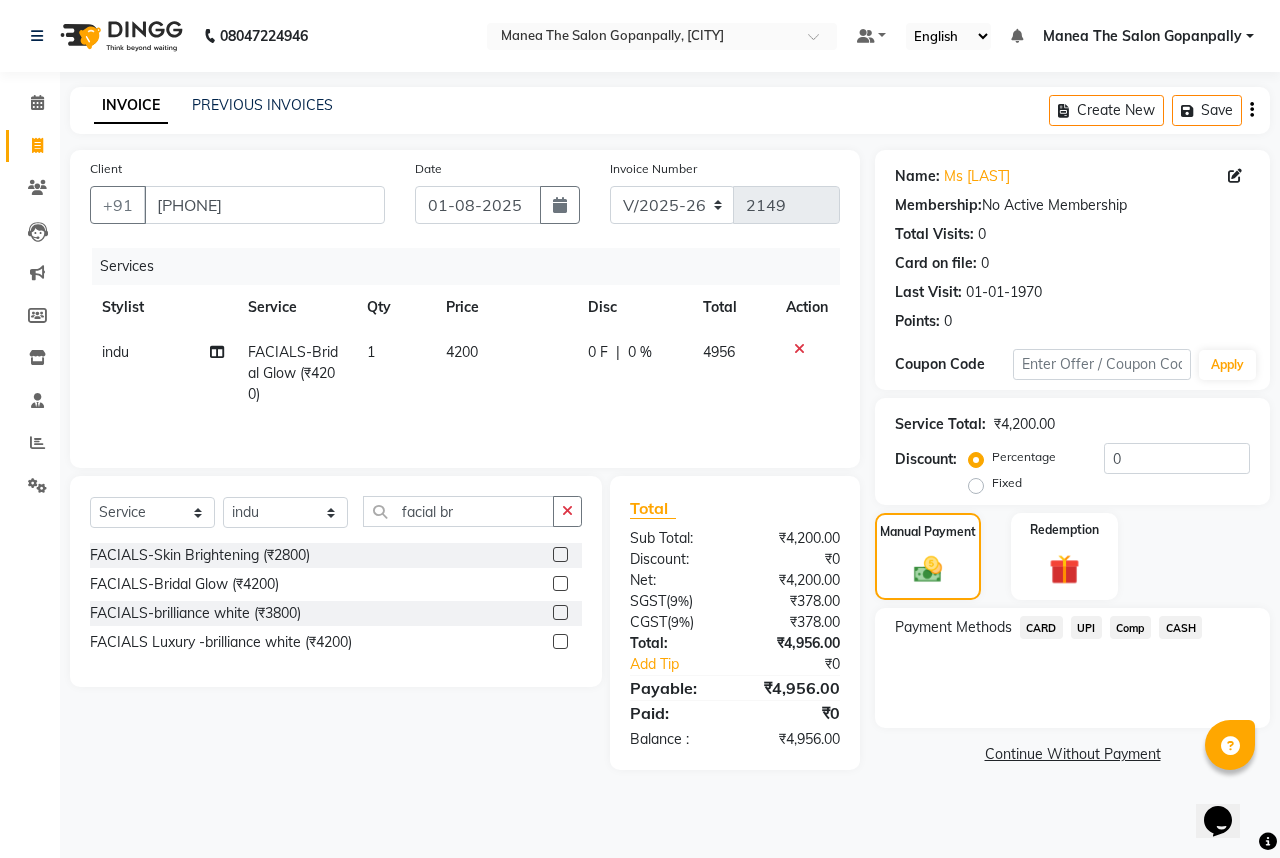 click on "UPI" 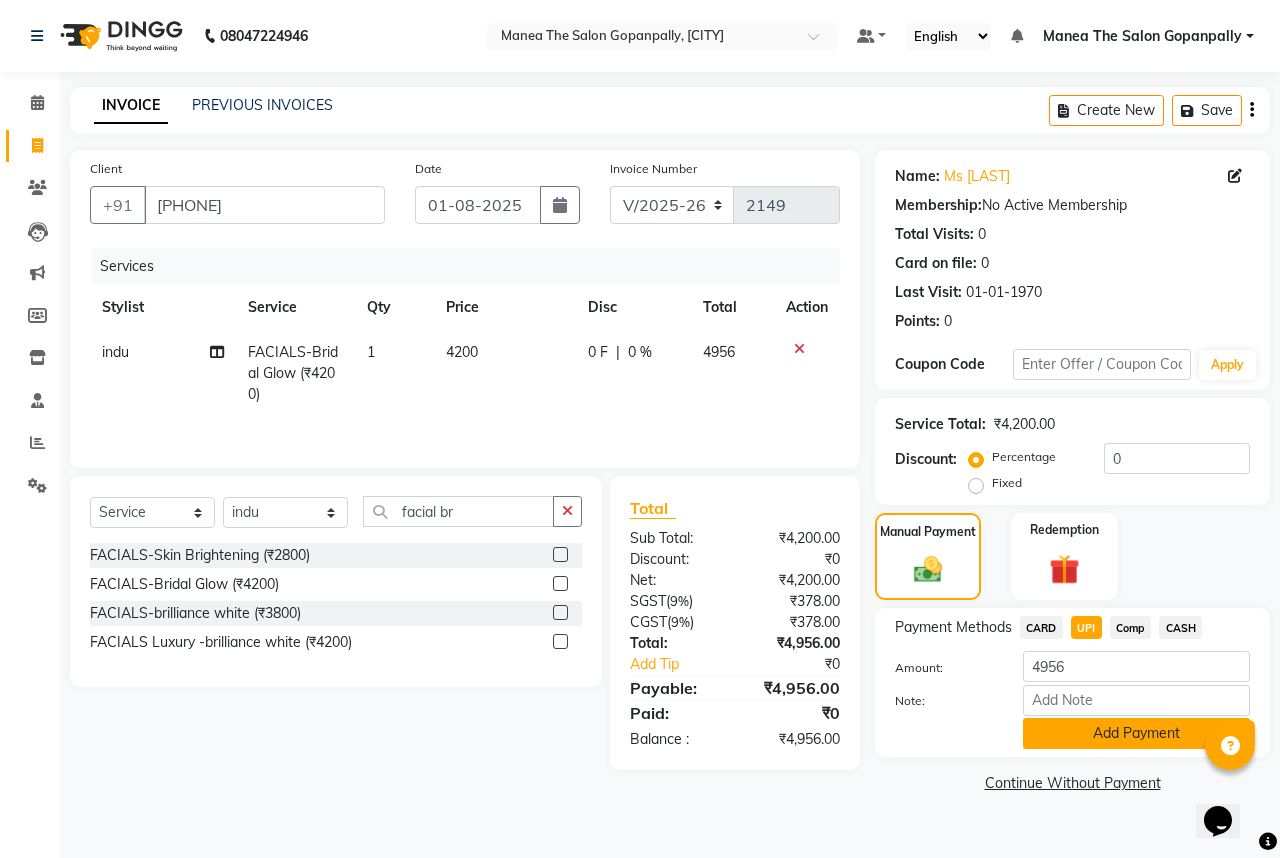click on "Add Payment" 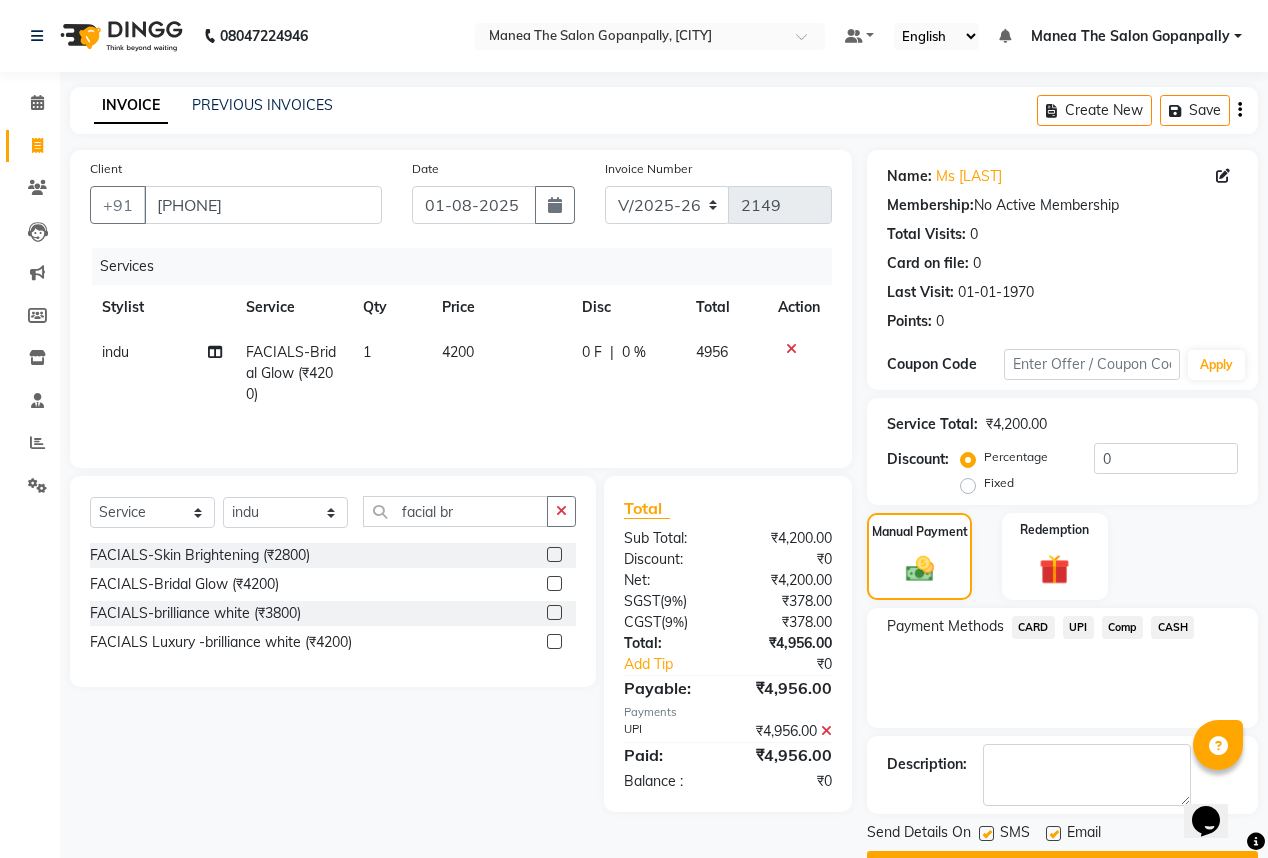 click 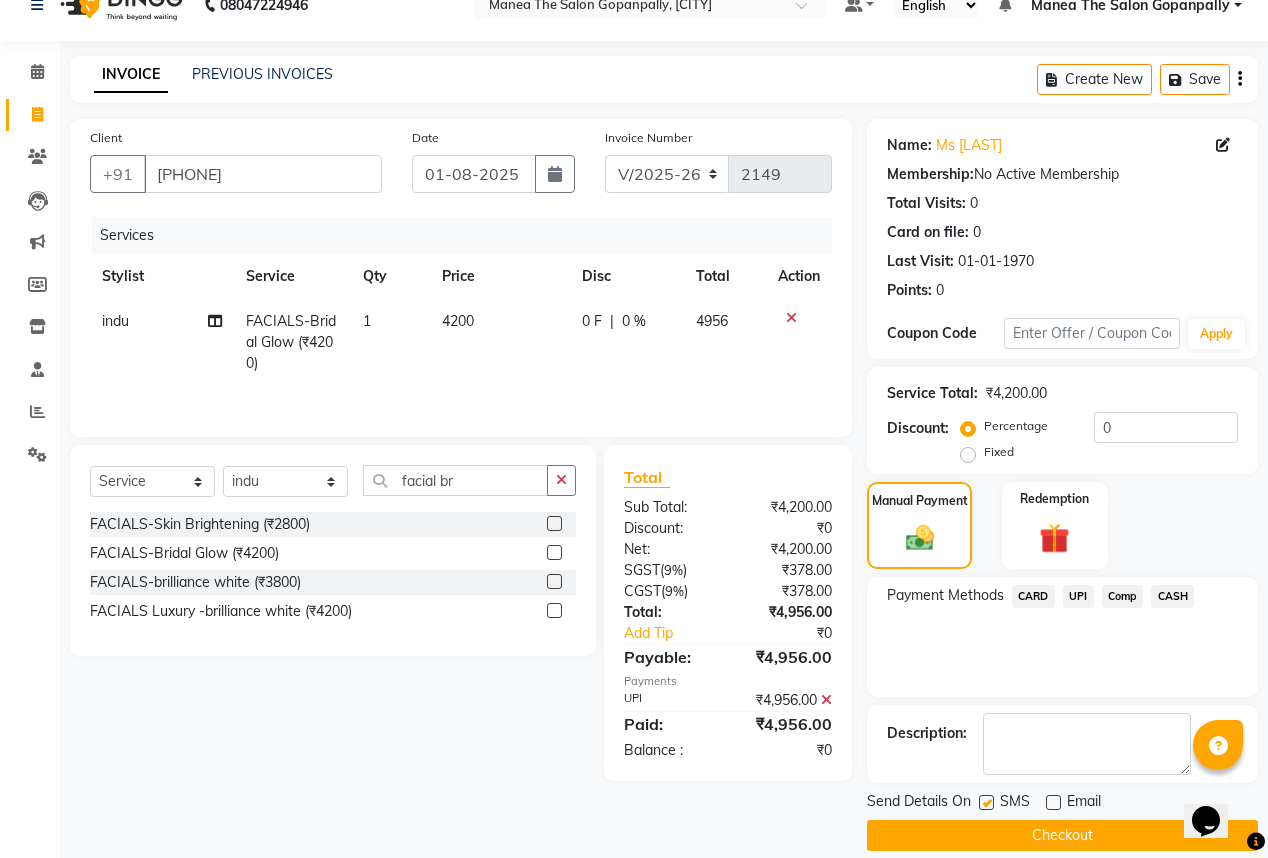 scroll, scrollTop: 53, scrollLeft: 0, axis: vertical 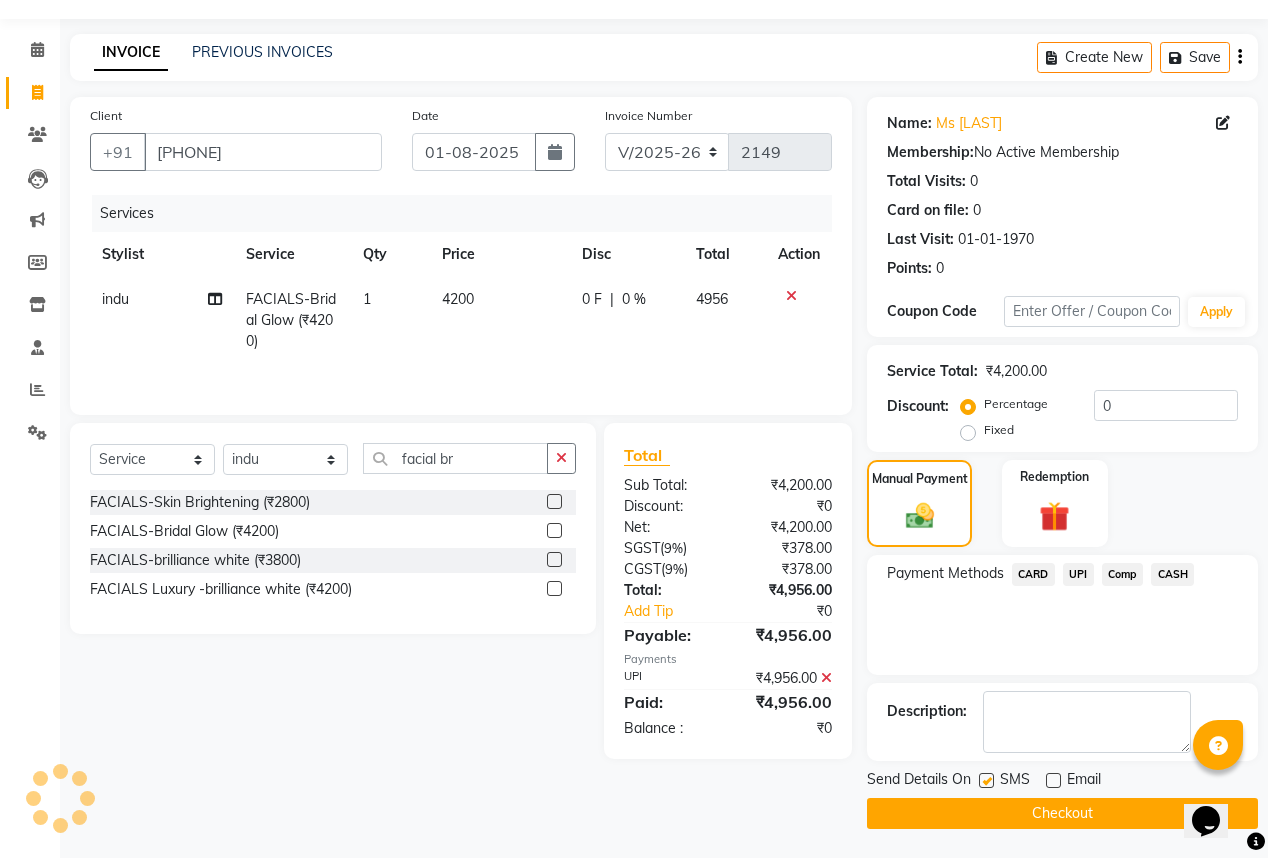 click on "Checkout" 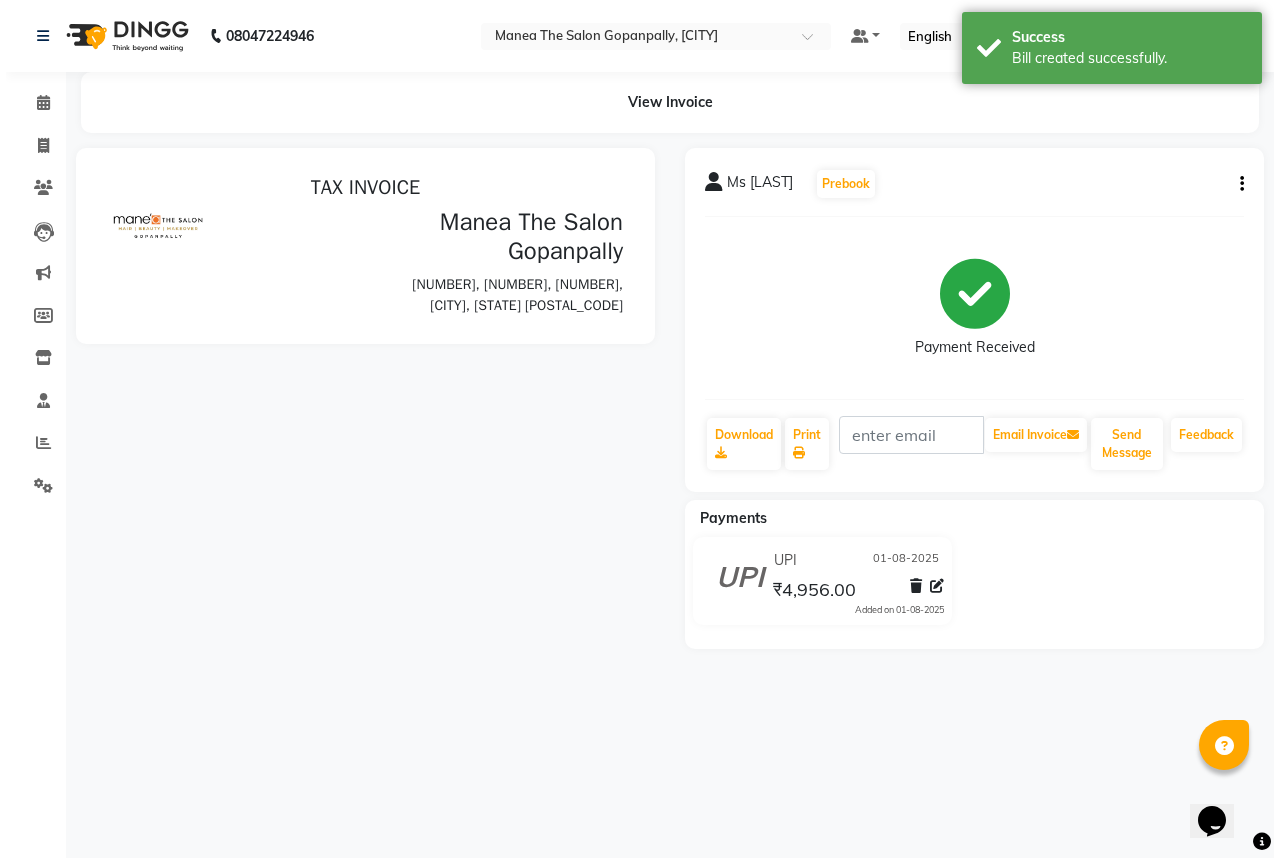 scroll, scrollTop: 0, scrollLeft: 0, axis: both 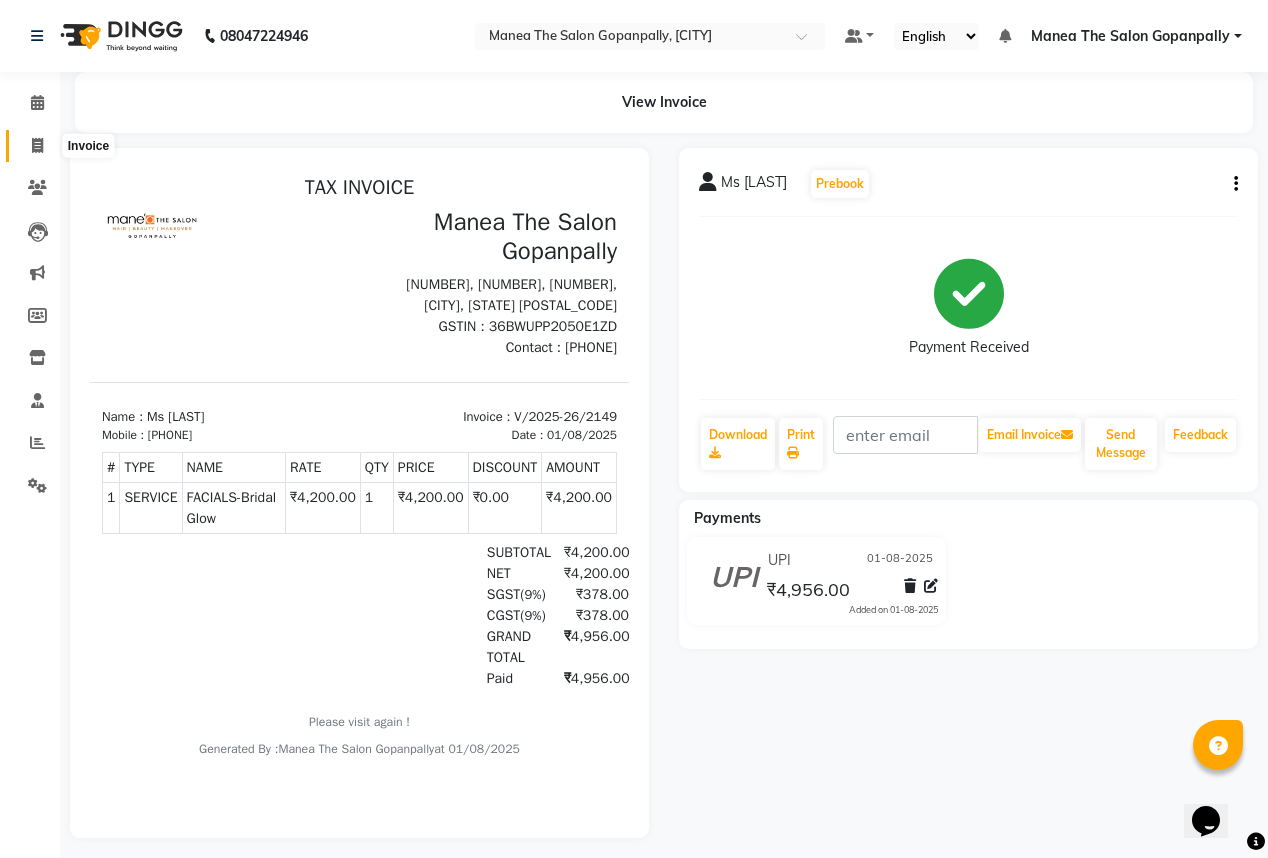 click 